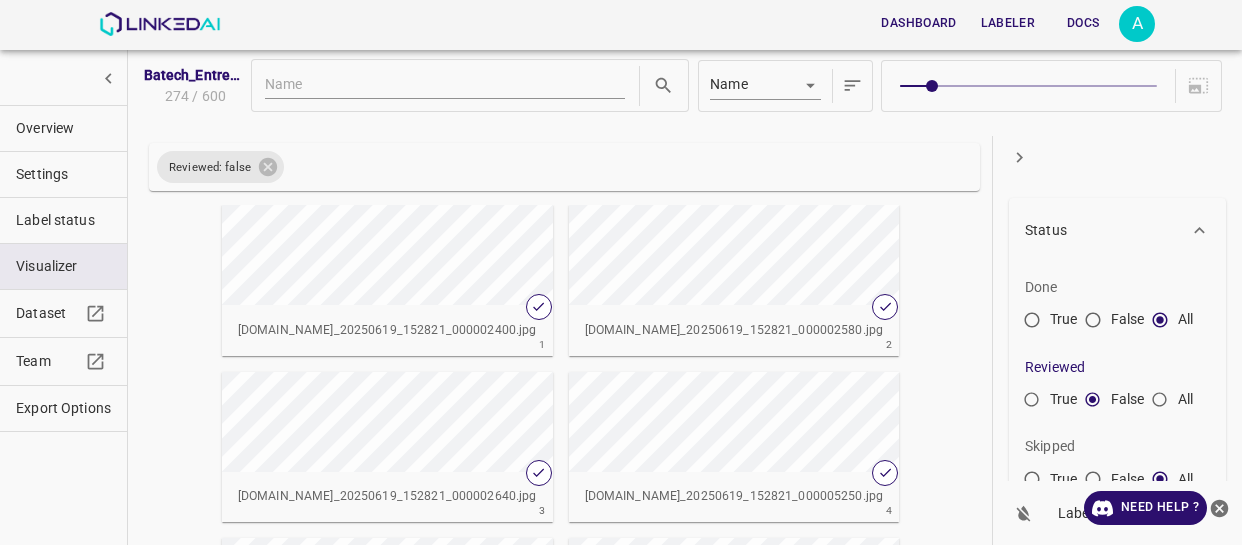 scroll, scrollTop: 0, scrollLeft: 0, axis: both 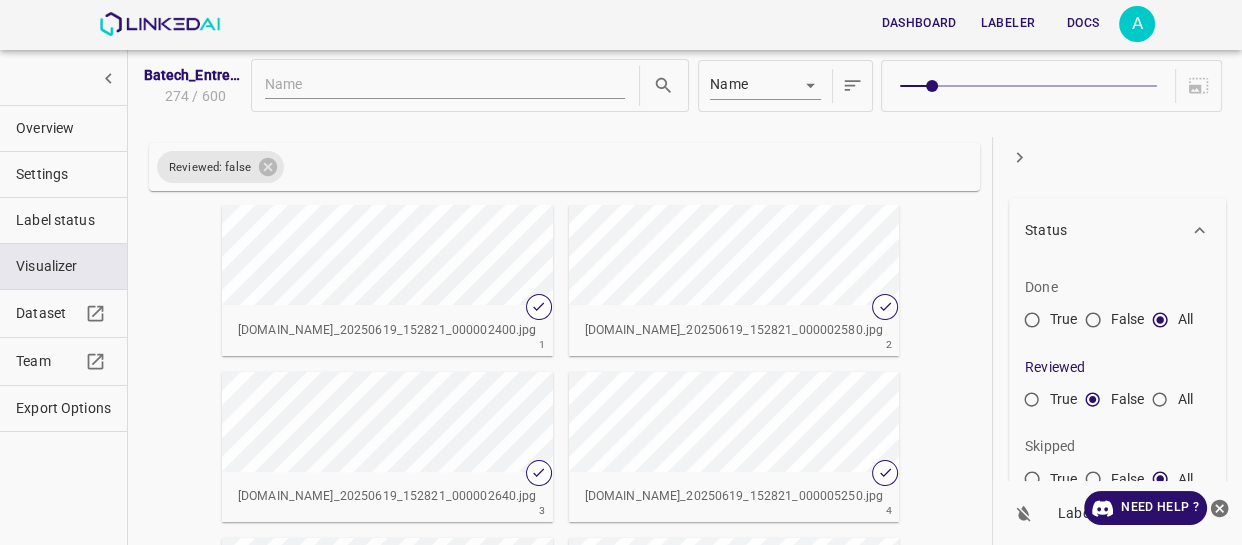 click 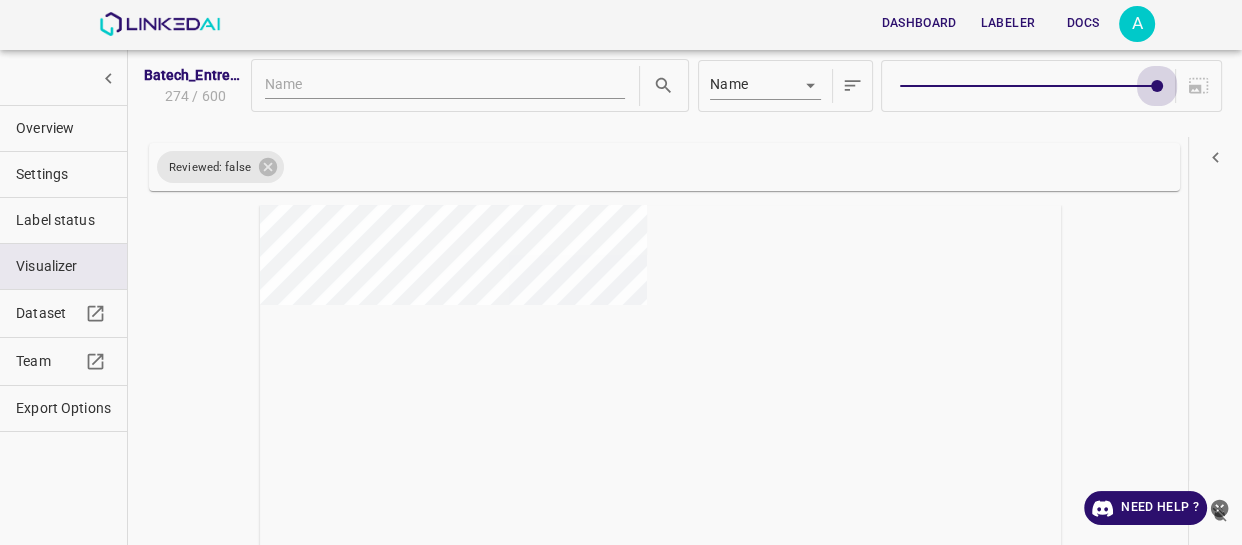 type on "9" 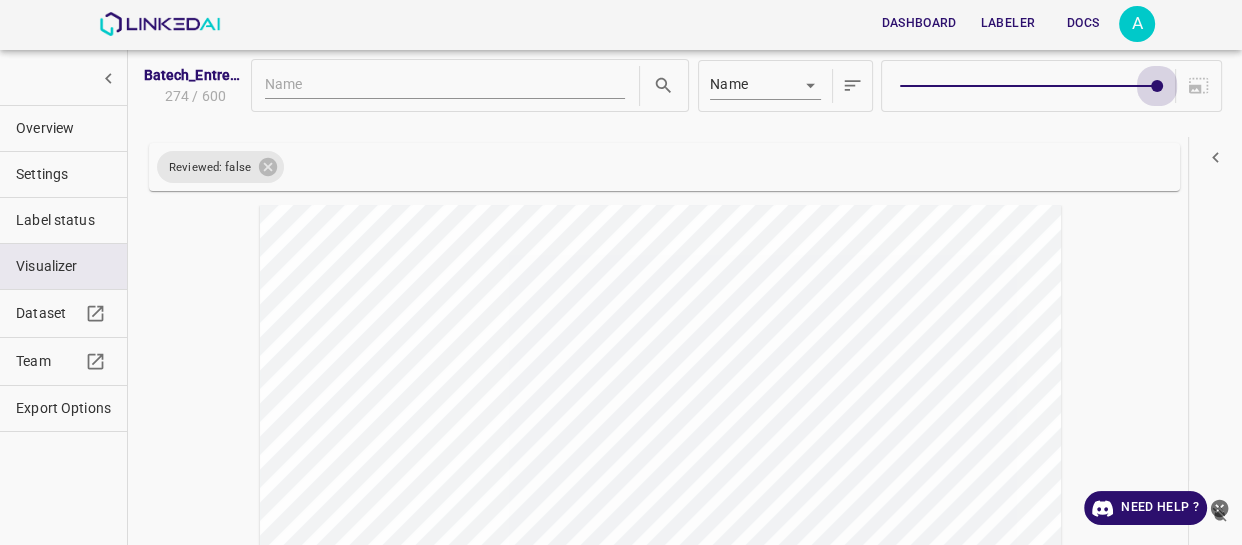 drag, startPoint x: 927, startPoint y: 86, endPoint x: 1181, endPoint y: 90, distance: 254.0315 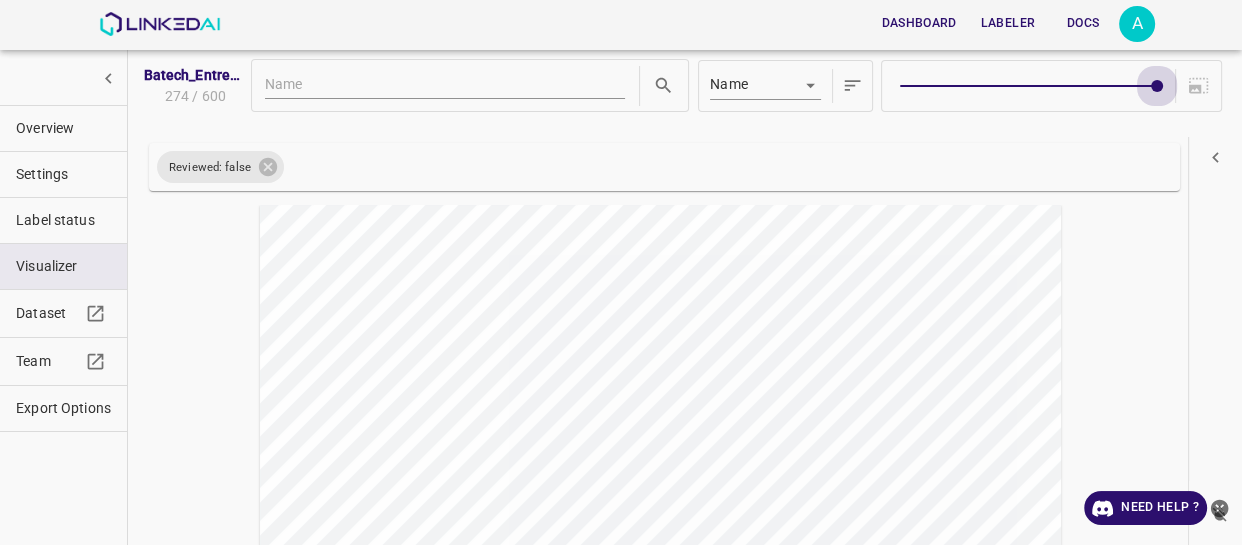 click at bounding box center (1051, 86) 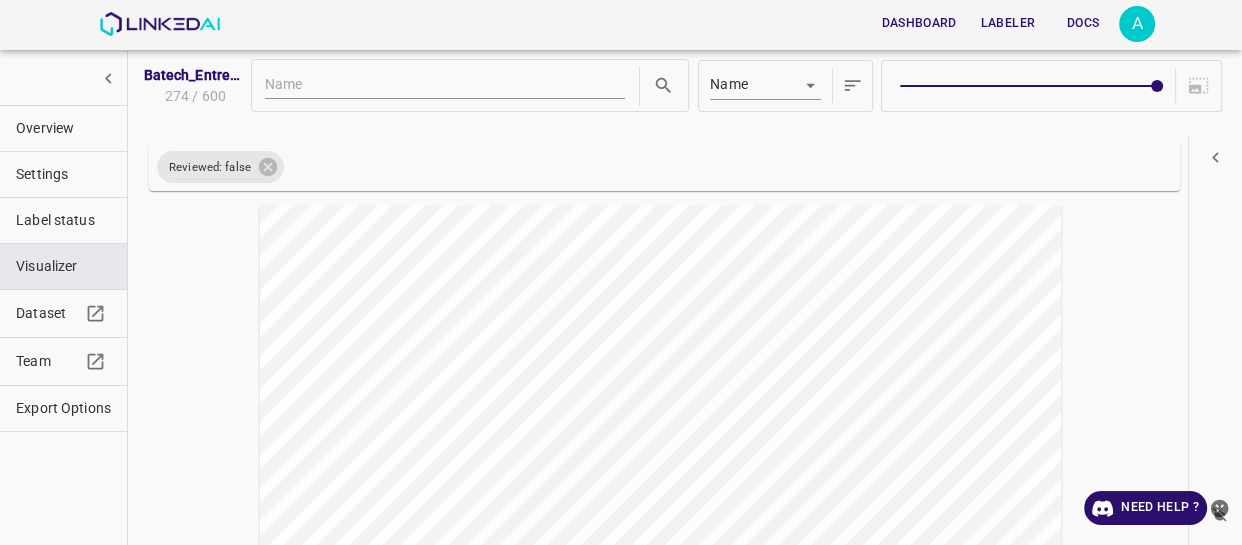 click 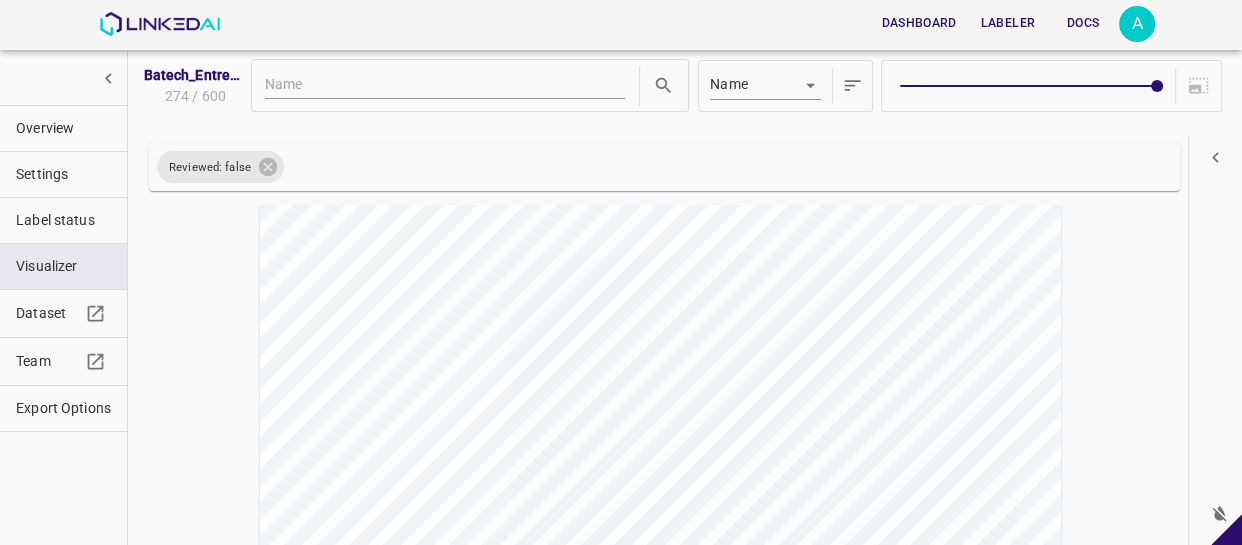 scroll, scrollTop: 0, scrollLeft: 0, axis: both 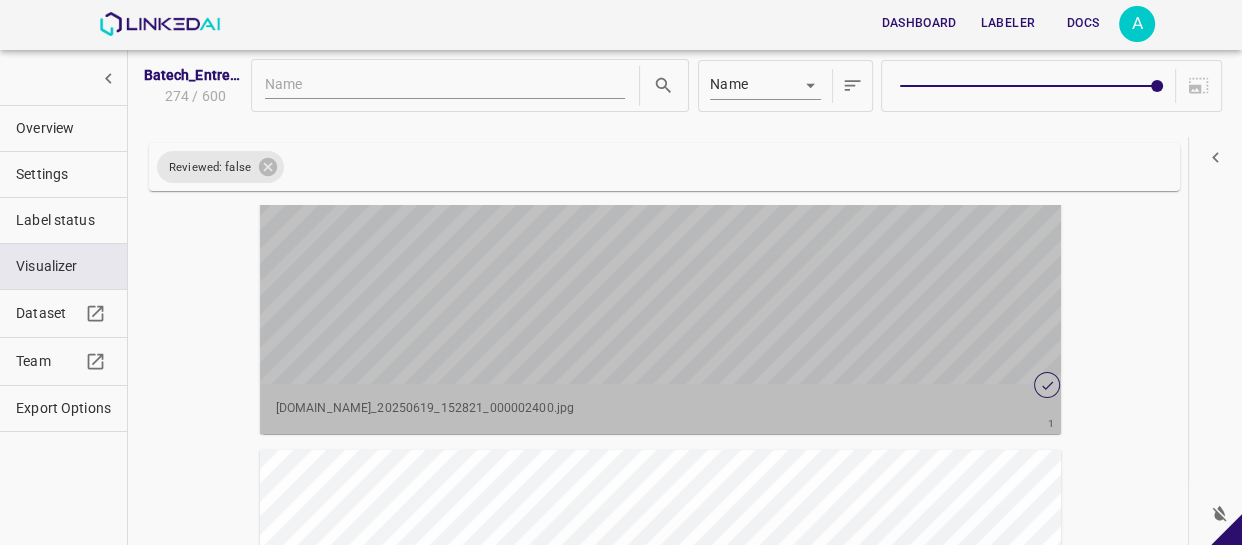 click at bounding box center (560, 158) 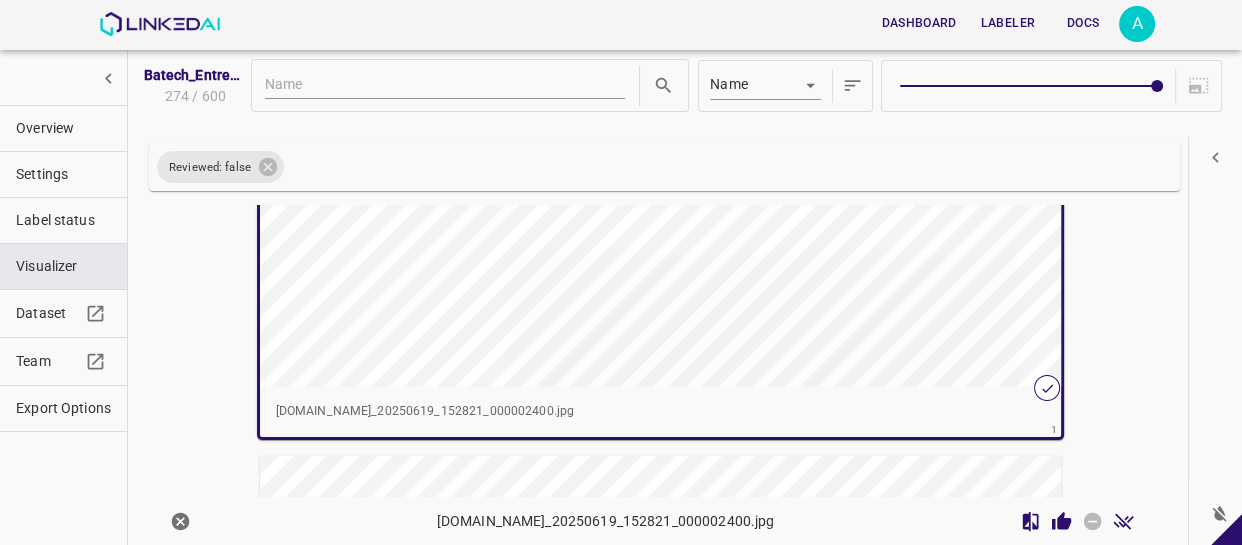scroll, scrollTop: 275, scrollLeft: 0, axis: vertical 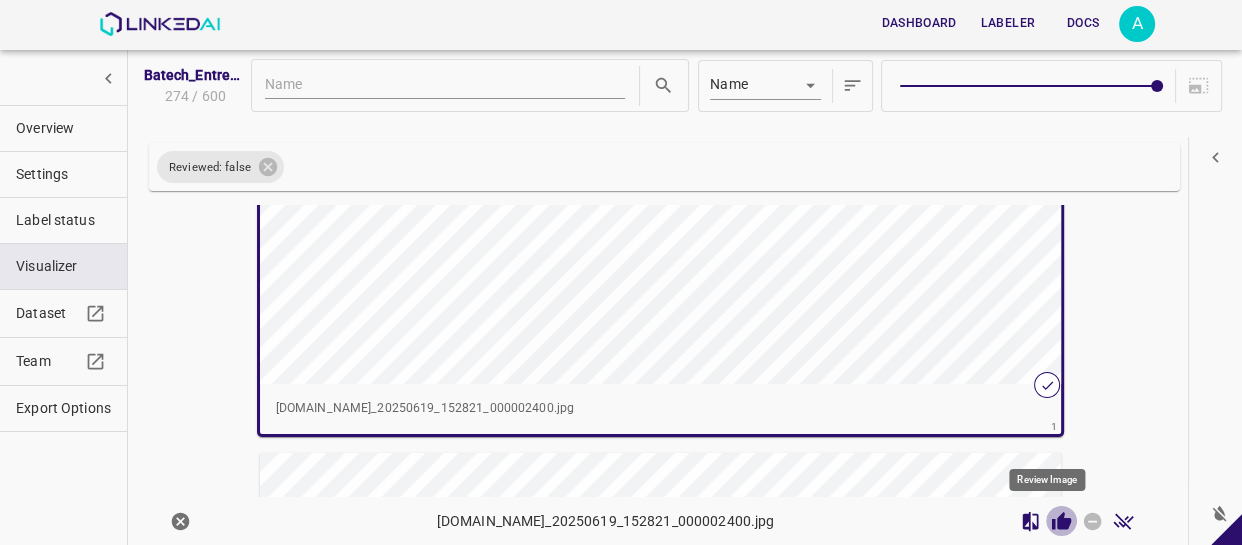 click 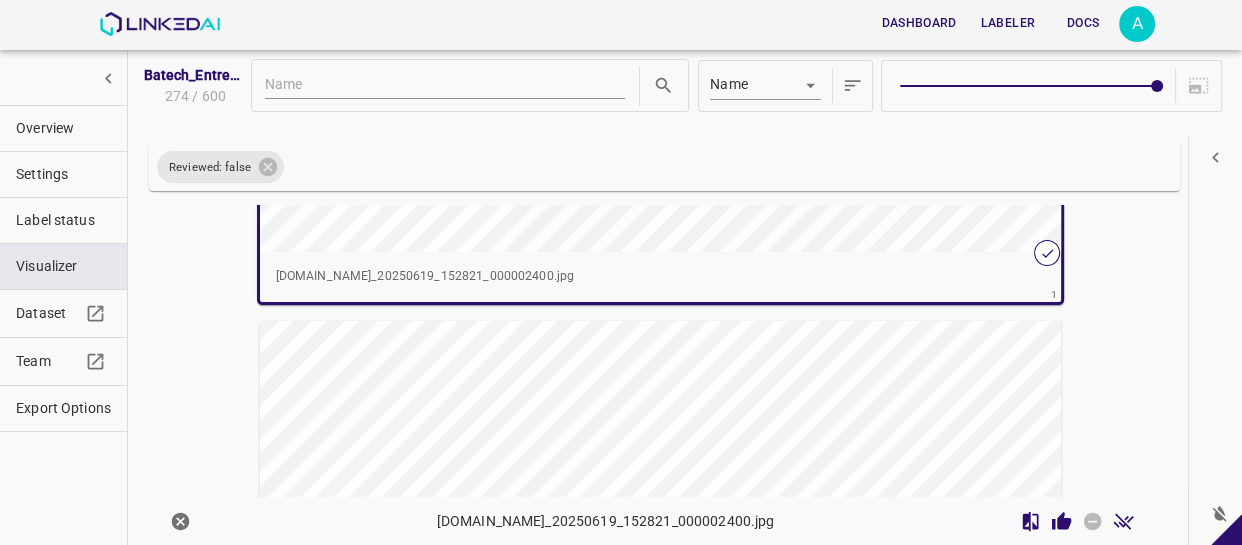 scroll, scrollTop: 548, scrollLeft: 0, axis: vertical 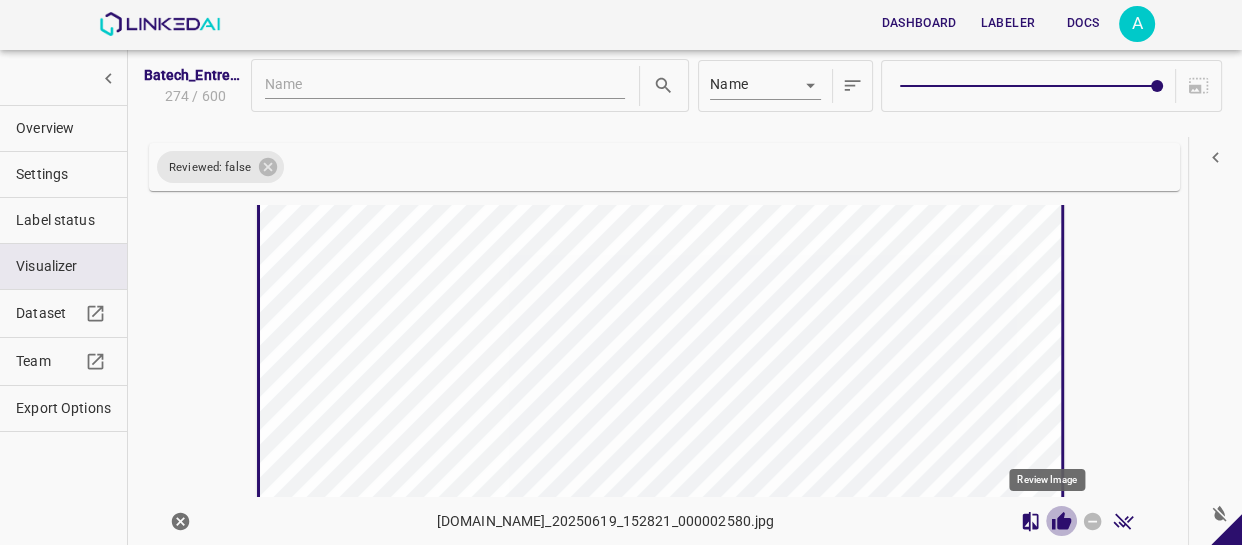 click 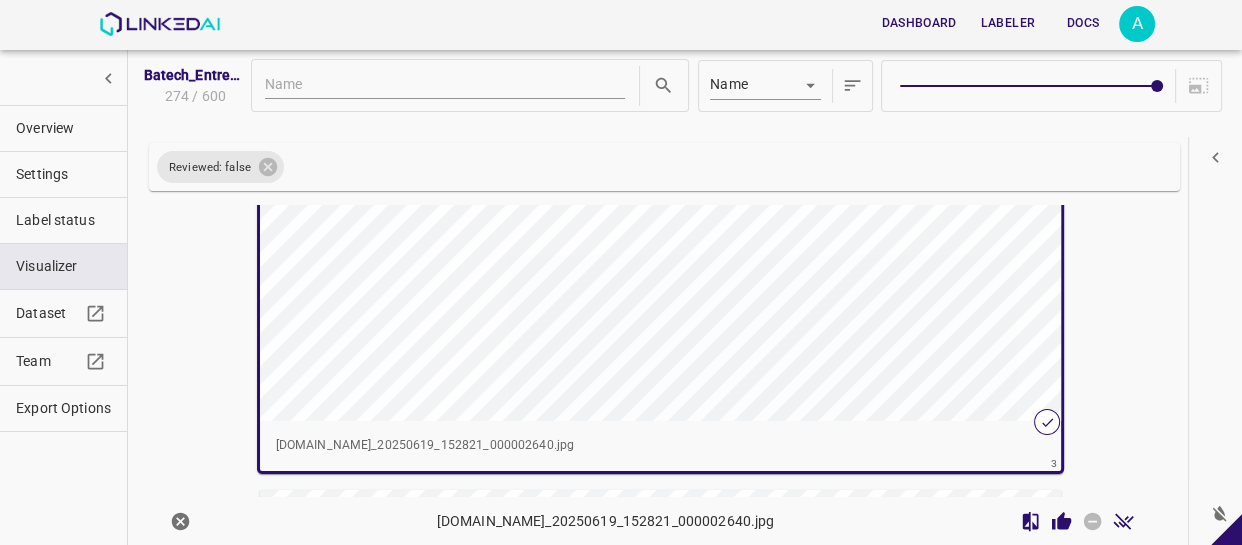 scroll, scrollTop: 1270, scrollLeft: 0, axis: vertical 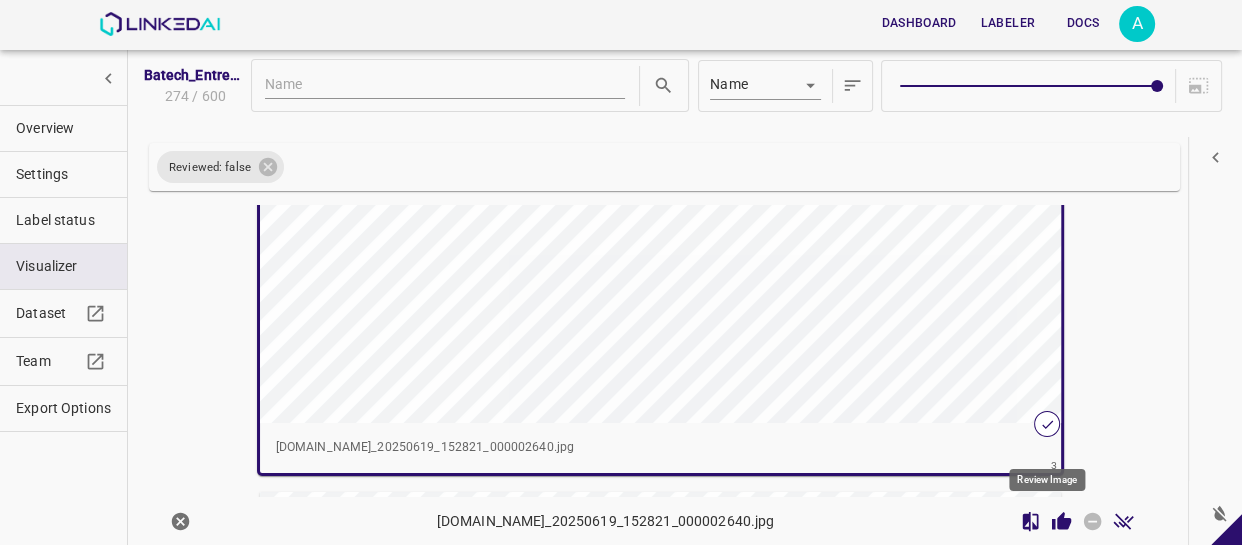 click 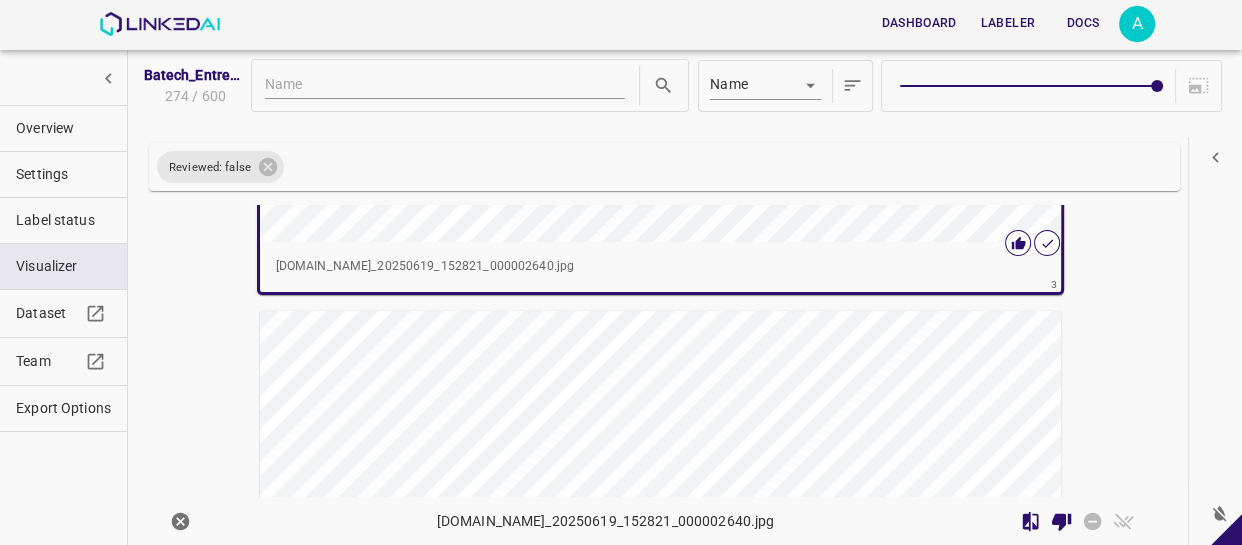 scroll, scrollTop: 1542, scrollLeft: 0, axis: vertical 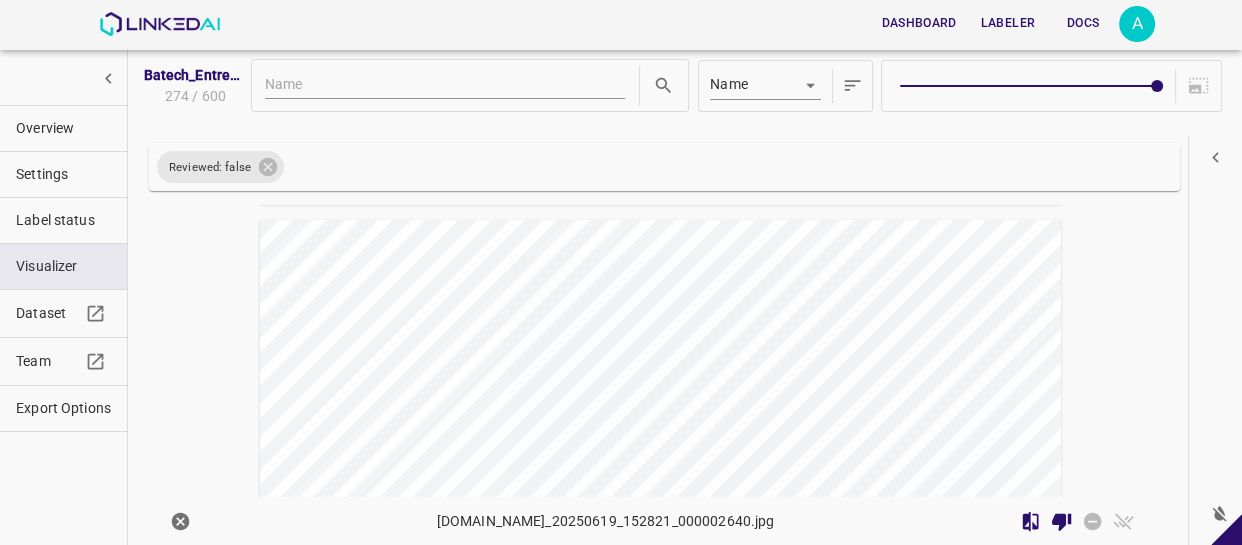 click at bounding box center (560, 445) 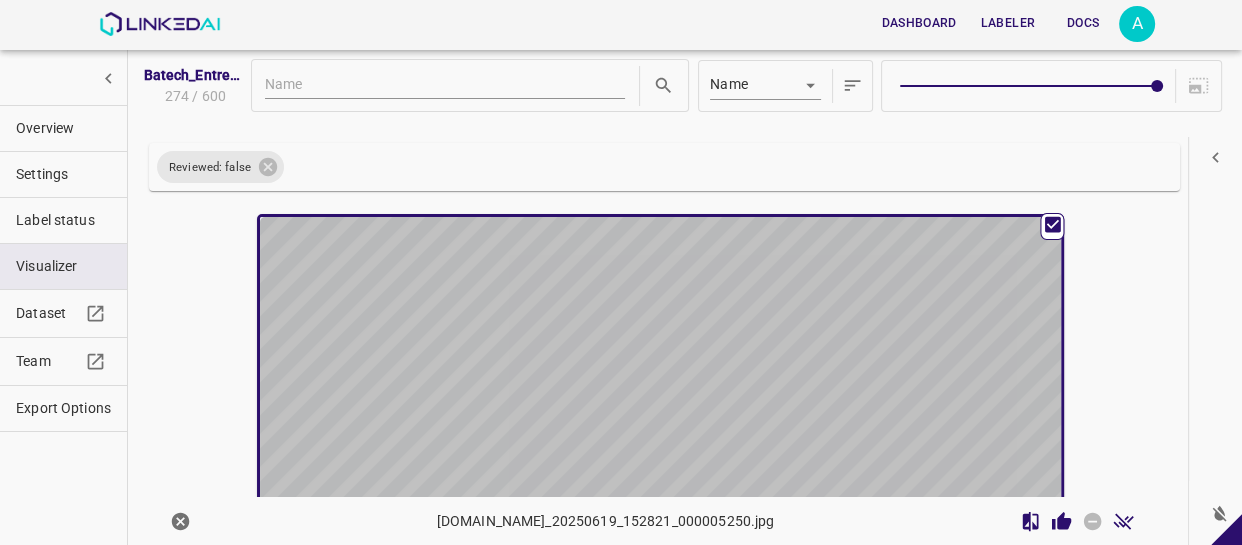 click at bounding box center [560, 442] 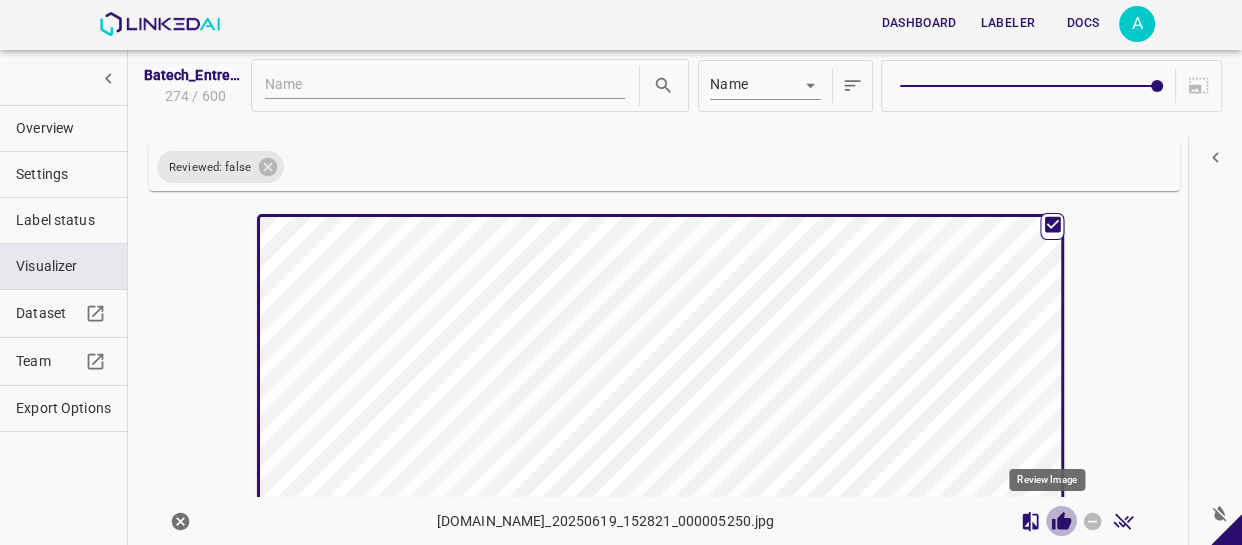click 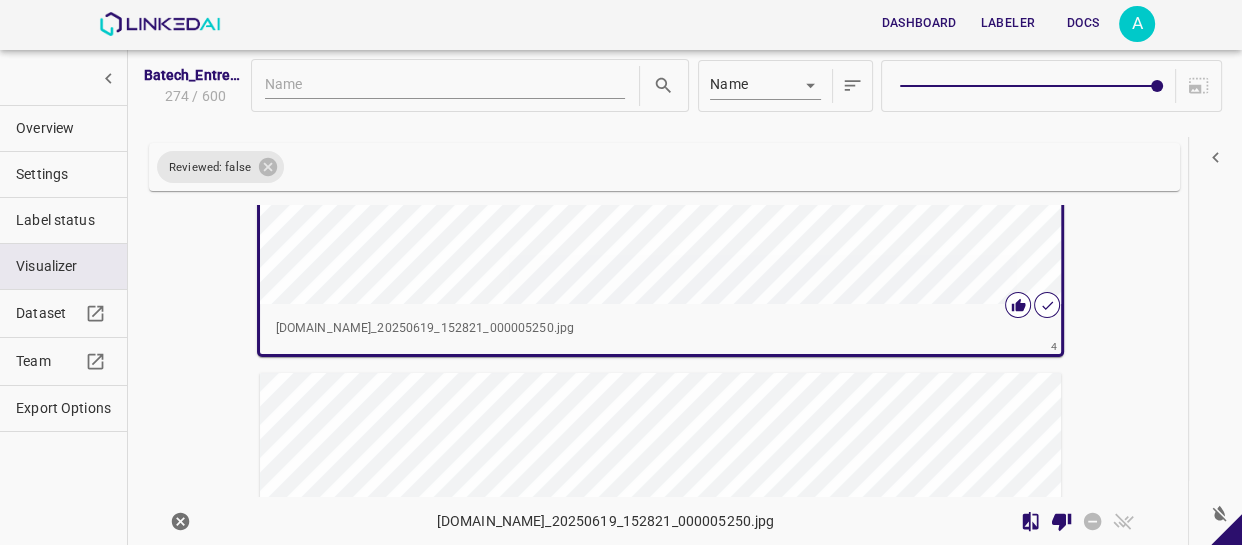 scroll, scrollTop: 1997, scrollLeft: 0, axis: vertical 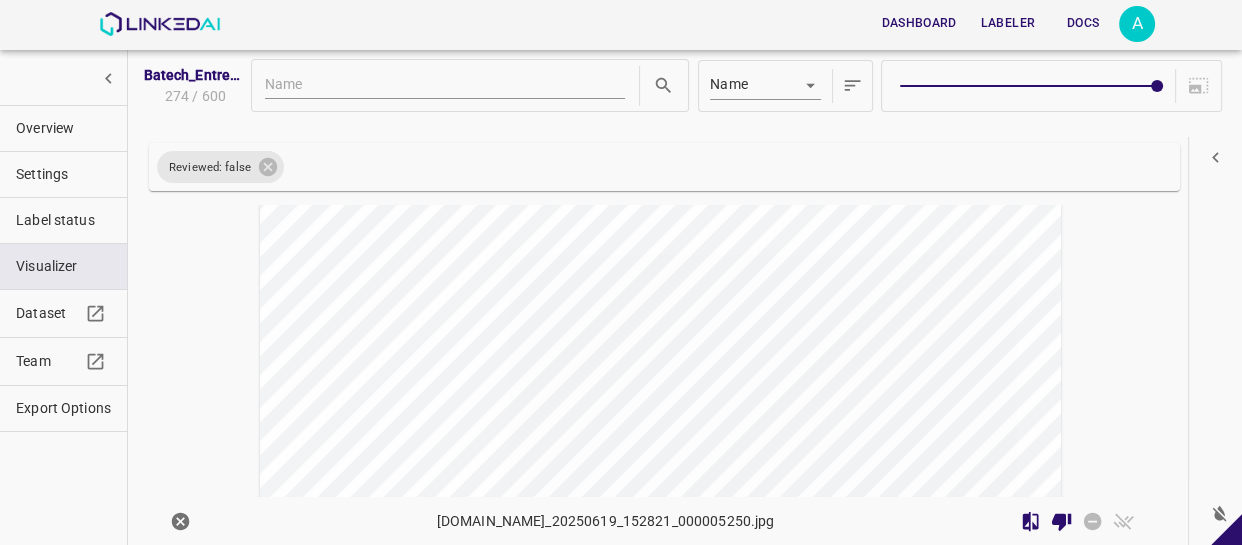click at bounding box center [560, 416] 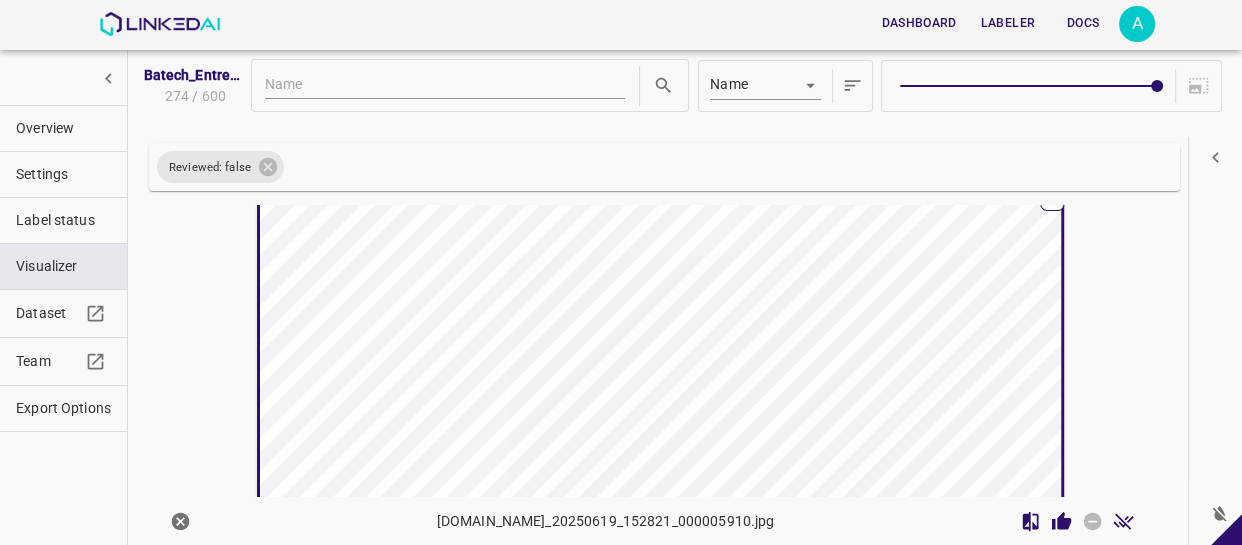 scroll, scrollTop: 2085, scrollLeft: 0, axis: vertical 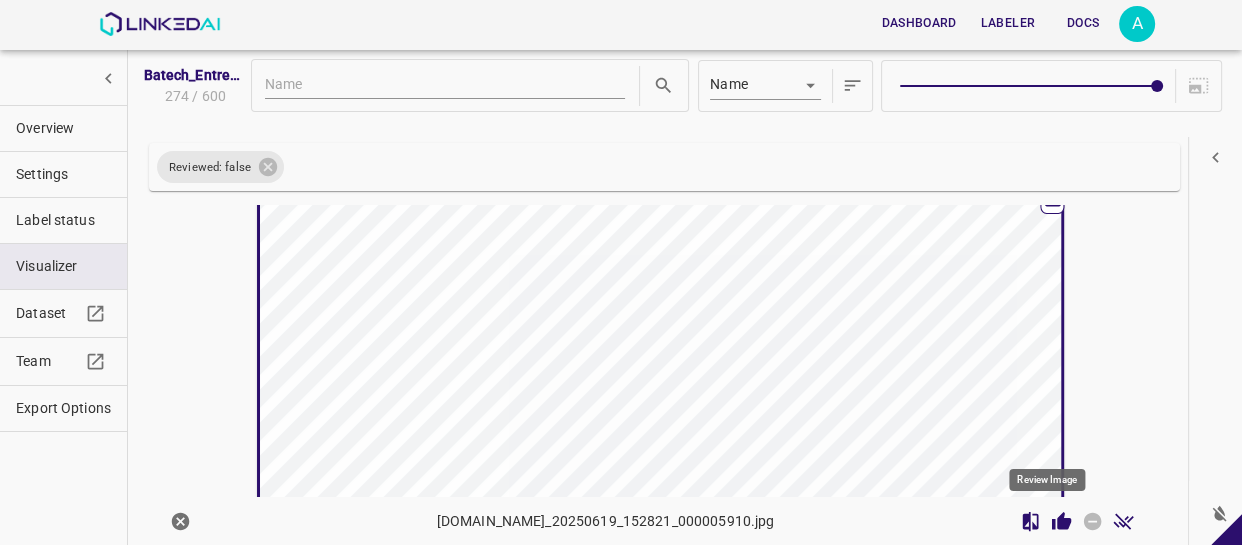 click 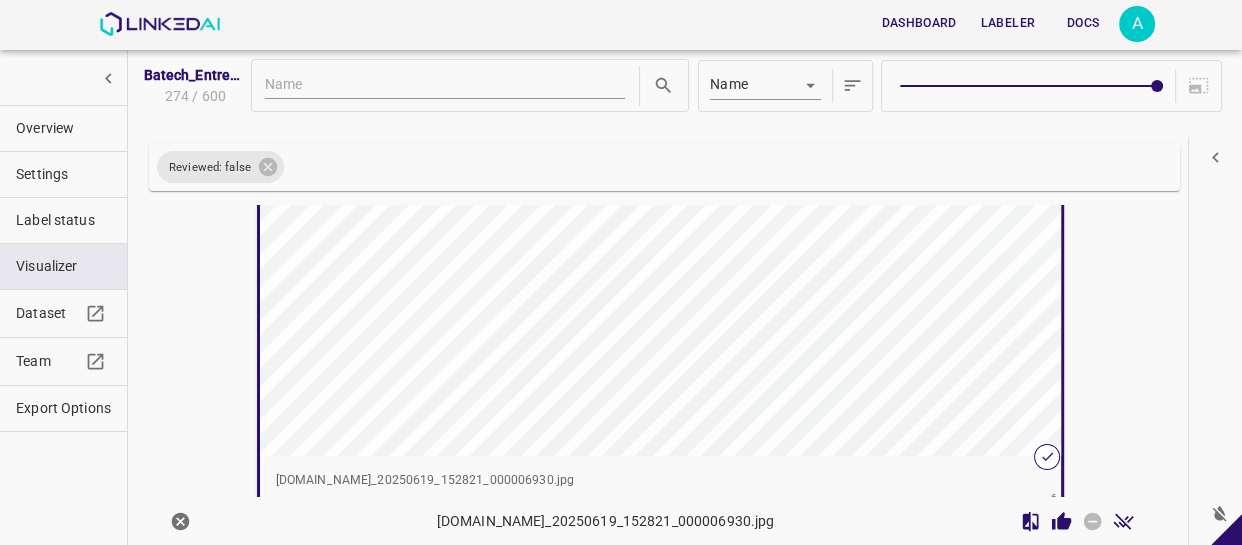scroll, scrollTop: 2810, scrollLeft: 0, axis: vertical 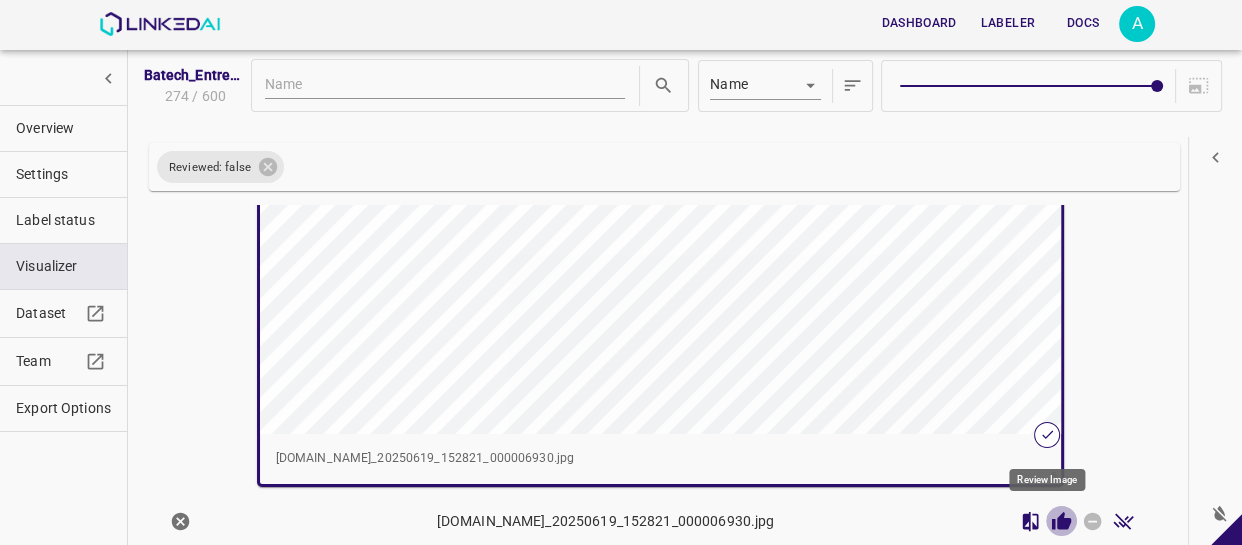 drag, startPoint x: 1048, startPoint y: 518, endPoint x: 1007, endPoint y: 438, distance: 89.89438 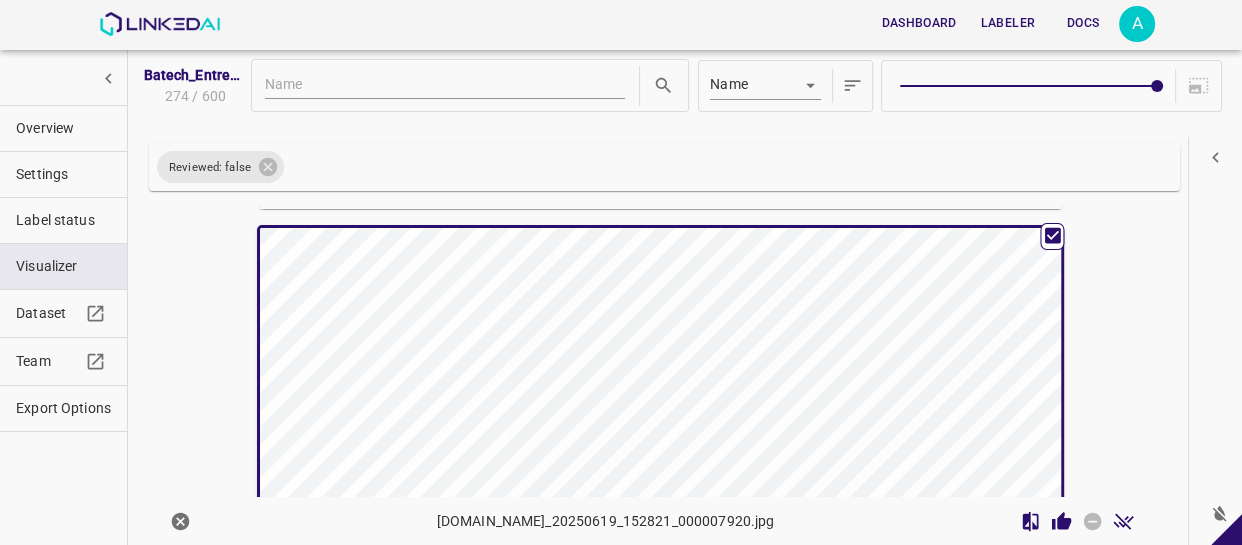 scroll, scrollTop: 3080, scrollLeft: 0, axis: vertical 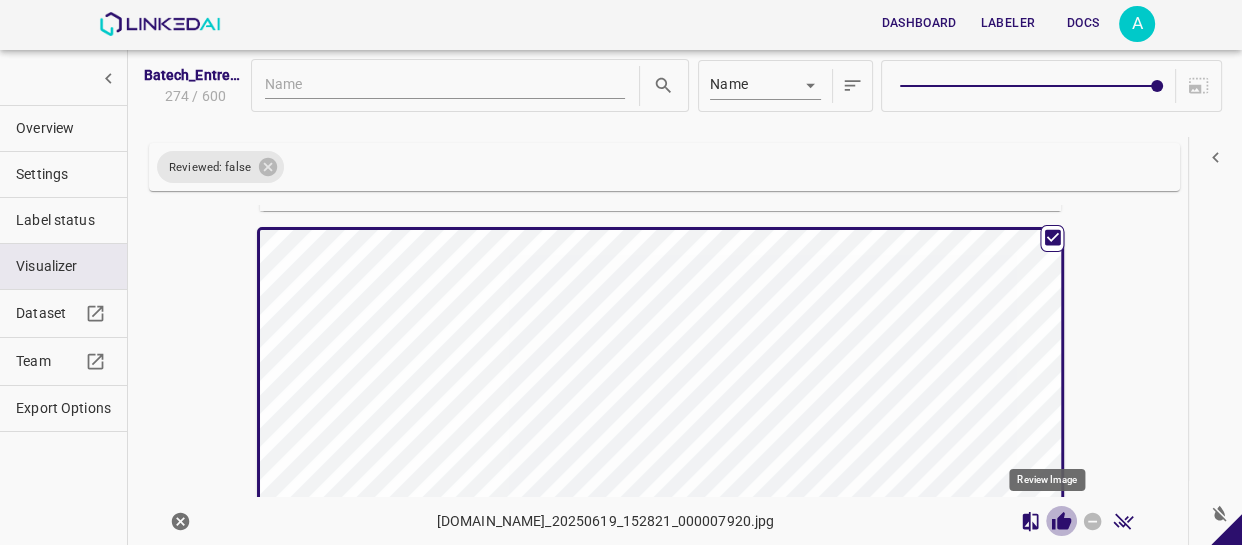 click 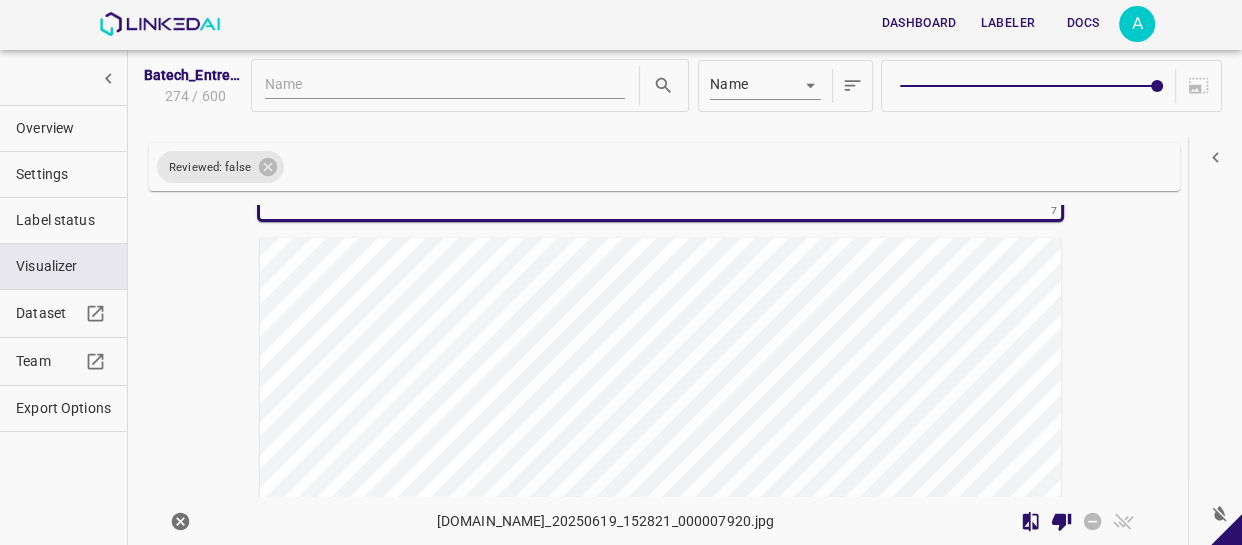 scroll, scrollTop: 3625, scrollLeft: 0, axis: vertical 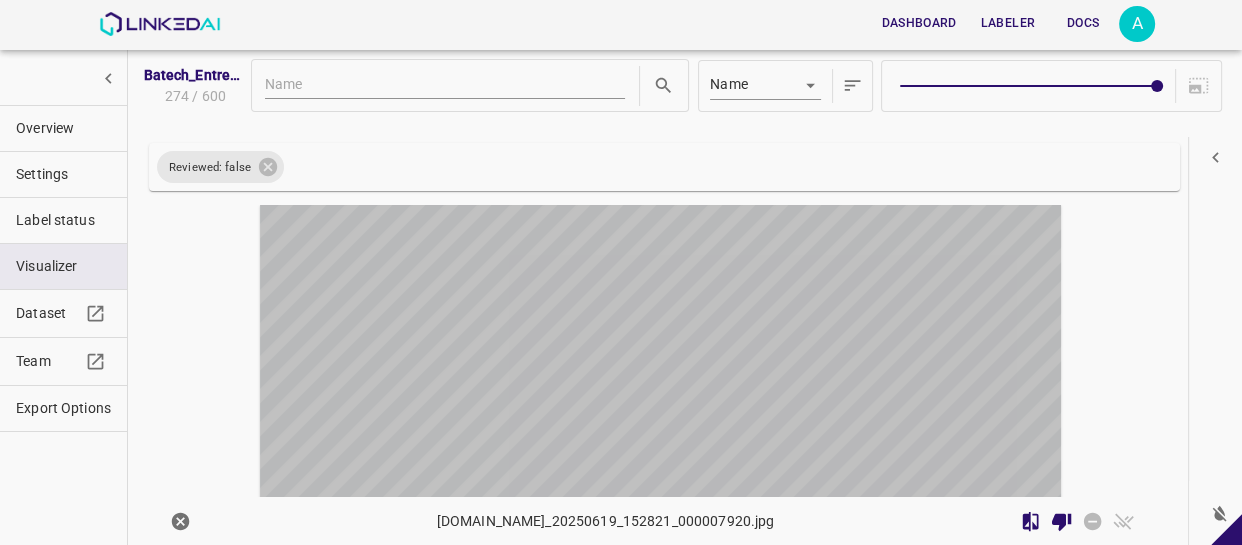 click at bounding box center [560, 430] 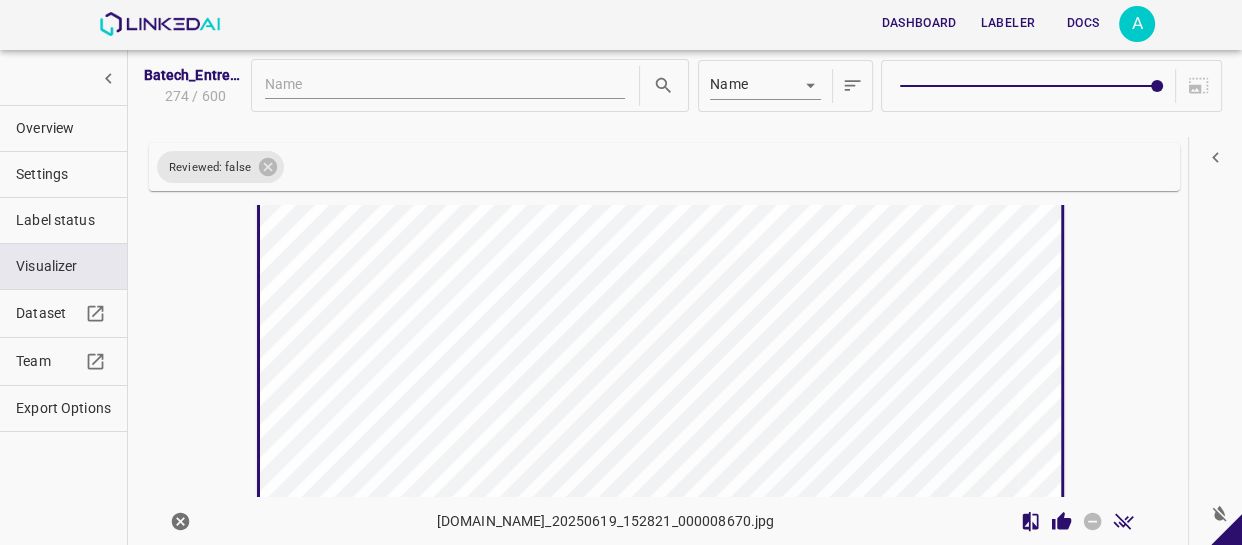 scroll, scrollTop: 3804, scrollLeft: 0, axis: vertical 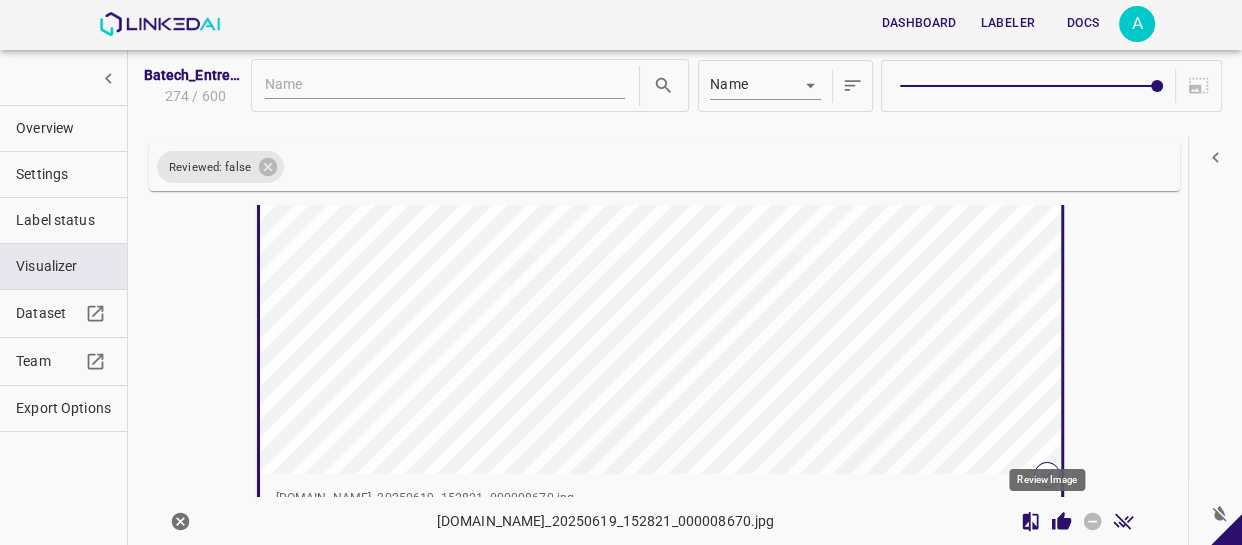 click 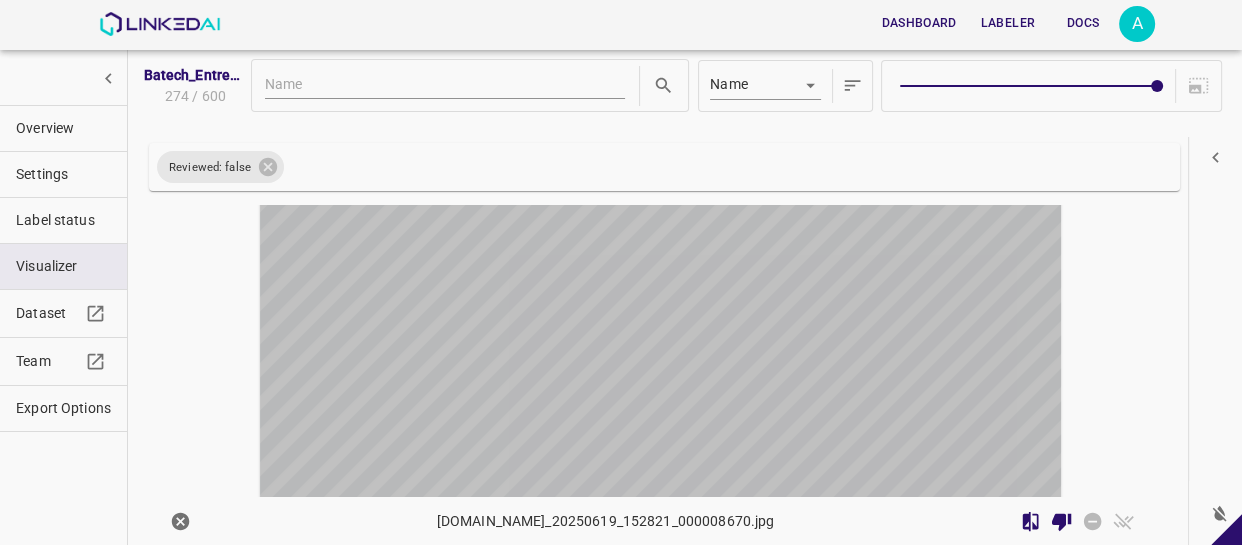 click at bounding box center [560, 404] 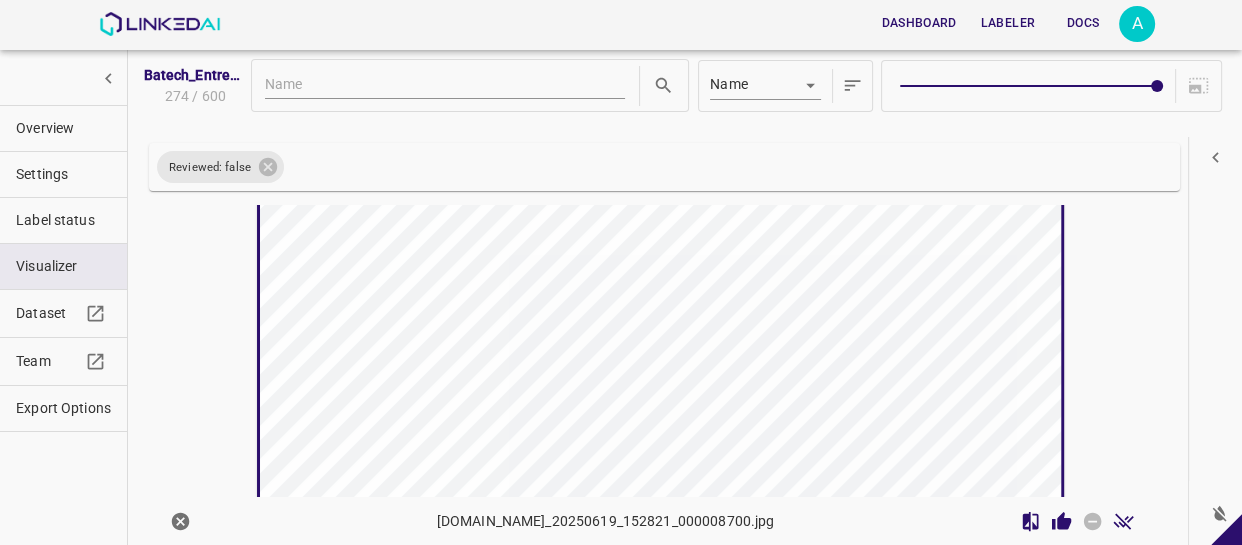 scroll, scrollTop: 4165, scrollLeft: 0, axis: vertical 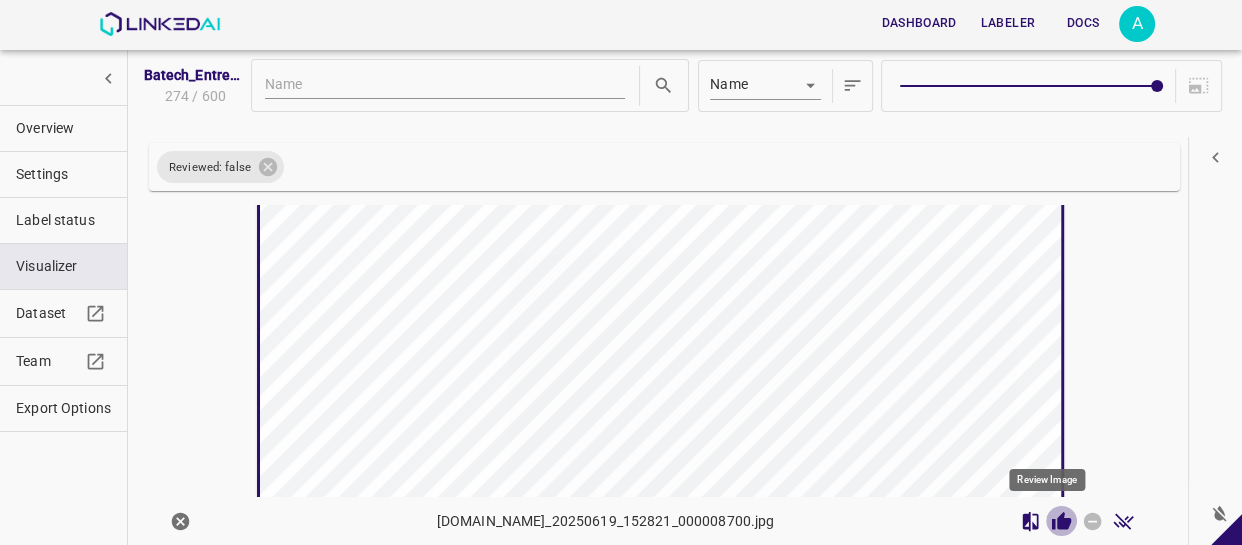click 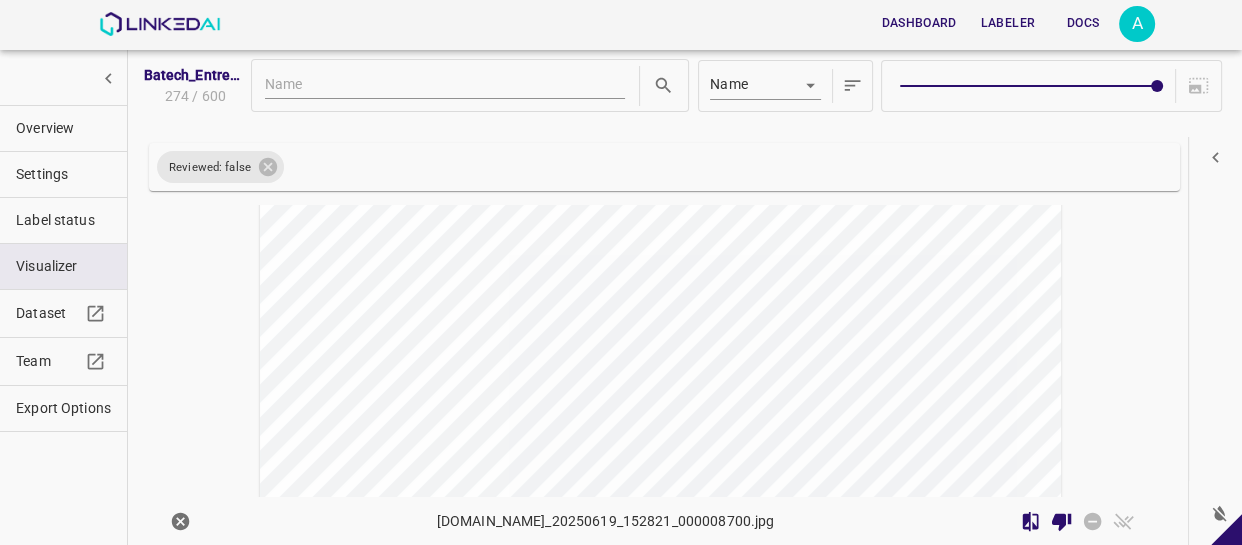 scroll, scrollTop: 4620, scrollLeft: 0, axis: vertical 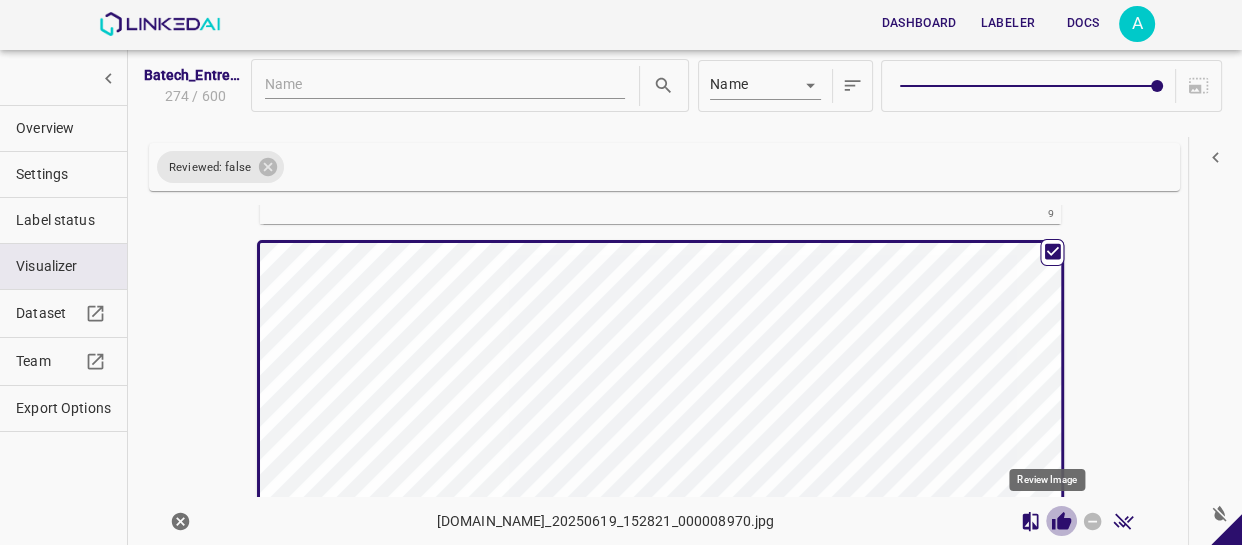 click 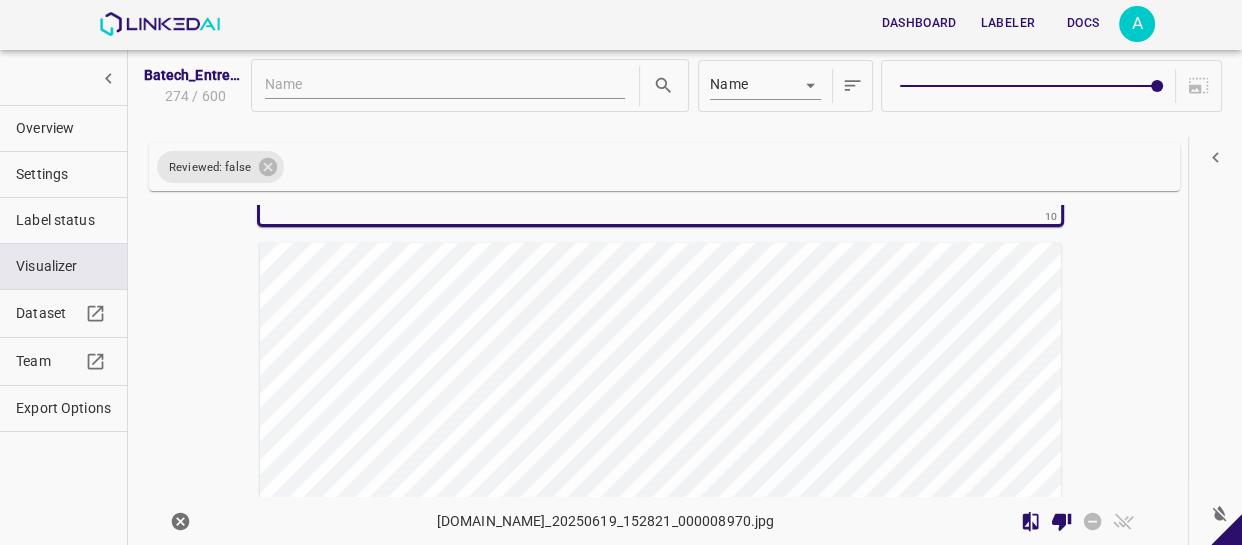 scroll, scrollTop: 5162, scrollLeft: 0, axis: vertical 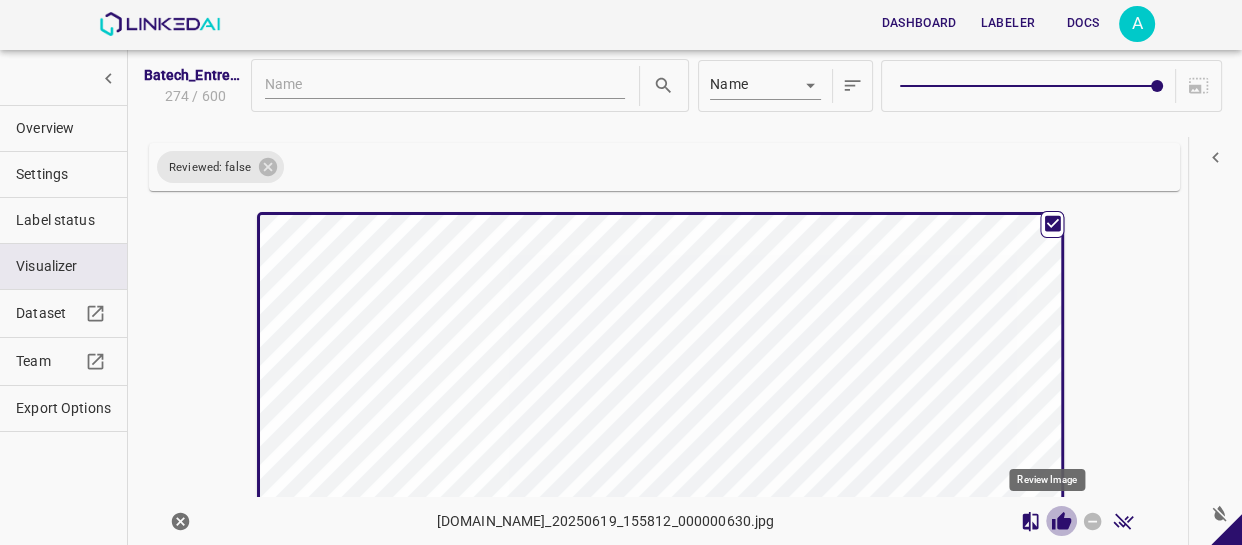 click 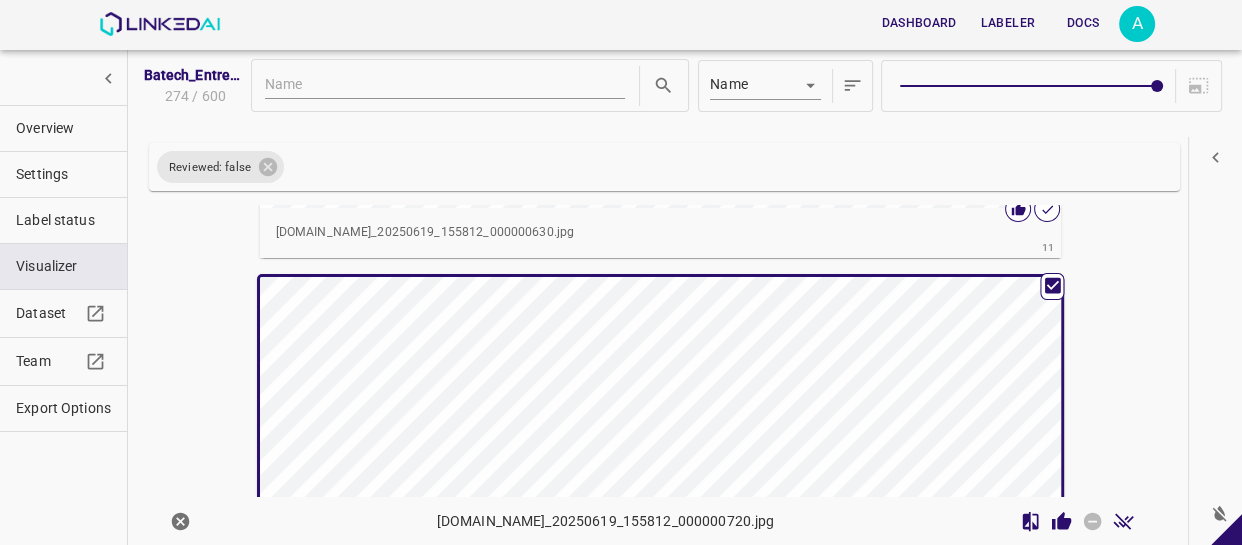 scroll, scrollTop: 5614, scrollLeft: 0, axis: vertical 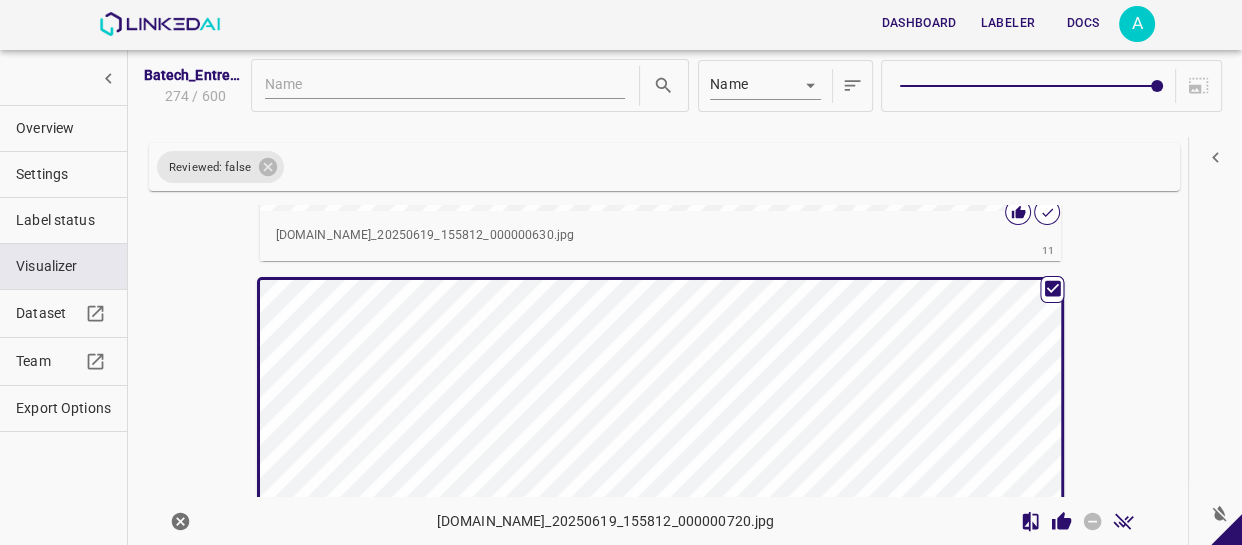 click 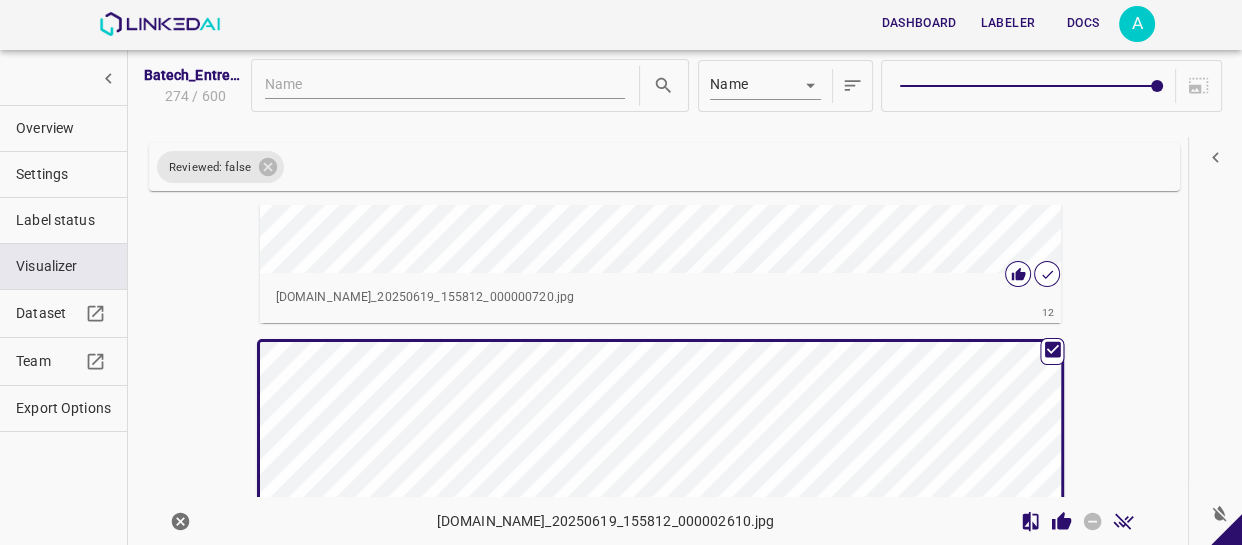 scroll, scrollTop: 6066, scrollLeft: 0, axis: vertical 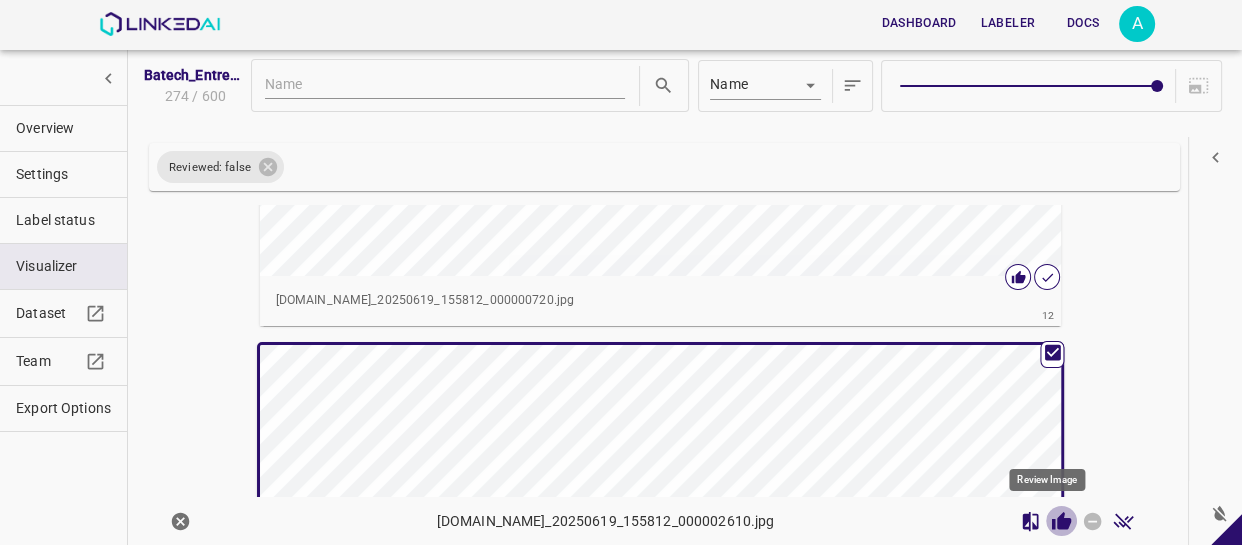 click 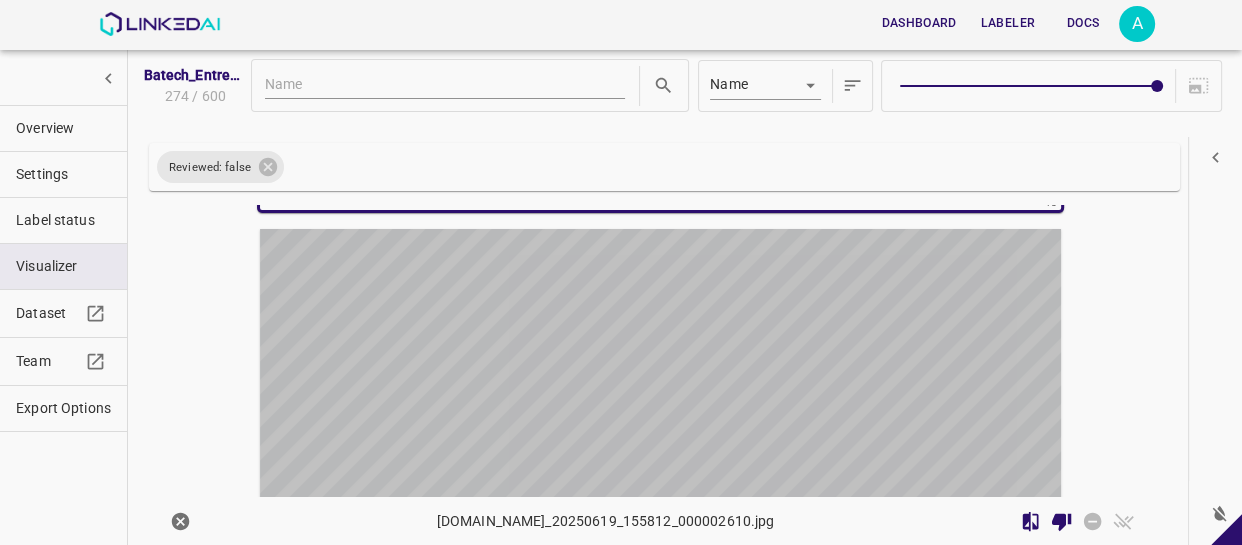 click at bounding box center [560, 454] 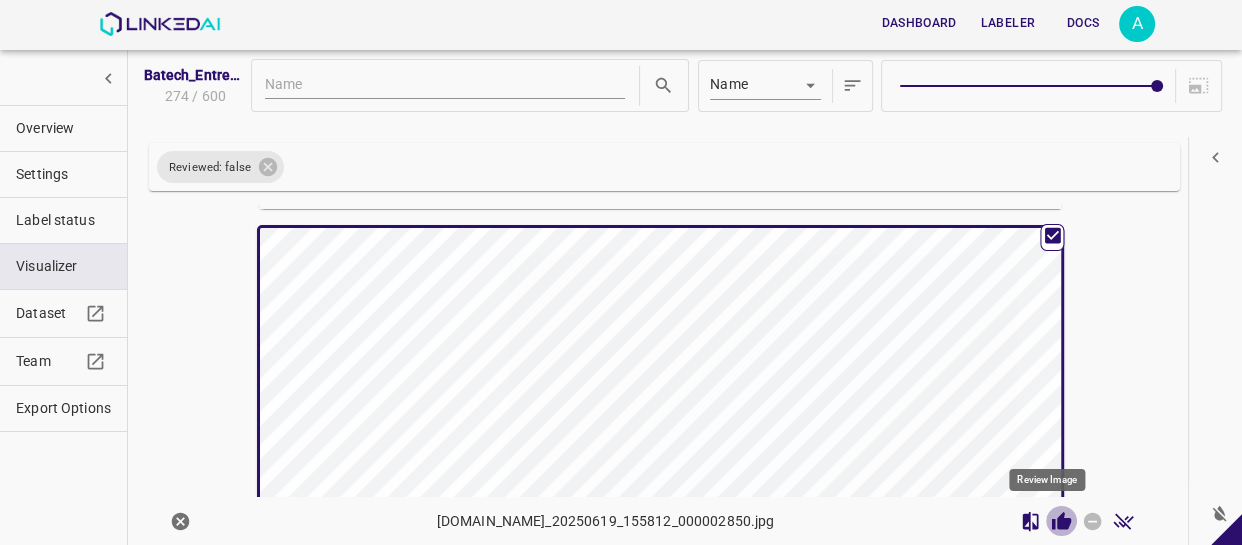 click 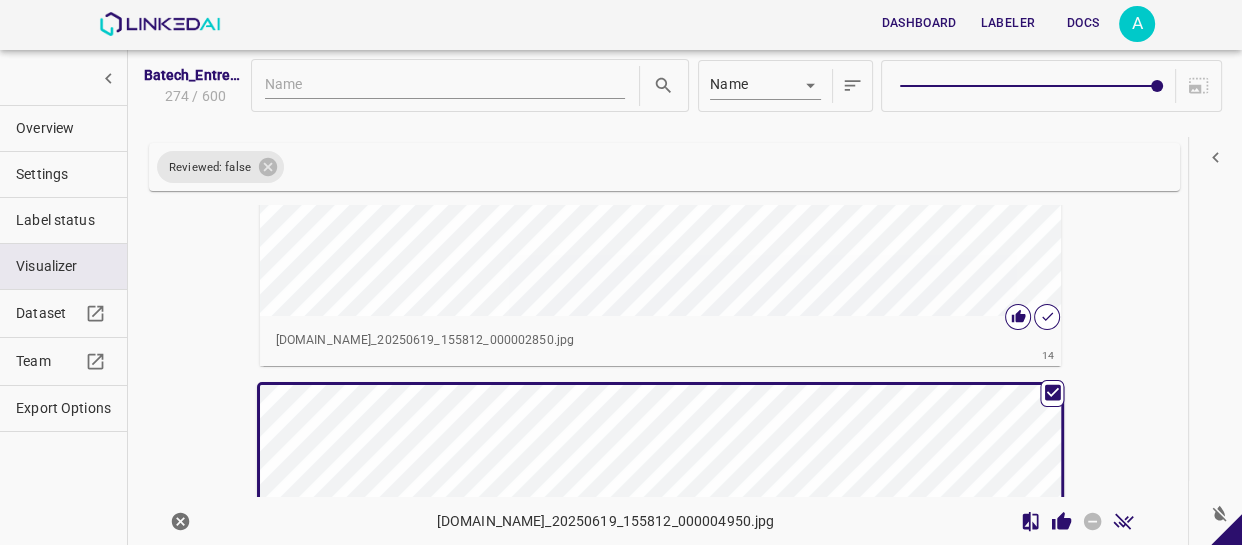 scroll, scrollTop: 7151, scrollLeft: 0, axis: vertical 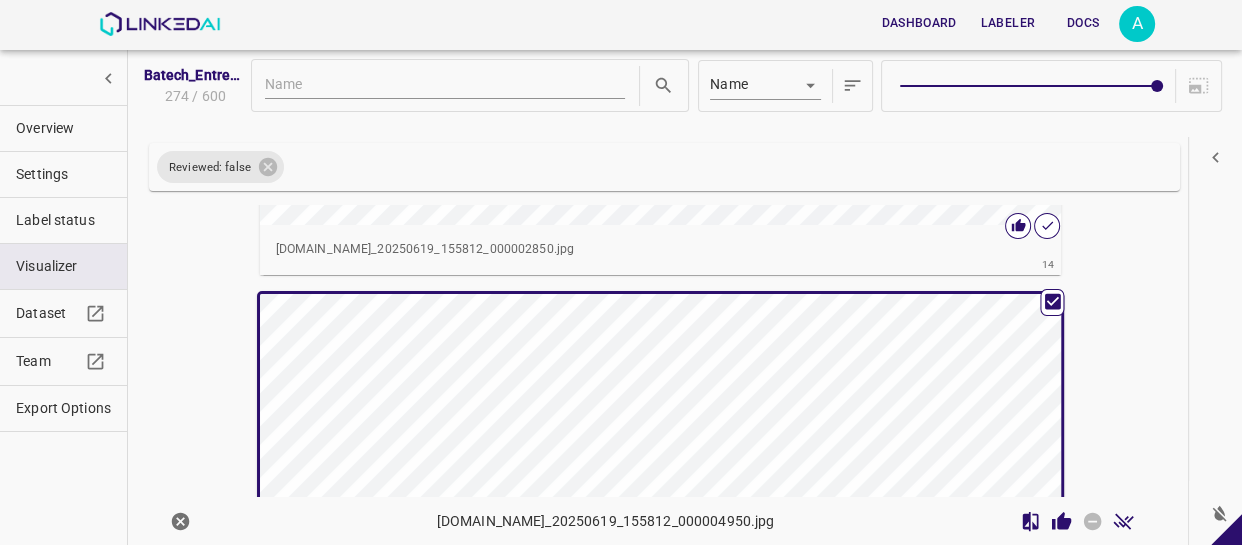 click at bounding box center [560, 519] 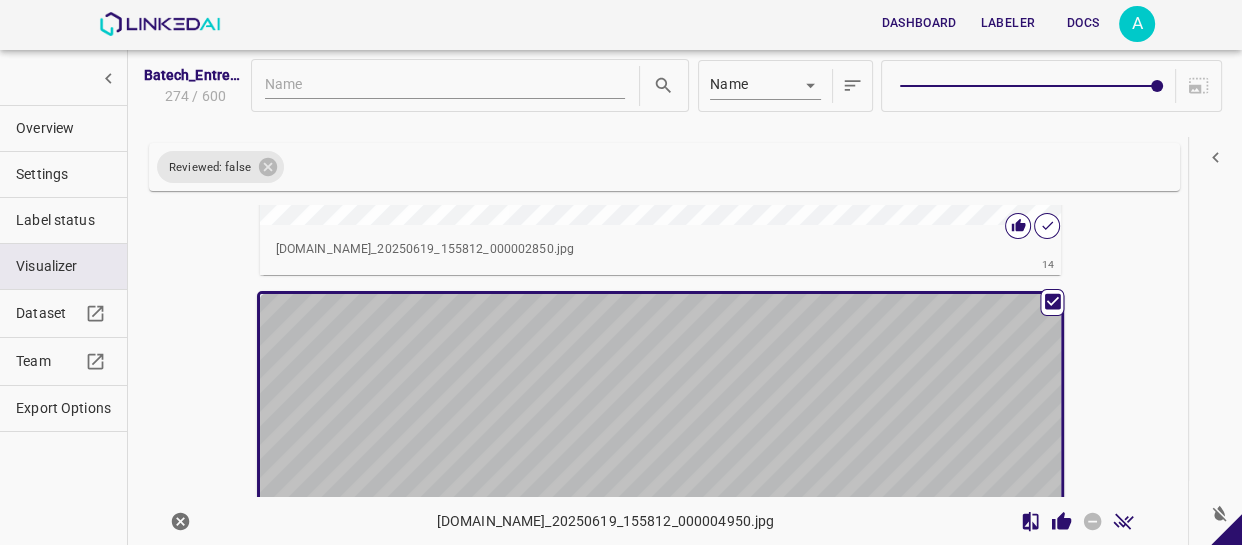click at bounding box center [560, 519] 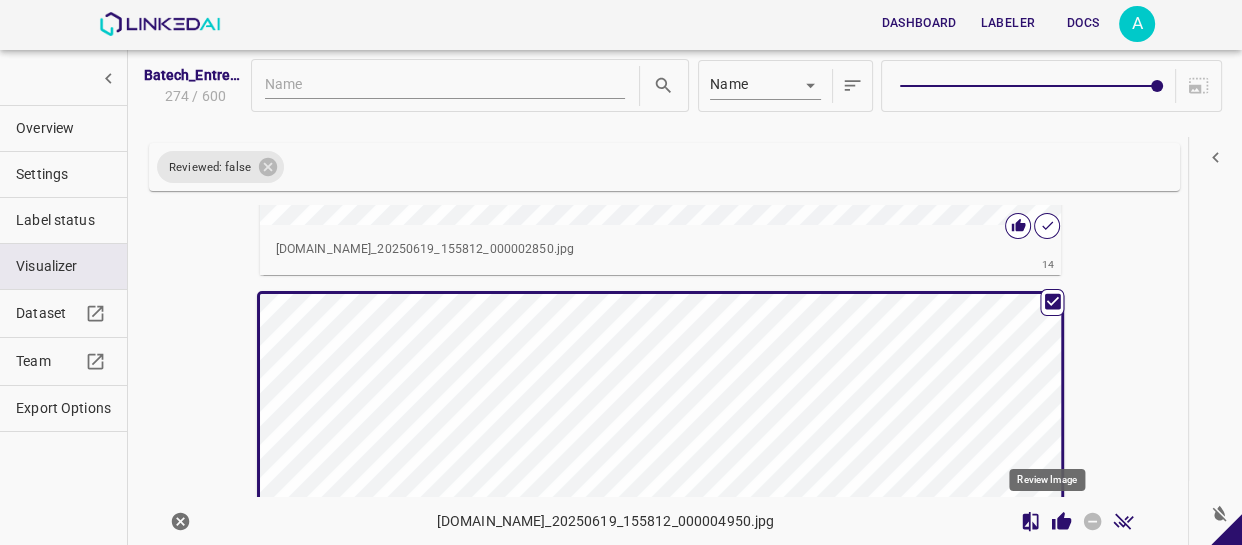 click 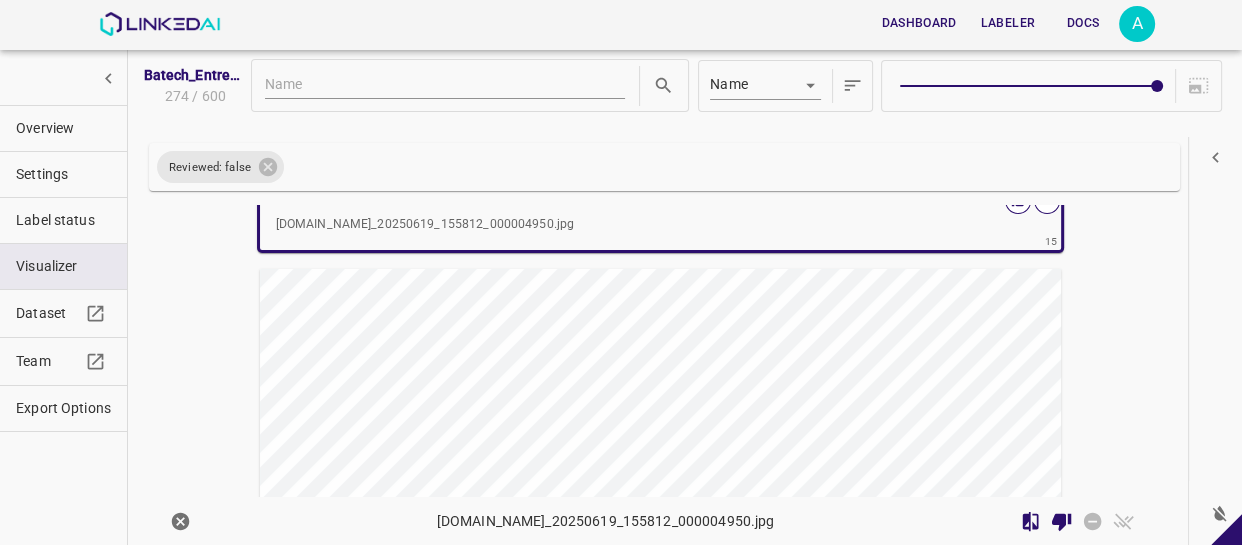 scroll, scrollTop: 7697, scrollLeft: 0, axis: vertical 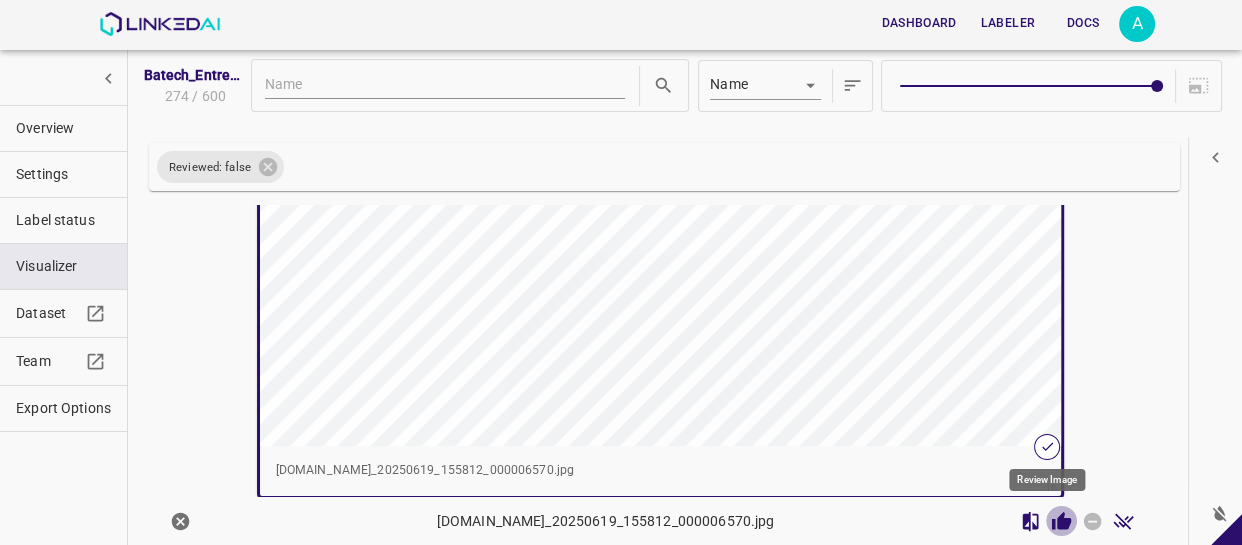 drag, startPoint x: 1055, startPoint y: 516, endPoint x: 1011, endPoint y: 473, distance: 61.522354 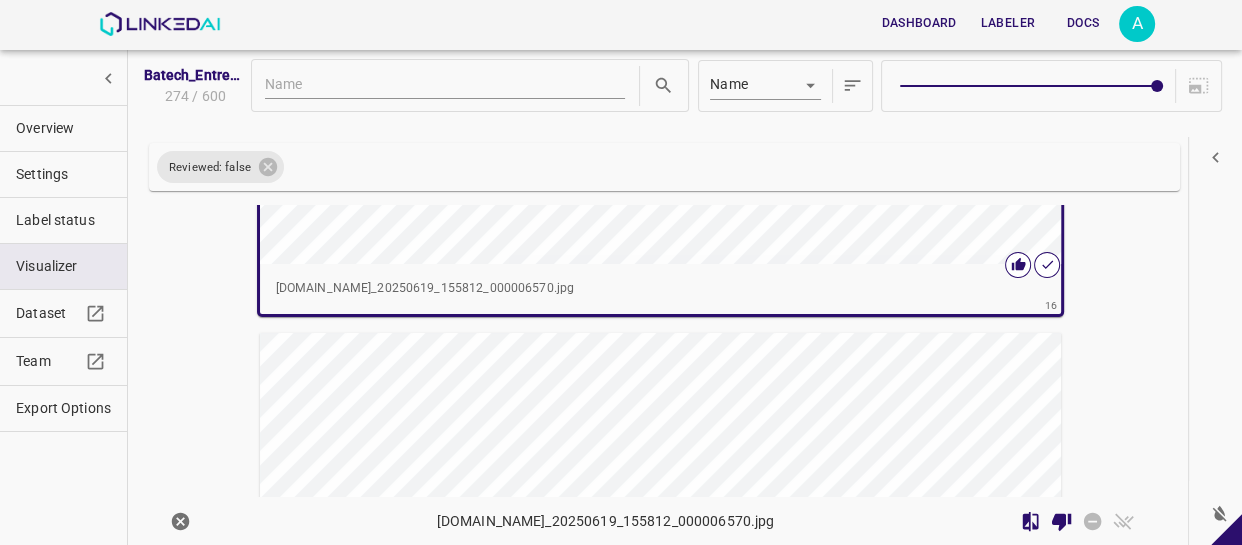 scroll, scrollTop: 8330, scrollLeft: 0, axis: vertical 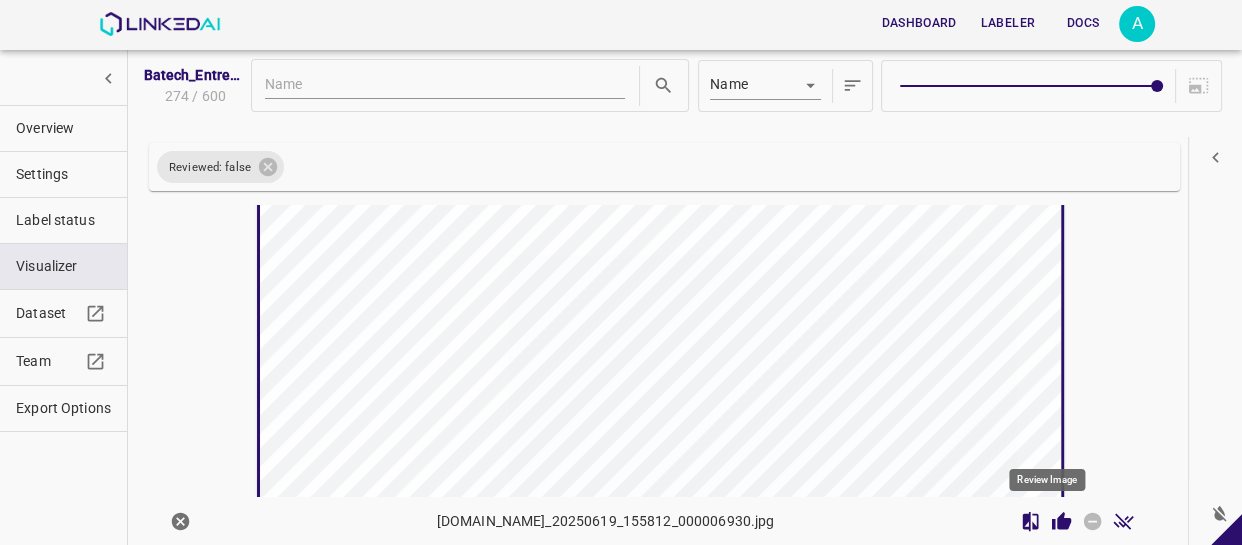 click 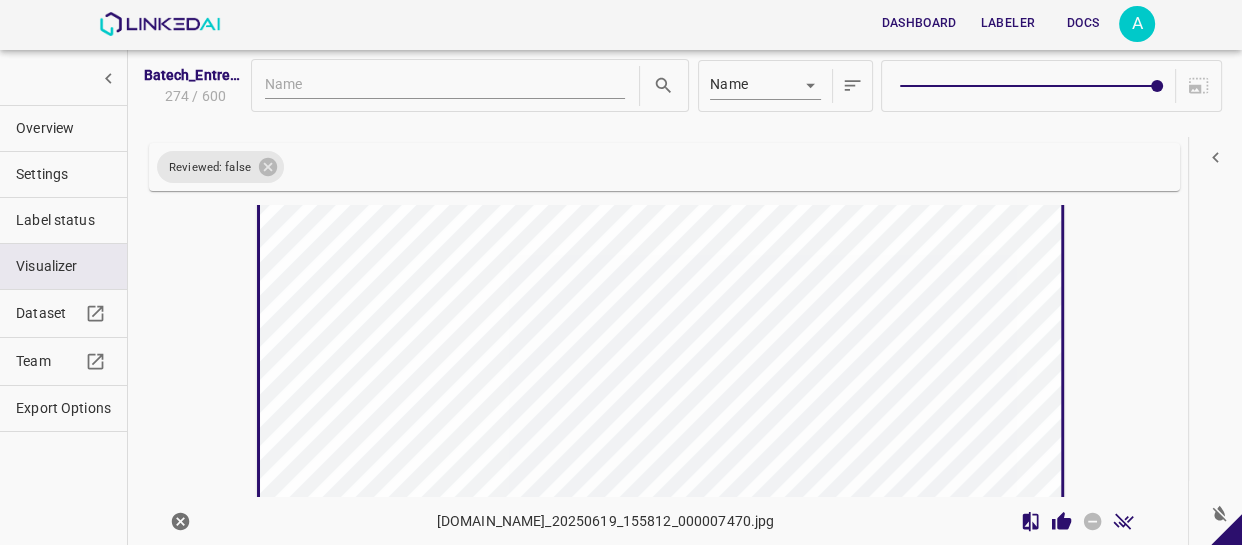 scroll, scrollTop: 8870, scrollLeft: 0, axis: vertical 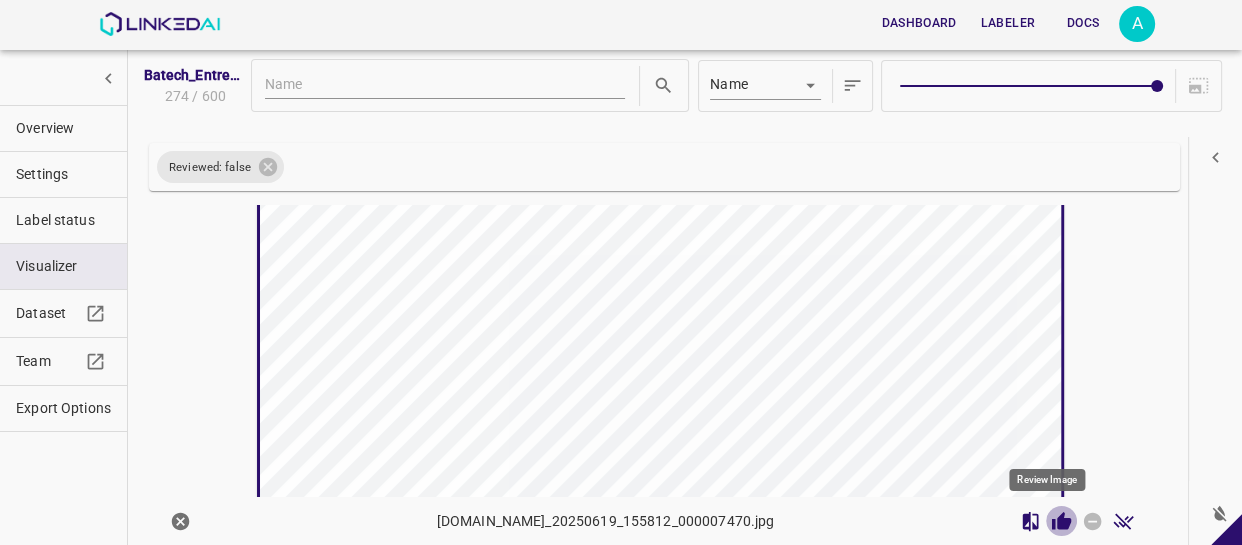 click 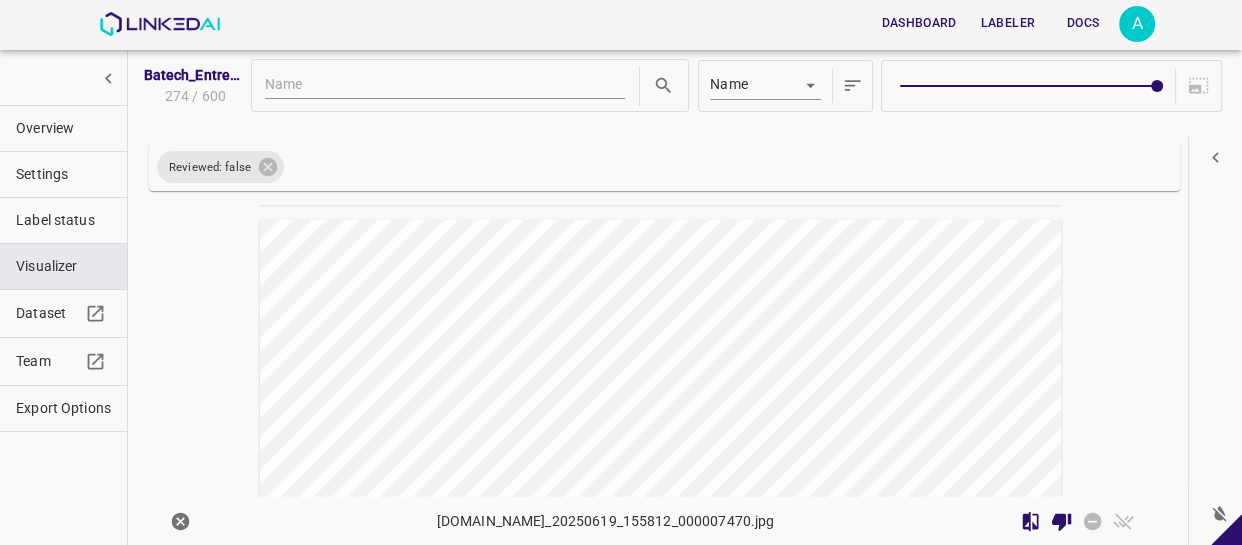 scroll, scrollTop: 9325, scrollLeft: 0, axis: vertical 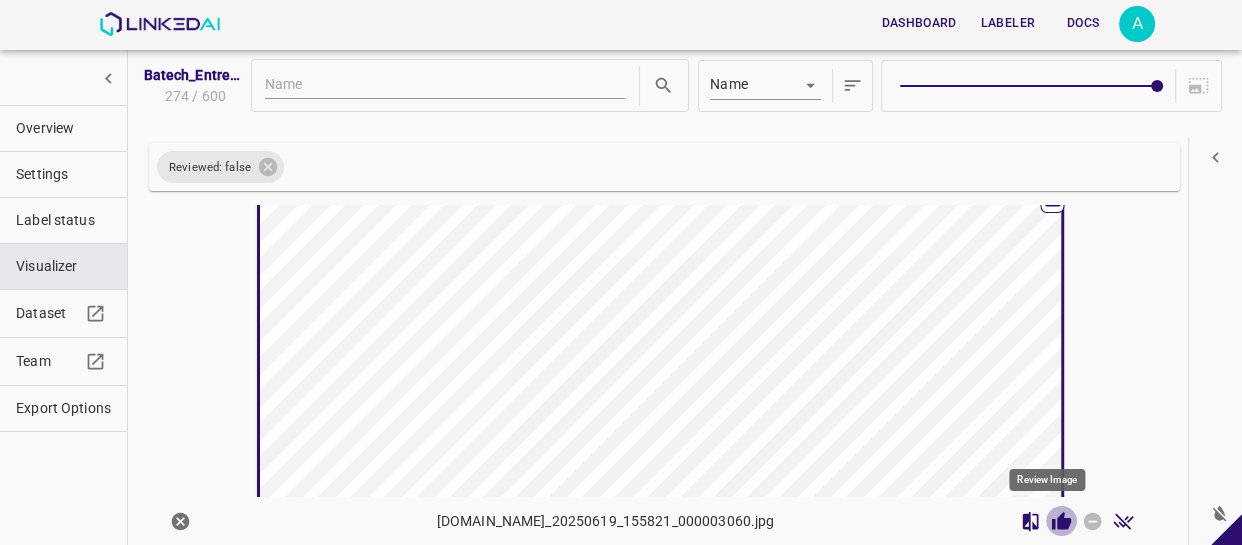 click 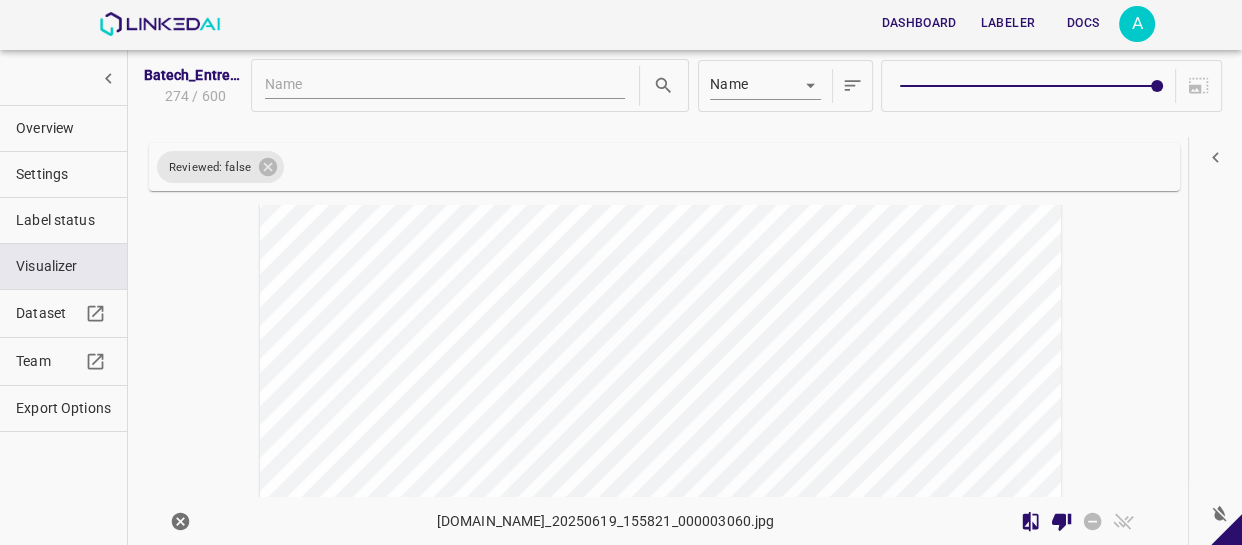 scroll, scrollTop: 9959, scrollLeft: 0, axis: vertical 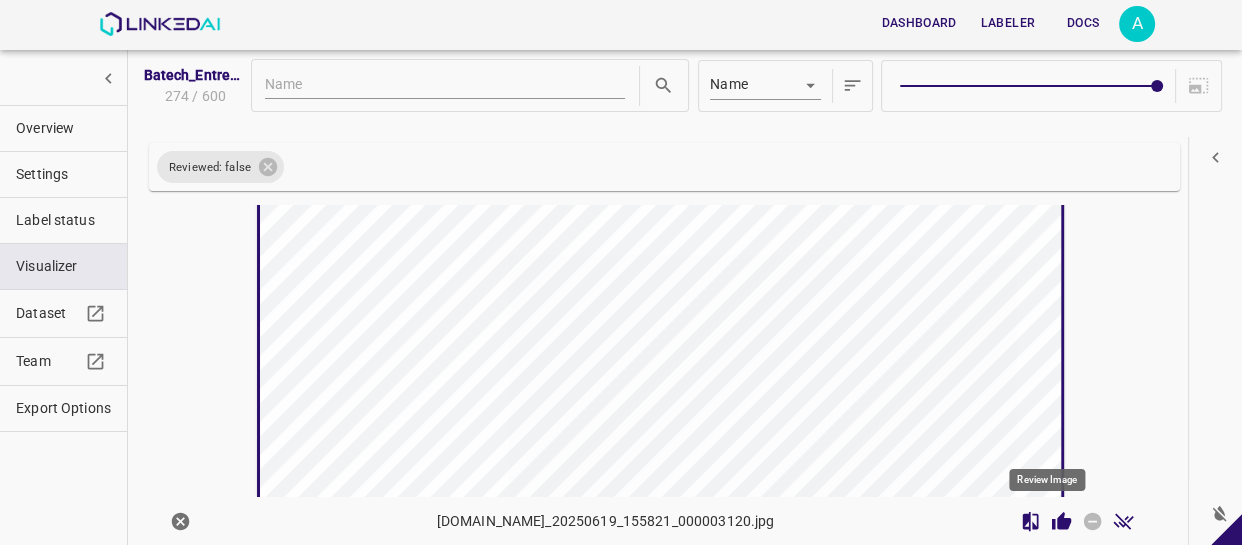 click 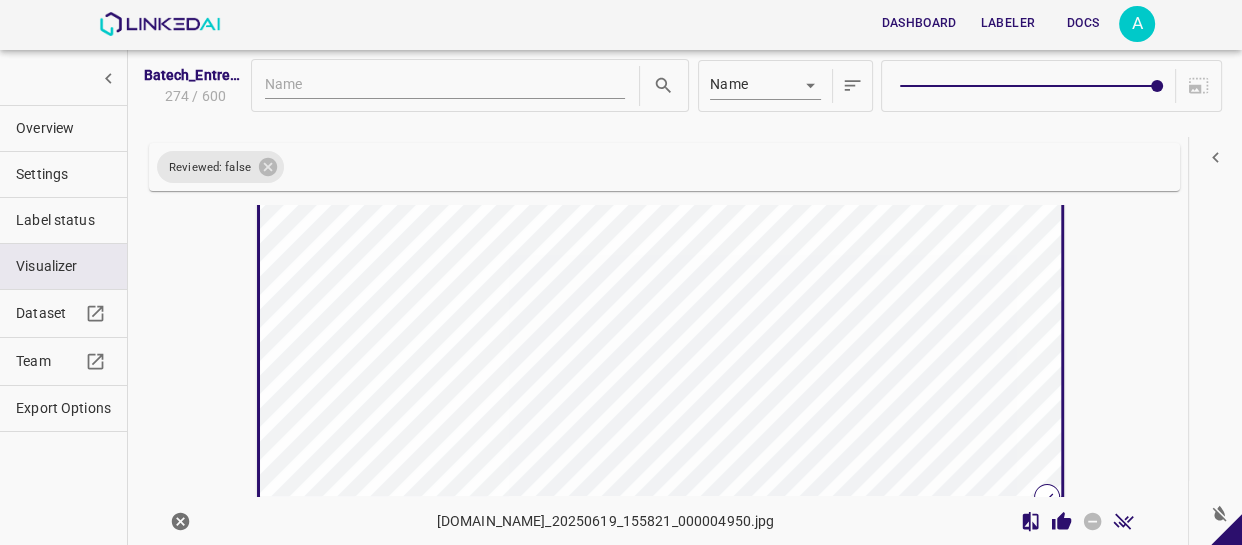 scroll, scrollTop: 10499, scrollLeft: 0, axis: vertical 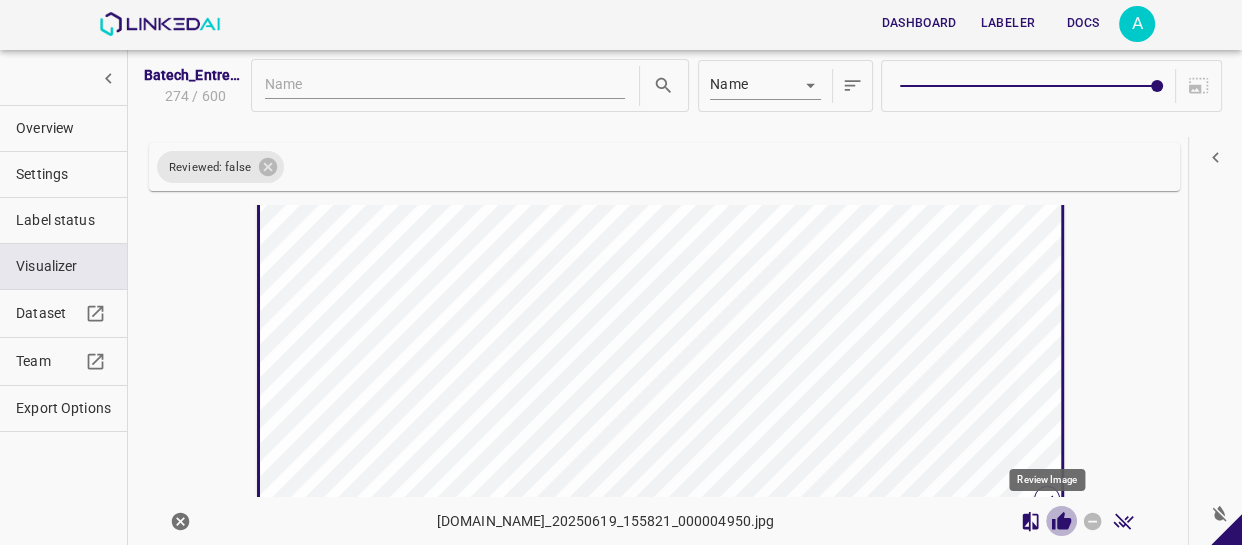 click 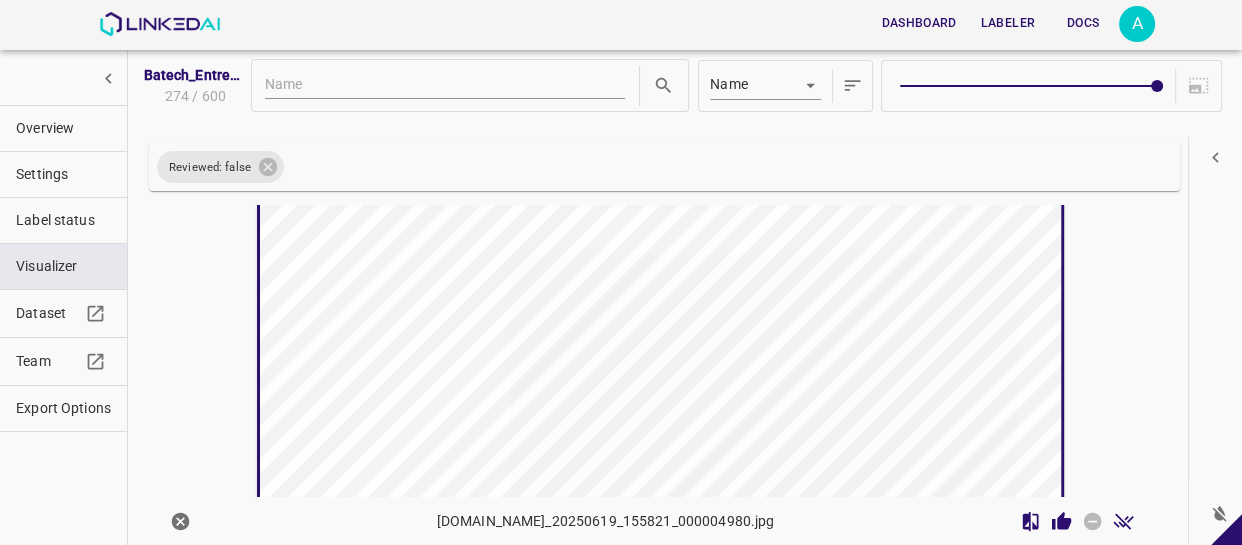 scroll, scrollTop: 10950, scrollLeft: 0, axis: vertical 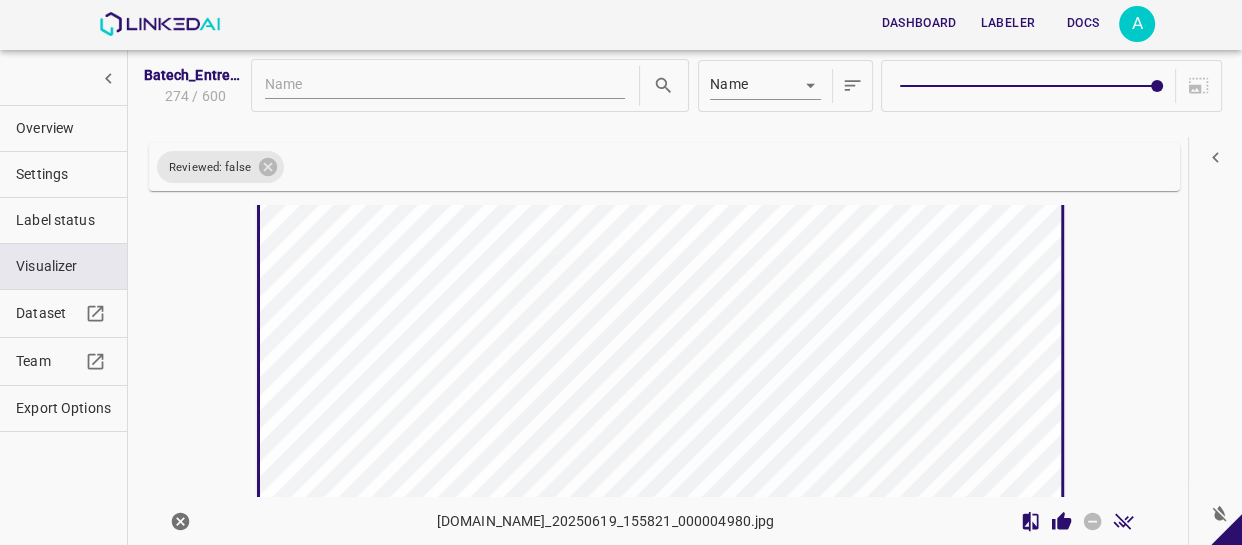 click 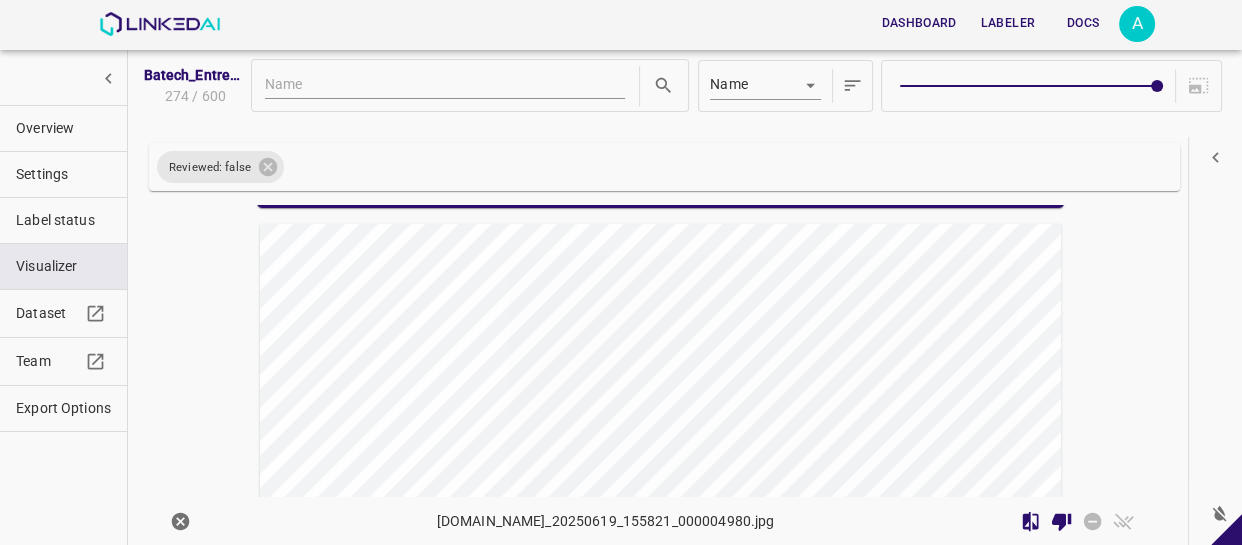 scroll, scrollTop: 11314, scrollLeft: 0, axis: vertical 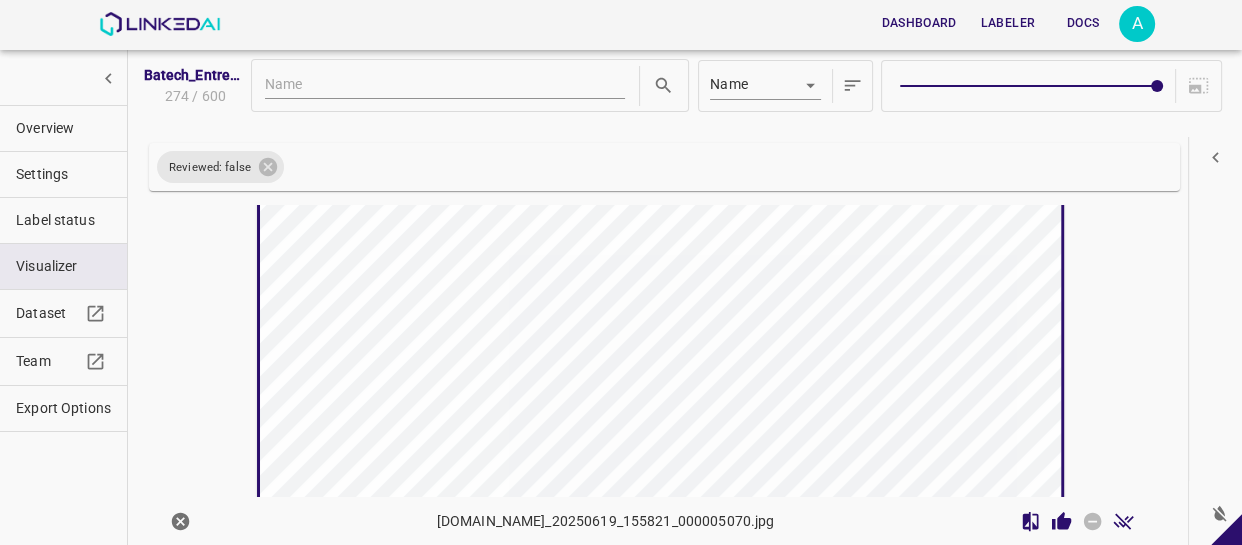 click 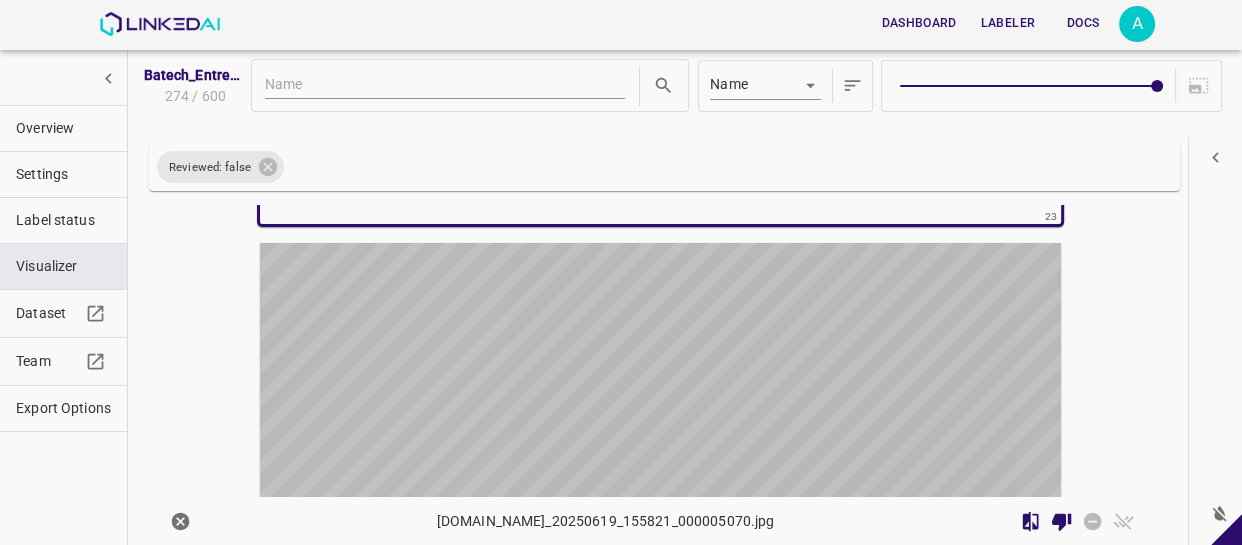 scroll, scrollTop: 11854, scrollLeft: 0, axis: vertical 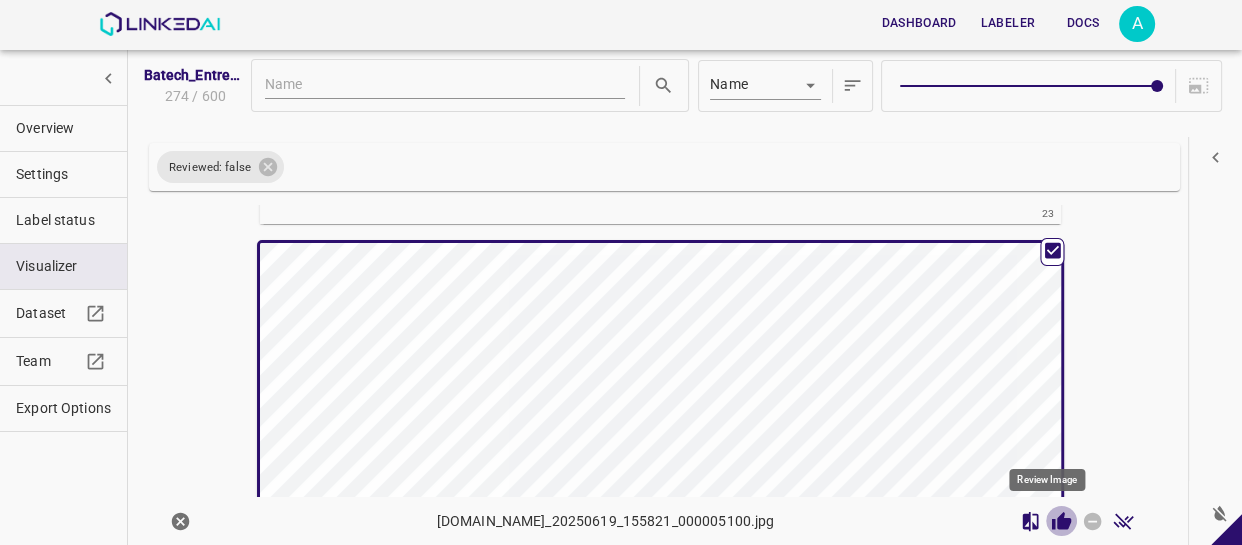 click 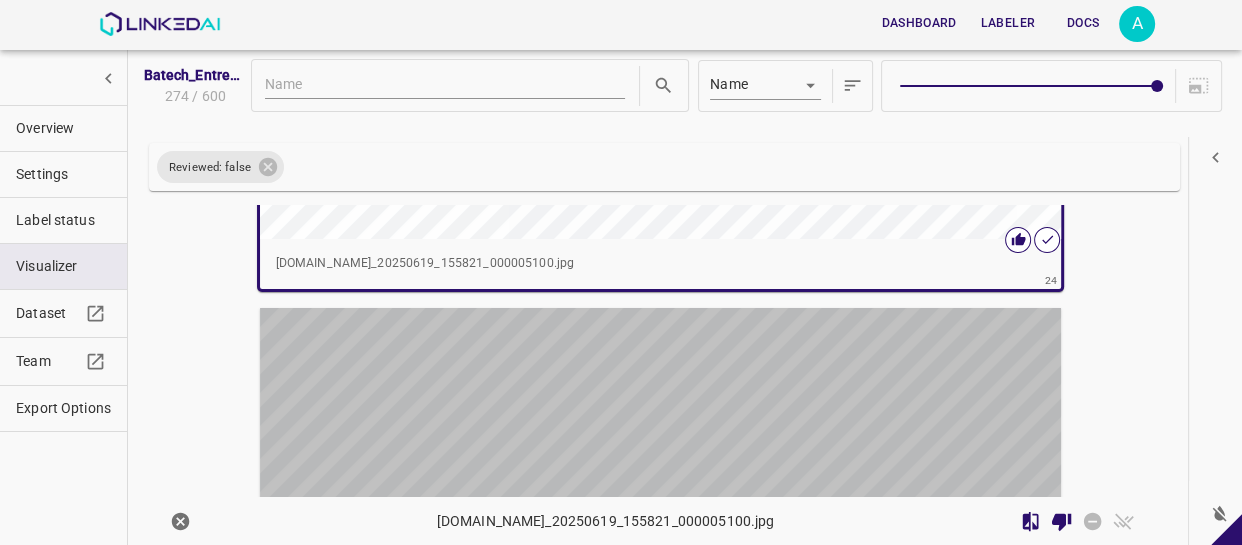scroll, scrollTop: 12306, scrollLeft: 0, axis: vertical 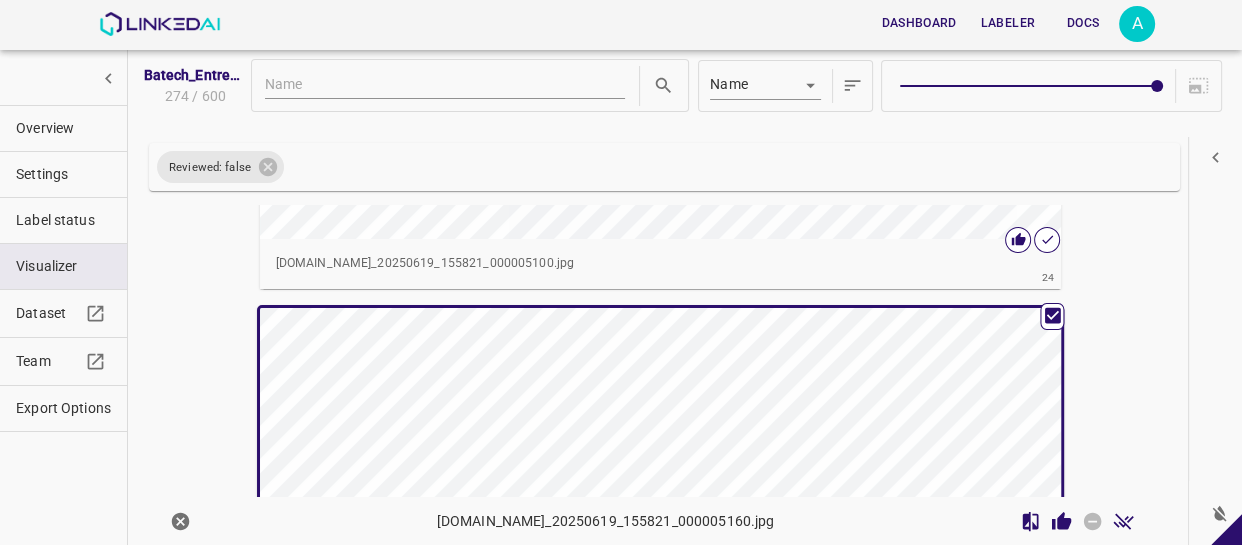 click 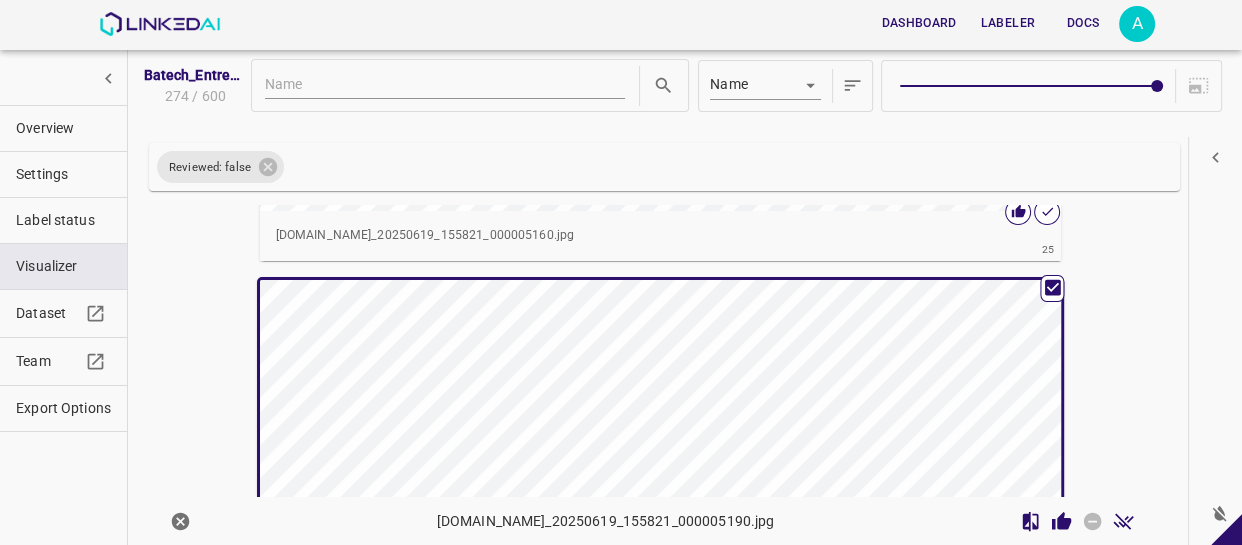 scroll, scrollTop: 12849, scrollLeft: 0, axis: vertical 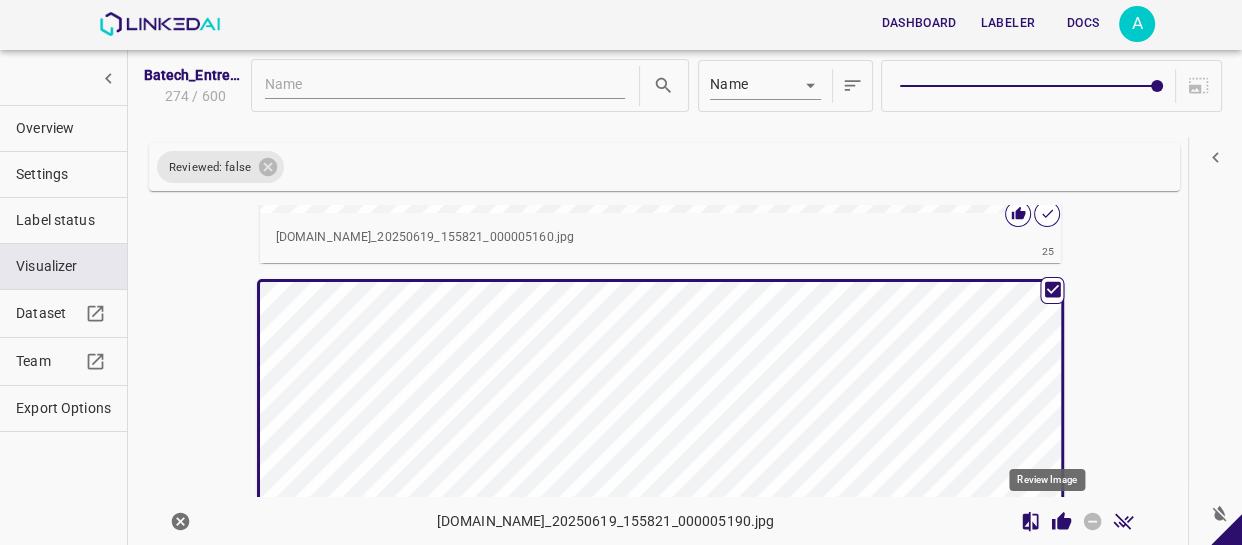 click 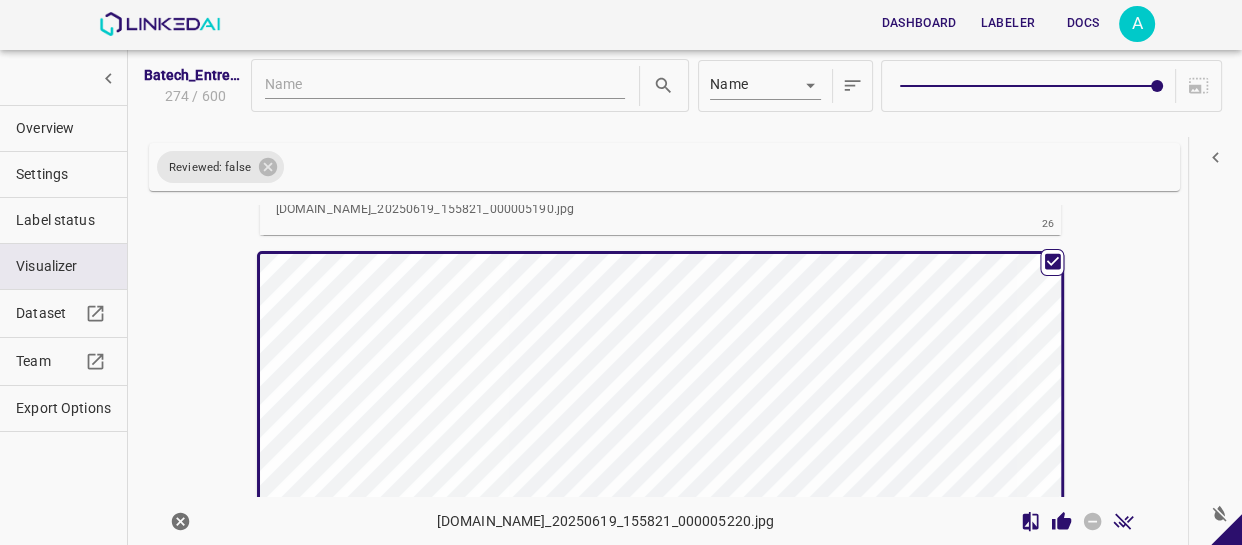scroll, scrollTop: 13391, scrollLeft: 0, axis: vertical 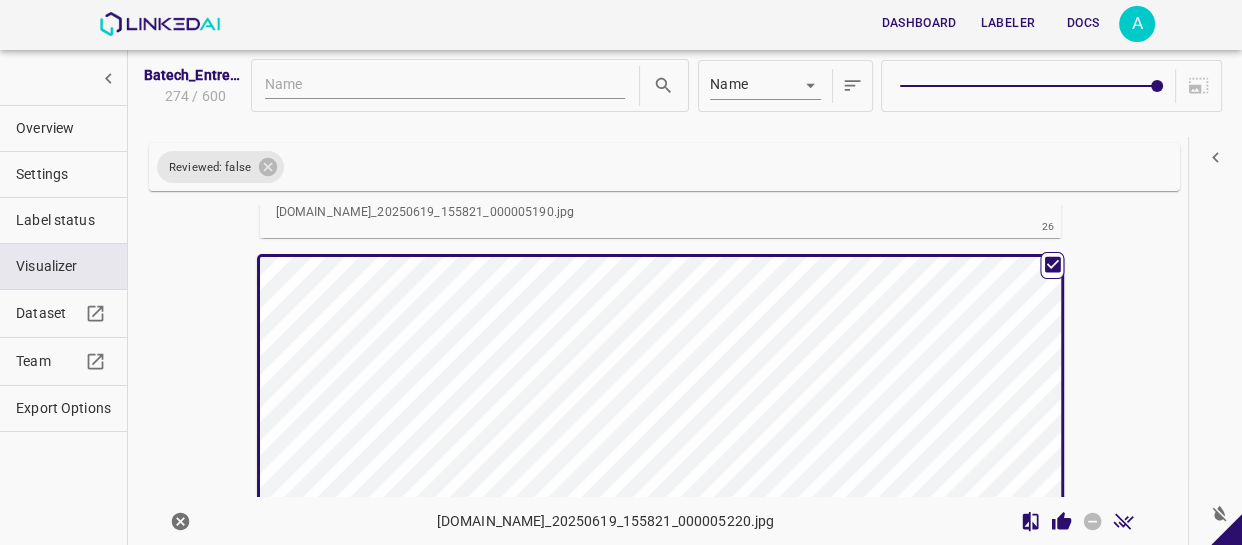 click 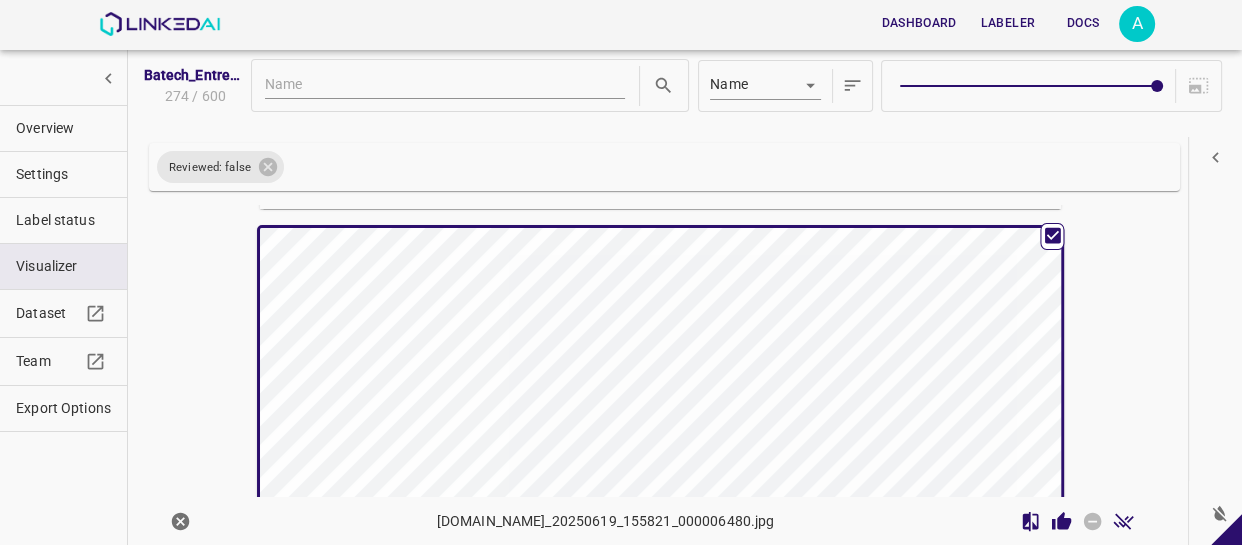 scroll, scrollTop: 13934, scrollLeft: 0, axis: vertical 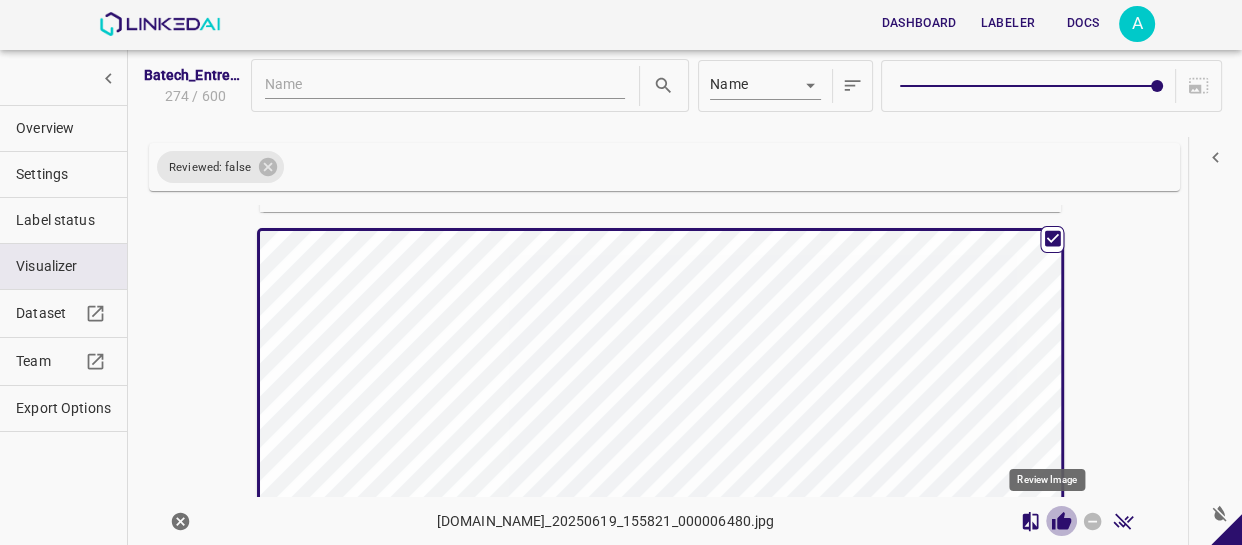 click 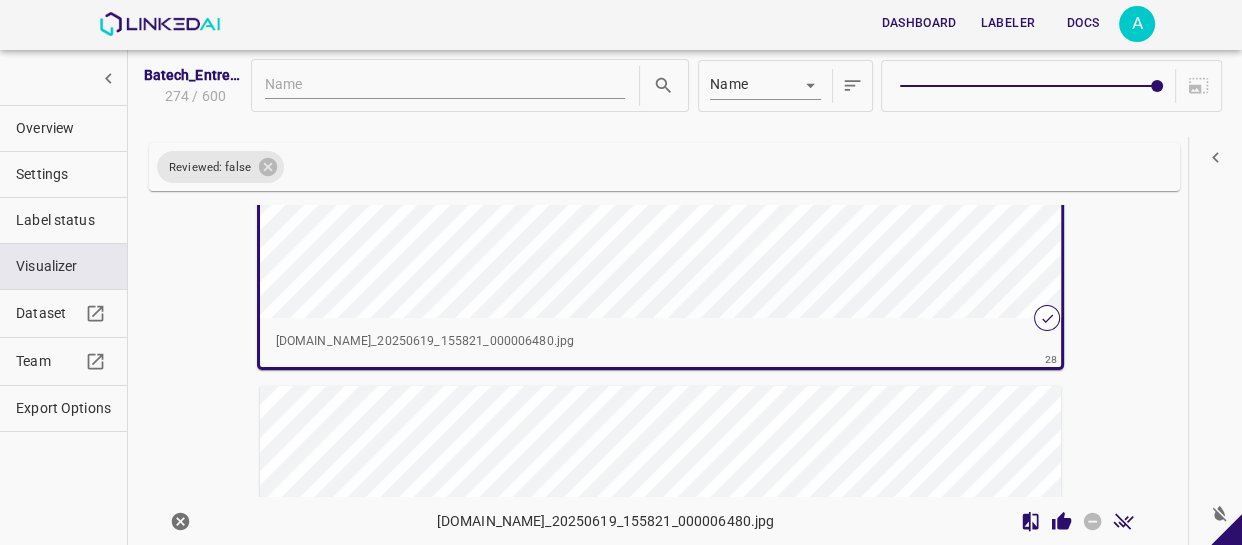 scroll, scrollTop: 14389, scrollLeft: 0, axis: vertical 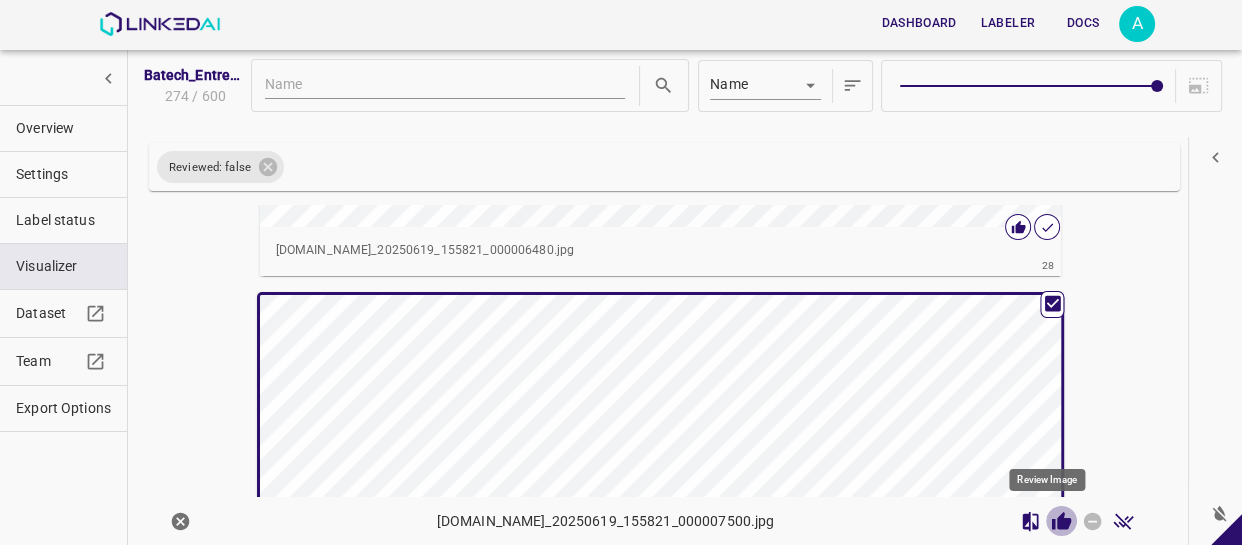 click 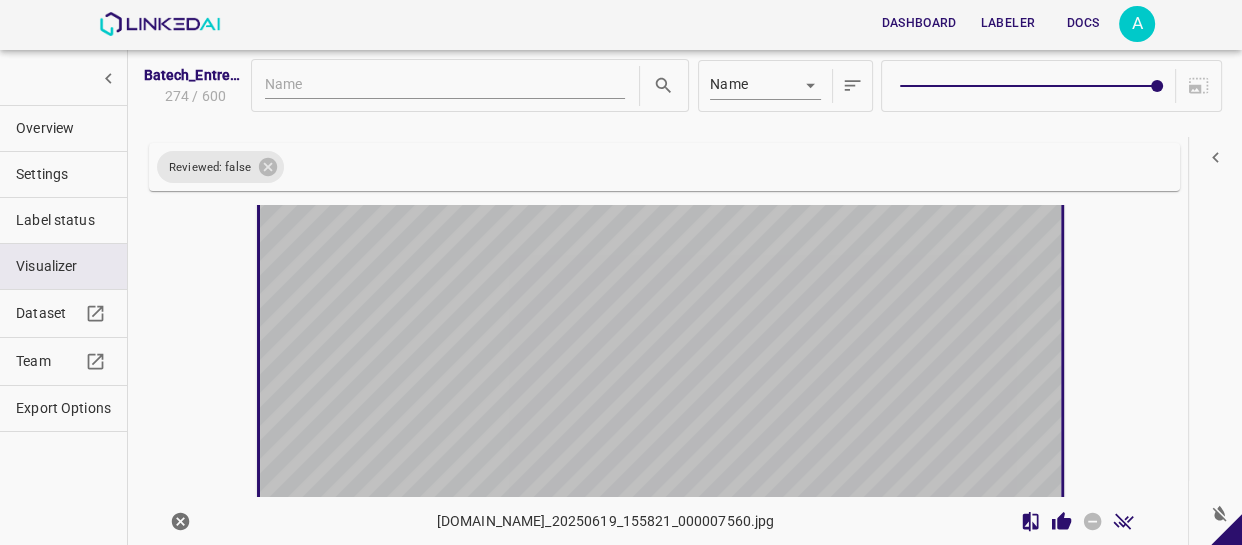scroll, scrollTop: 15020, scrollLeft: 0, axis: vertical 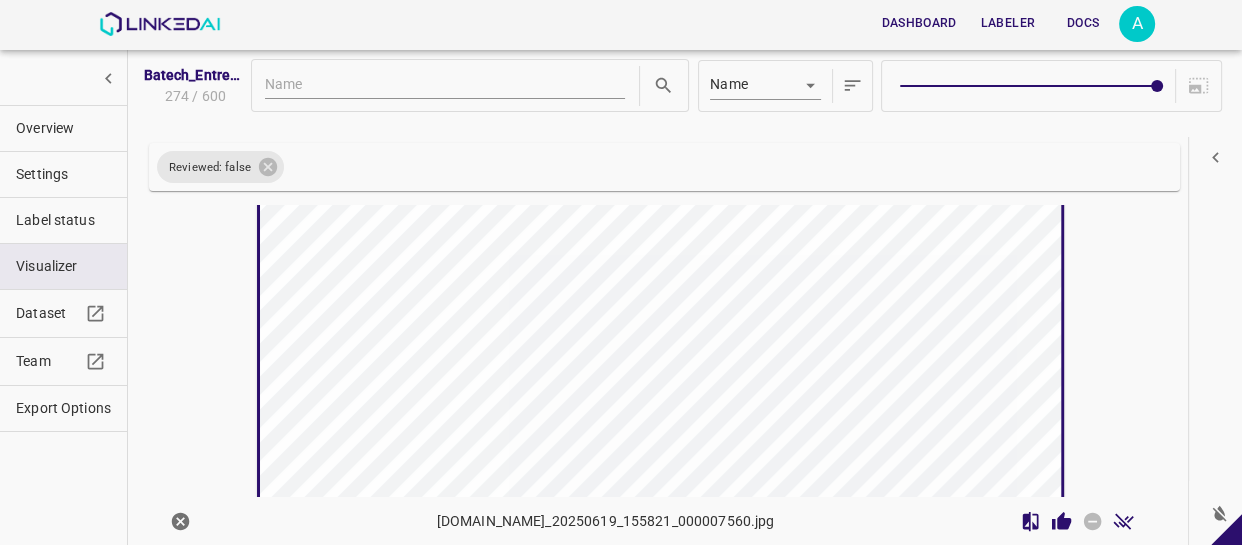 click 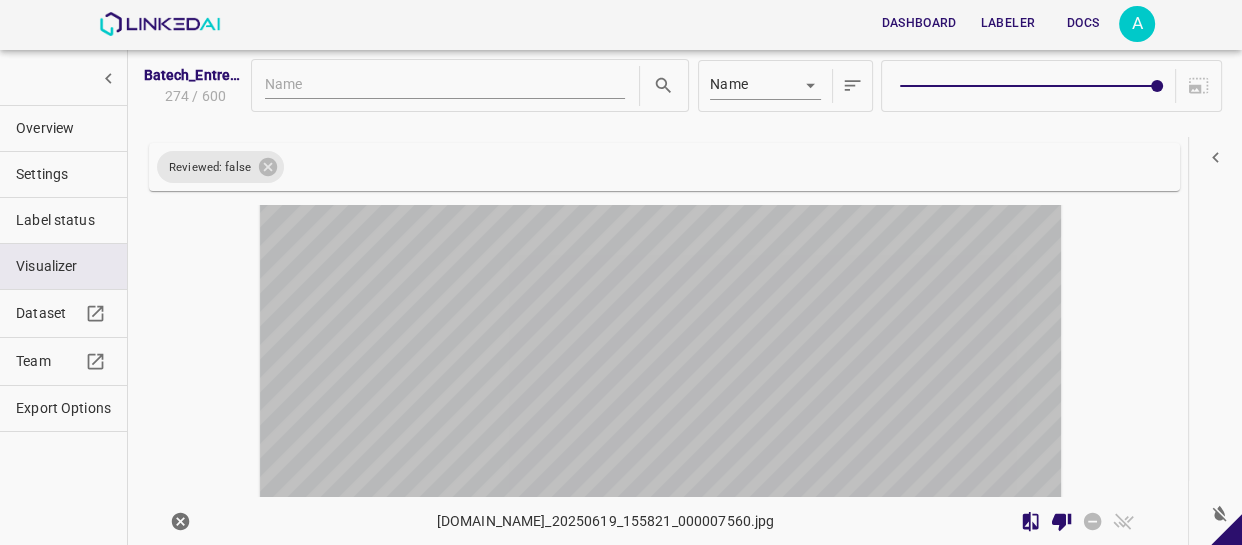 click at bounding box center (560, 287) 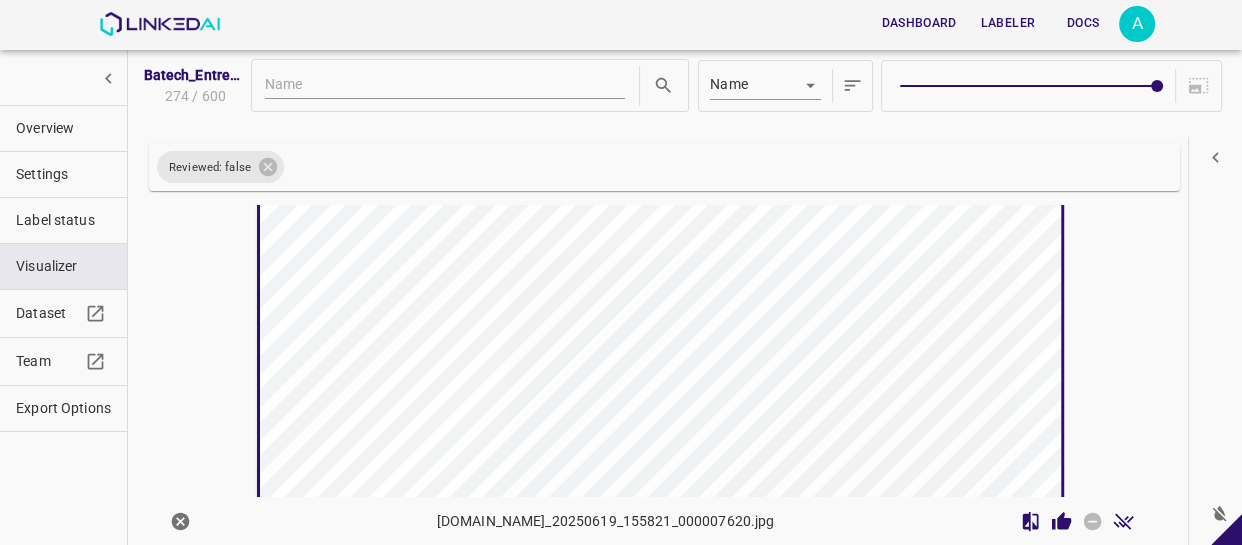 scroll, scrollTop: 15653, scrollLeft: 0, axis: vertical 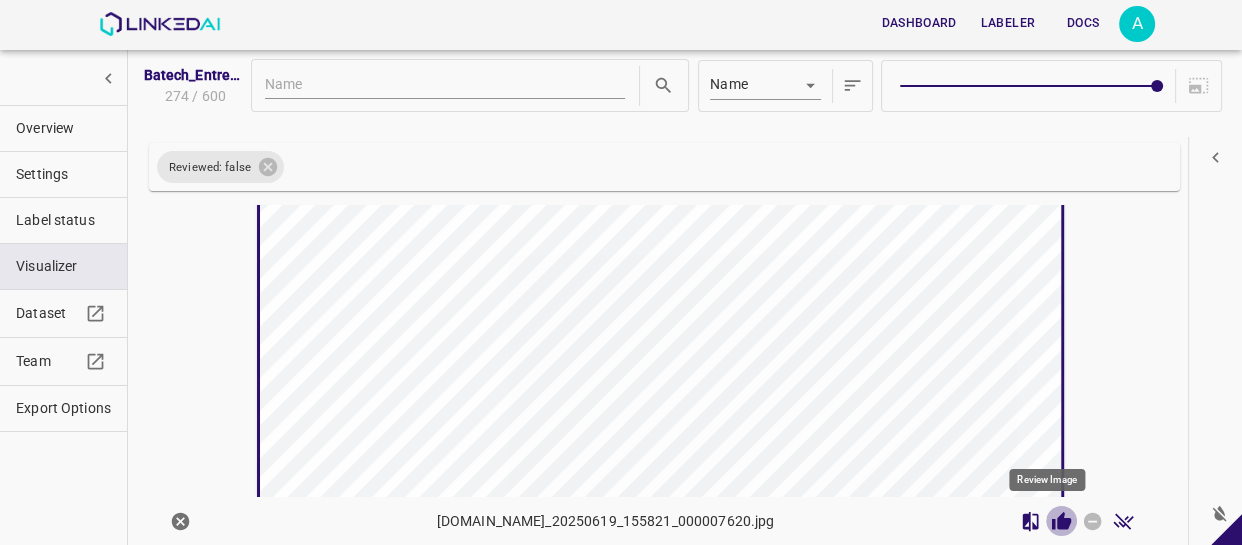 click 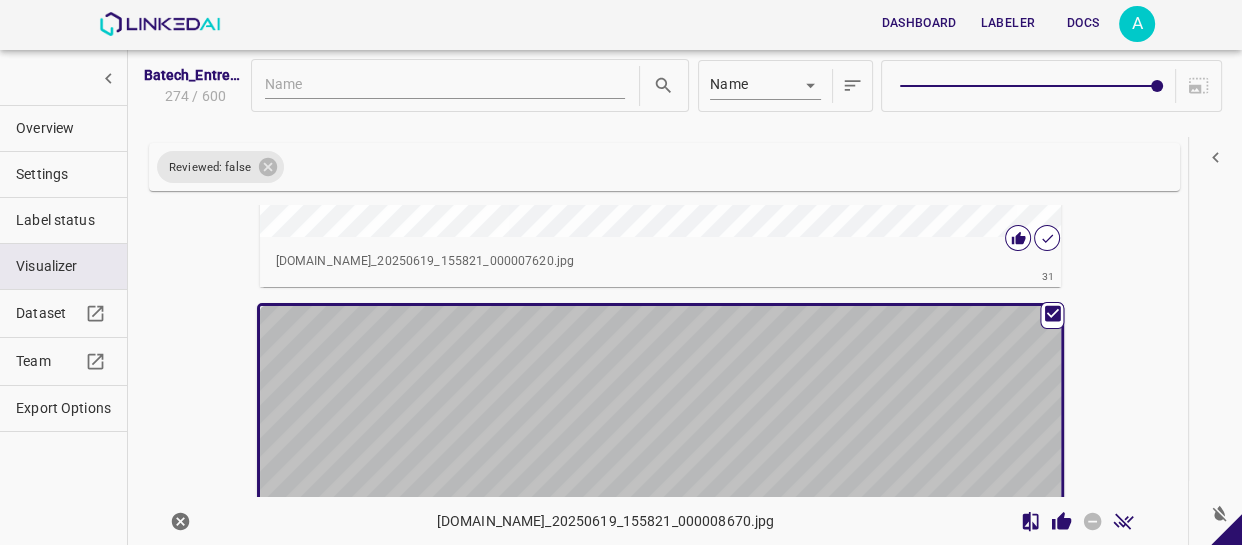 scroll, scrollTop: 15923, scrollLeft: 0, axis: vertical 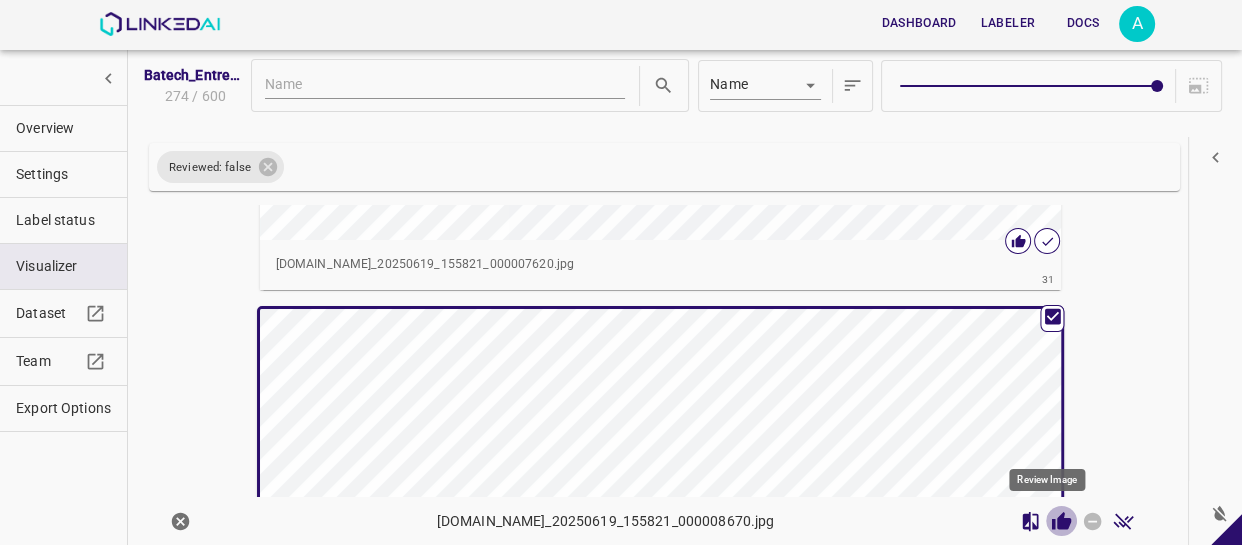 click 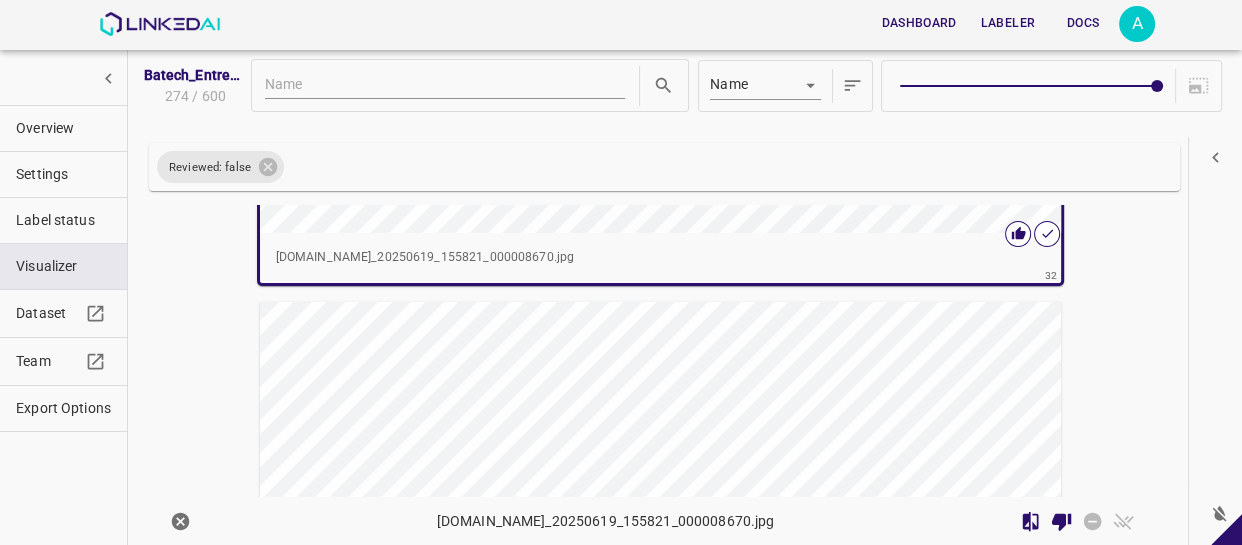 scroll, scrollTop: 16469, scrollLeft: 0, axis: vertical 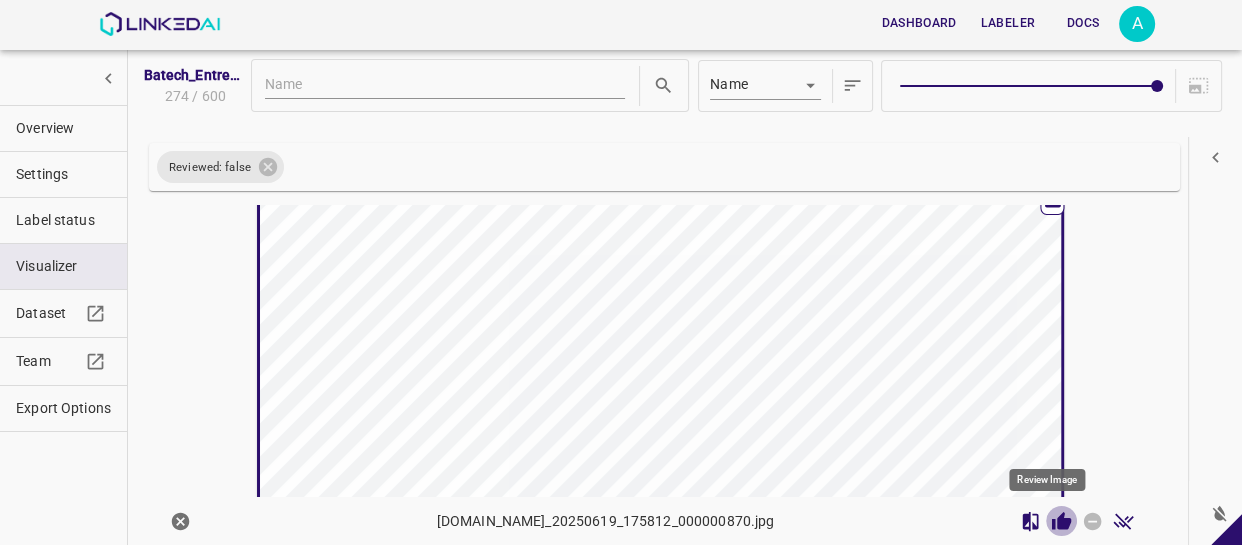 click 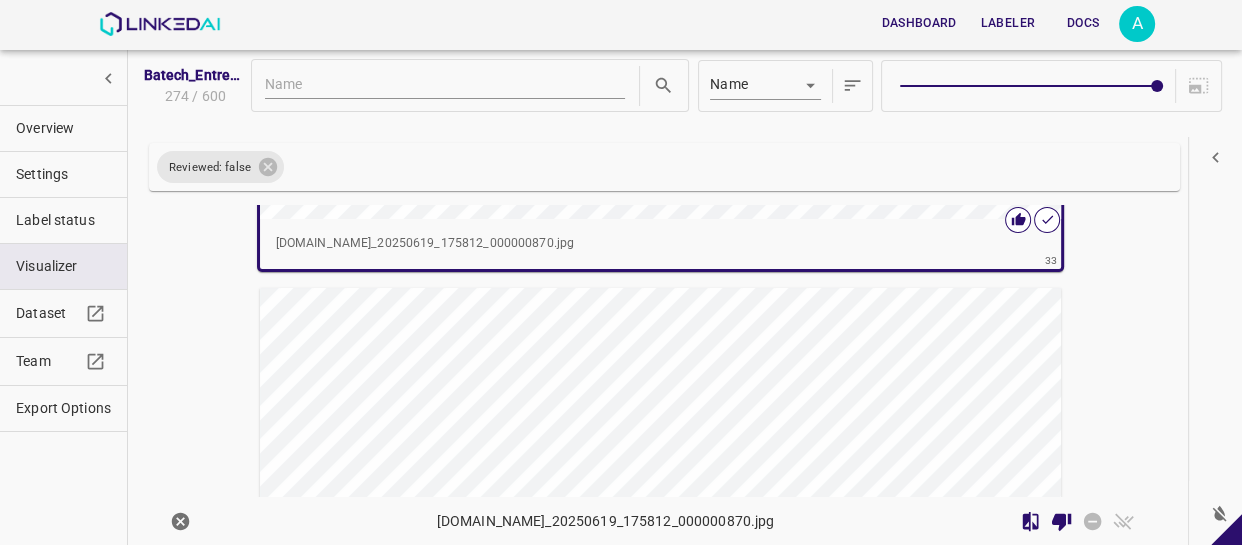 scroll, scrollTop: 17011, scrollLeft: 0, axis: vertical 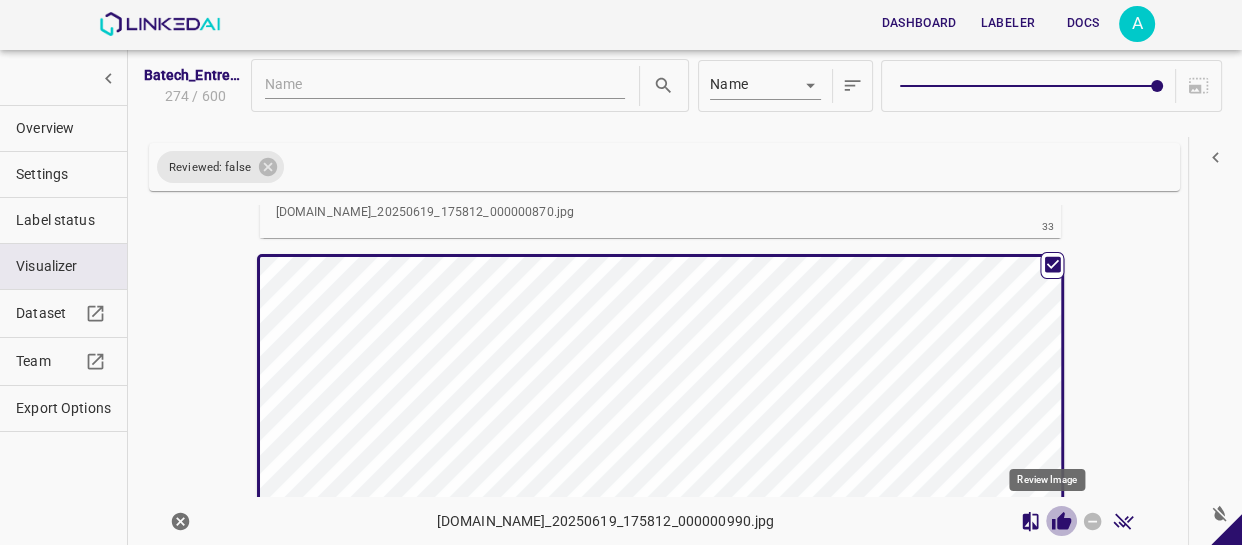 click 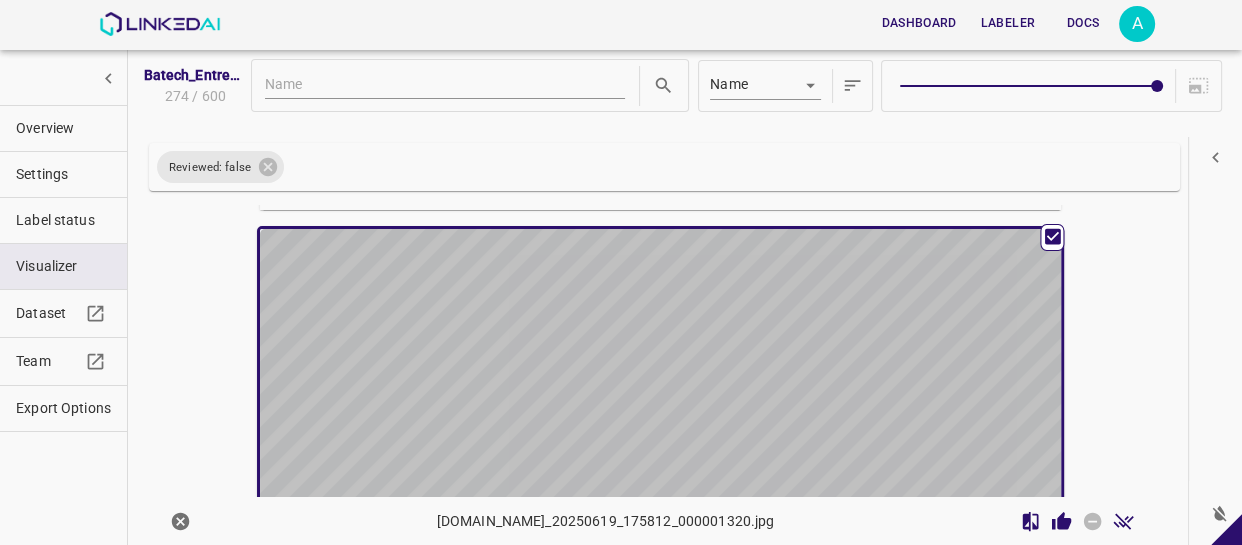 scroll, scrollTop: 17551, scrollLeft: 0, axis: vertical 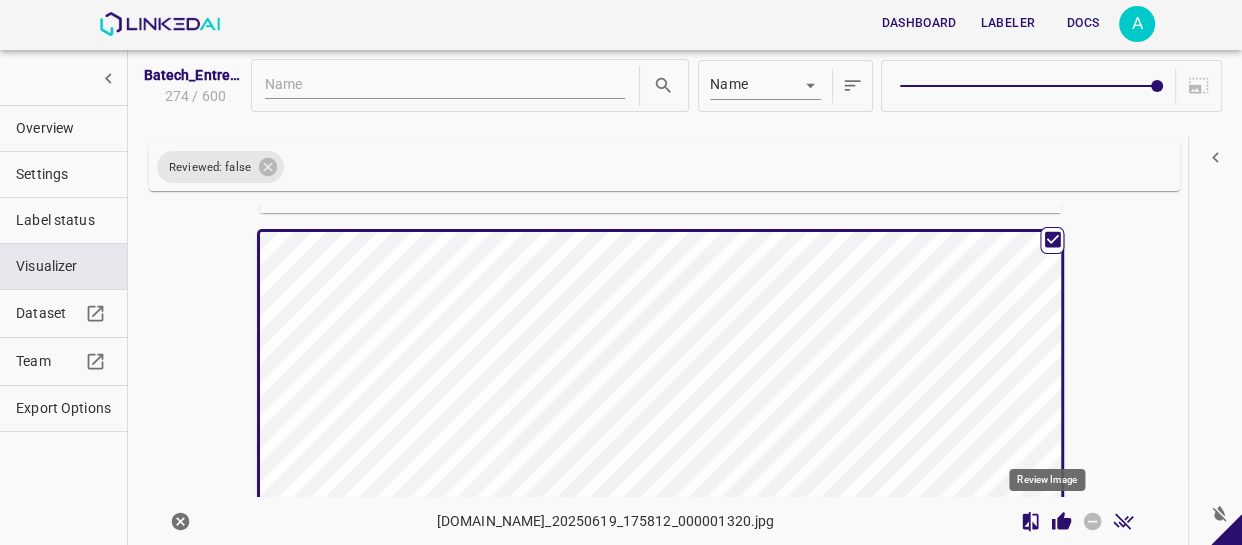 click 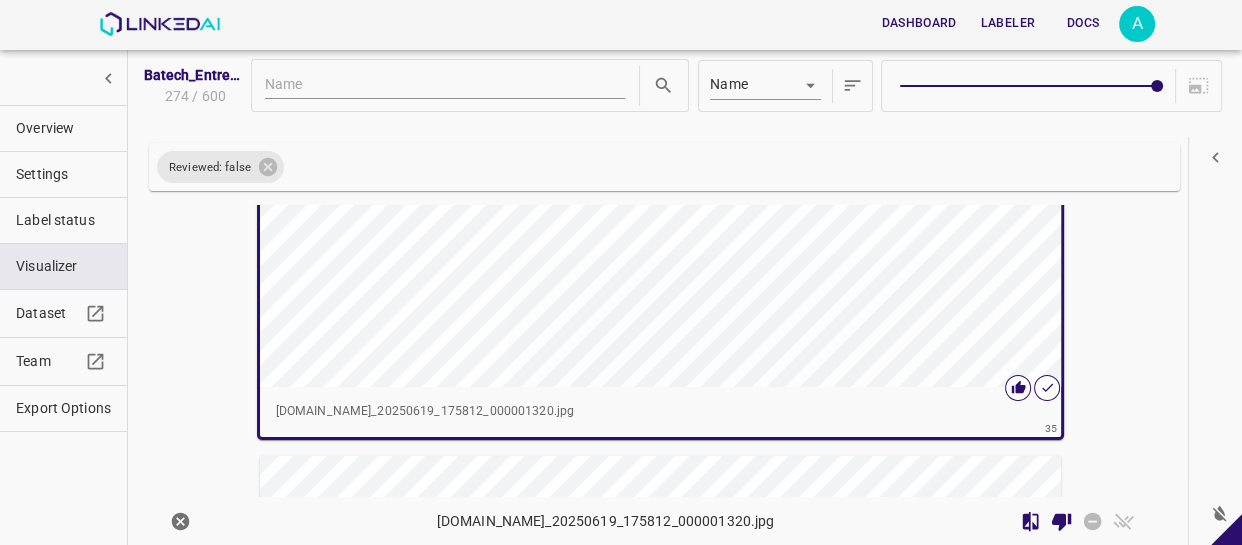 scroll, scrollTop: 17915, scrollLeft: 0, axis: vertical 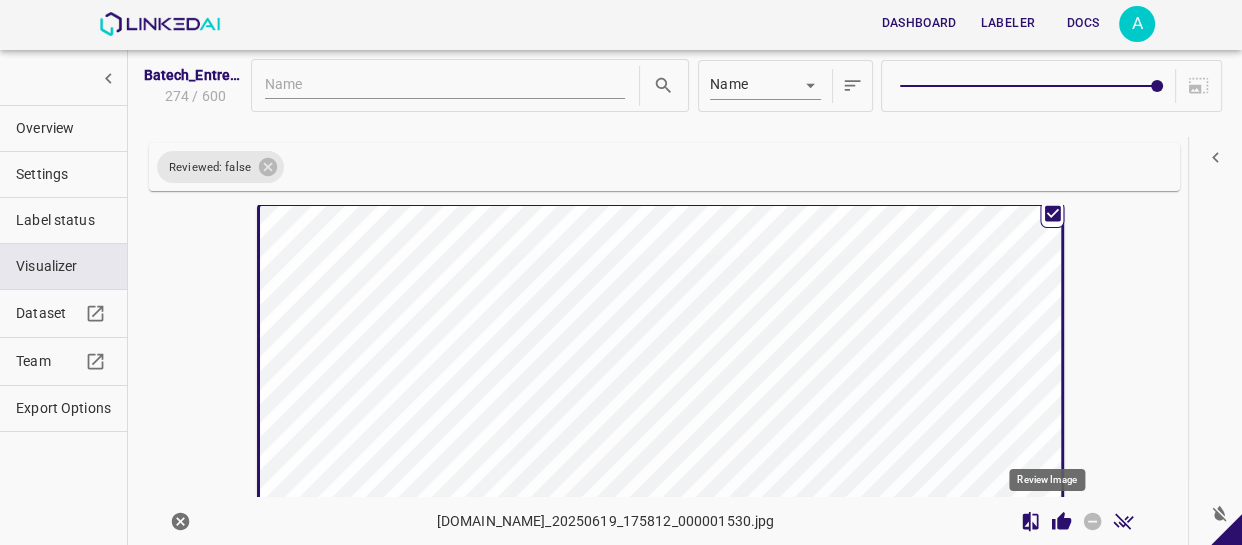 click 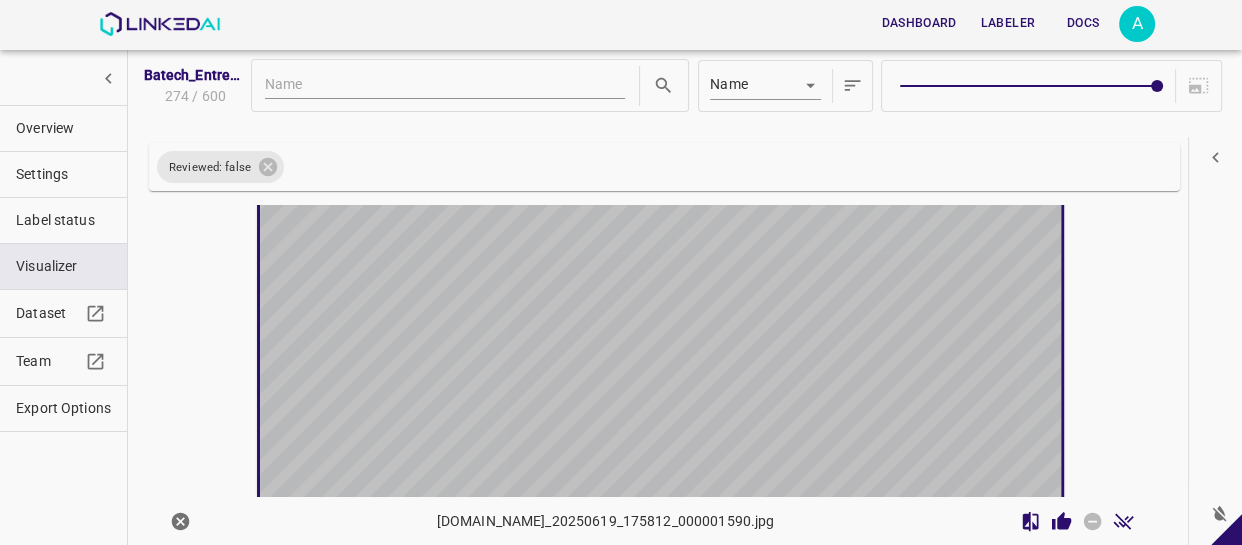 scroll, scrollTop: 18637, scrollLeft: 0, axis: vertical 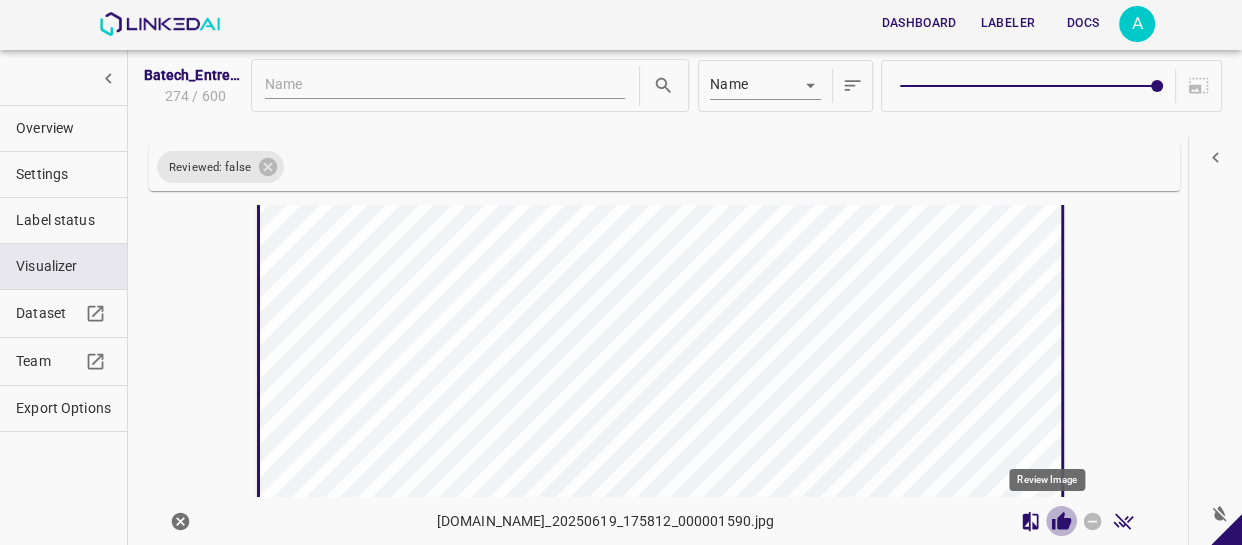 click 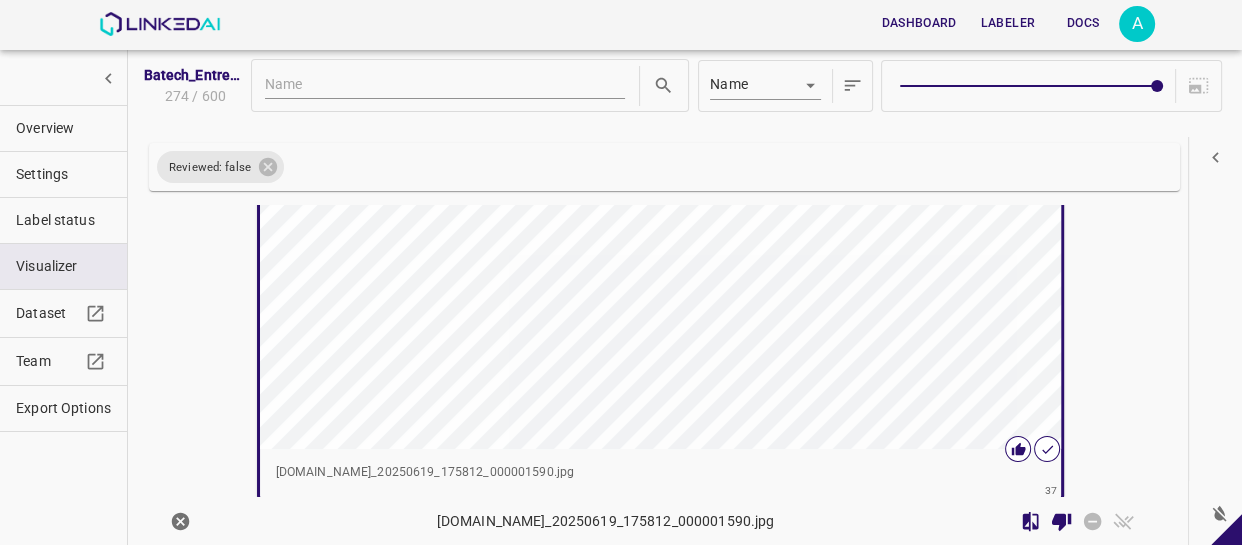 scroll, scrollTop: 19091, scrollLeft: 0, axis: vertical 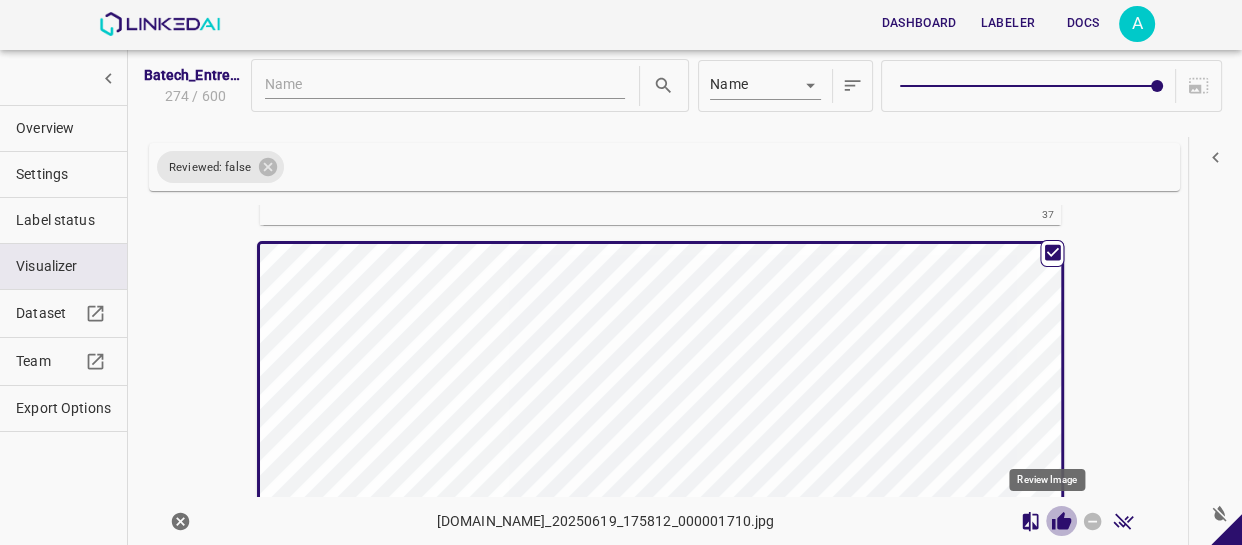 click 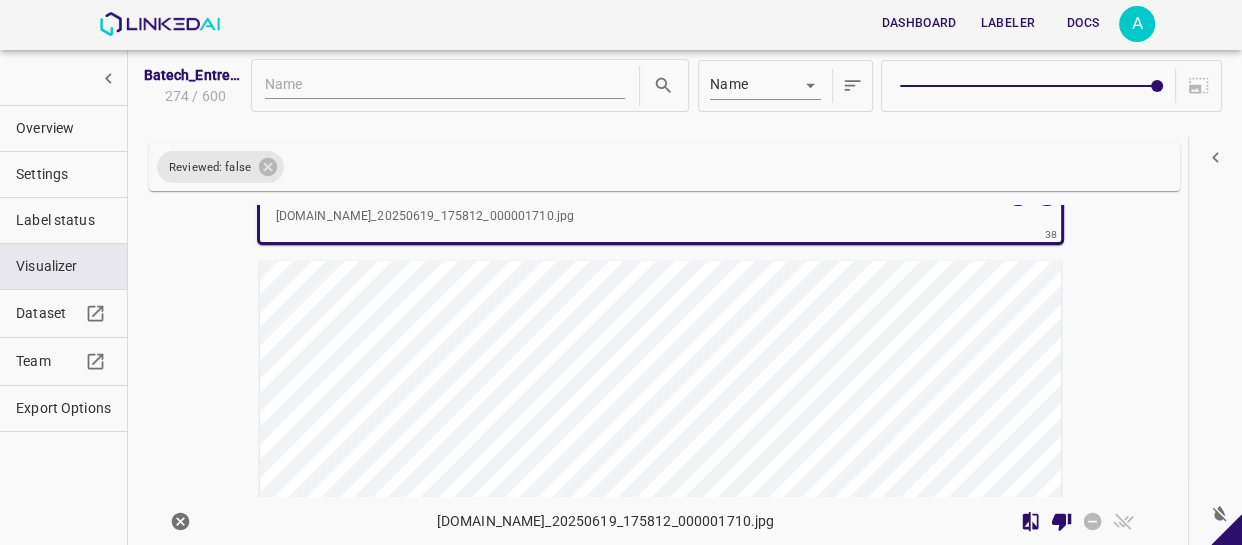 scroll, scrollTop: 19634, scrollLeft: 0, axis: vertical 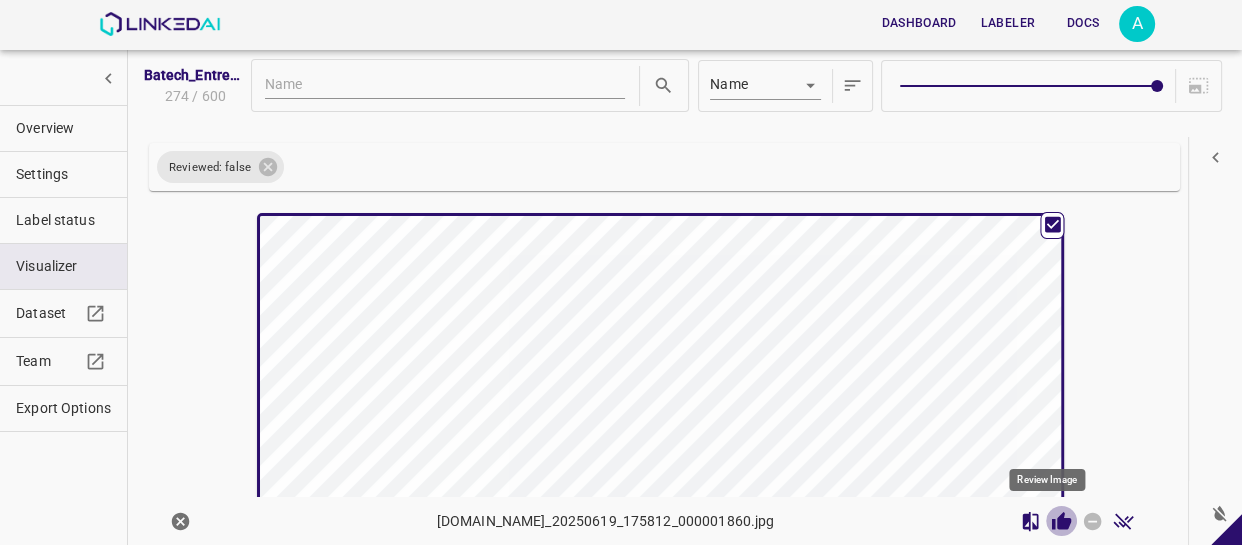 click 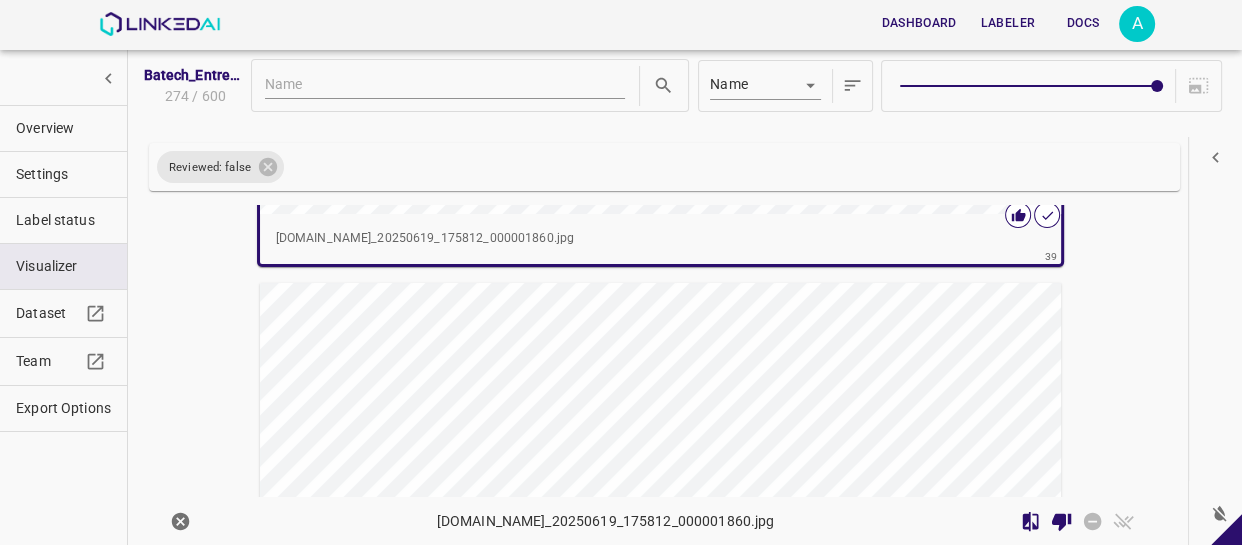 scroll, scrollTop: 20089, scrollLeft: 0, axis: vertical 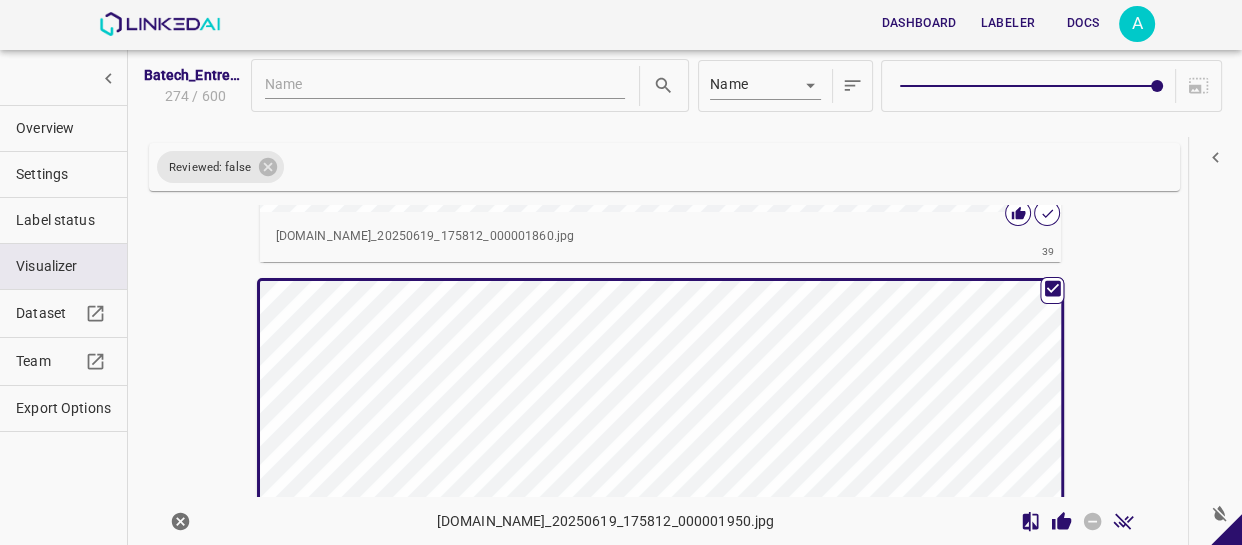click at bounding box center [560, 506] 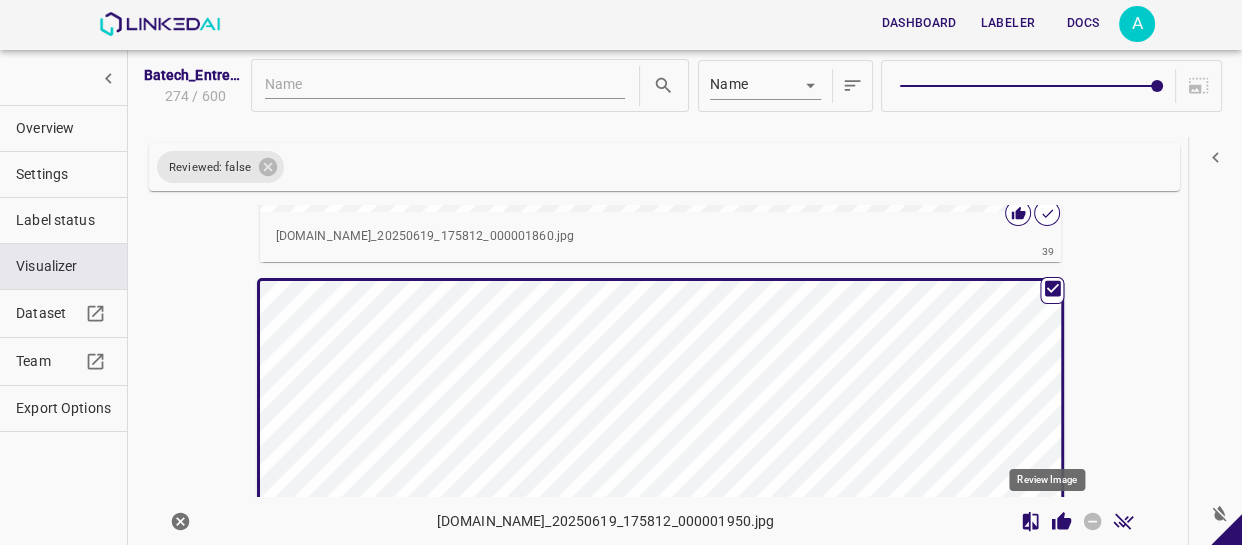 click 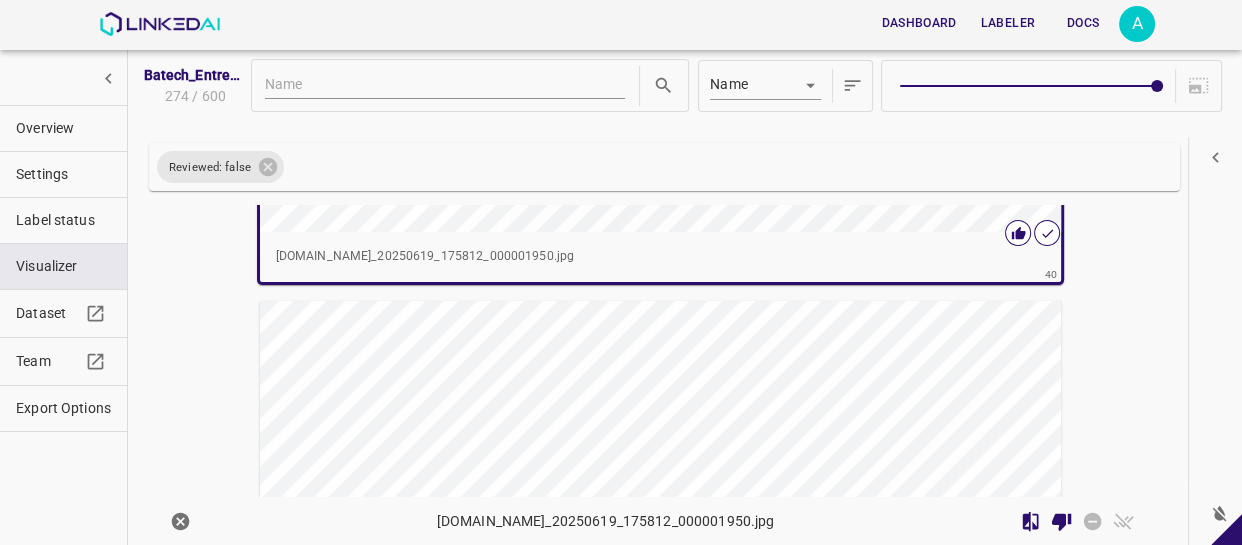 scroll, scrollTop: 20631, scrollLeft: 0, axis: vertical 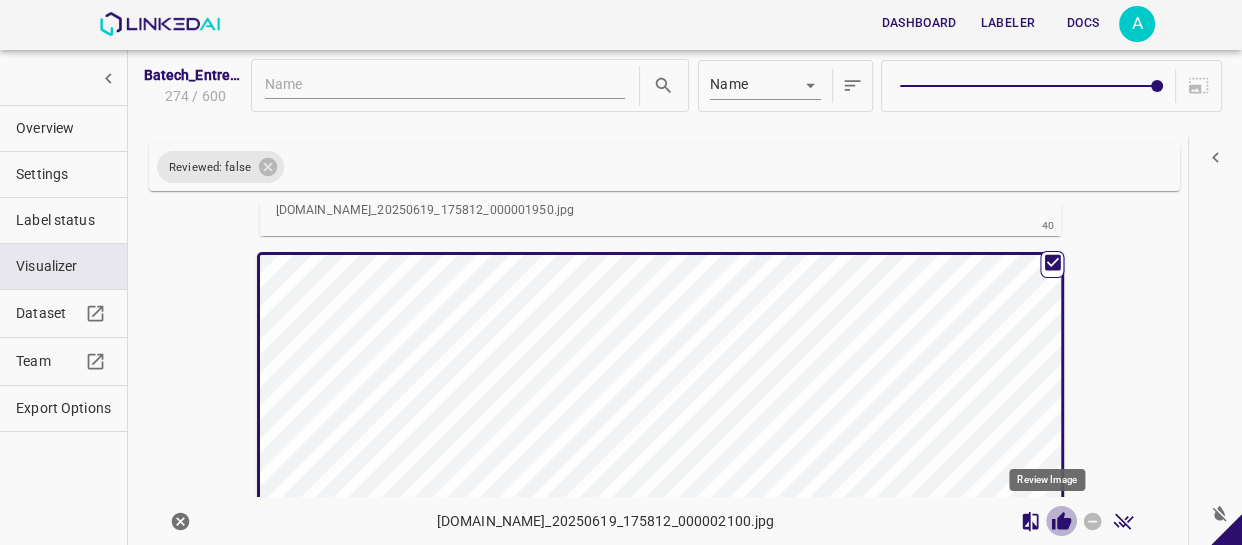 click 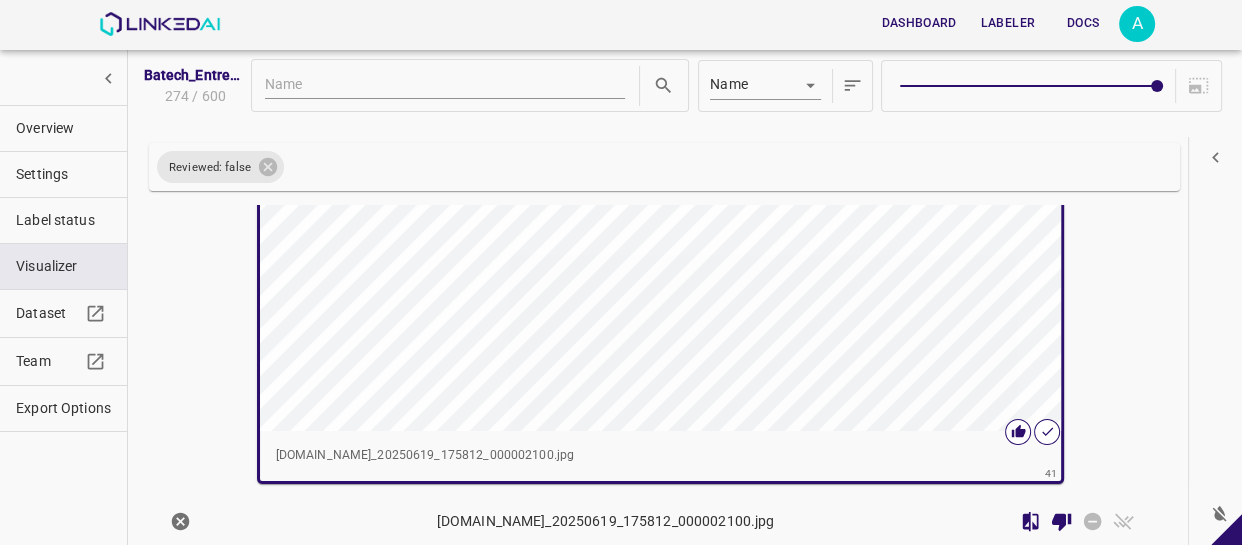 scroll, scrollTop: 20901, scrollLeft: 0, axis: vertical 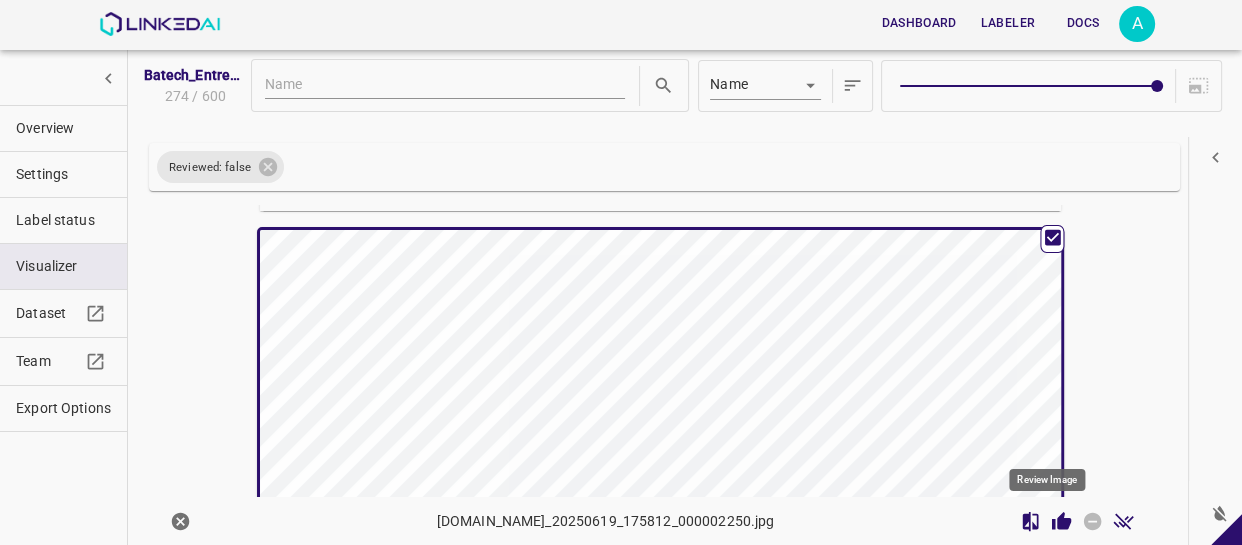 click 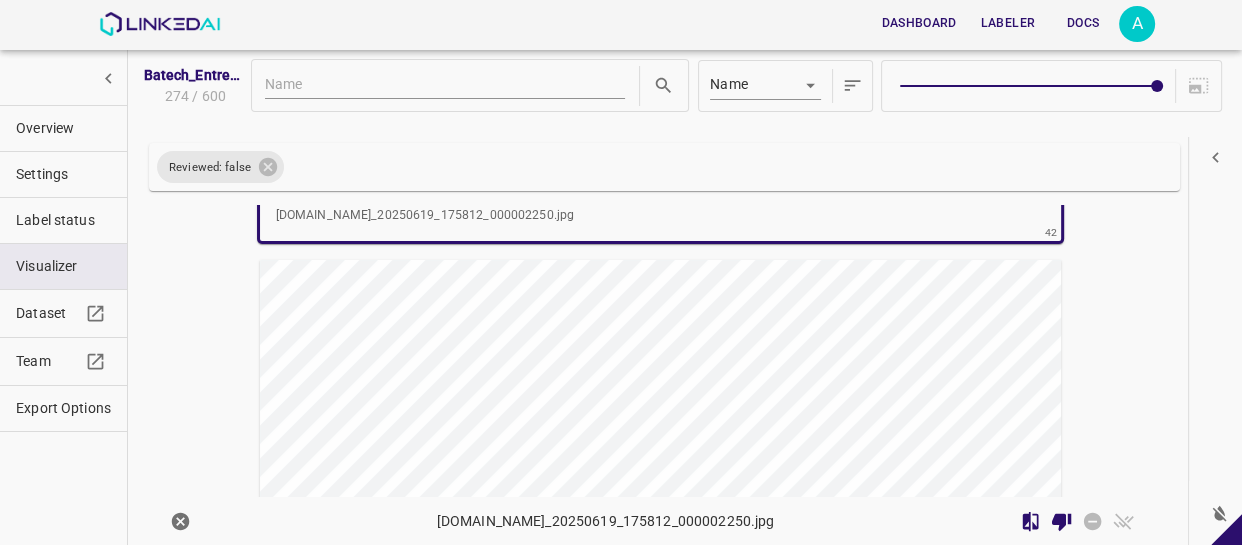 scroll, scrollTop: 21717, scrollLeft: 0, axis: vertical 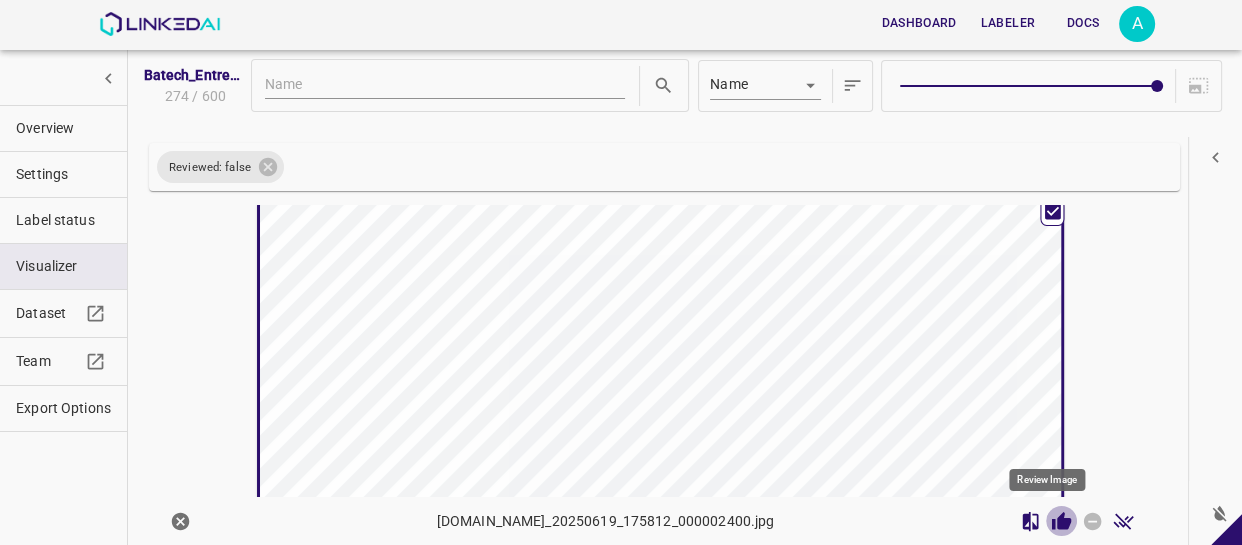 click 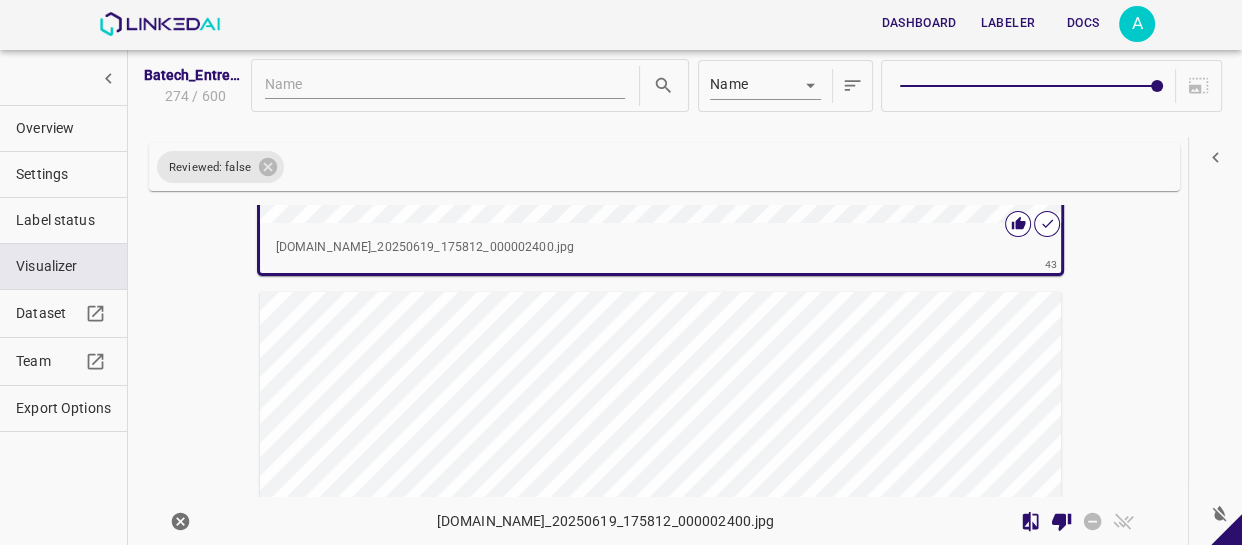 scroll, scrollTop: 22169, scrollLeft: 0, axis: vertical 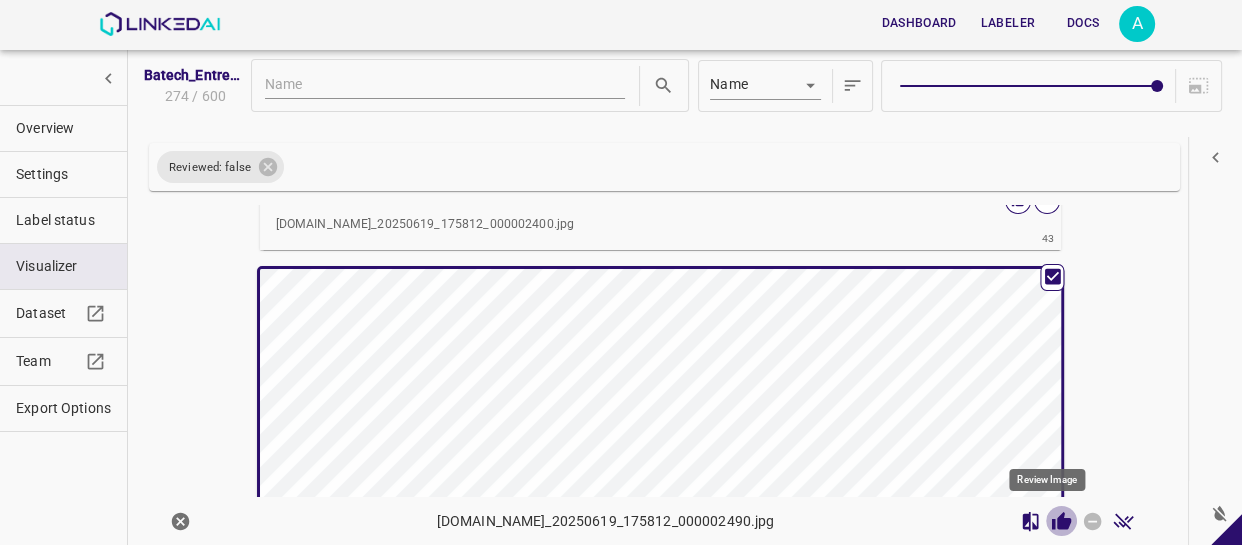 click 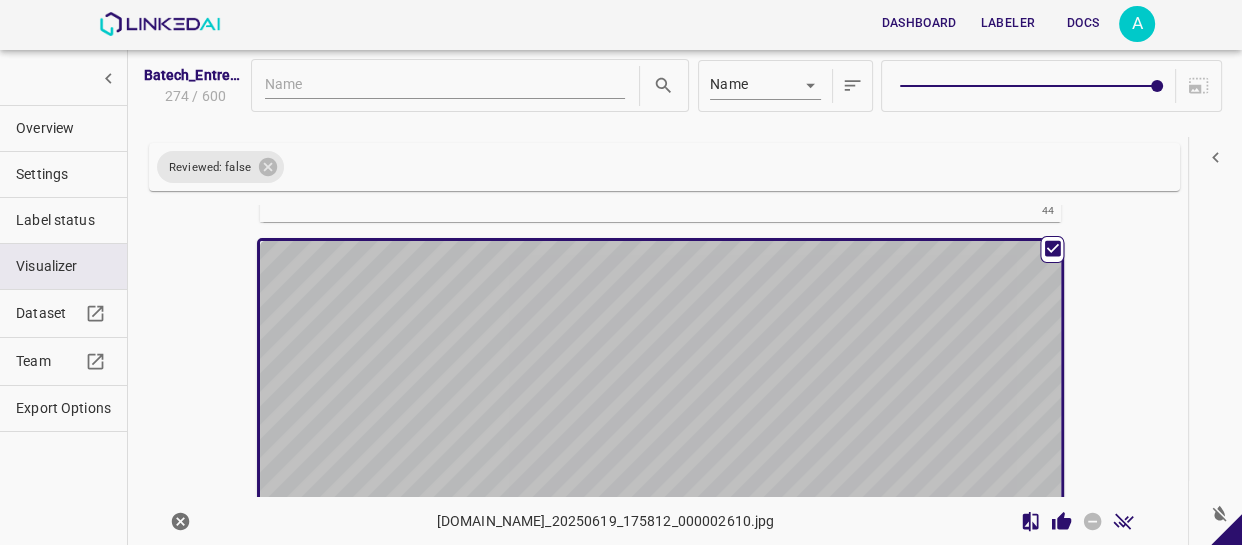 scroll, scrollTop: 22709, scrollLeft: 0, axis: vertical 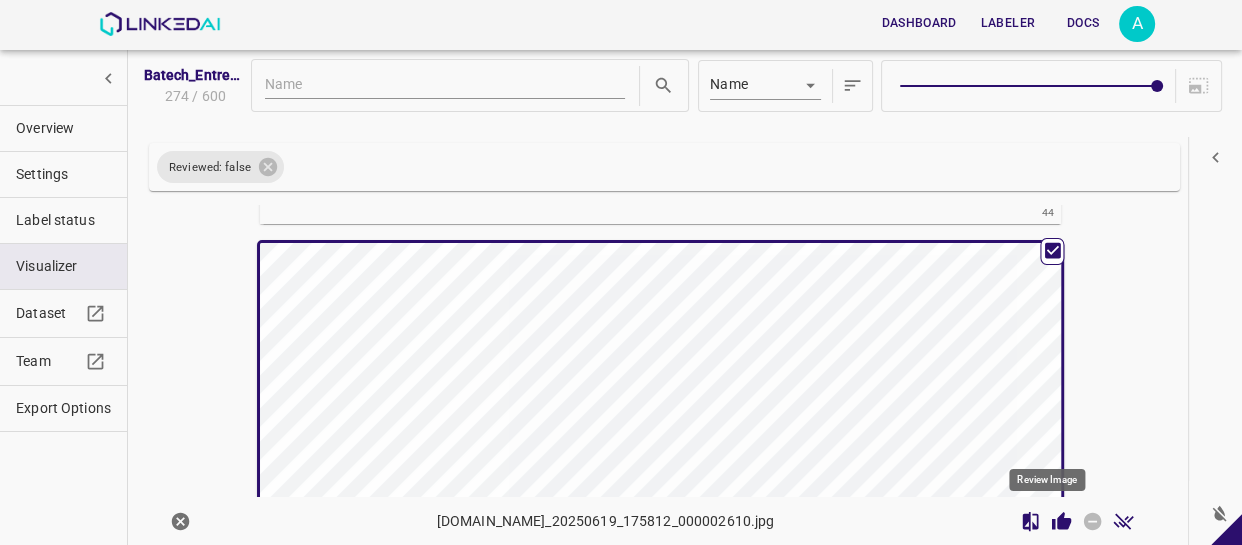 click 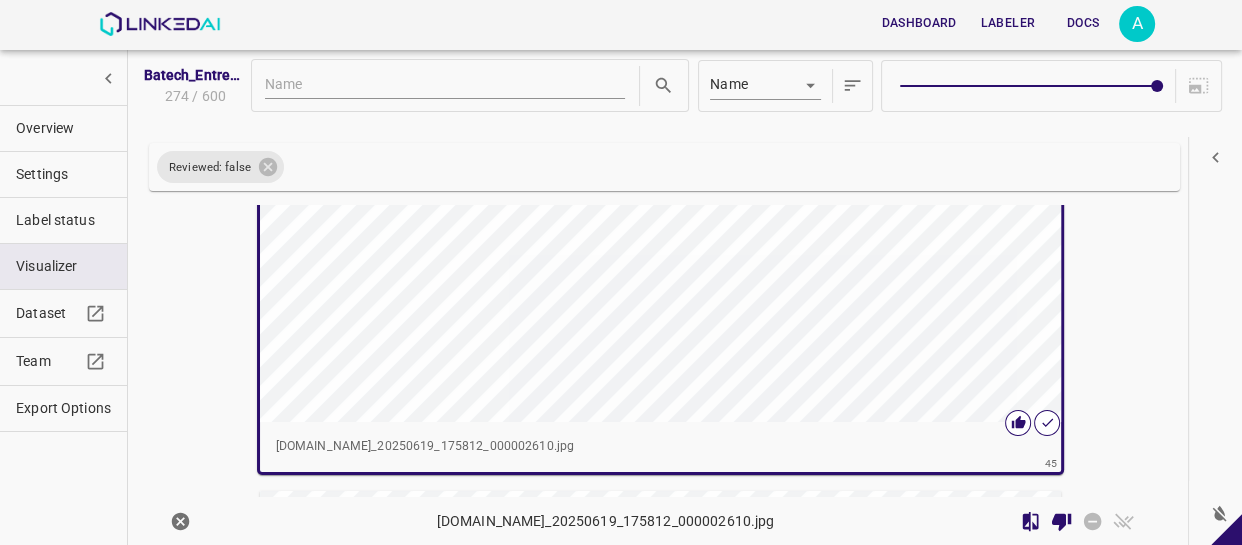 scroll, scrollTop: 23163, scrollLeft: 0, axis: vertical 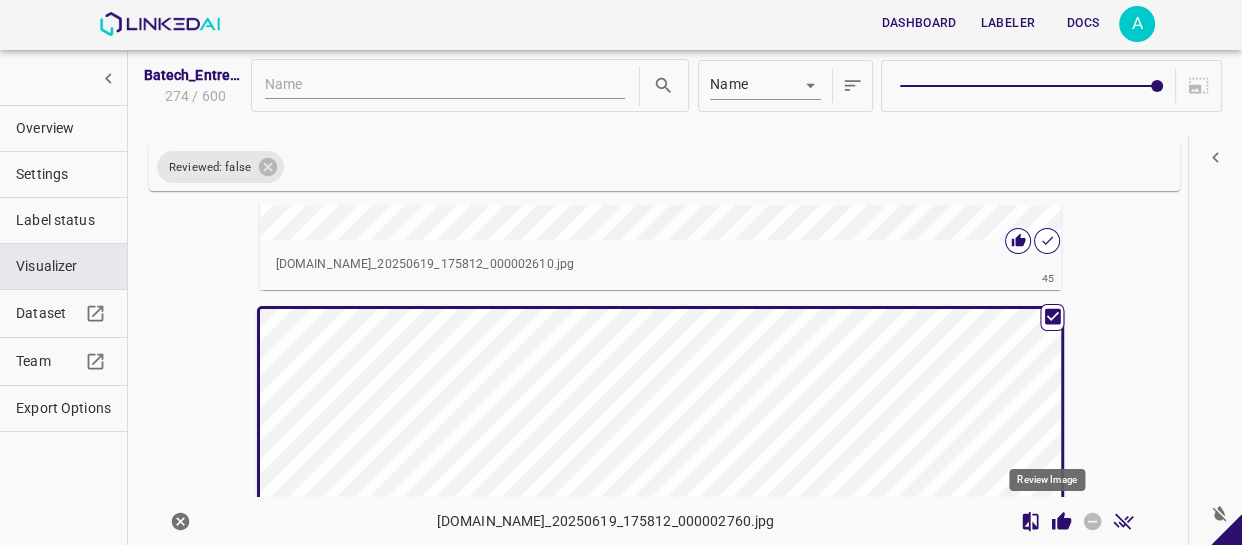 click 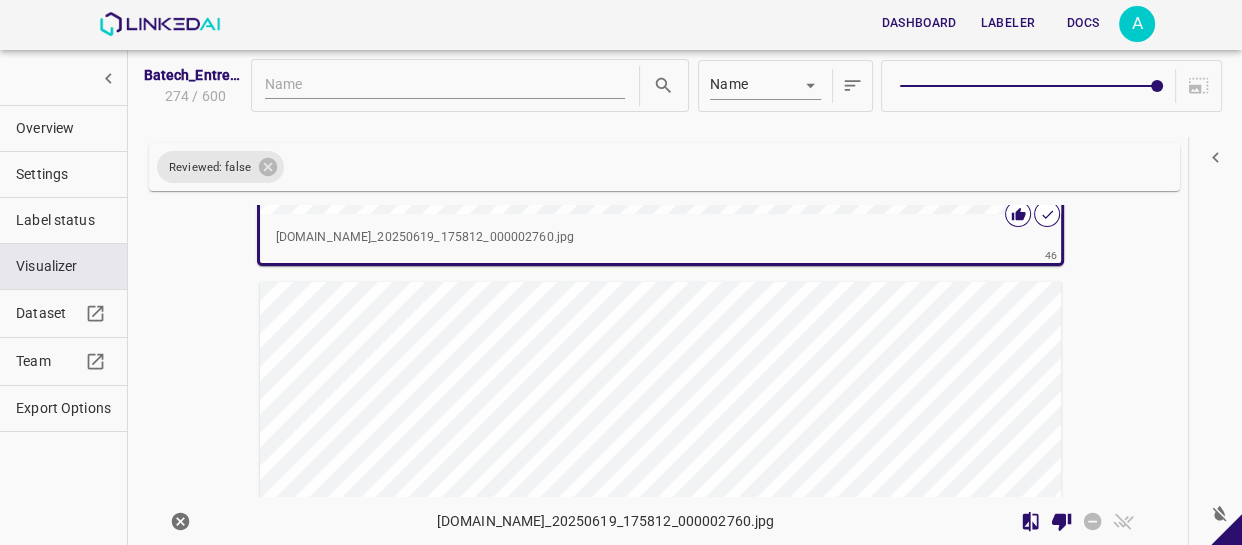 scroll, scrollTop: 23797, scrollLeft: 0, axis: vertical 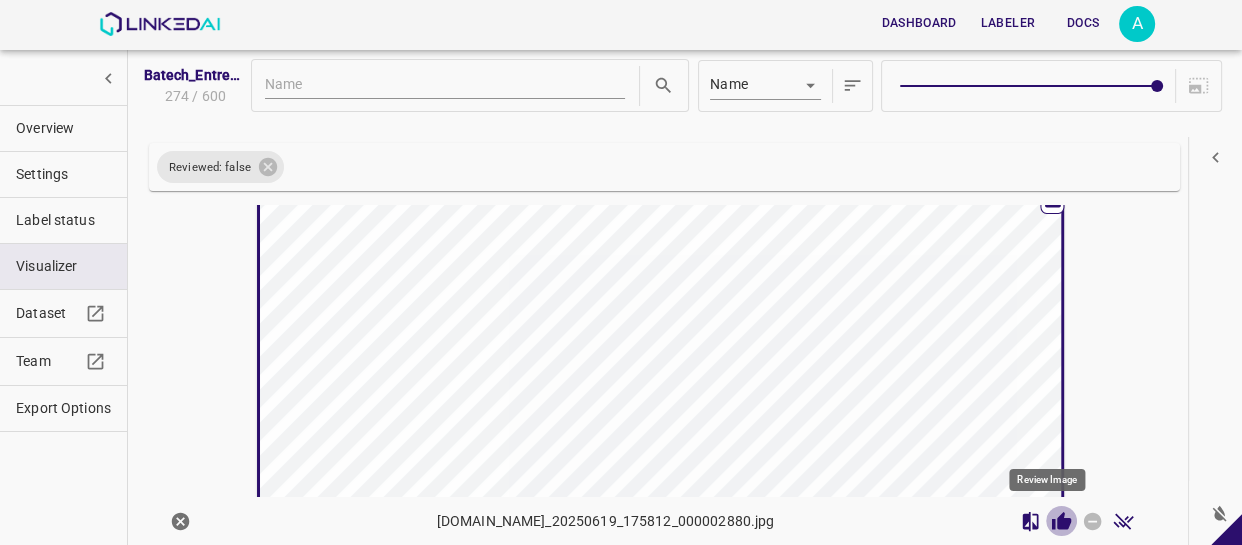 click 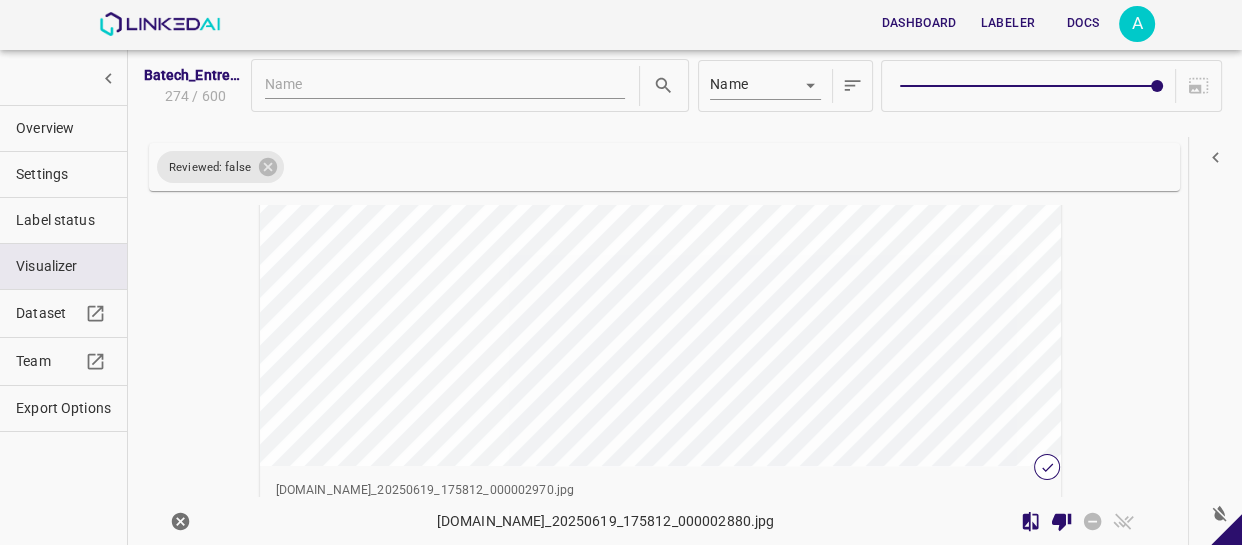 scroll, scrollTop: 24521, scrollLeft: 0, axis: vertical 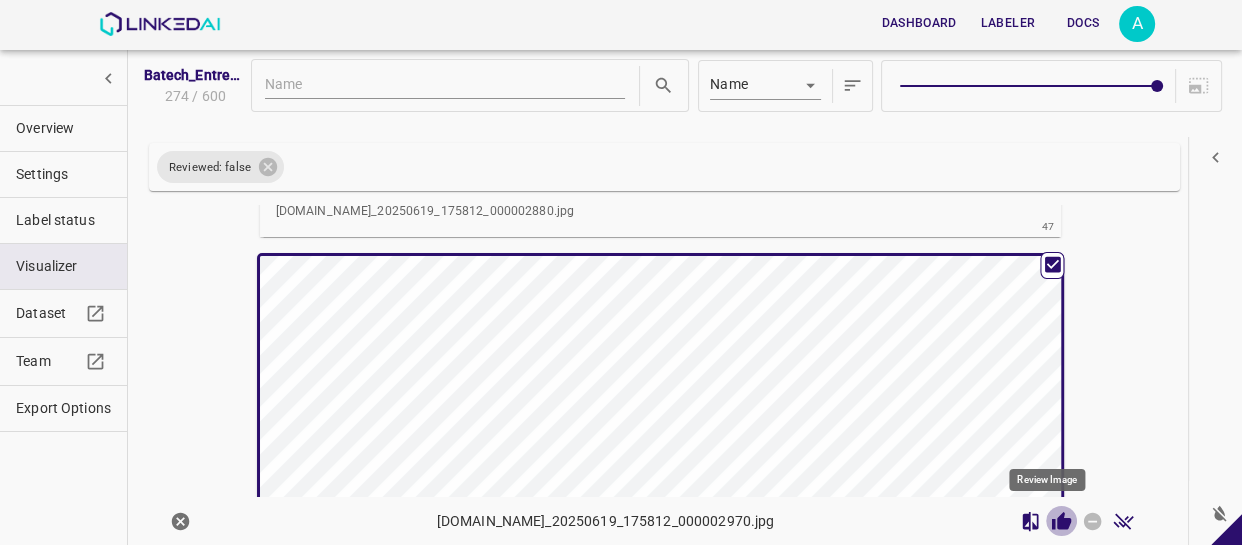 click 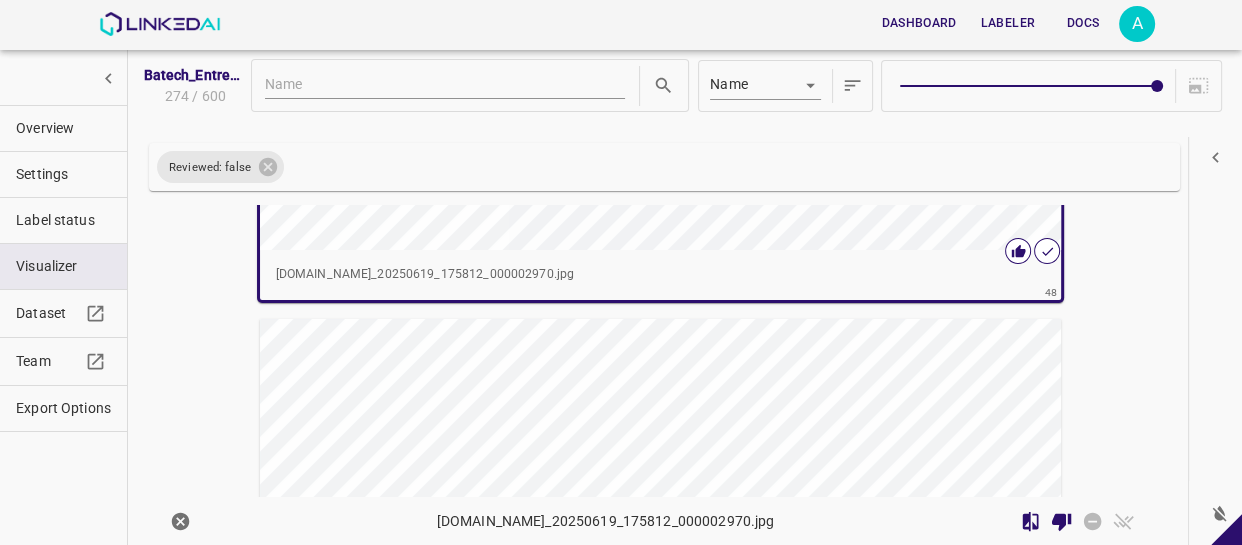 scroll, scrollTop: 24700, scrollLeft: 0, axis: vertical 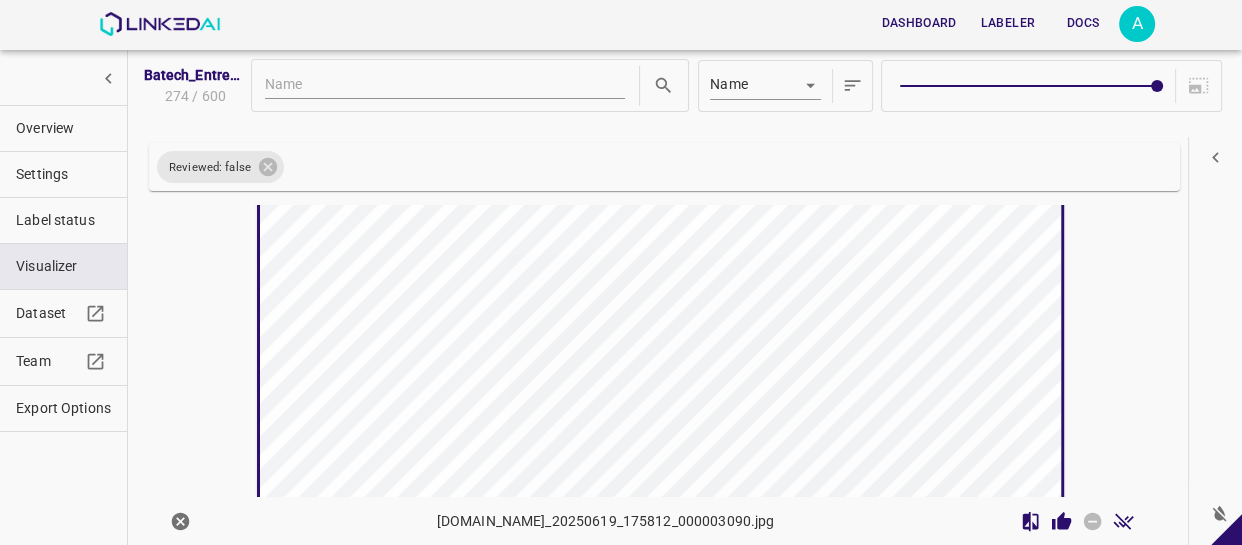 click at bounding box center (560, 364) 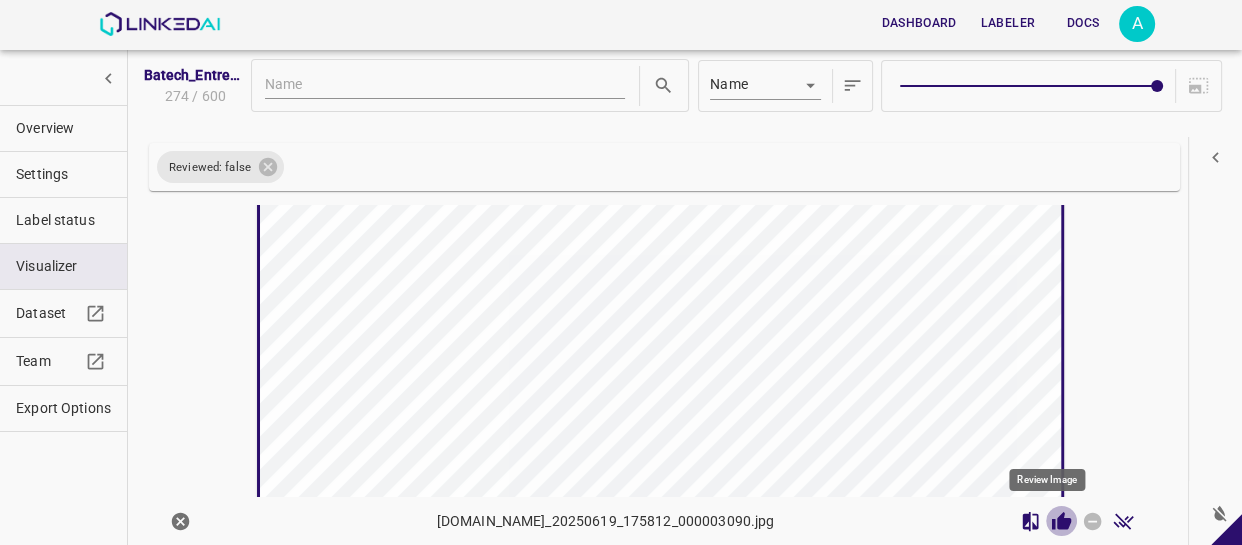 click 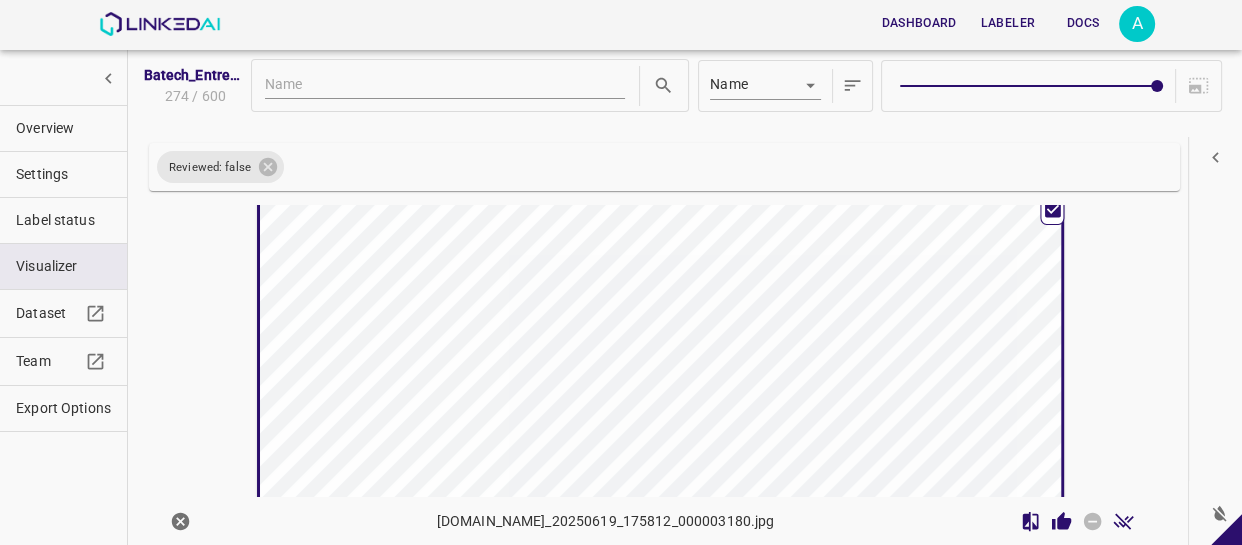 scroll, scrollTop: 25331, scrollLeft: 0, axis: vertical 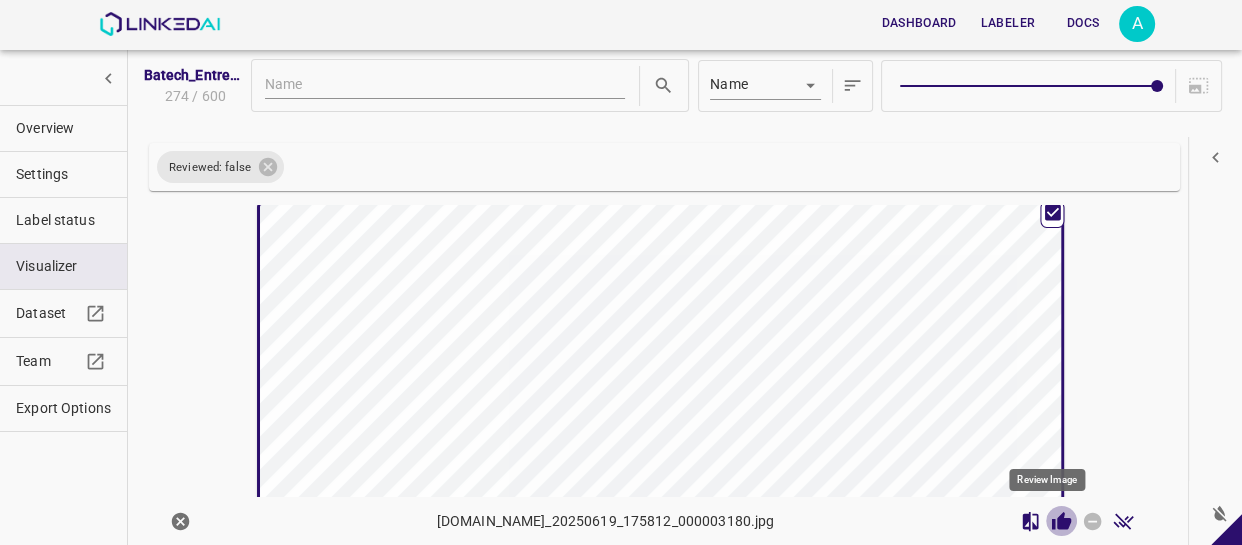 click 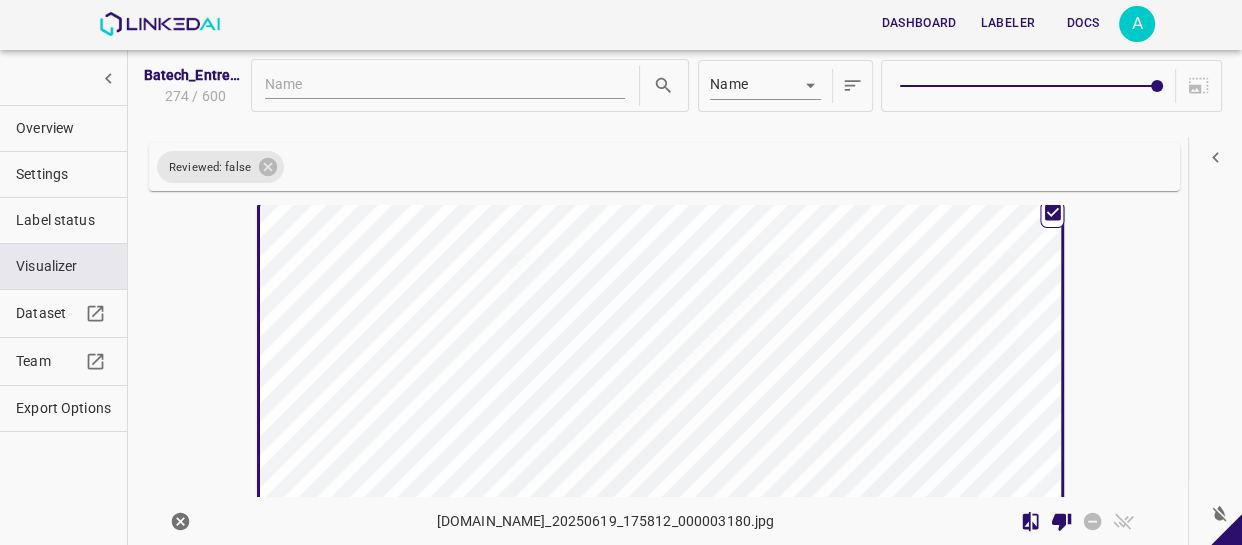 scroll, scrollTop: 25480, scrollLeft: 0, axis: vertical 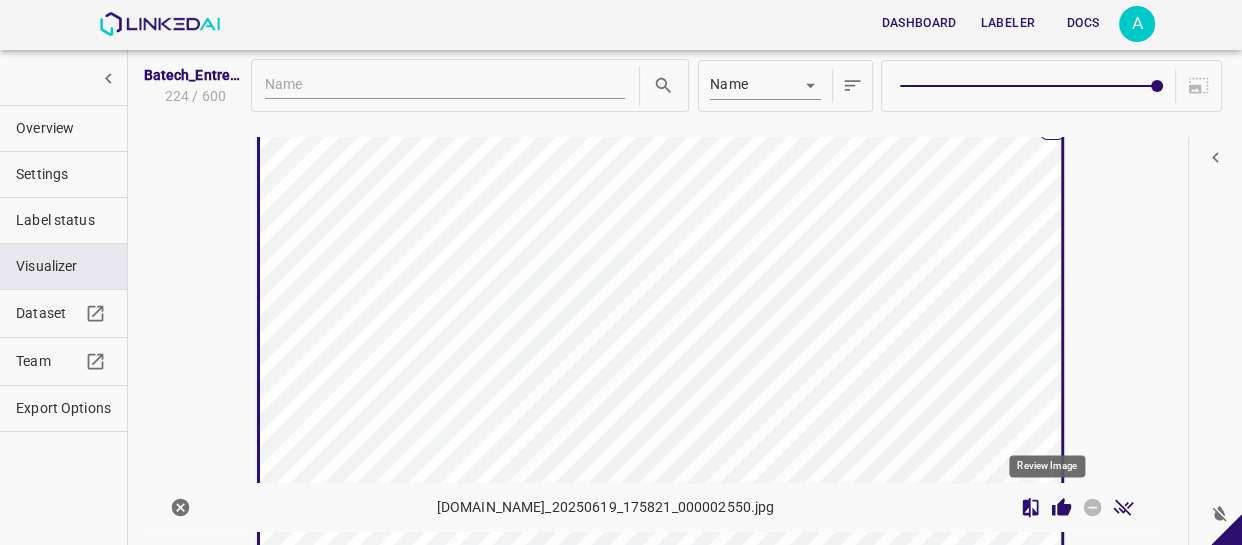 click 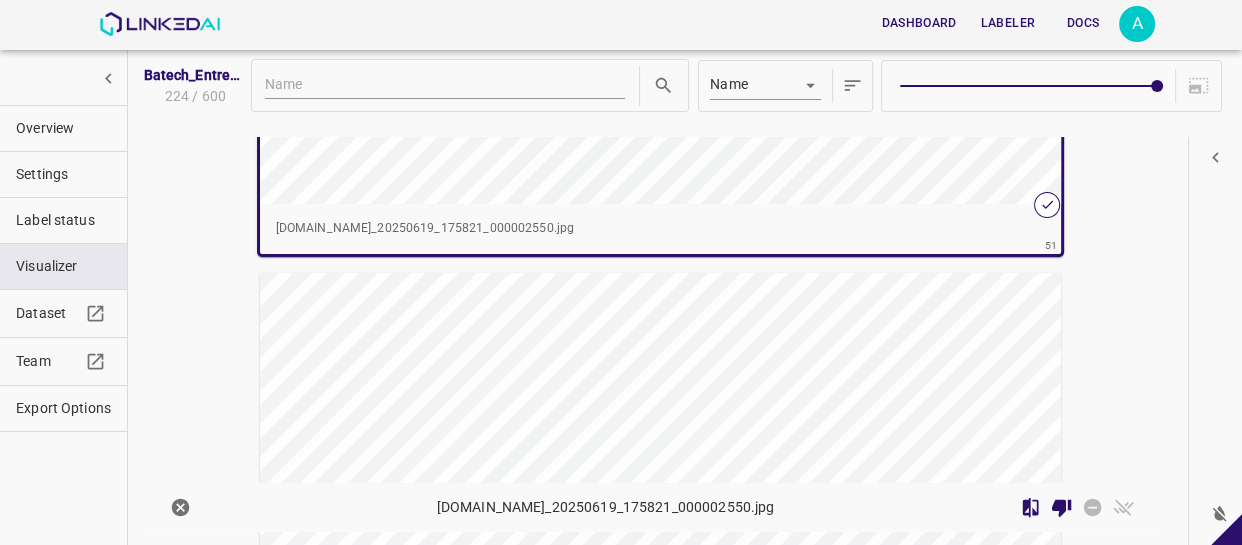 click at bounding box center (560, 498) 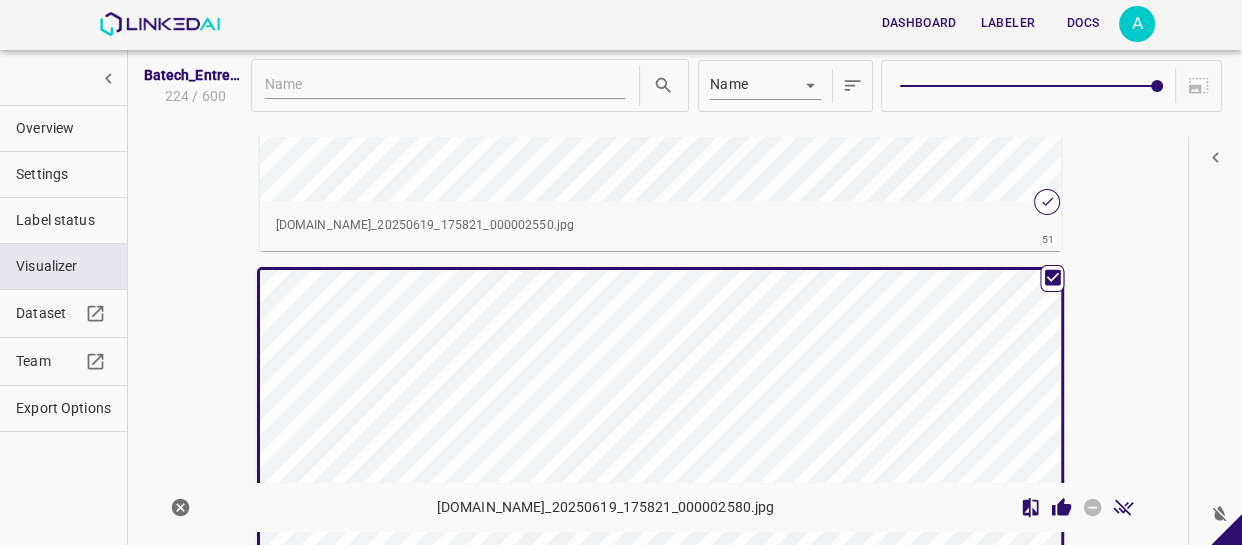 scroll, scrollTop: 26201, scrollLeft: 0, axis: vertical 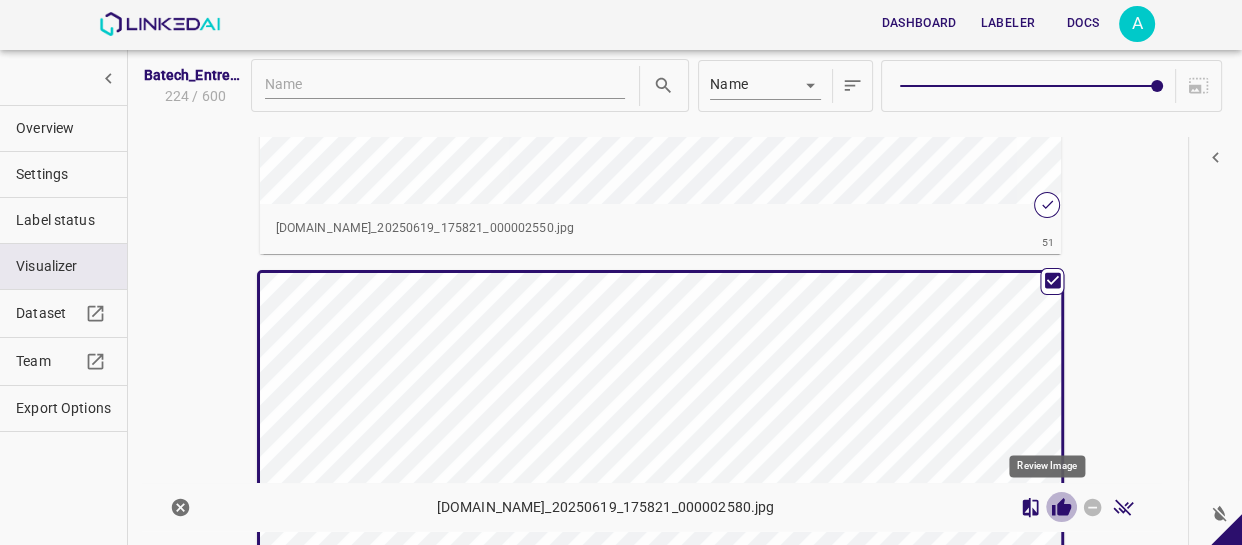 click 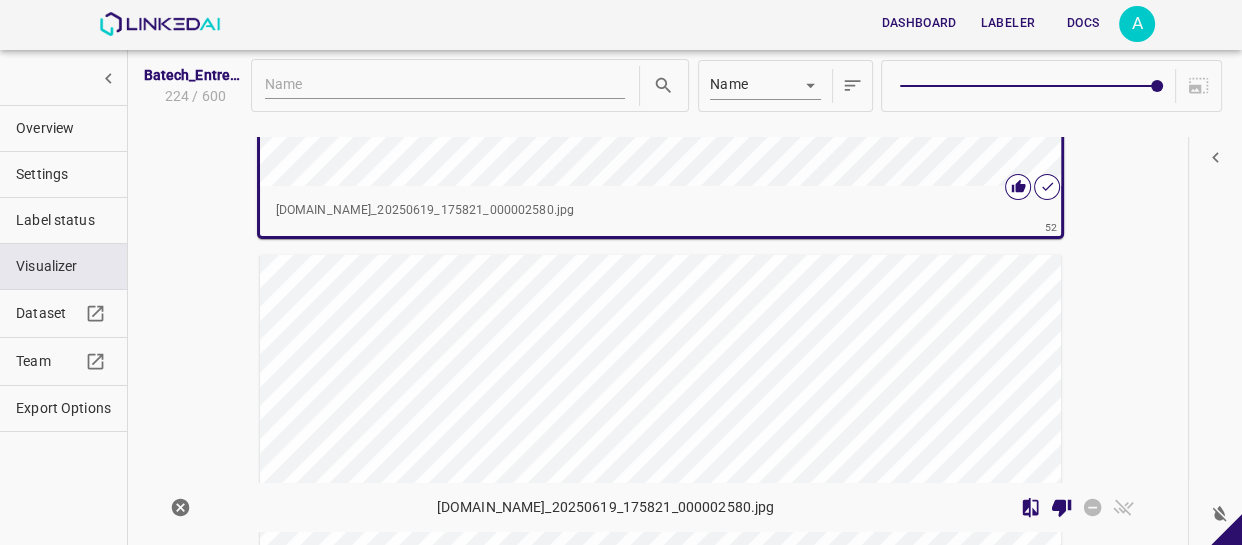 scroll, scrollTop: 26747, scrollLeft: 0, axis: vertical 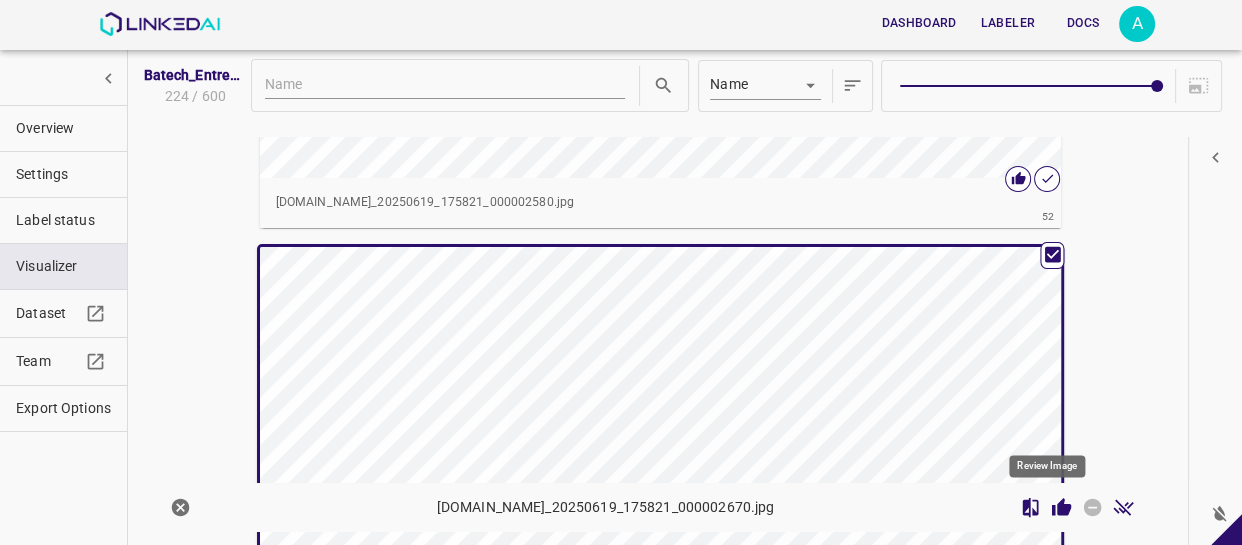 click 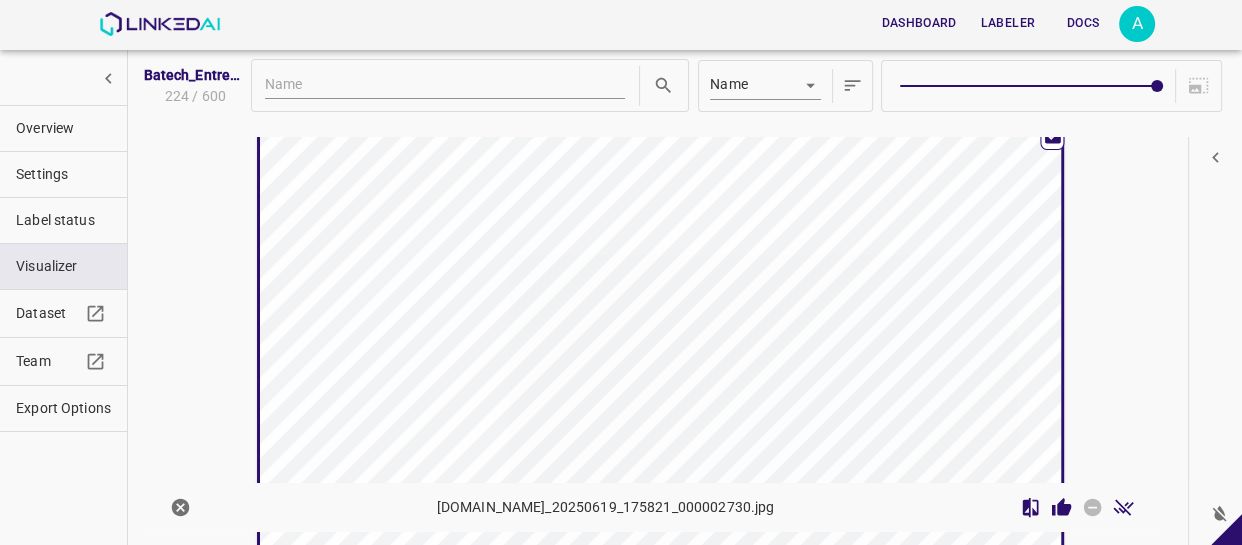 scroll, scrollTop: 27378, scrollLeft: 0, axis: vertical 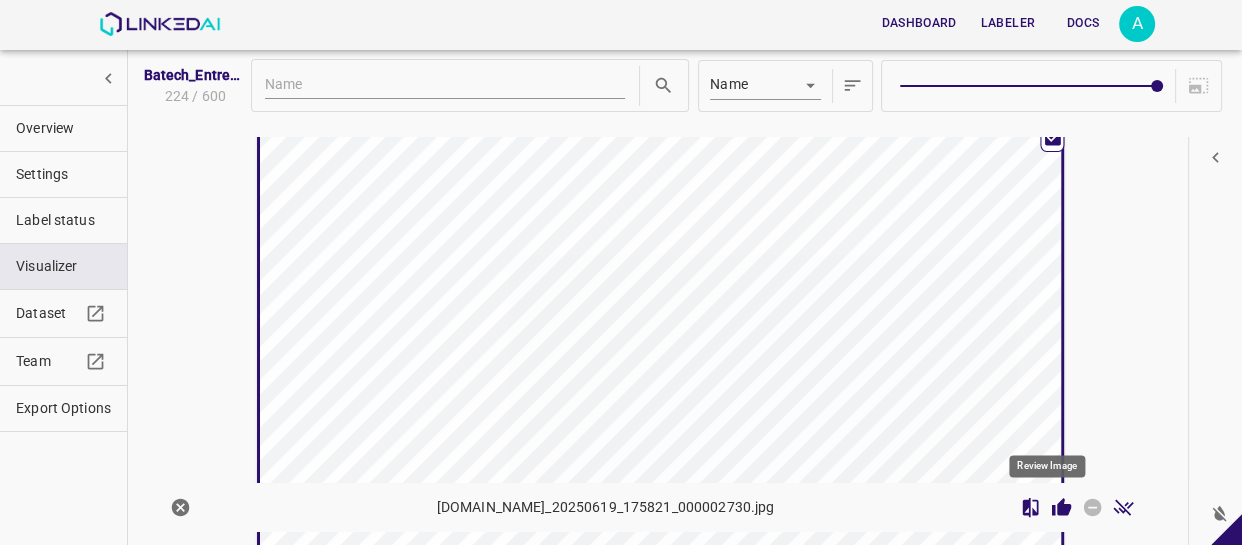 click 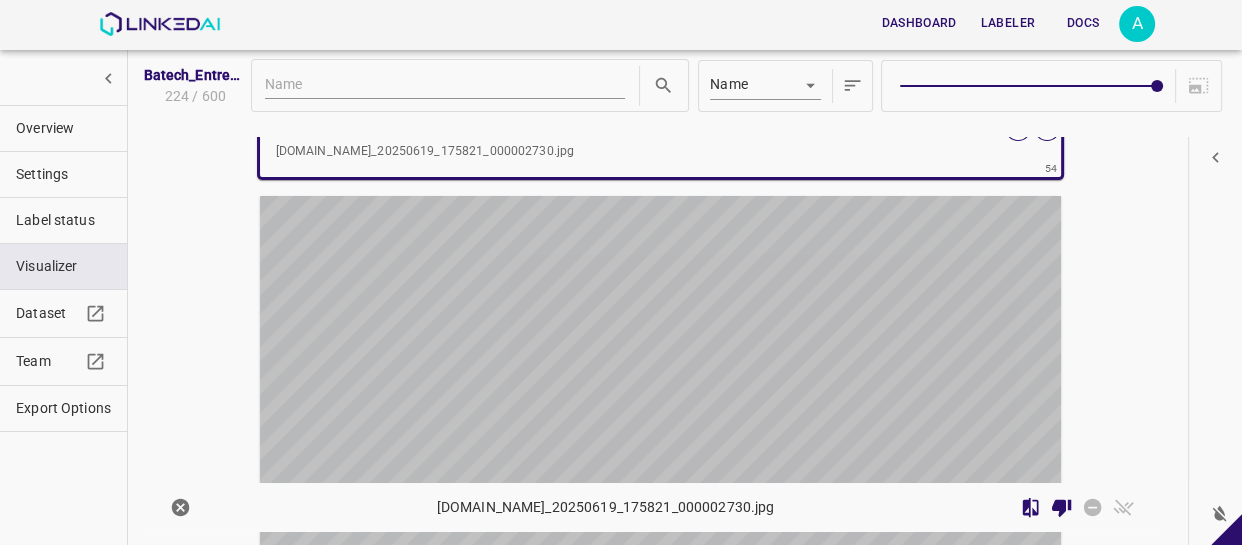 click at bounding box center [560, 421] 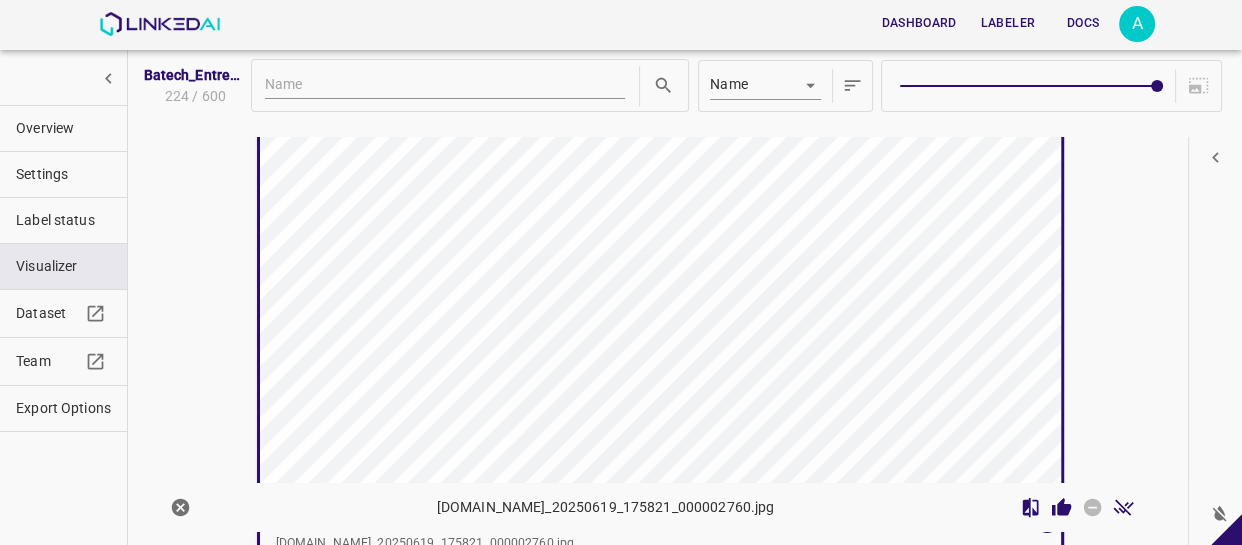 scroll, scrollTop: 28011, scrollLeft: 0, axis: vertical 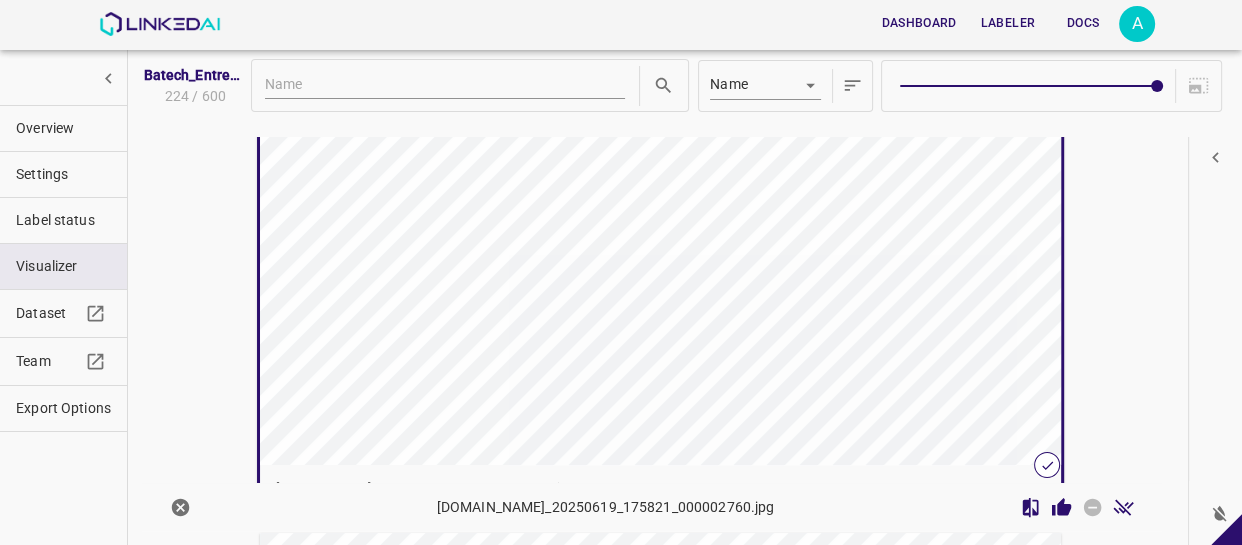 click 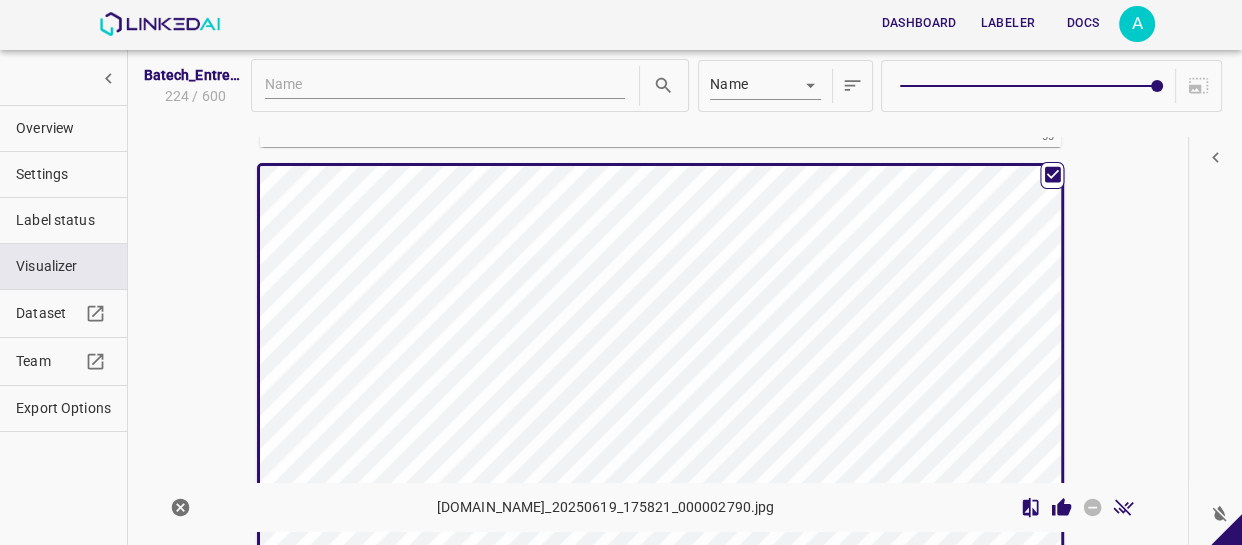scroll, scrollTop: 28372, scrollLeft: 0, axis: vertical 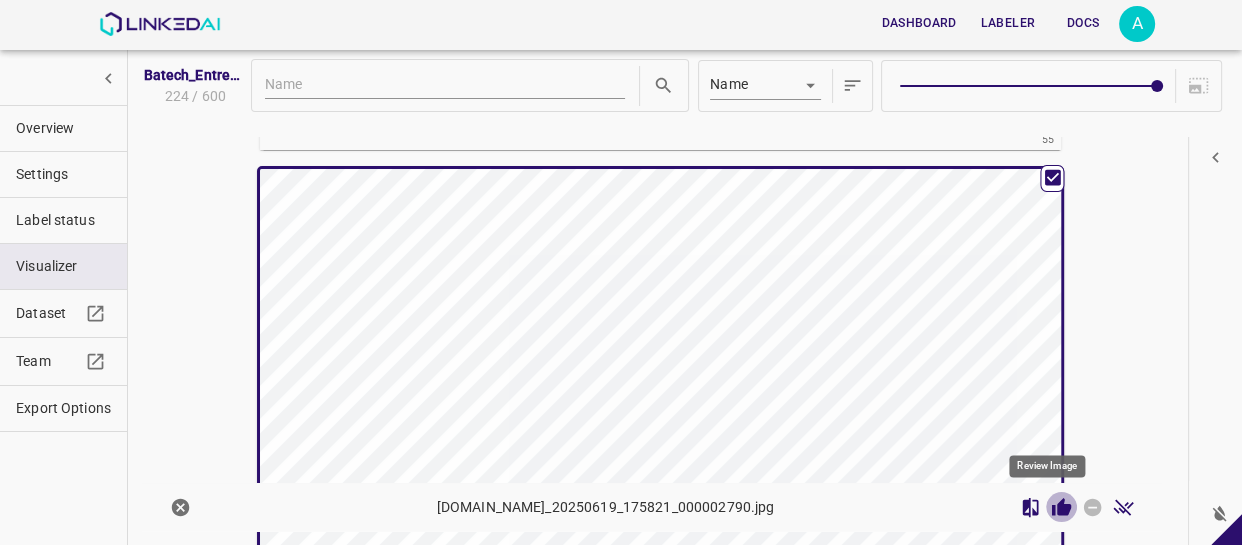 click 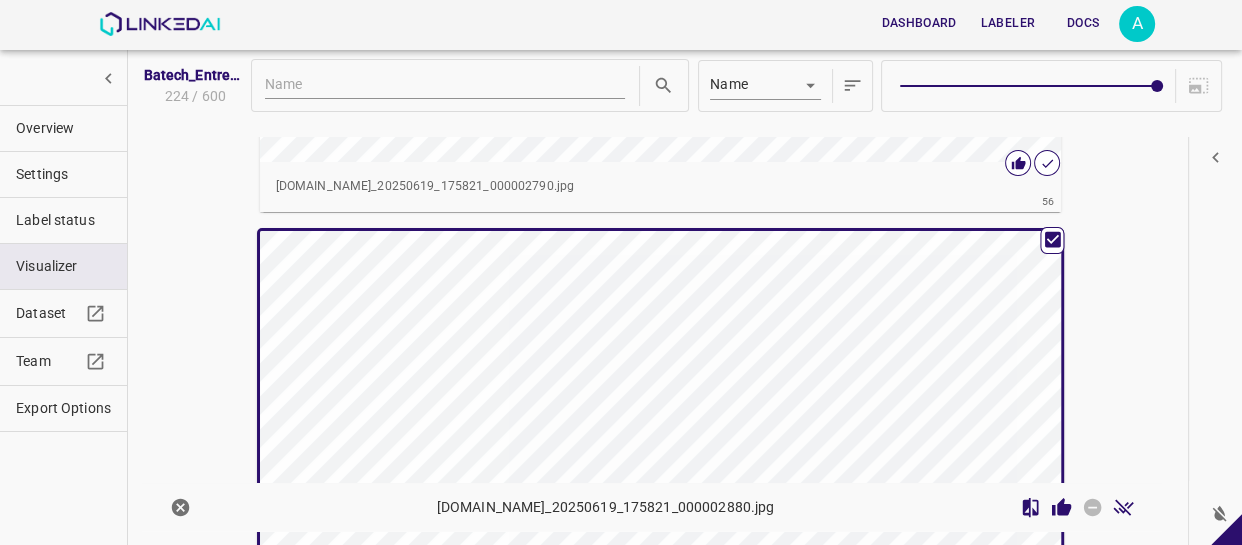 scroll, scrollTop: 28824, scrollLeft: 0, axis: vertical 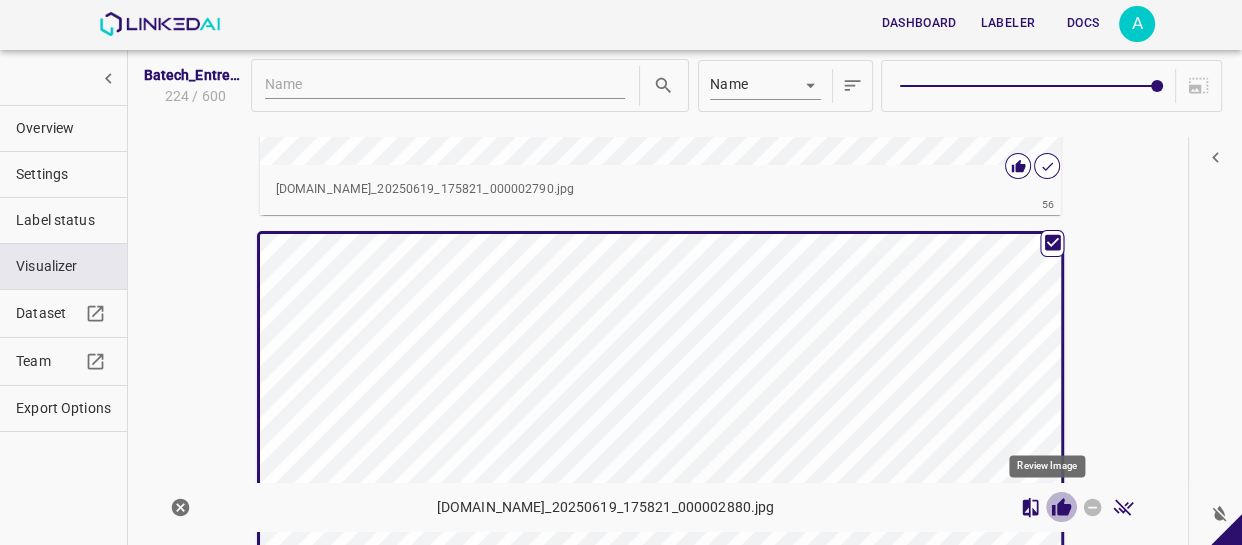 click 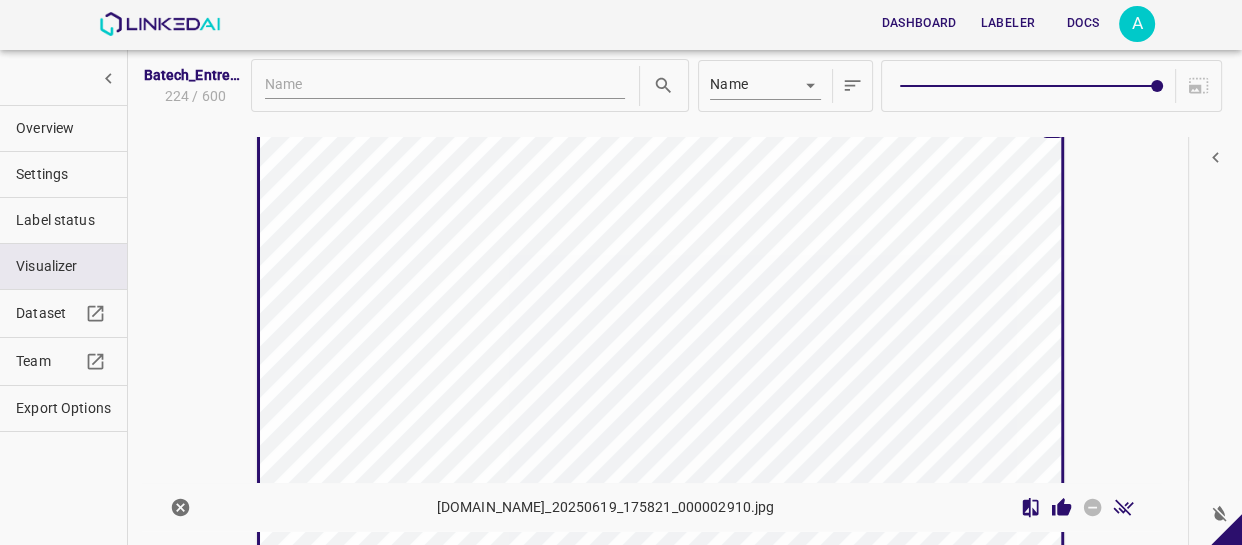 scroll, scrollTop: 29458, scrollLeft: 0, axis: vertical 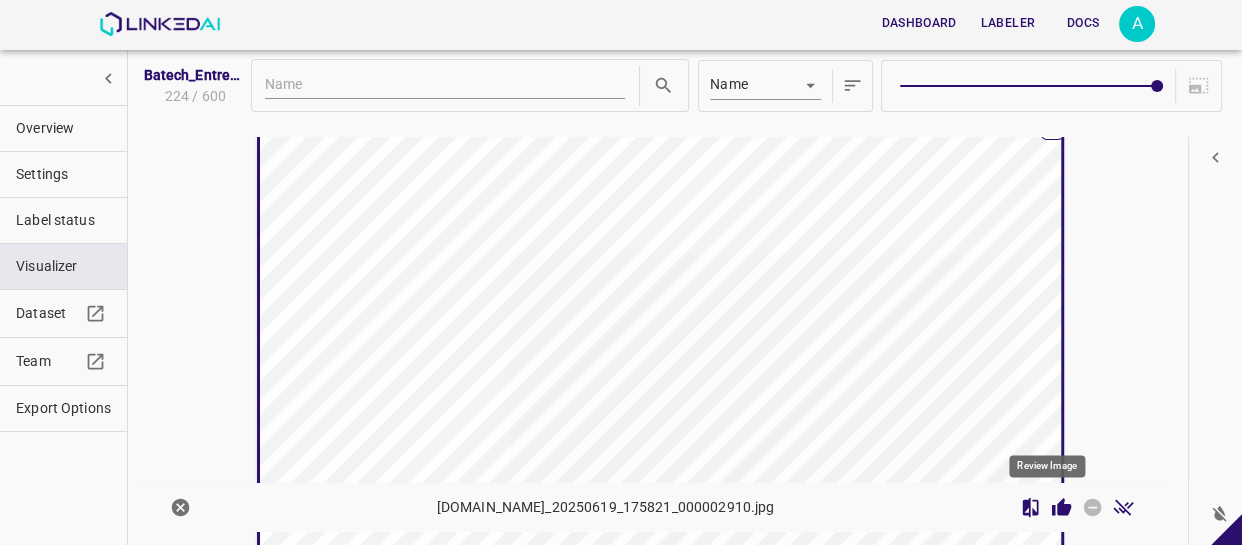 click 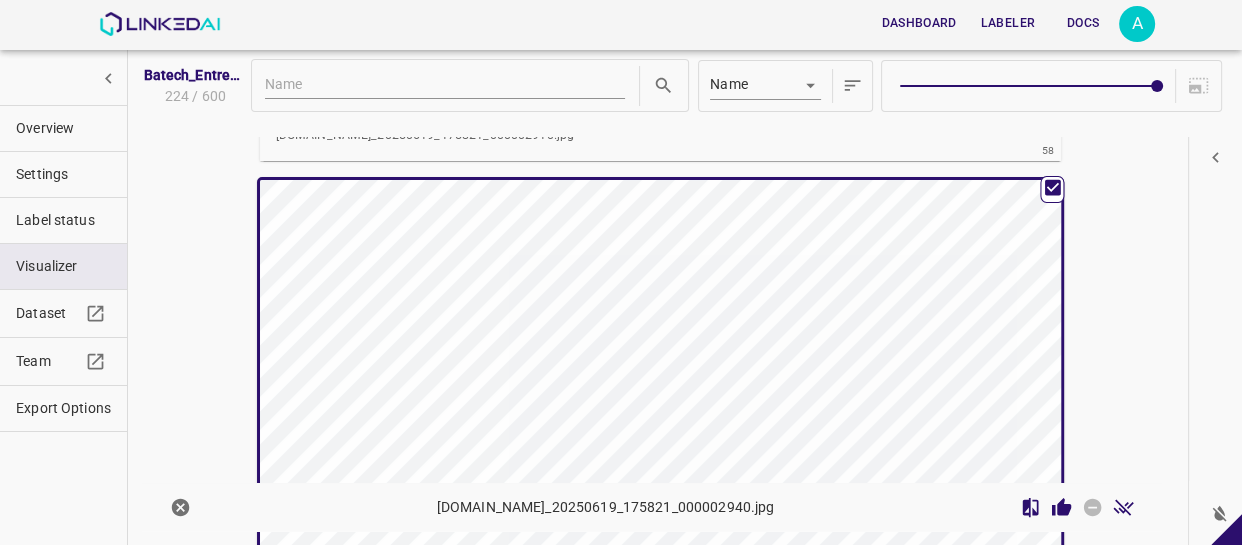 scroll, scrollTop: 29910, scrollLeft: 0, axis: vertical 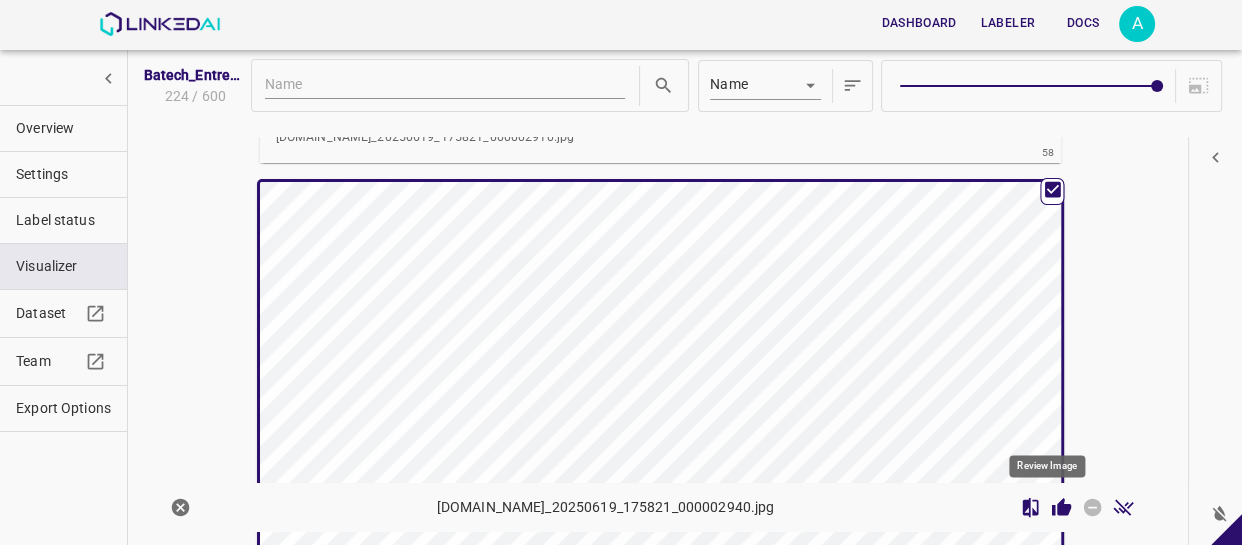 click 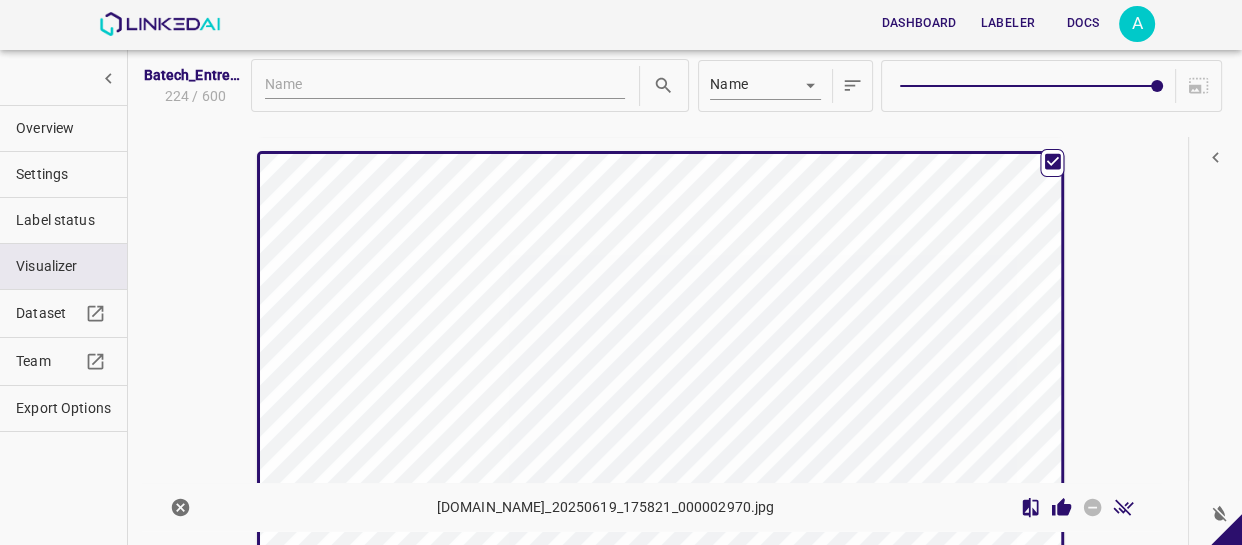 scroll, scrollTop: 30452, scrollLeft: 0, axis: vertical 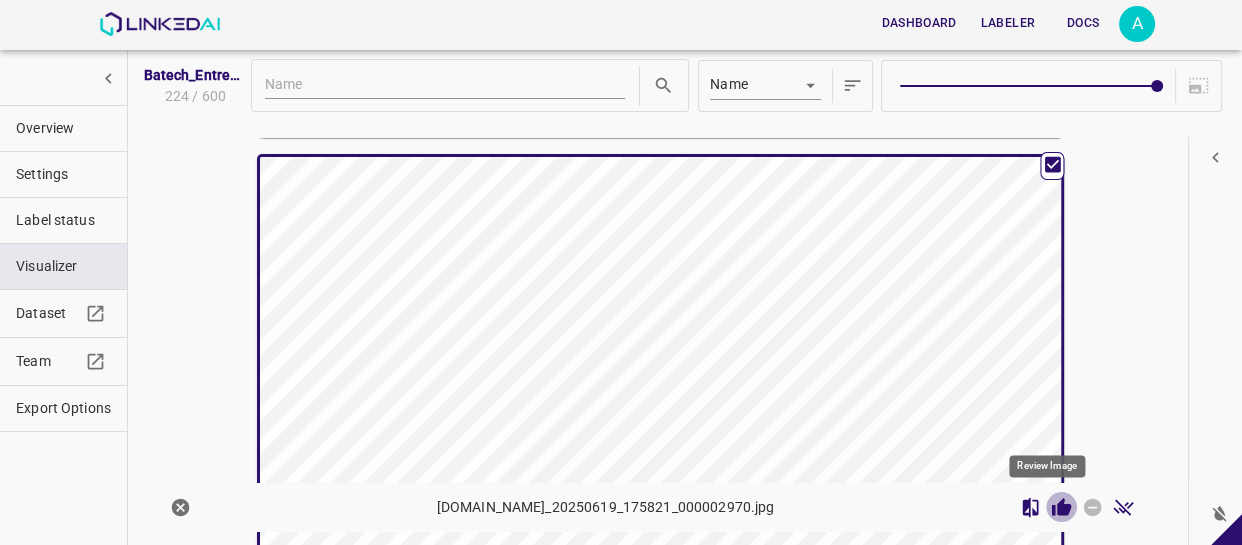 click 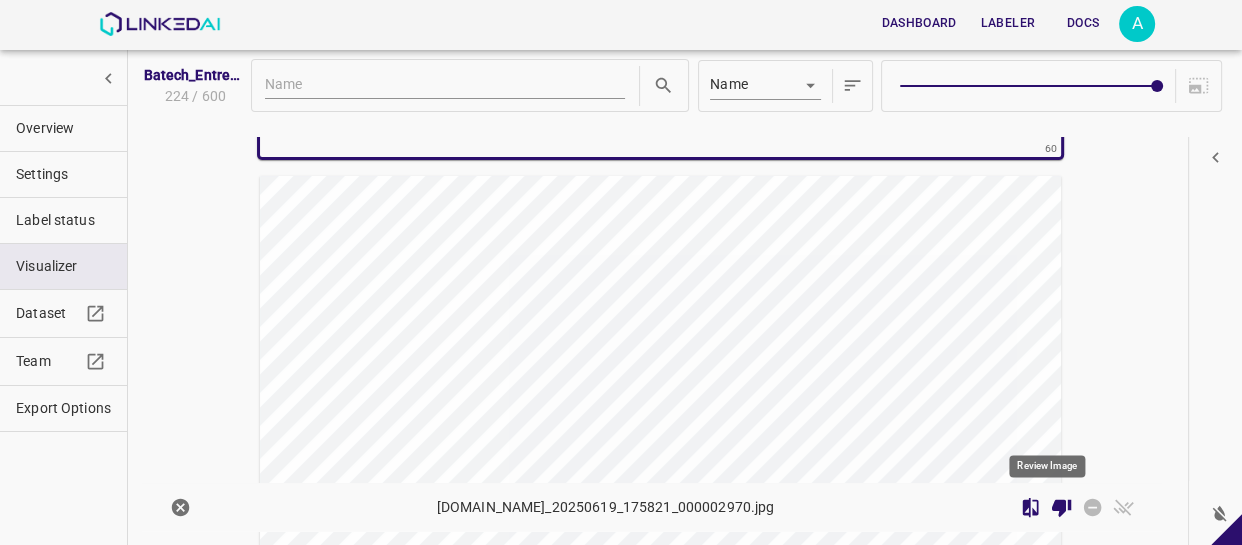scroll, scrollTop: 30998, scrollLeft: 0, axis: vertical 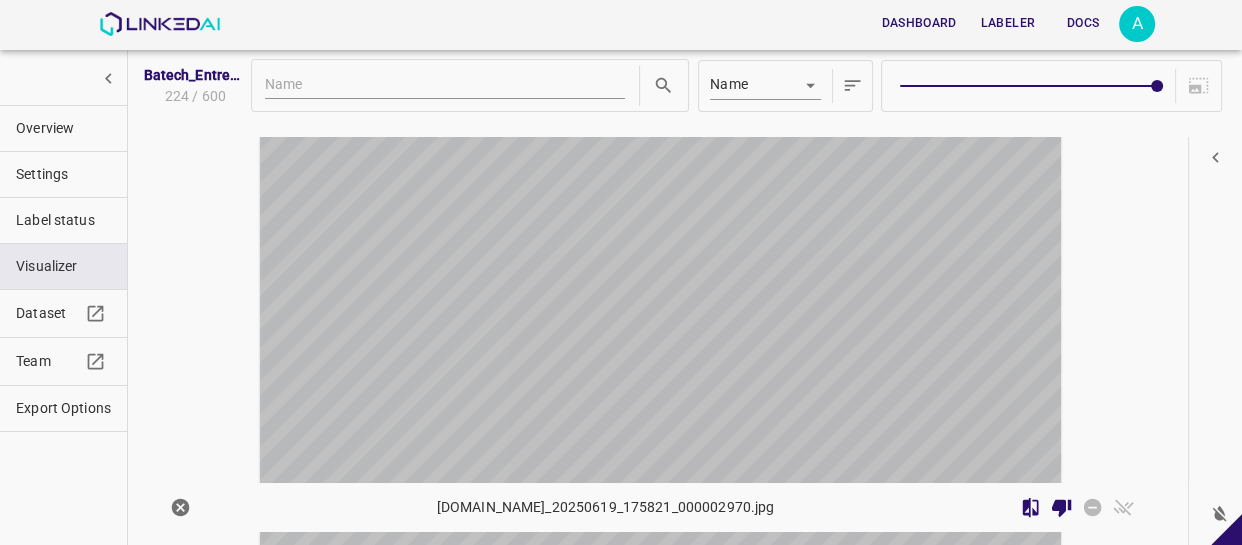 click at bounding box center [560, 356] 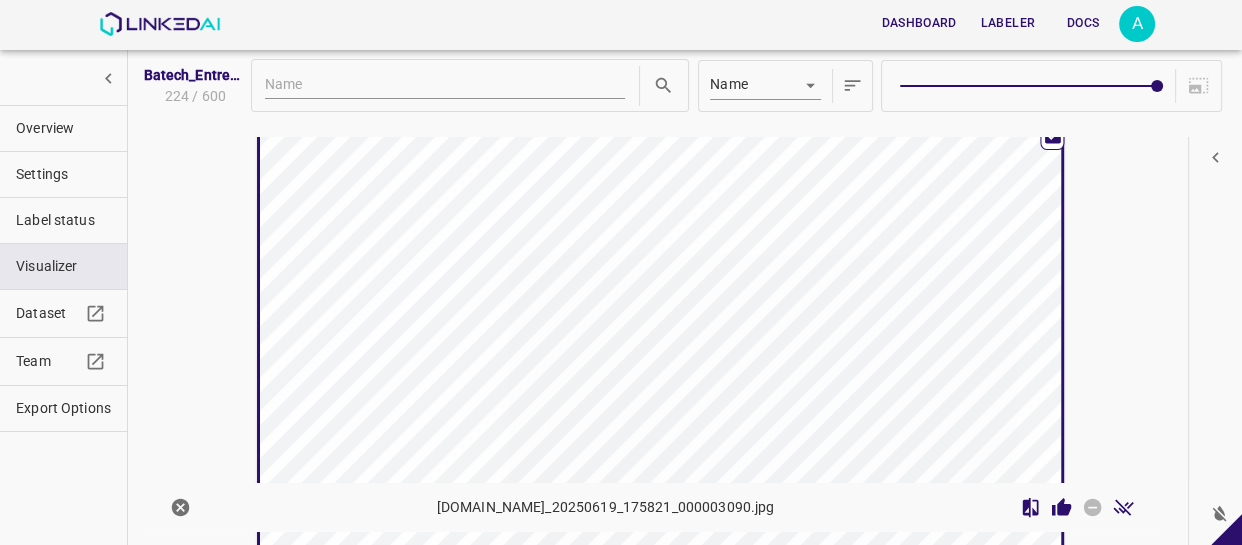 scroll, scrollTop: 30995, scrollLeft: 0, axis: vertical 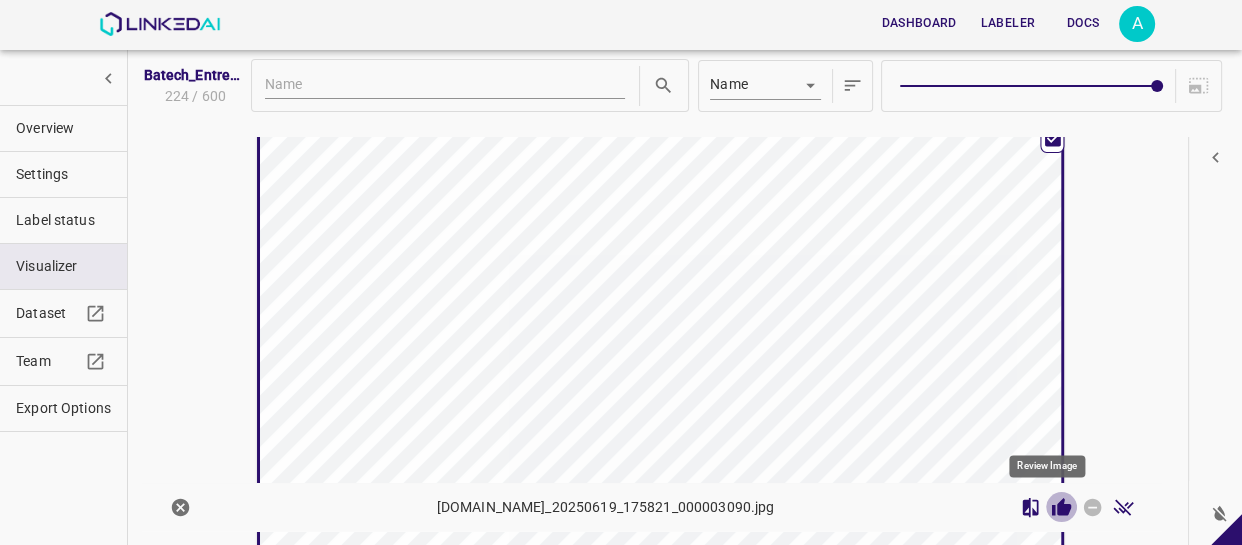 click 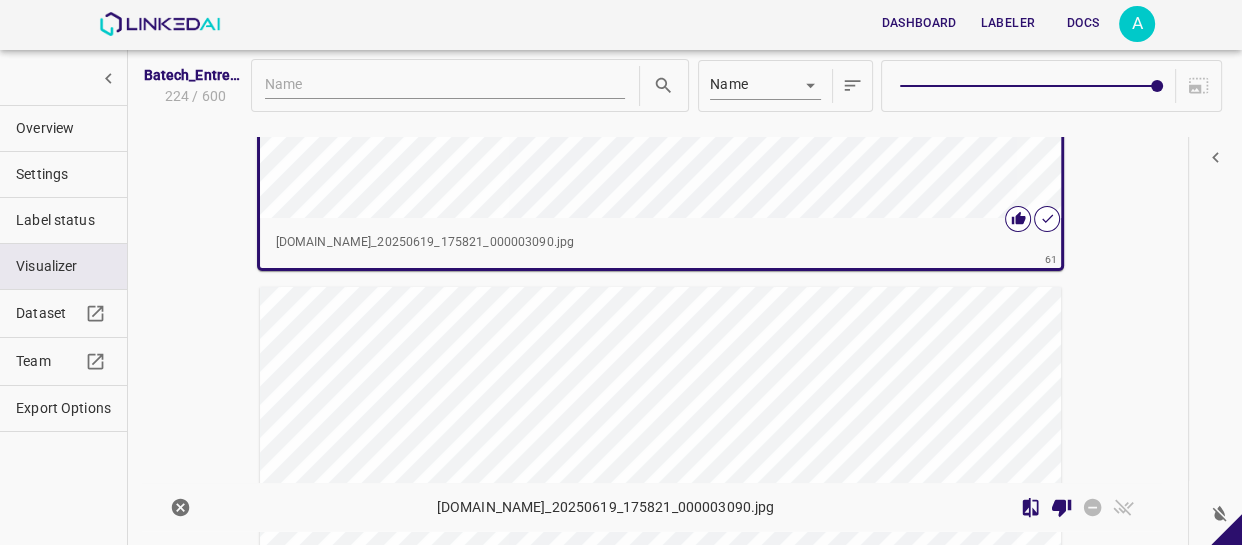 scroll, scrollTop: 31450, scrollLeft: 0, axis: vertical 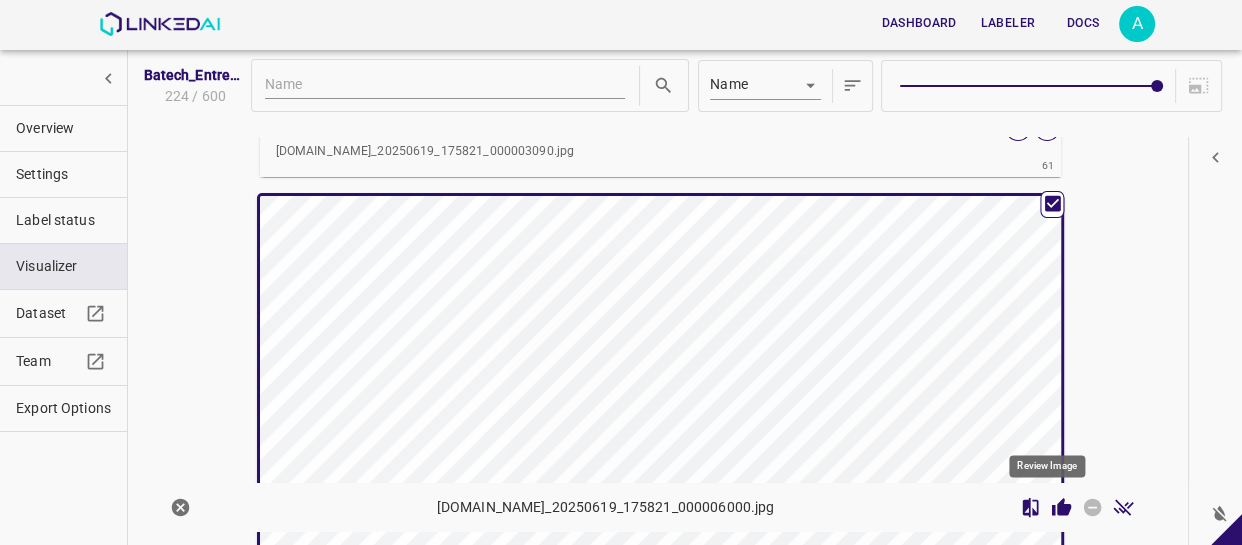 click 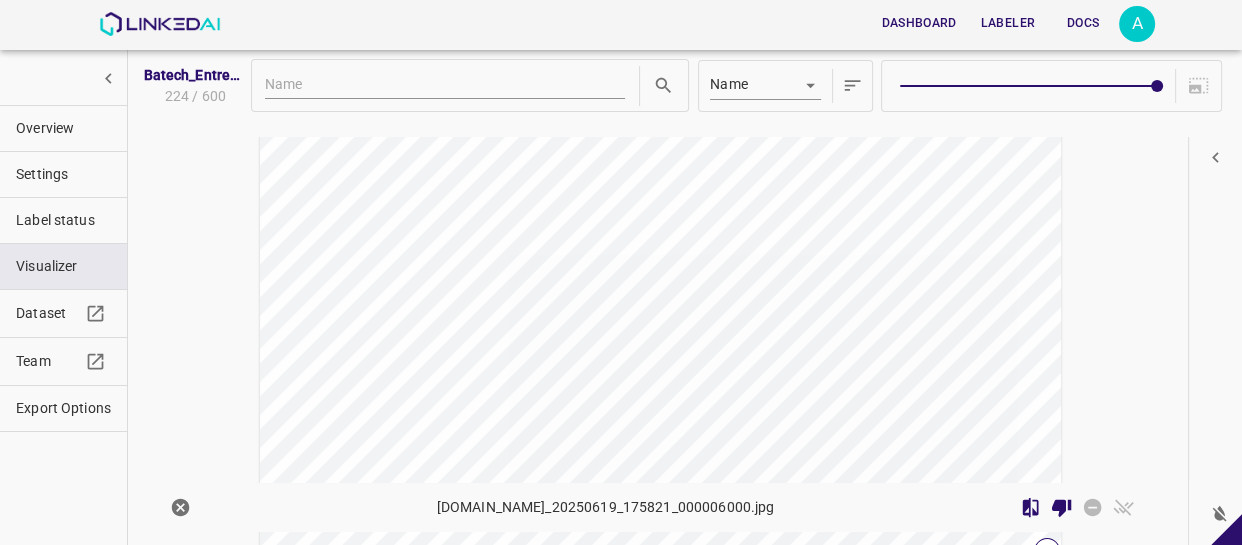 scroll, scrollTop: 32083, scrollLeft: 0, axis: vertical 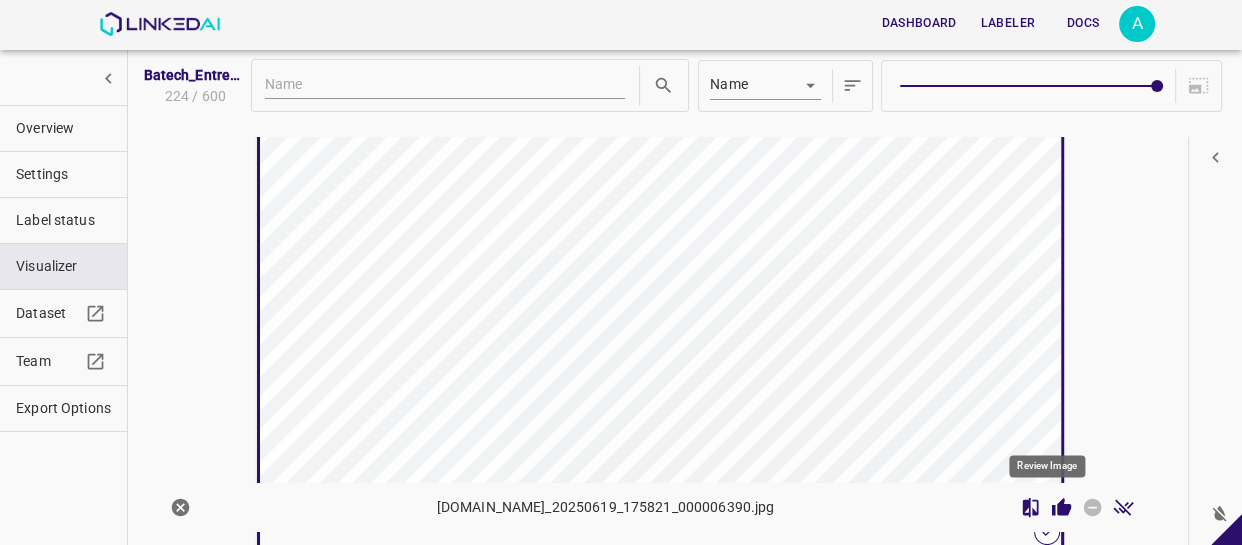 click 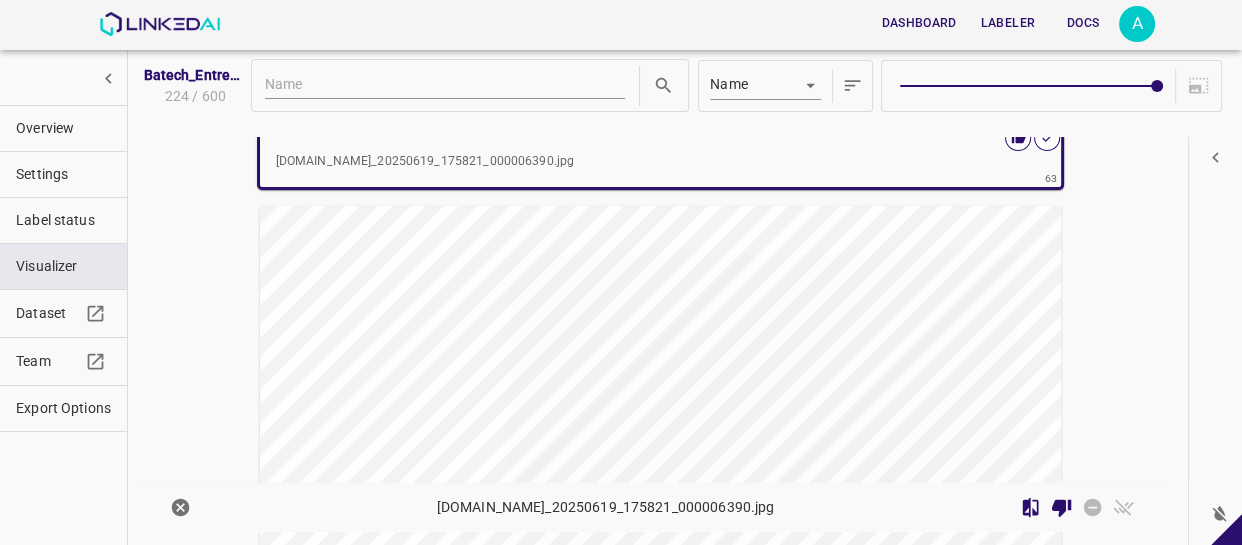 scroll, scrollTop: 32535, scrollLeft: 0, axis: vertical 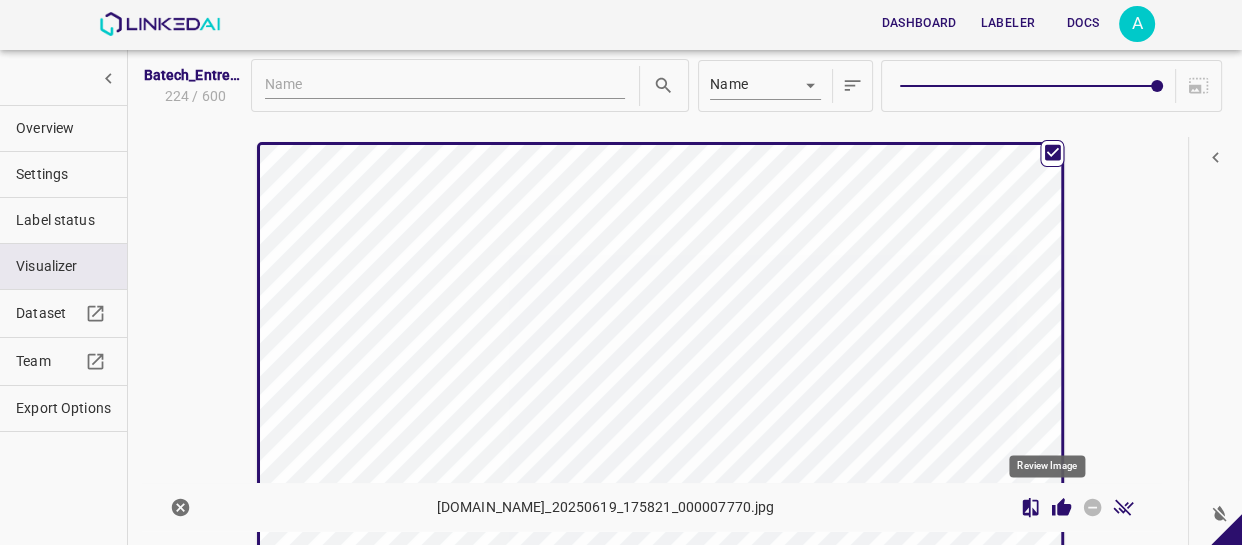 click 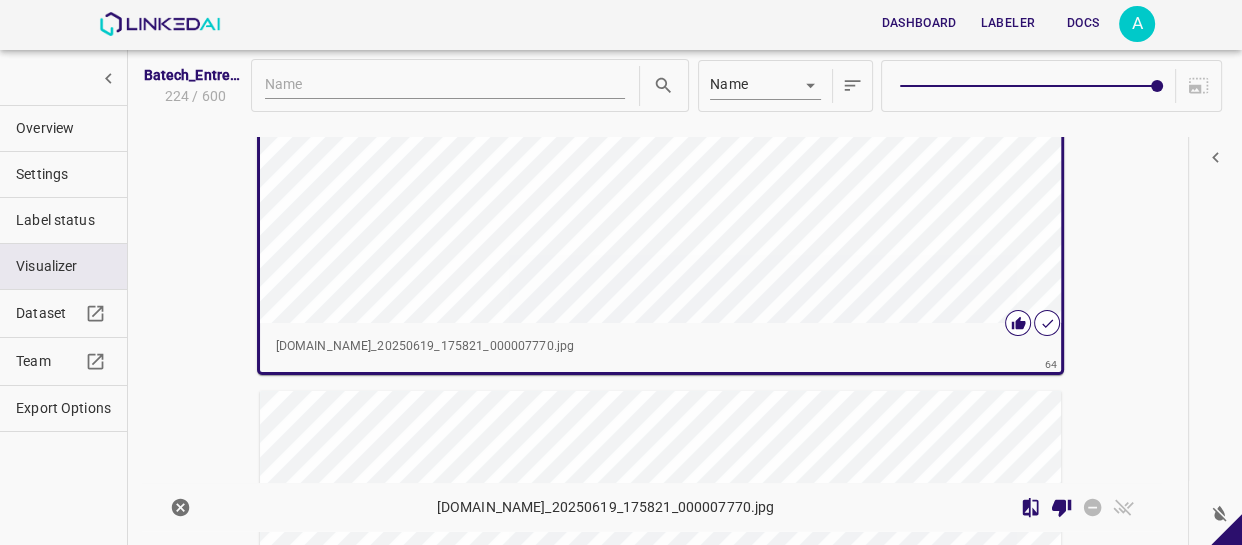 scroll, scrollTop: 32987, scrollLeft: 0, axis: vertical 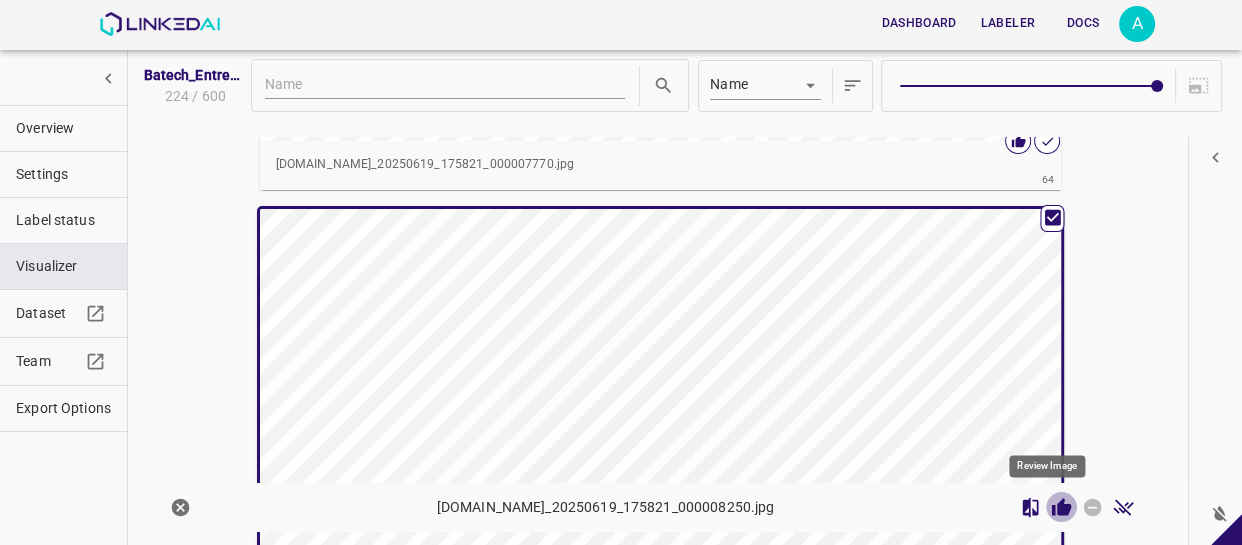 click 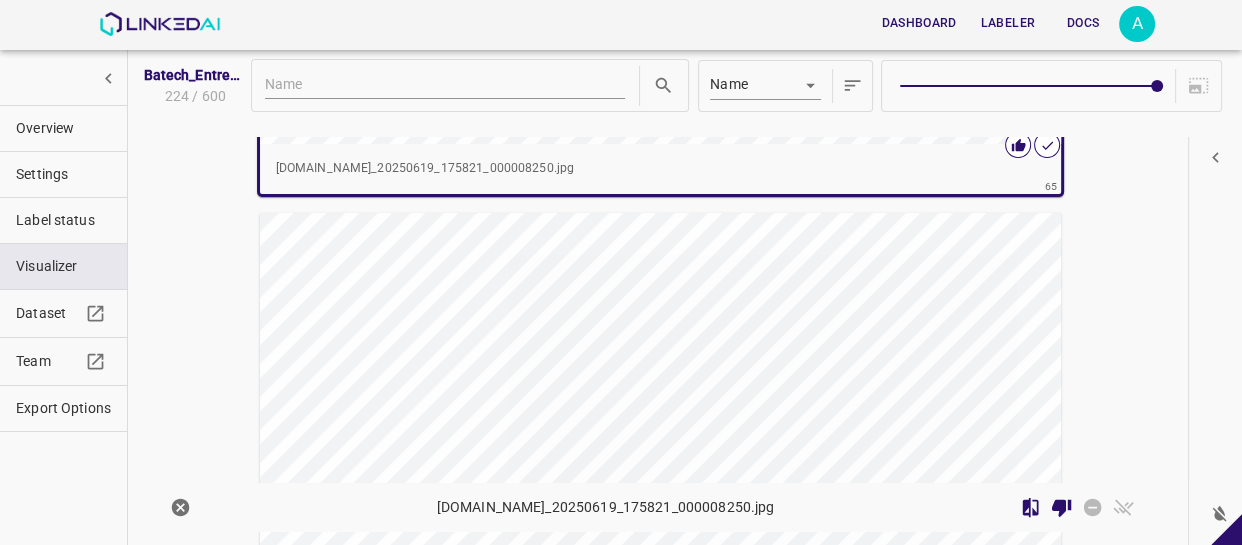 scroll, scrollTop: 33530, scrollLeft: 0, axis: vertical 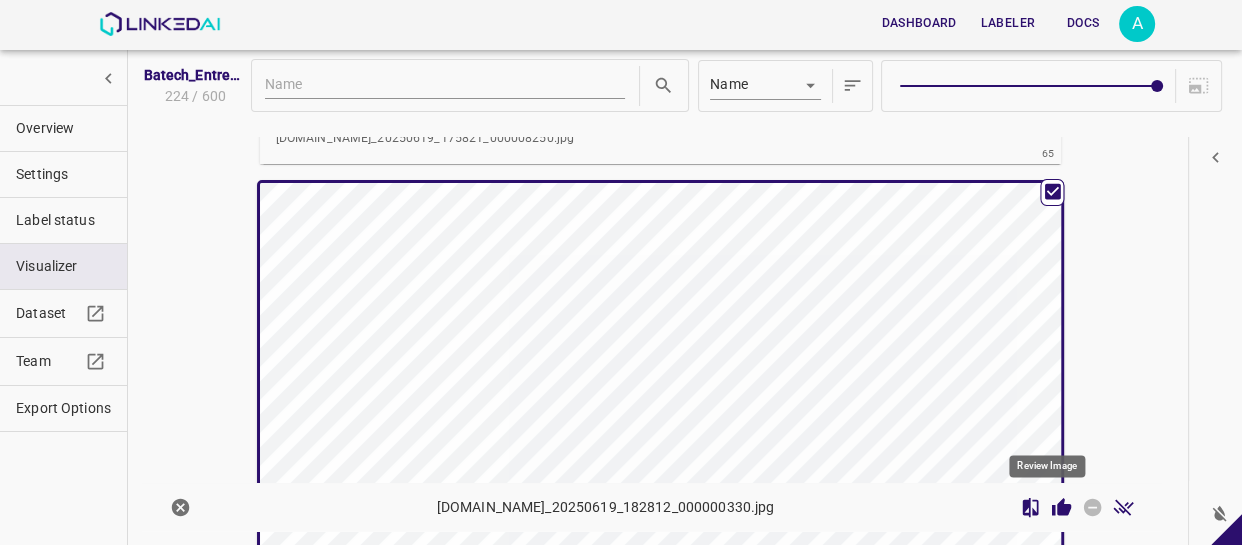 click 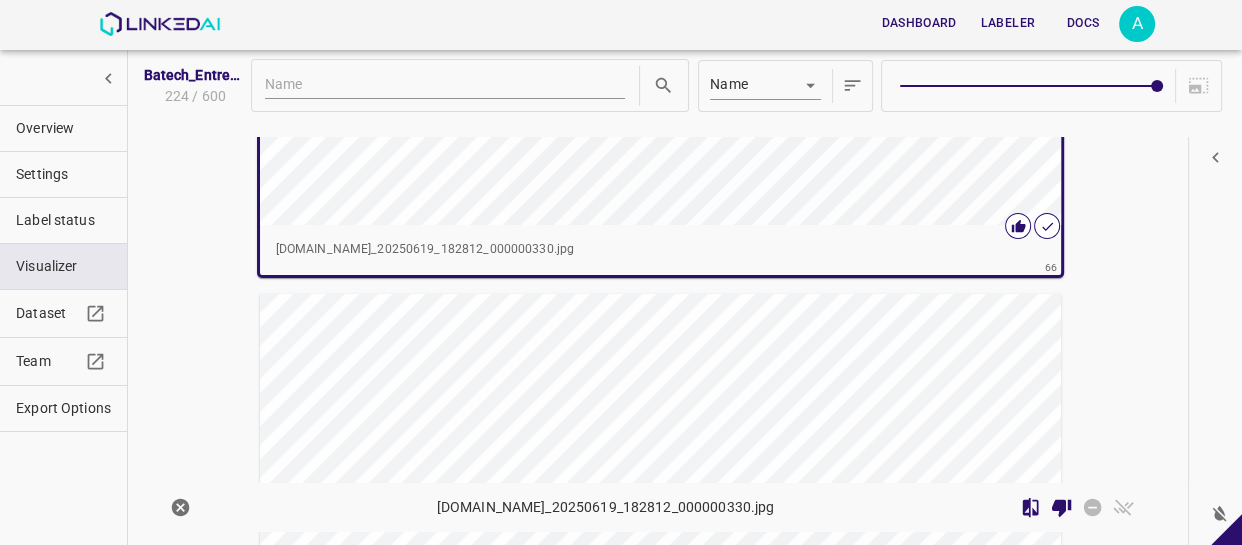 scroll, scrollTop: 33981, scrollLeft: 0, axis: vertical 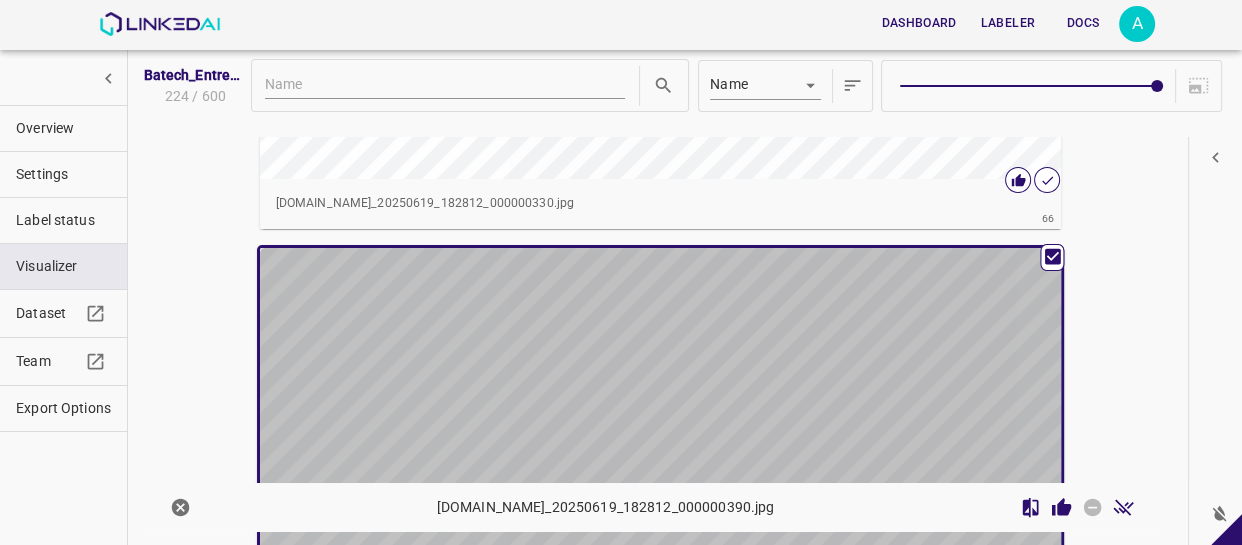 drag, startPoint x: 829, startPoint y: 375, endPoint x: 1045, endPoint y: 524, distance: 262.4062 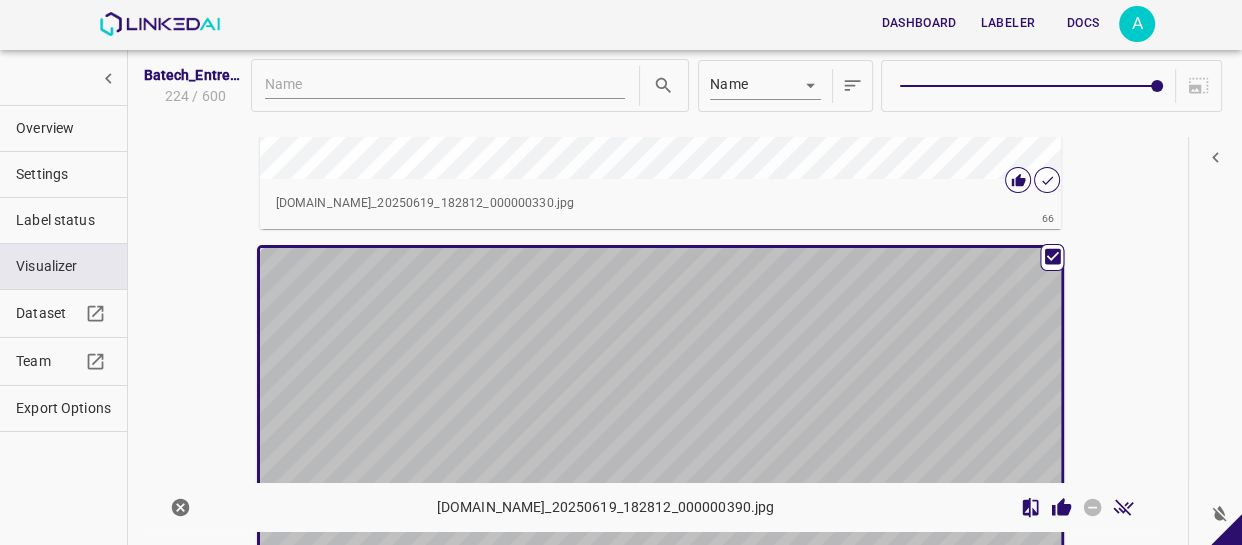 click at bounding box center [560, 473] 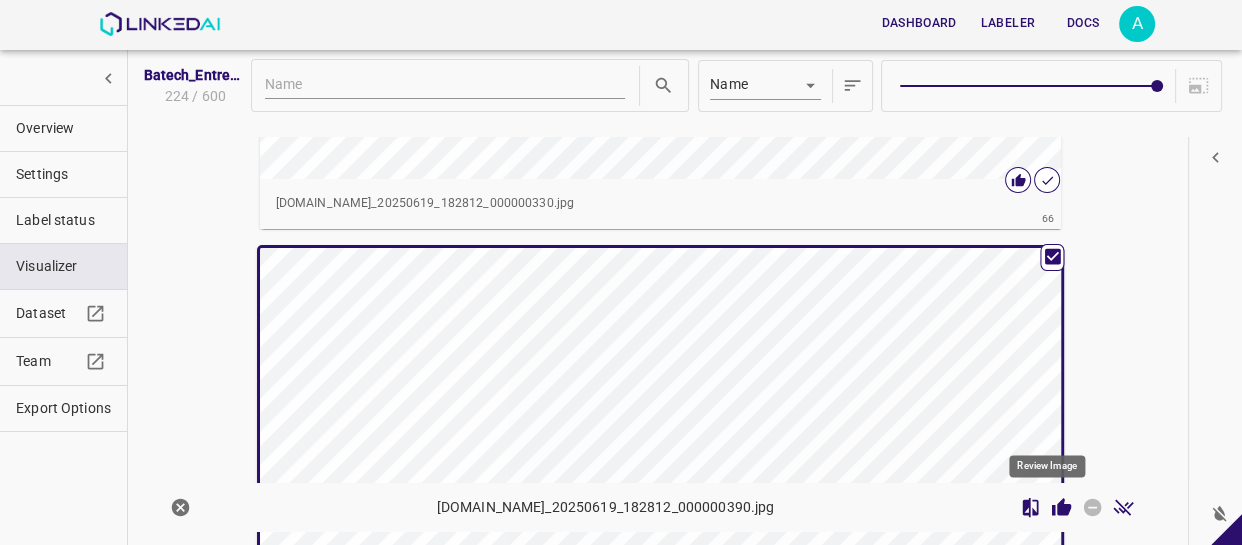click 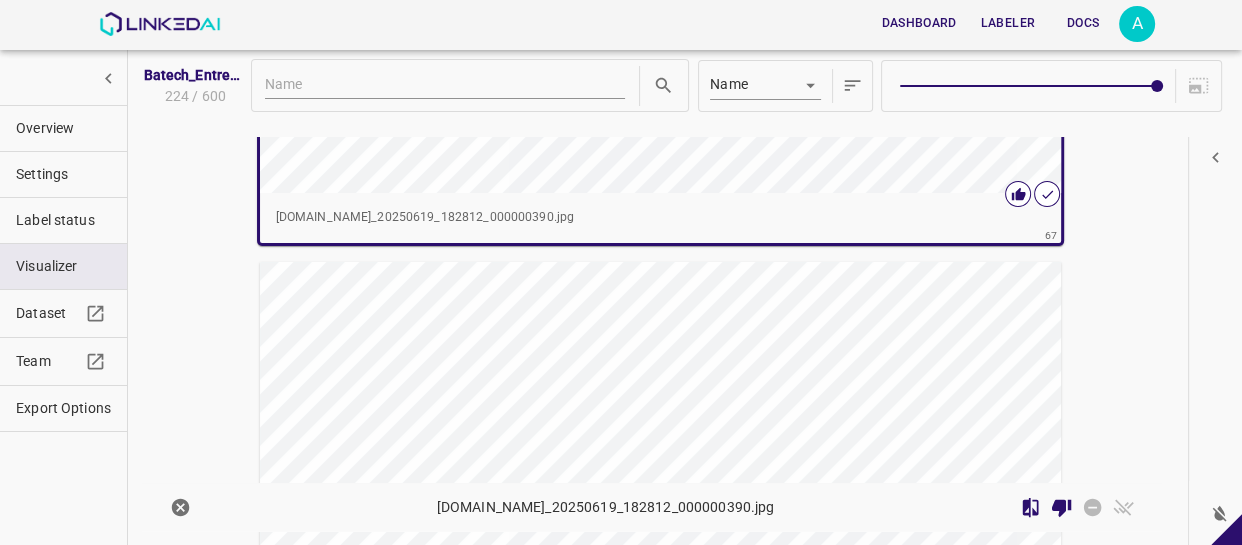 scroll, scrollTop: 34524, scrollLeft: 0, axis: vertical 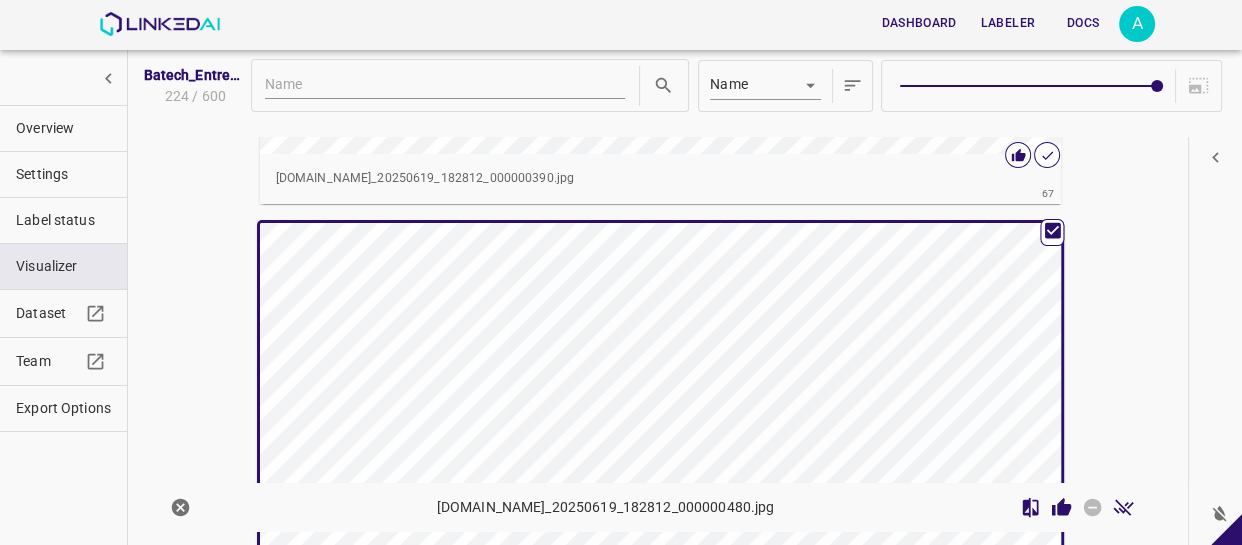 click at bounding box center (560, 448) 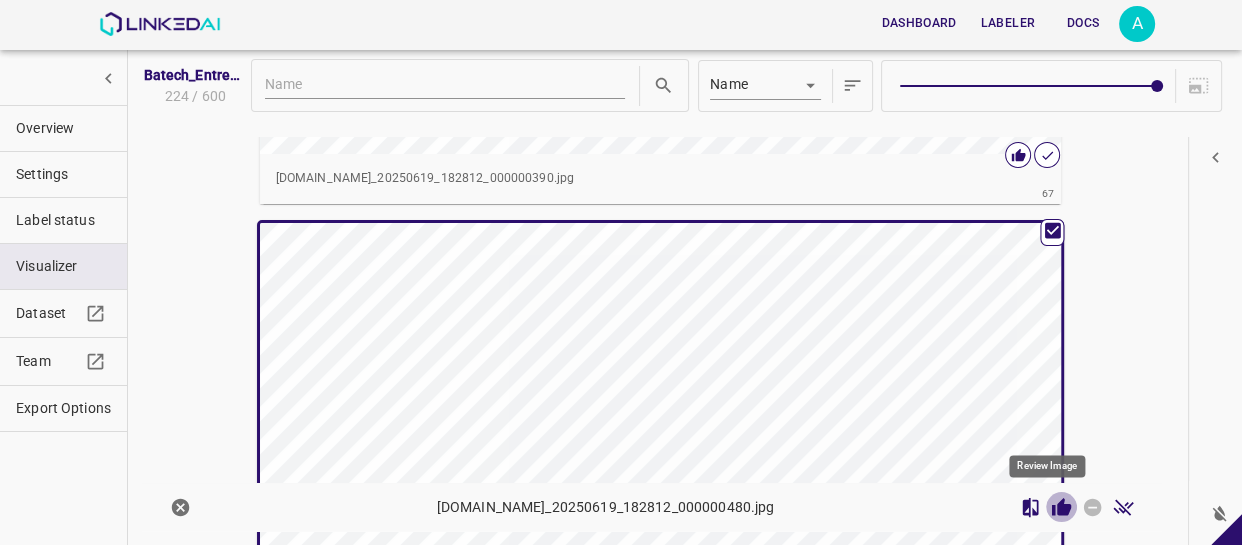 click 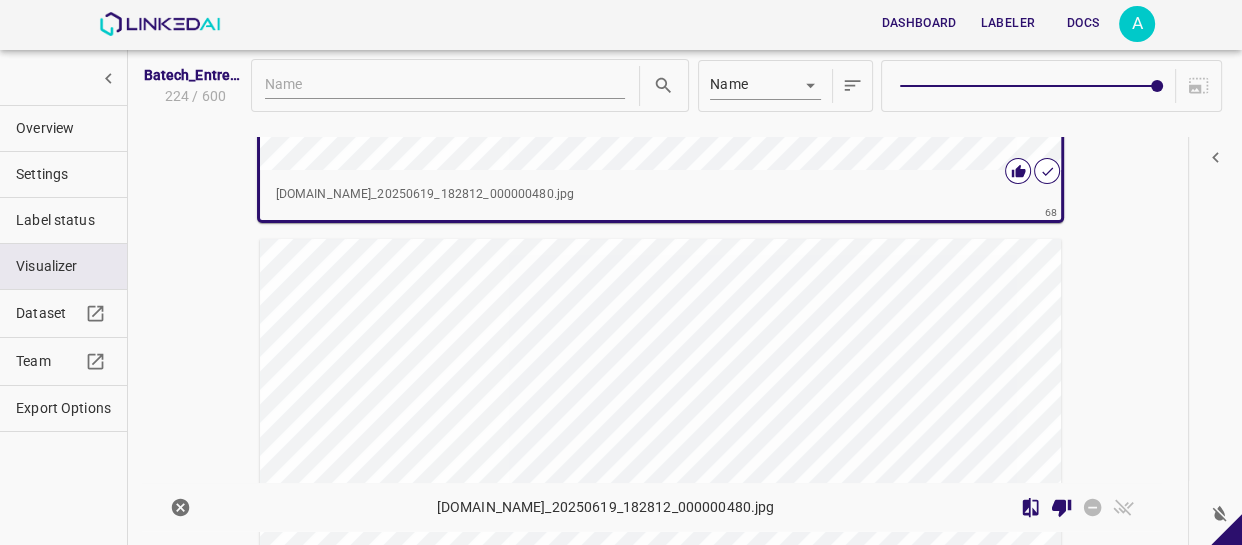 scroll, scrollTop: 35067, scrollLeft: 0, axis: vertical 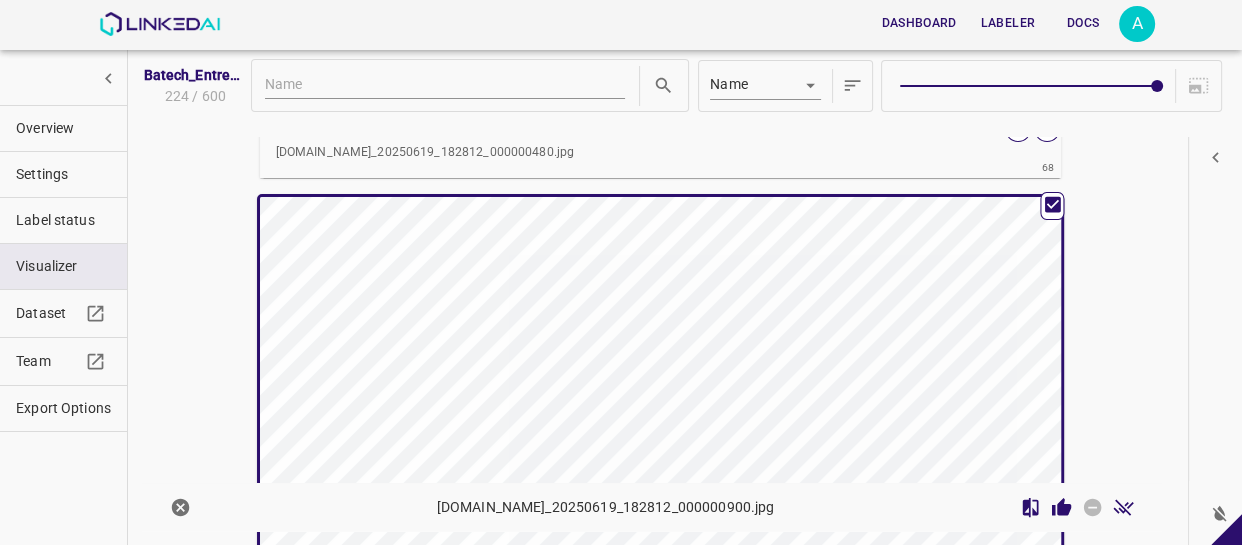 click at bounding box center (560, 422) 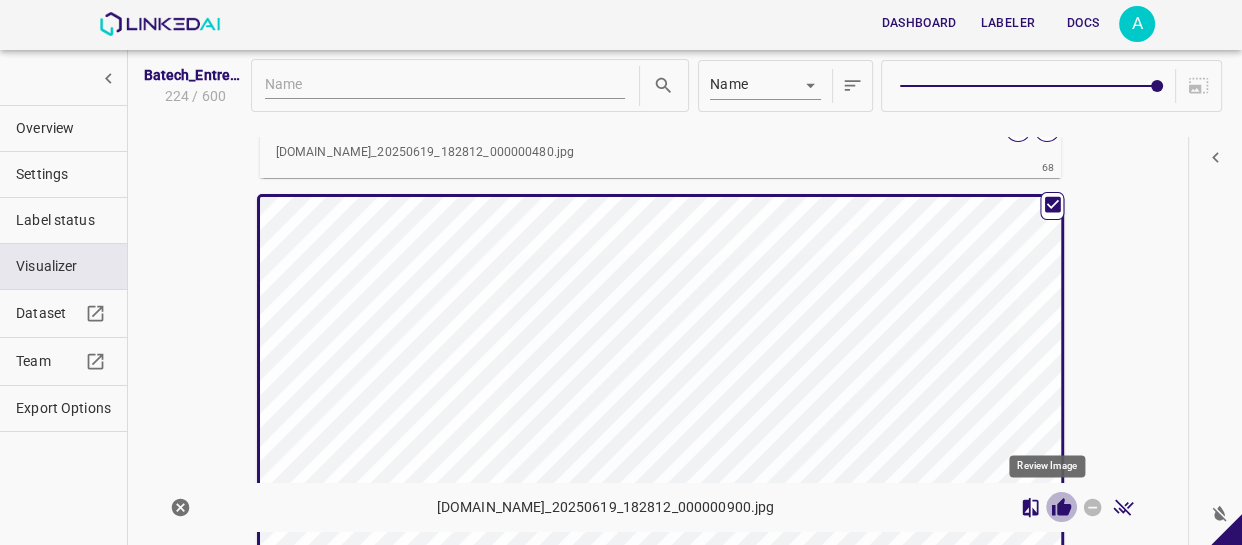 click 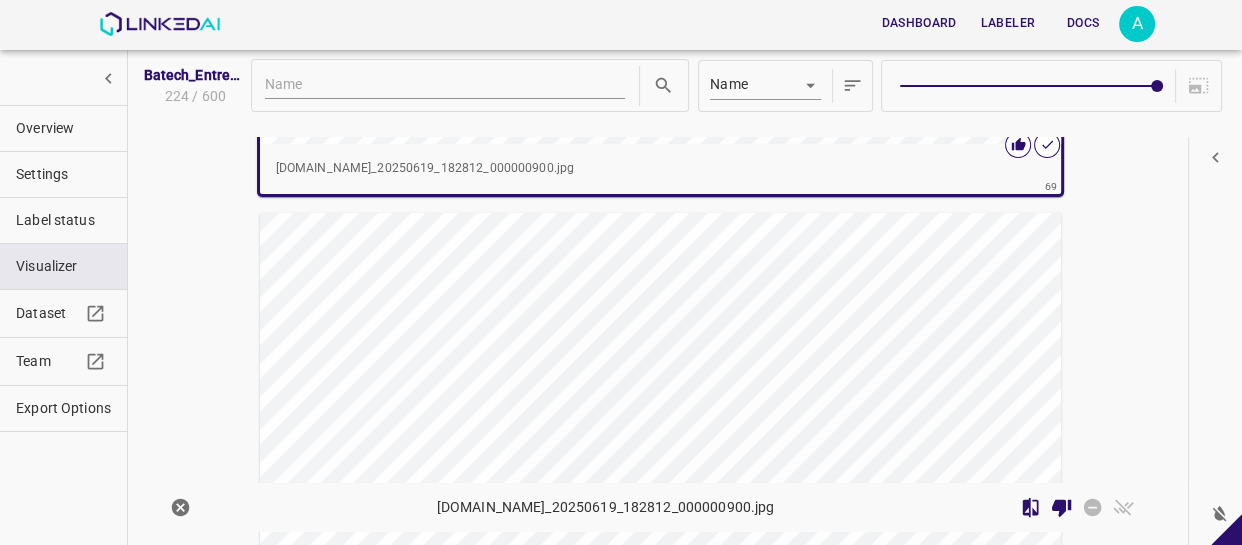 scroll, scrollTop: 35610, scrollLeft: 0, axis: vertical 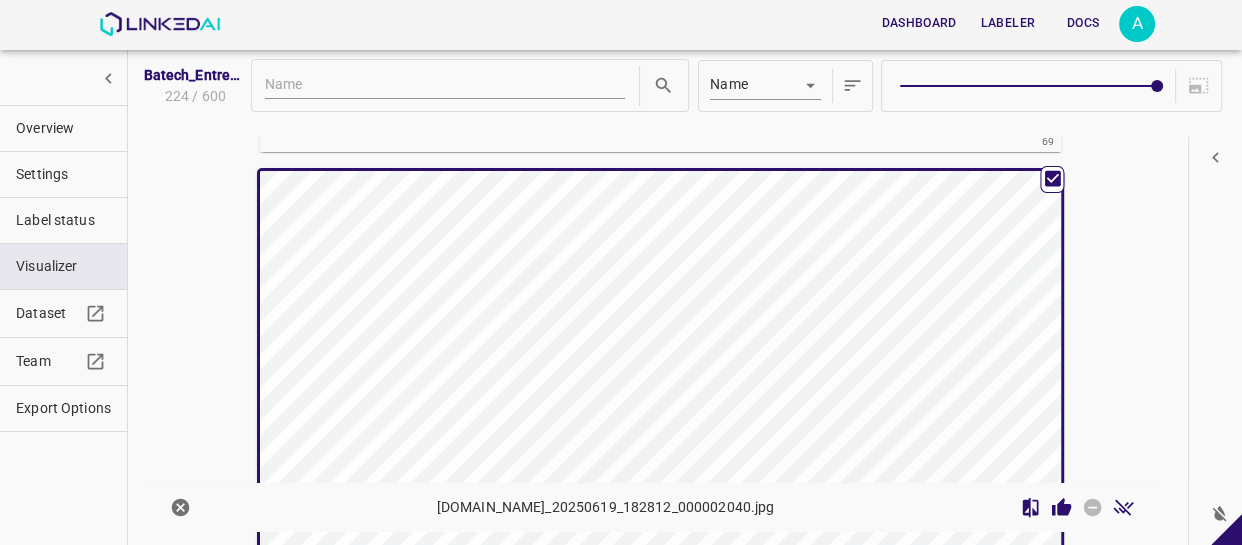 click at bounding box center (560, 396) 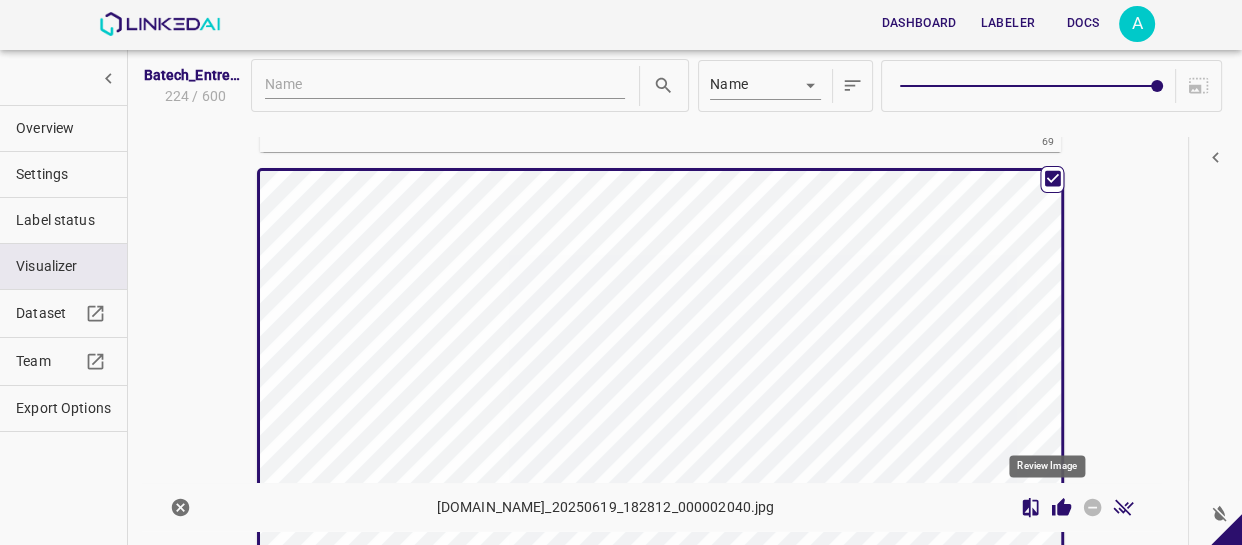 click 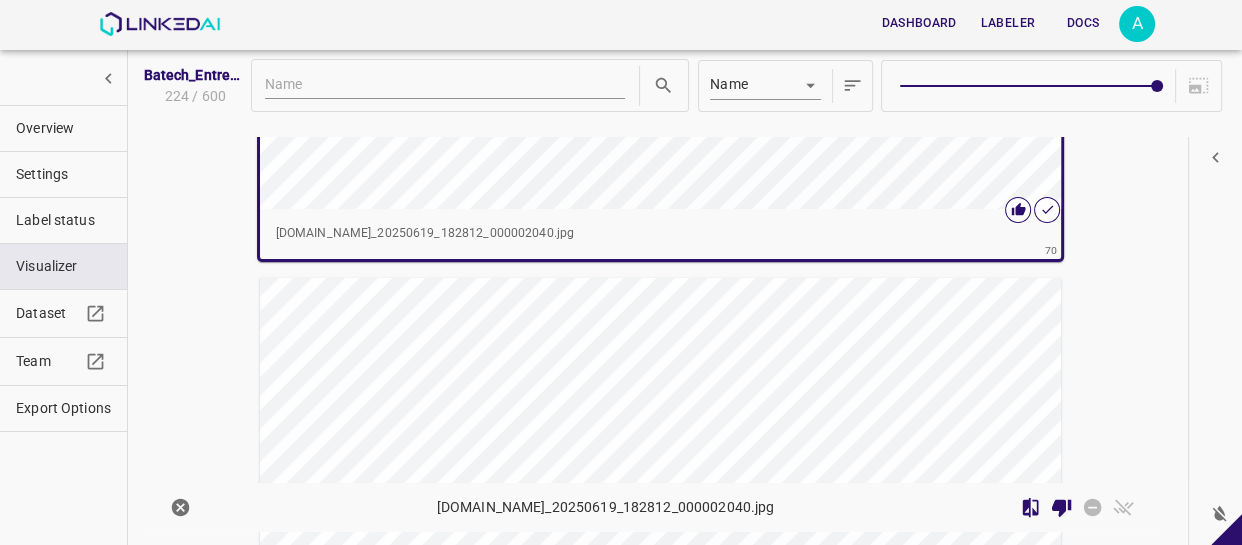 scroll, scrollTop: 36061, scrollLeft: 0, axis: vertical 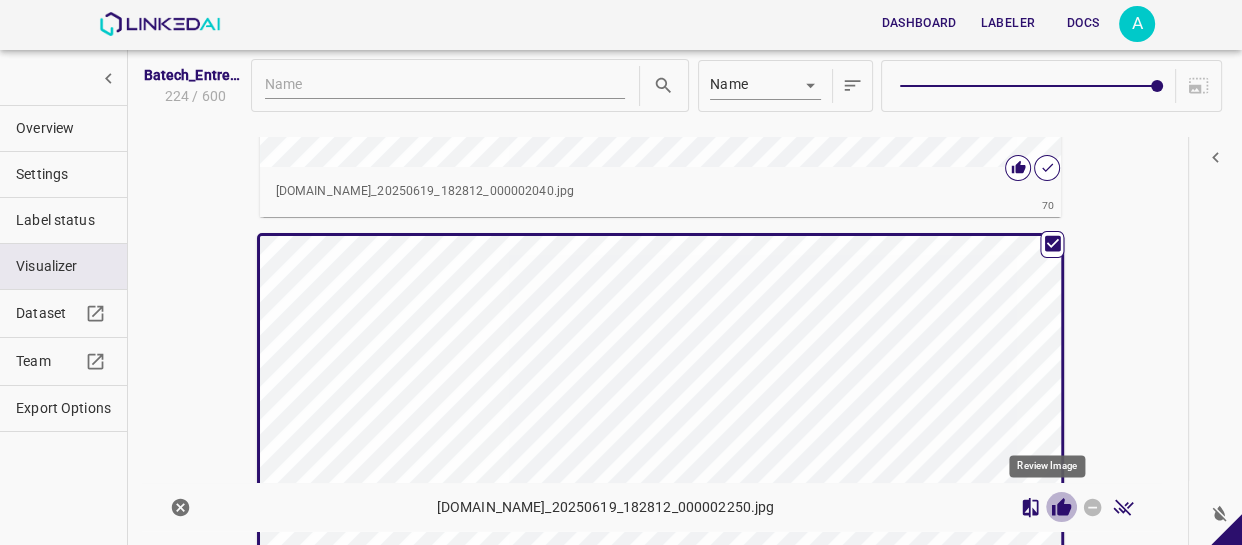 click 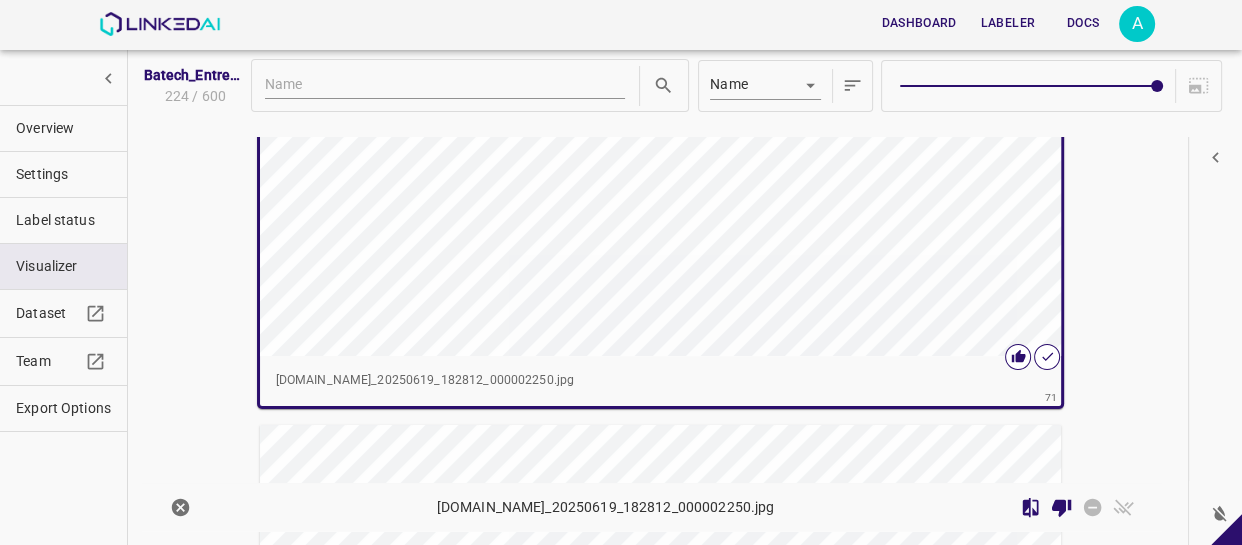 scroll, scrollTop: 36422, scrollLeft: 0, axis: vertical 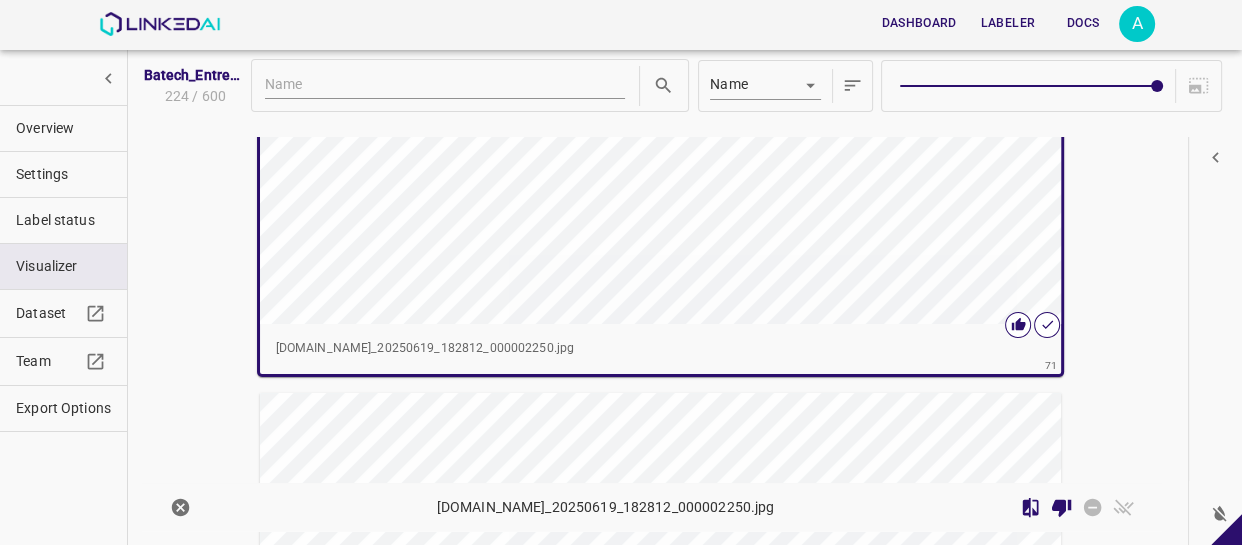 type 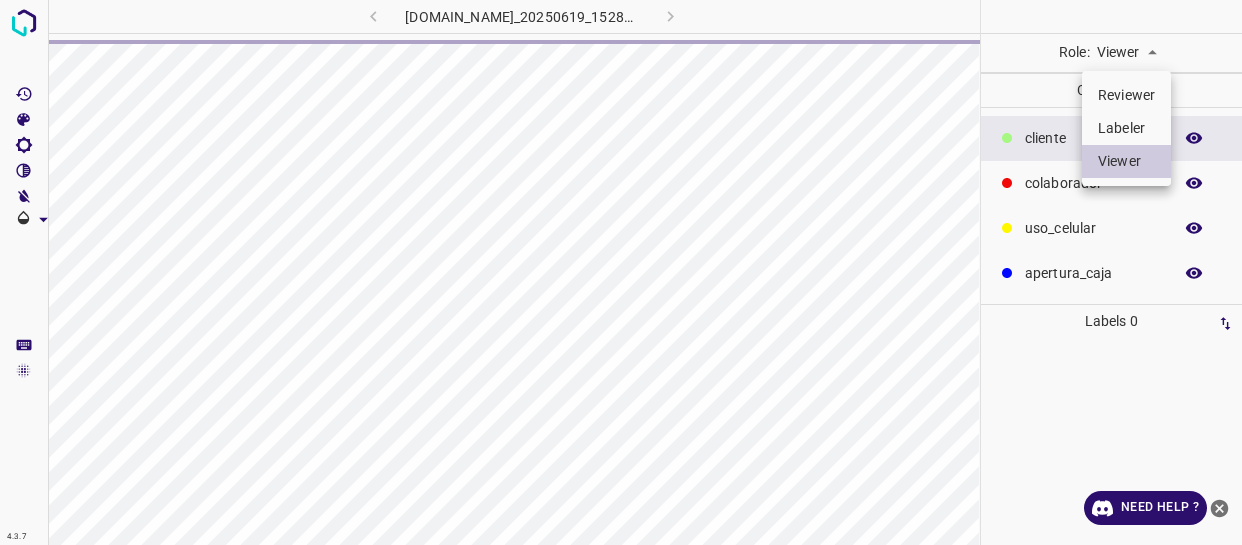 scroll, scrollTop: 0, scrollLeft: 0, axis: both 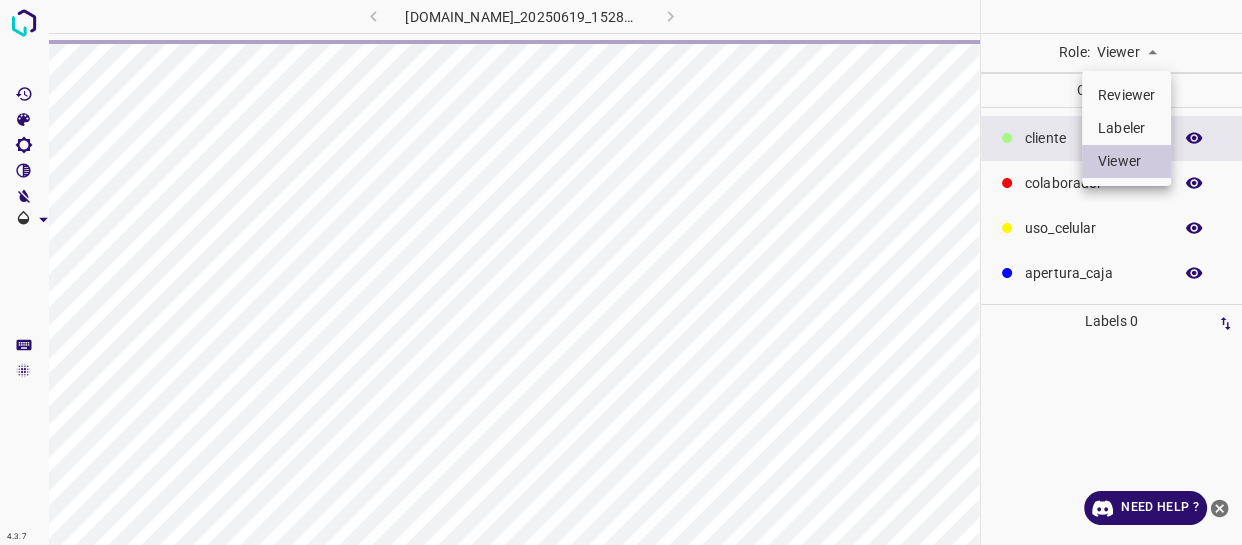 click on "Labeler" at bounding box center [1126, 128] 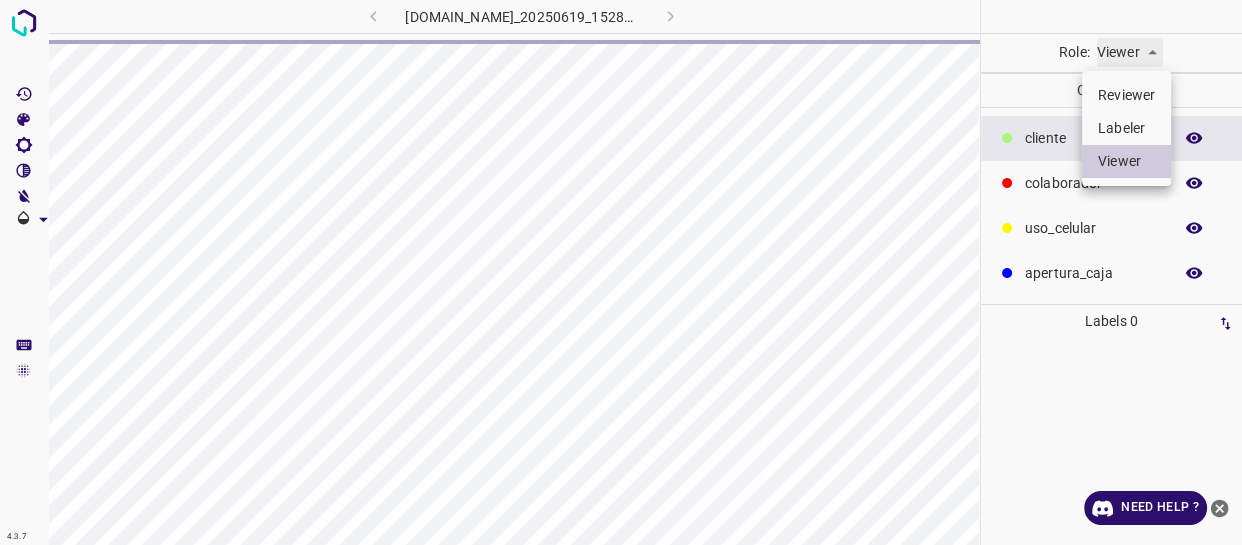 type on "labeler" 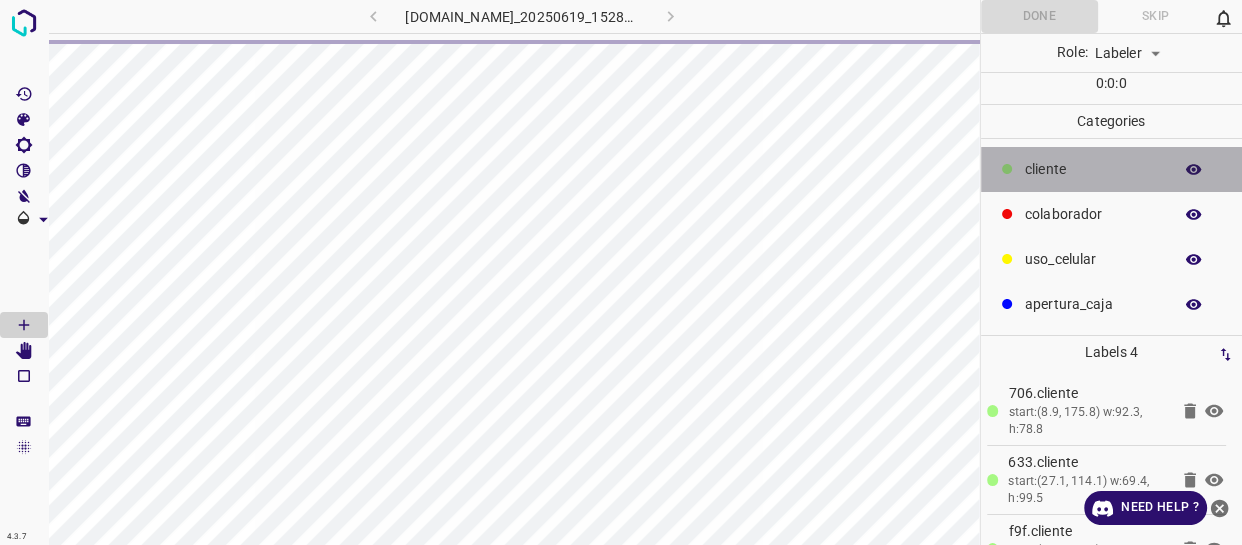 click on "​​cliente" at bounding box center [1093, 169] 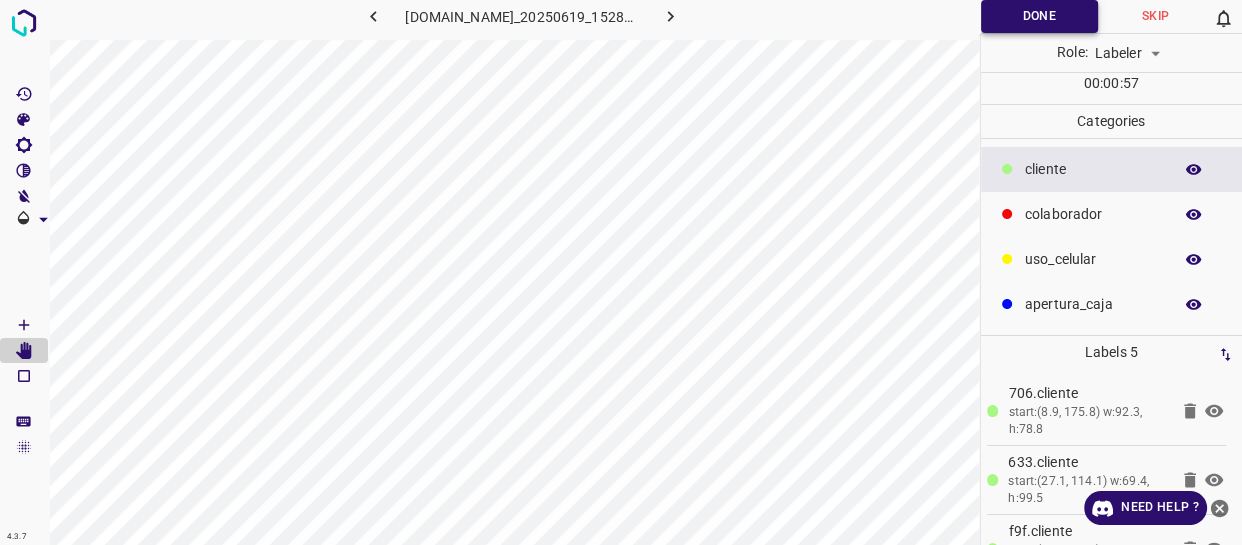 click on "Done" at bounding box center (1039, 16) 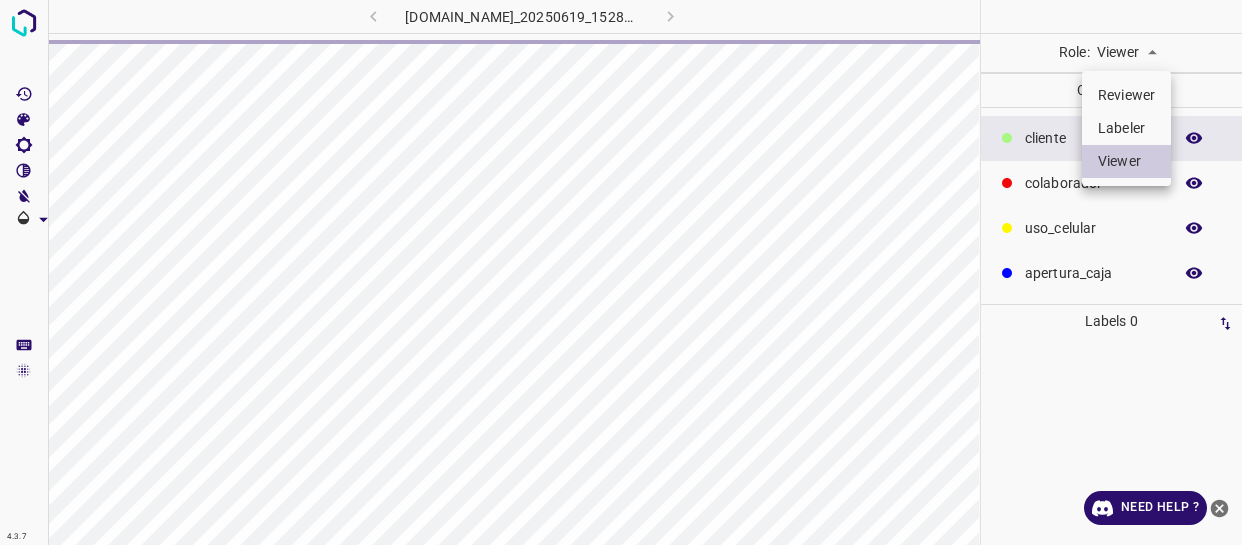 scroll, scrollTop: 0, scrollLeft: 0, axis: both 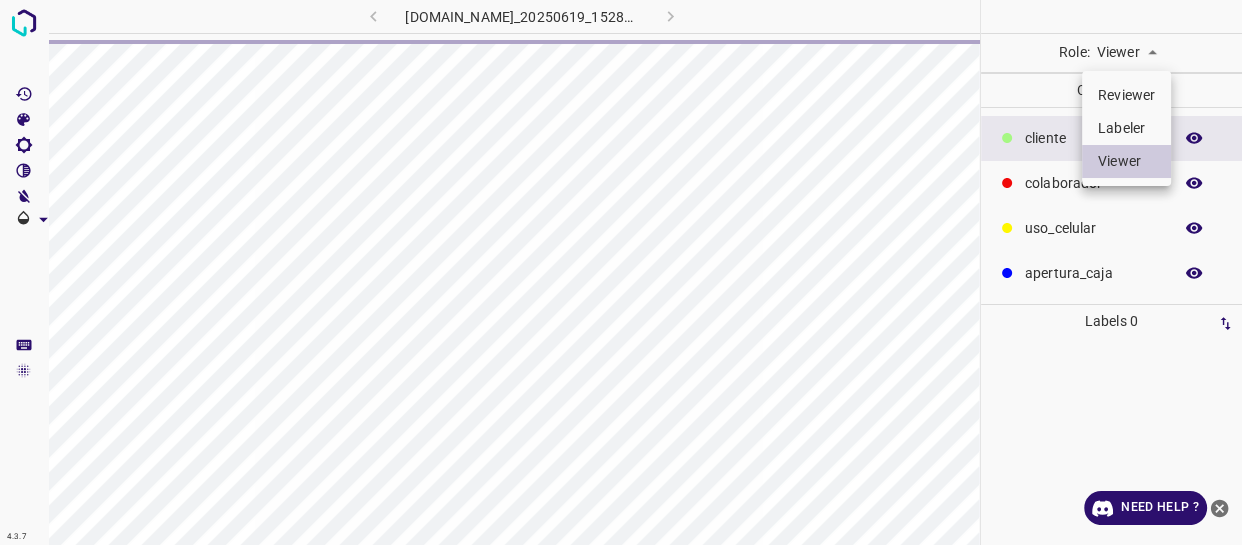 click on "Labeler" at bounding box center (1126, 128) 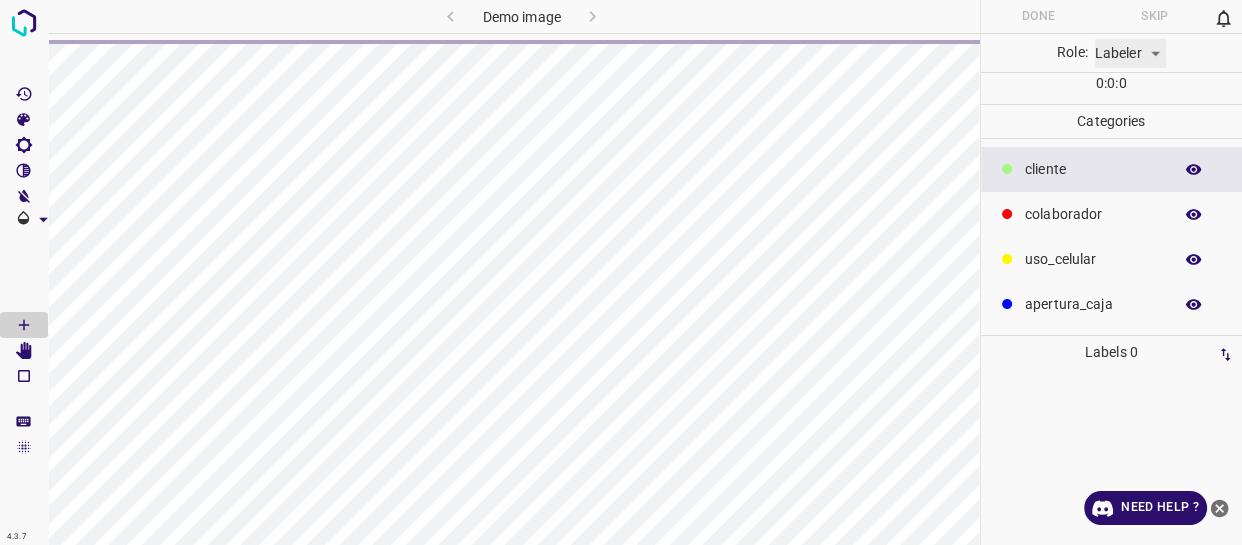 type on "labeler" 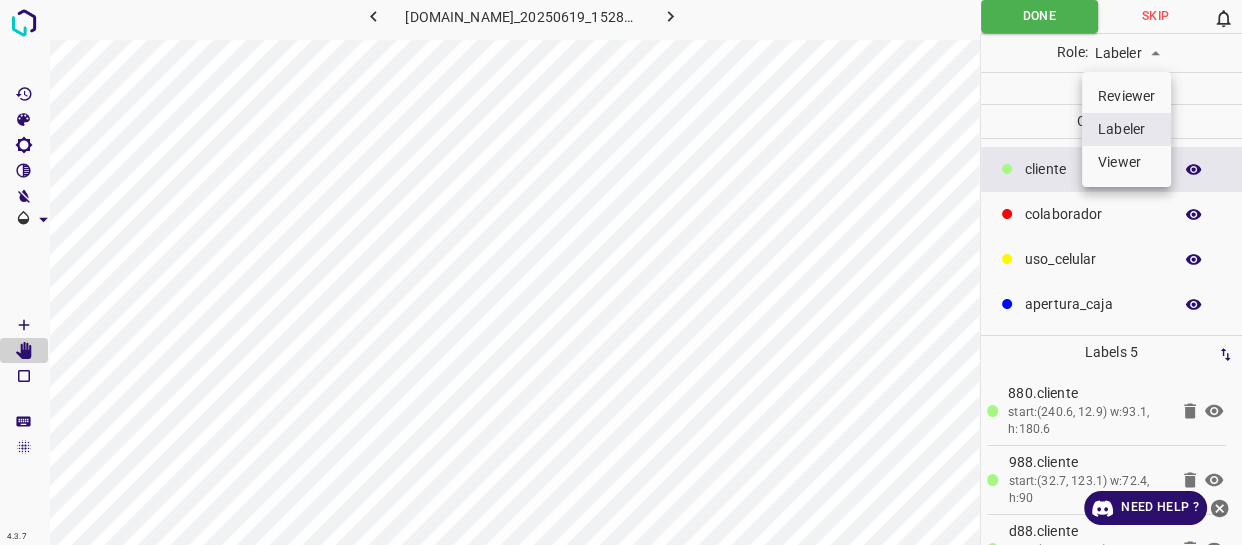 click at bounding box center (621, 272) 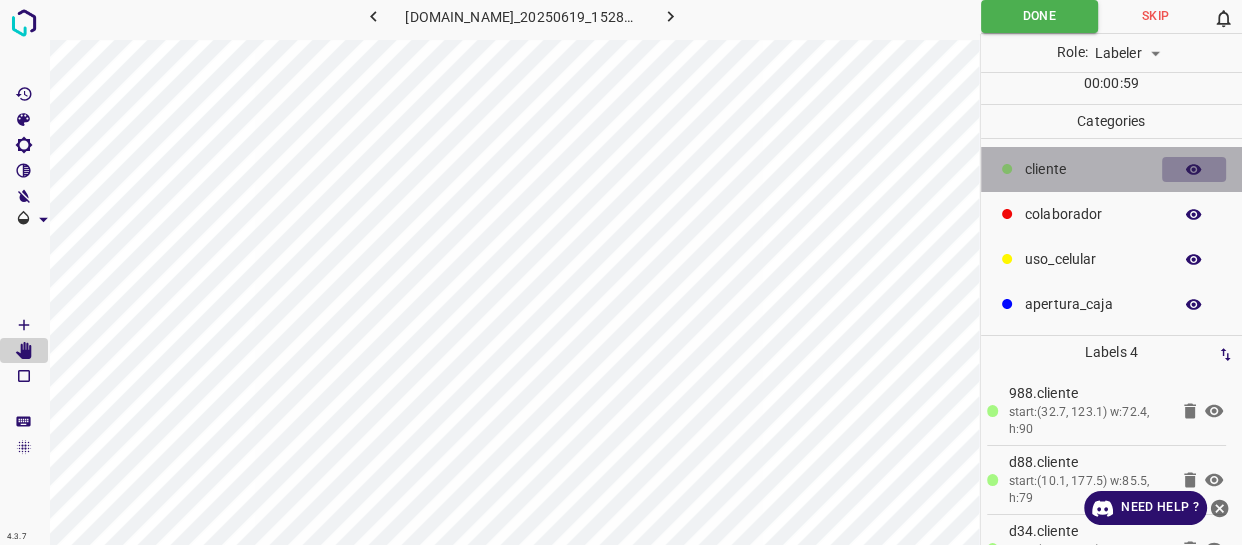 click 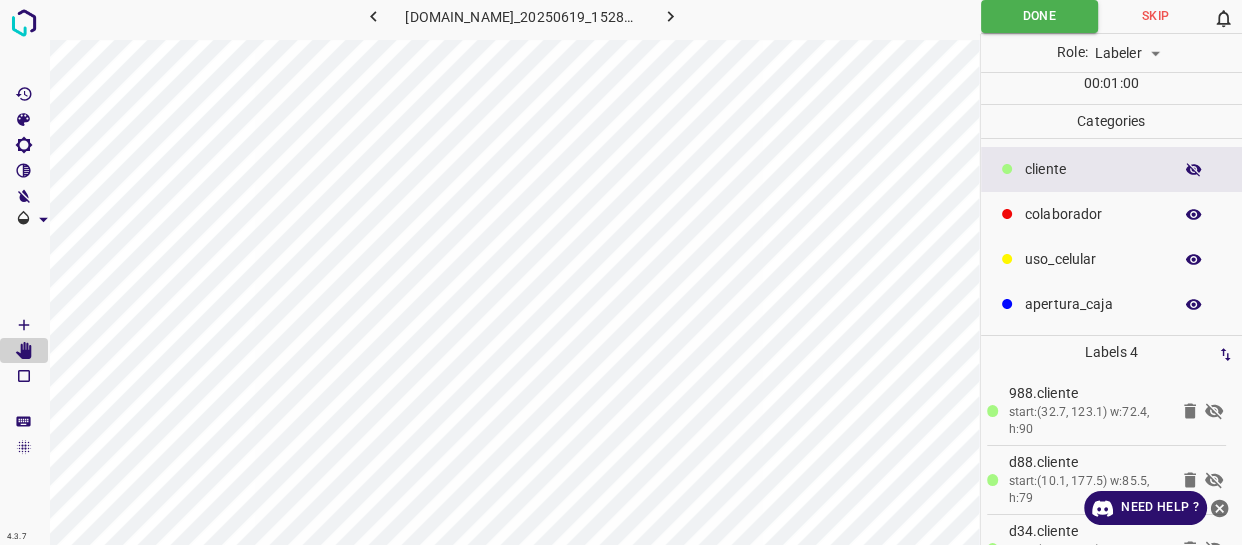 click 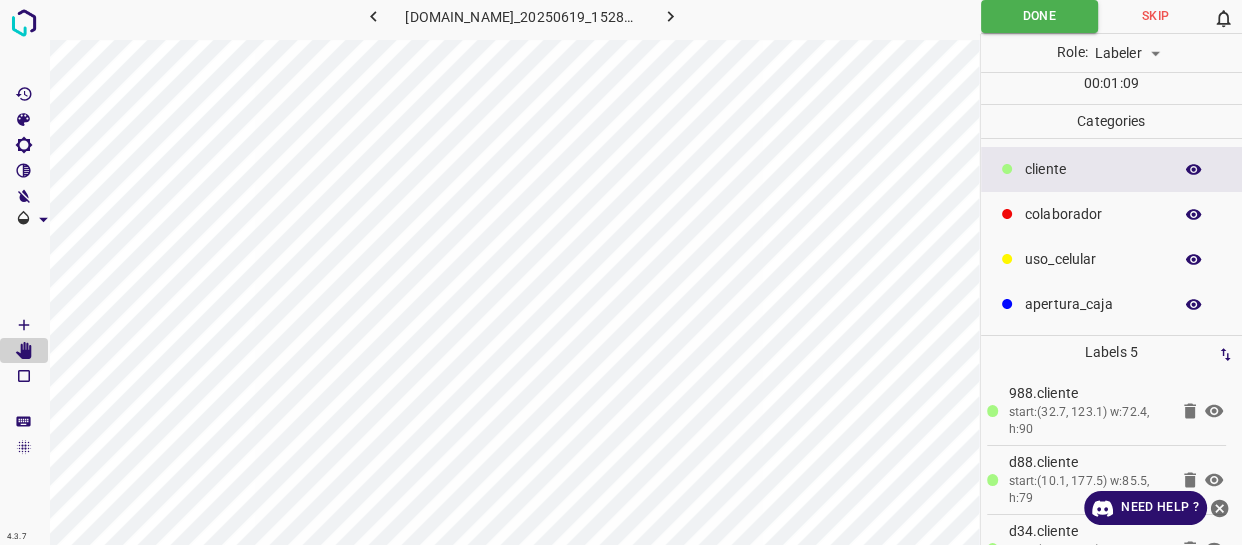 click on "Role: Labeler labeler" at bounding box center (1112, 53) 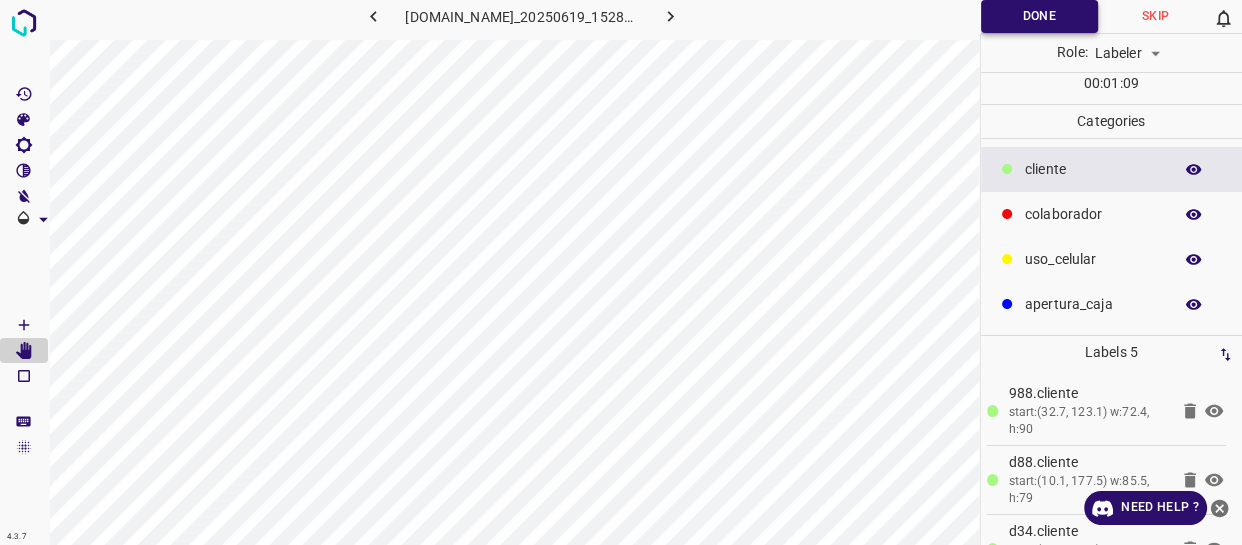 click on "Done" at bounding box center (1039, 16) 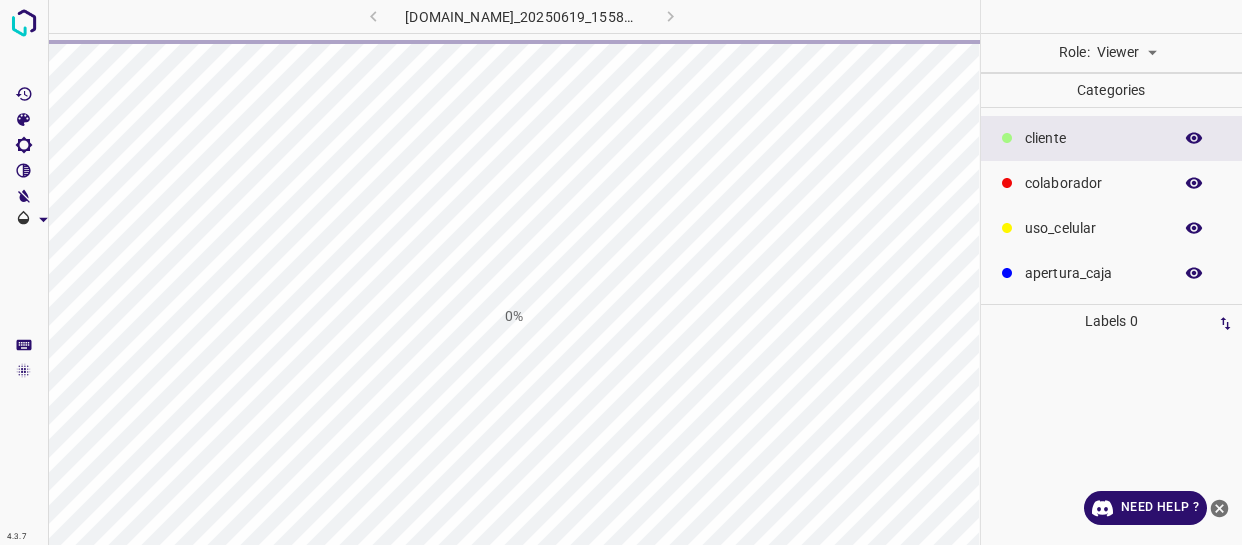 scroll, scrollTop: 0, scrollLeft: 0, axis: both 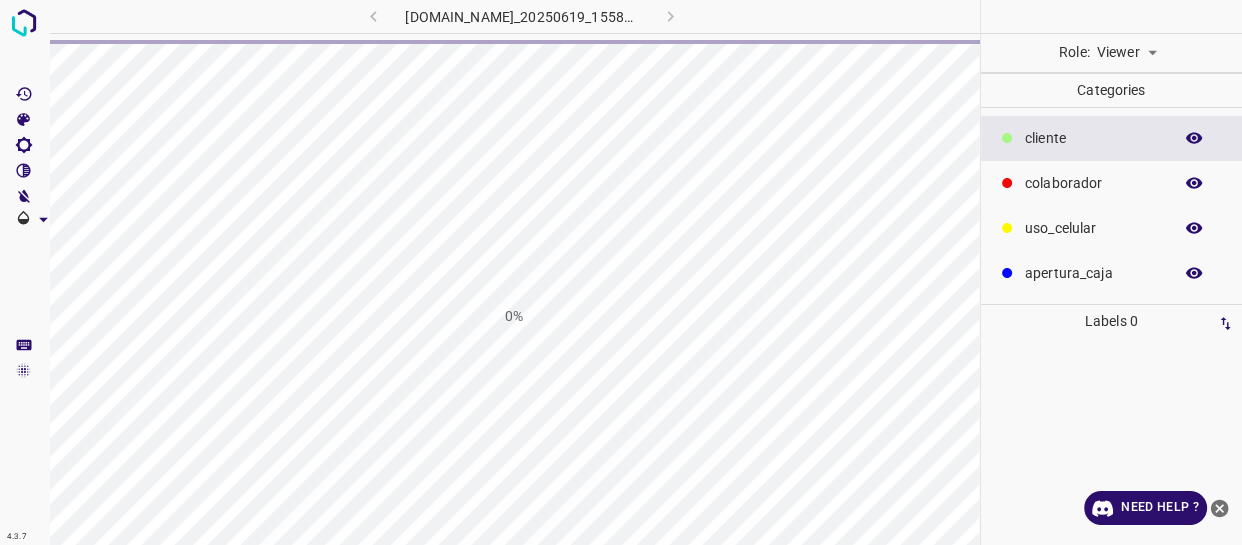 click on "colaborador" at bounding box center [1093, 183] 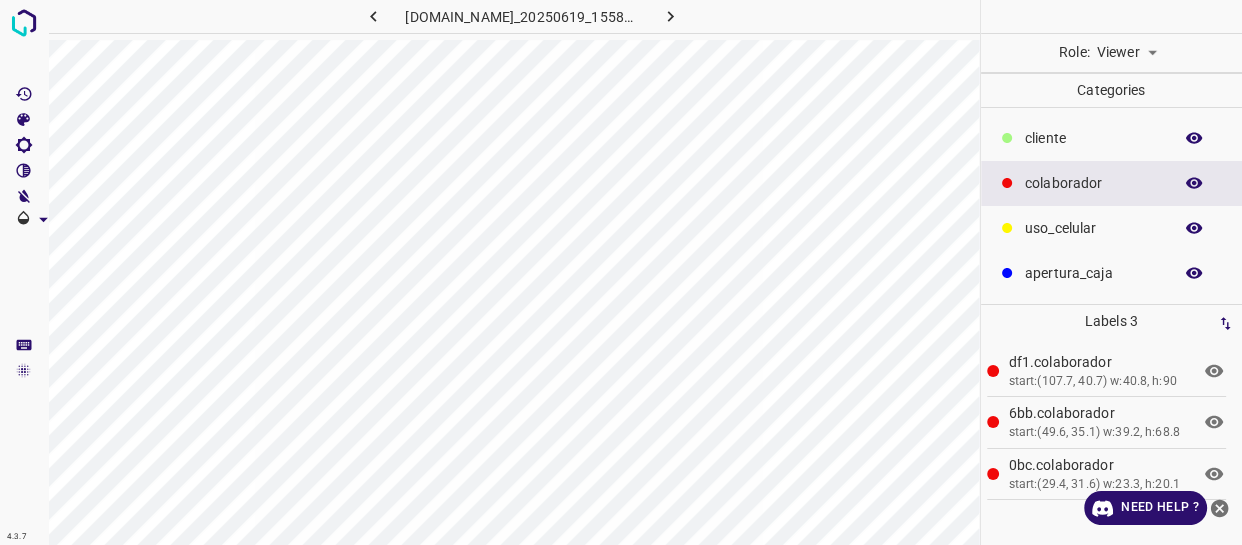 click on "4.3.7 doggisrosariotown.ddns.net_20250619_155812_000004950.jpg Role: Viewer viewer Categories ​​cliente colaborador uso_celular apertura_caja Labels   3 df1.colaborador
start:(107.7, 40.7)
w:40.8, h:90
6bb.colaborador
start:(49.6, 35.1)
w:39.2, h:68.8
0bc.colaborador
start:(29.4, 31.6)
w:23.3, h:20.1
Categories 1 ​​cliente 2 colaborador 3 uso_celular 4 apertura_caja Tools Space Change between modes (Draw & Edit) I Auto labeling R Restore zoom M Zoom in N Zoom out Delete Delete selecte label Filters Z Restore filters X Saturation filter C Brightness filter V Contrast filter B Gray scale filter General O Download Need Help ? - Text - Hide - Delete" at bounding box center (621, 272) 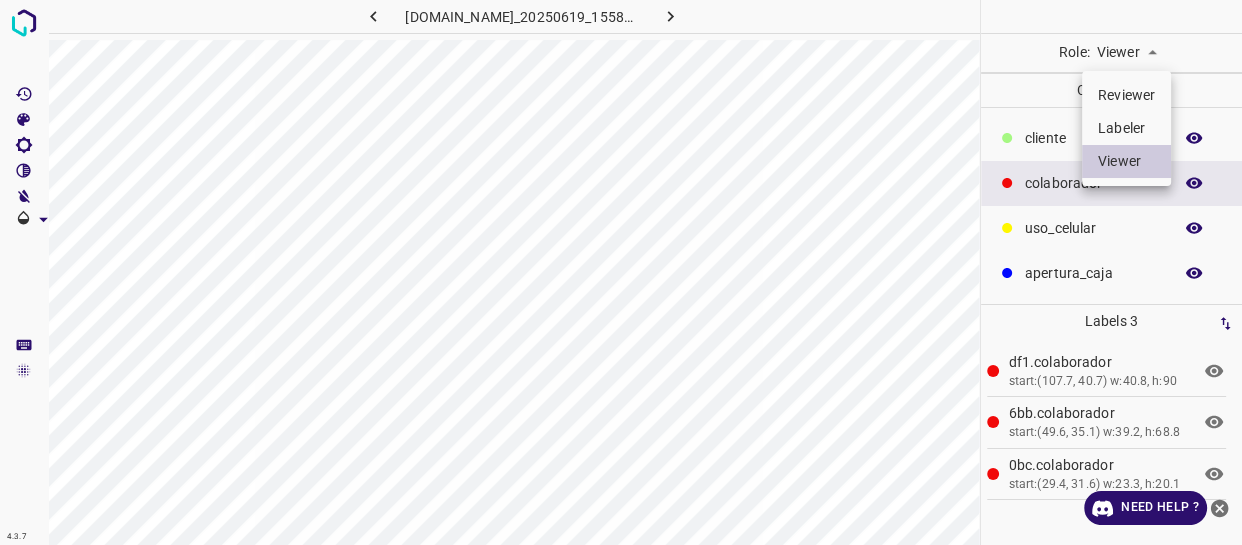 click on "Labeler" at bounding box center [1126, 128] 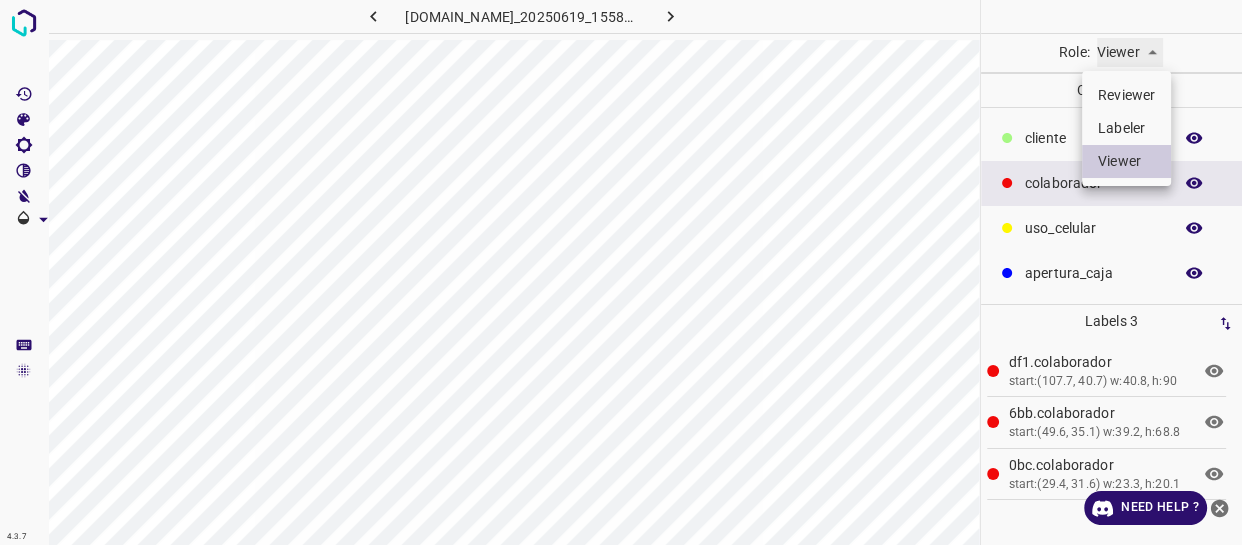 type on "labeler" 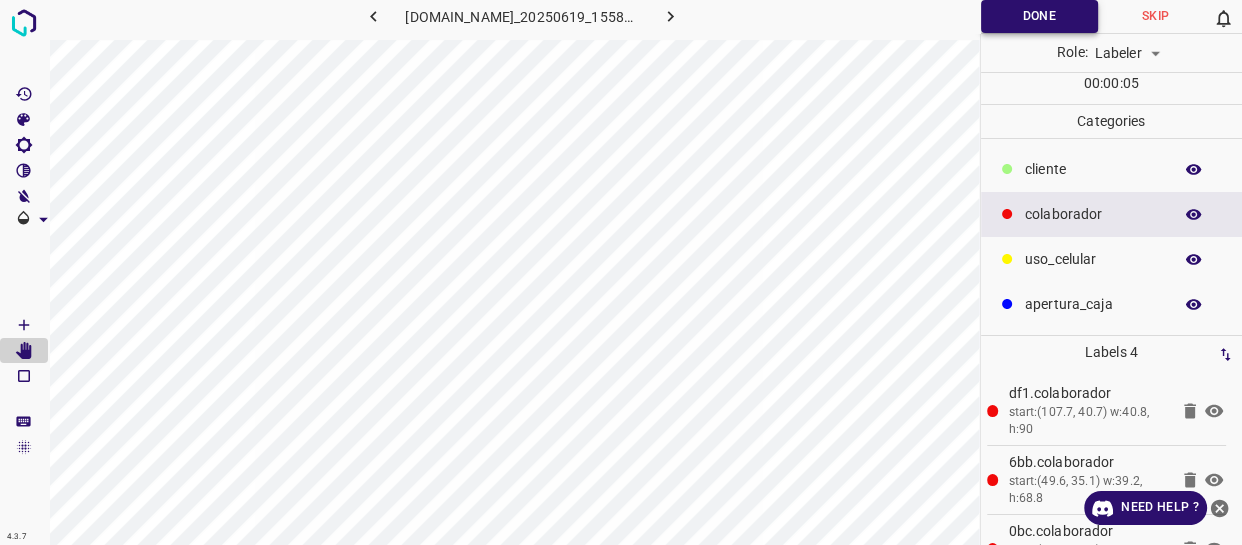 click on "Done" at bounding box center [1039, 16] 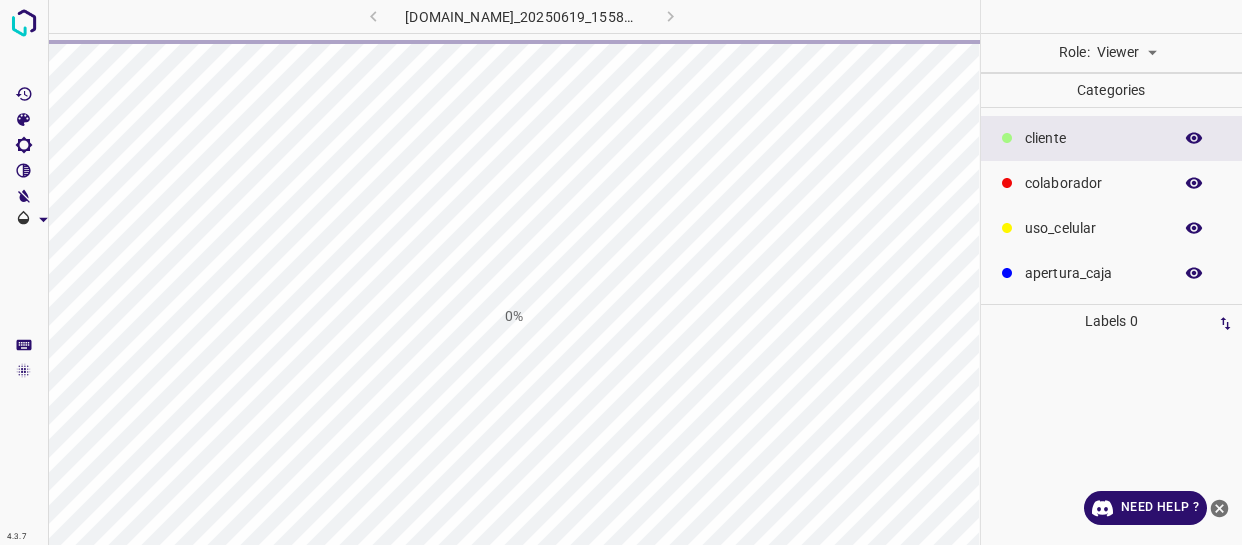 scroll, scrollTop: 0, scrollLeft: 0, axis: both 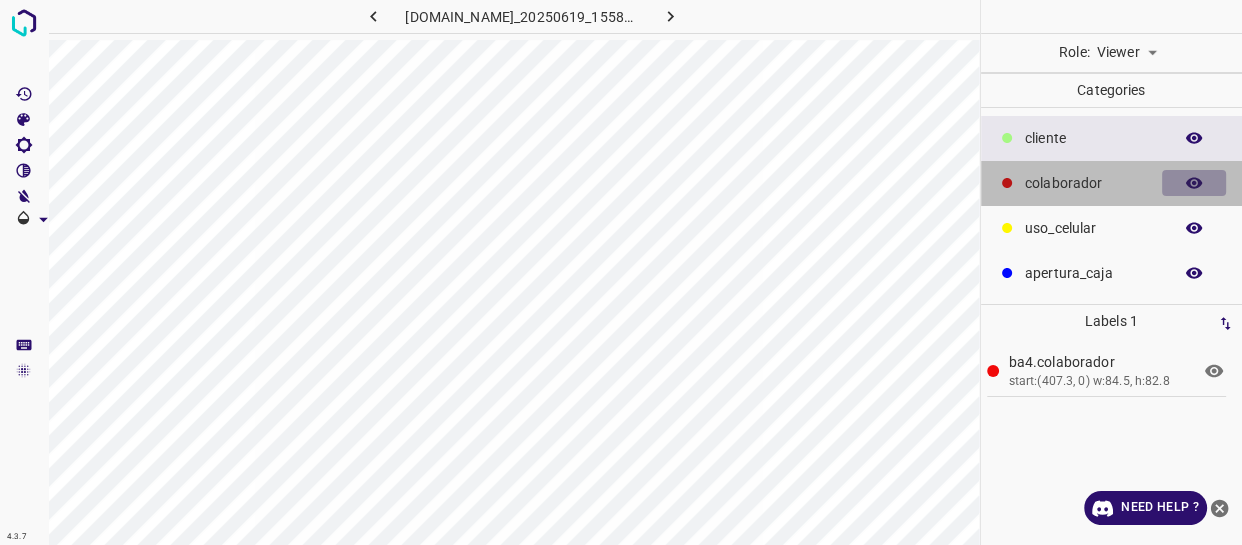 click at bounding box center (1194, 183) 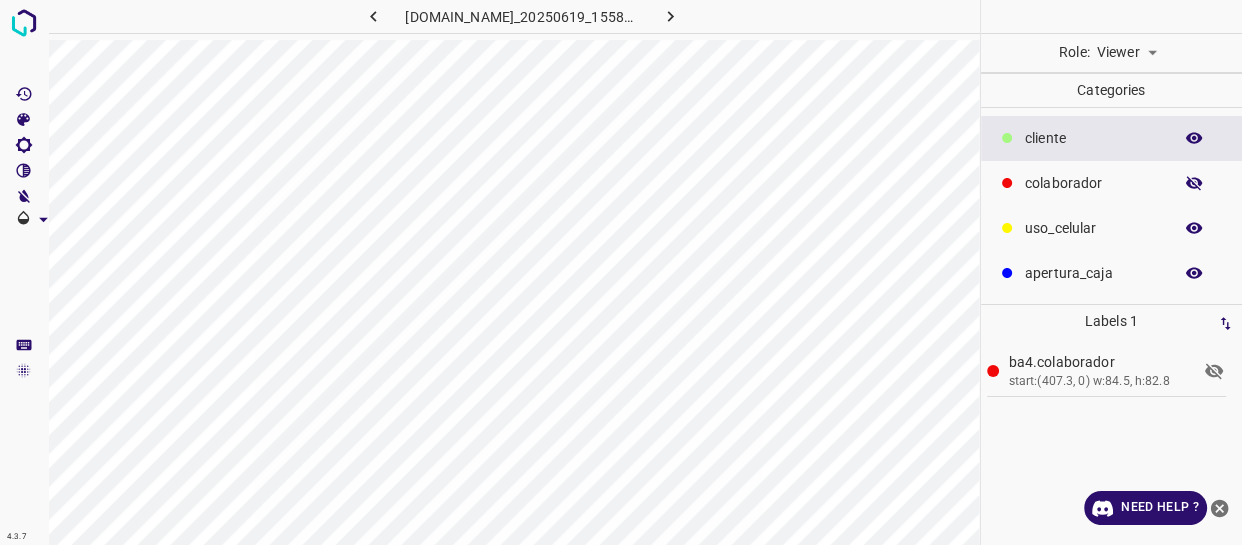 click at bounding box center (1194, 183) 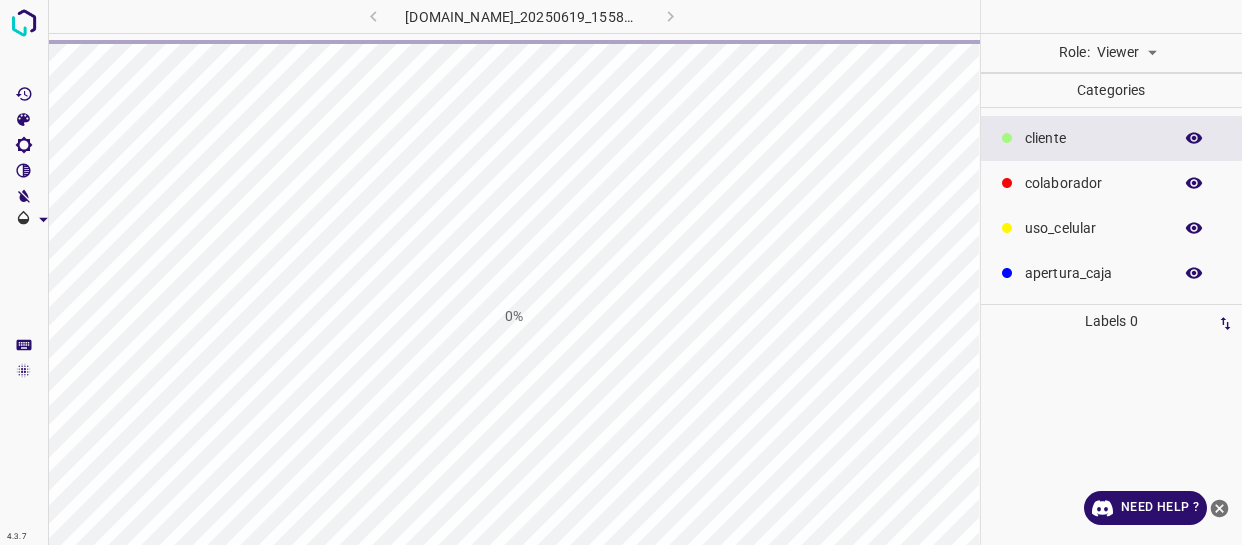 scroll, scrollTop: 0, scrollLeft: 0, axis: both 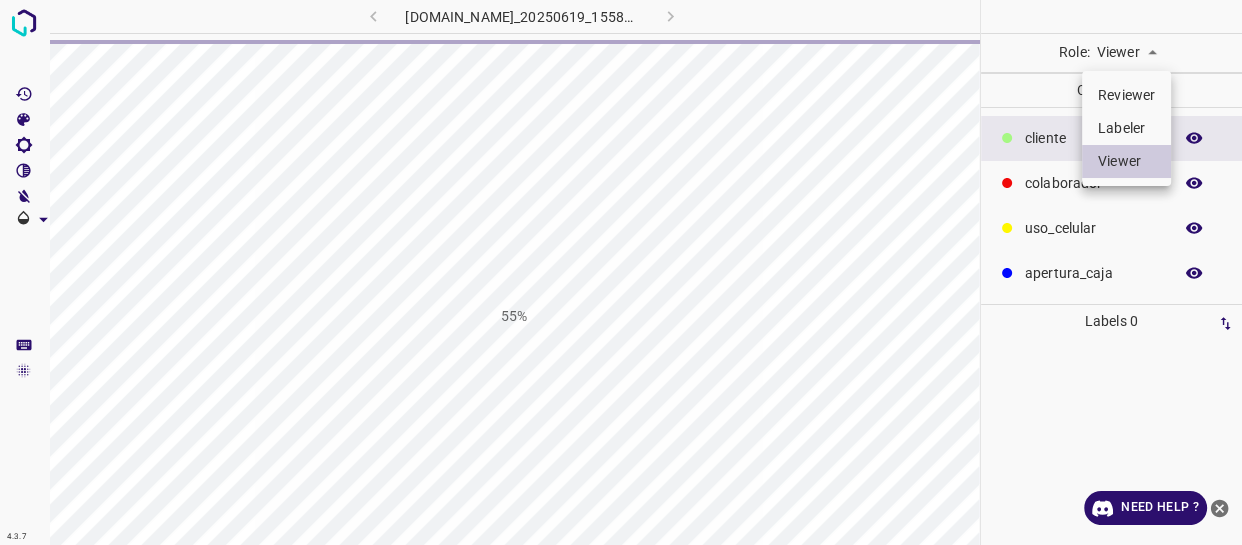 click on "4.3.7 [DOMAIN_NAME]_20250619_155821_000007500.jpg 55% Role: Viewer viewer Categories ​​cliente colaborador uso_celular apertura_caja Labels   0 Categories 1 ​​cliente 2 colaborador 3 uso_celular 4 apertura_caja Tools Space Change between modes (Draw & Edit) I Auto labeling R Restore zoom M Zoom in N Zoom out Delete Delete selecte label Filters Z Restore filters X Saturation filter C Brightness filter V Contrast filter B Gray scale filter General O Download Need Help ? - Text - Hide - Delete Reviewer Labeler Viewer" at bounding box center [621, 272] 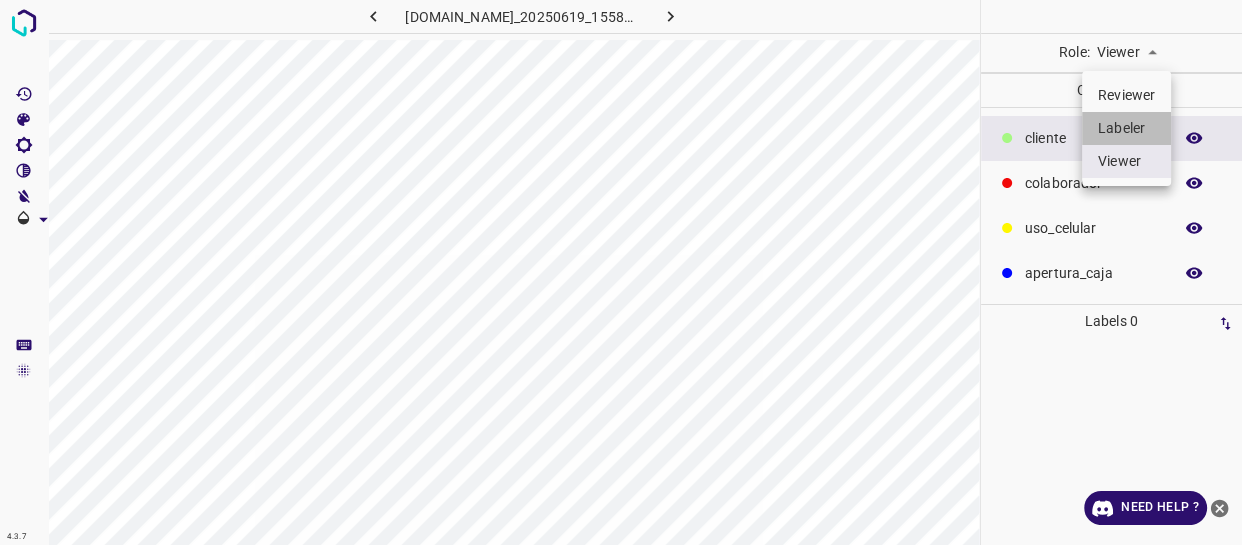 click on "Labeler" at bounding box center (1126, 128) 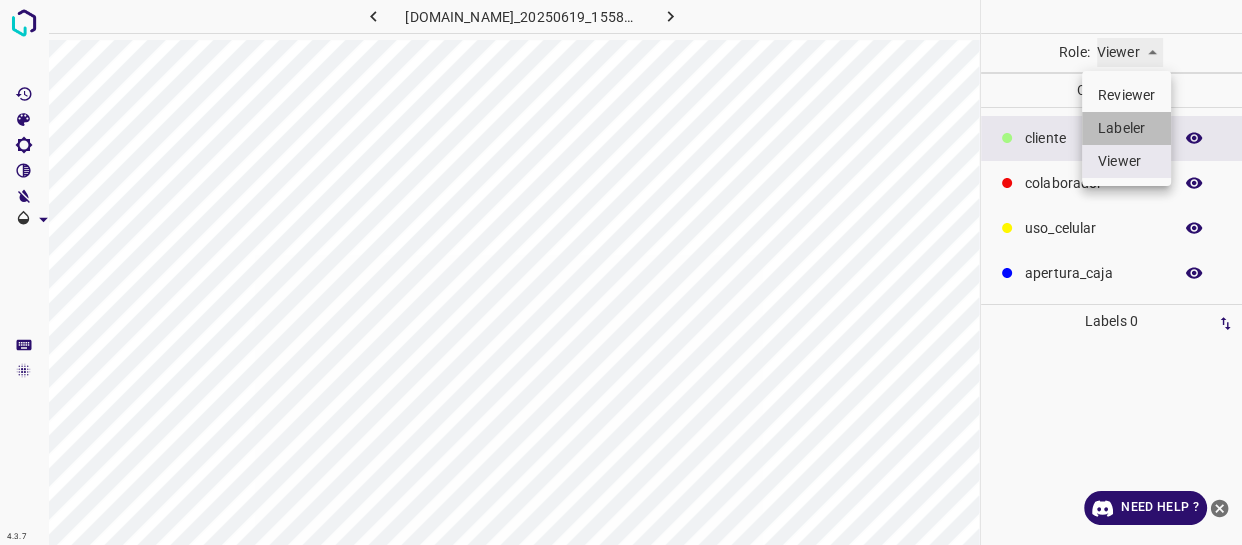 type on "labeler" 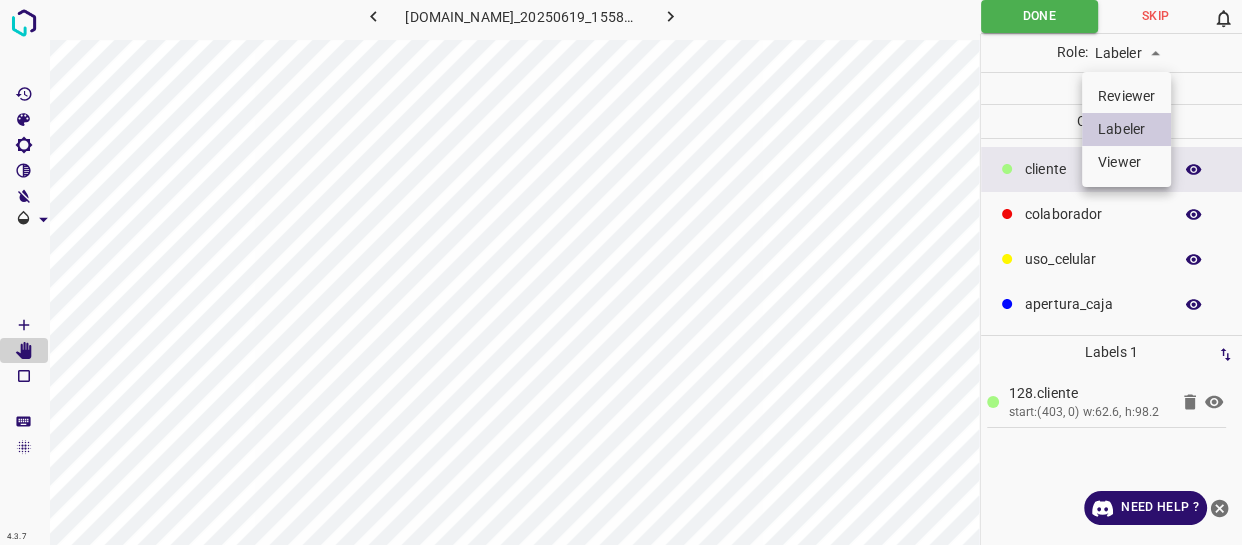 type 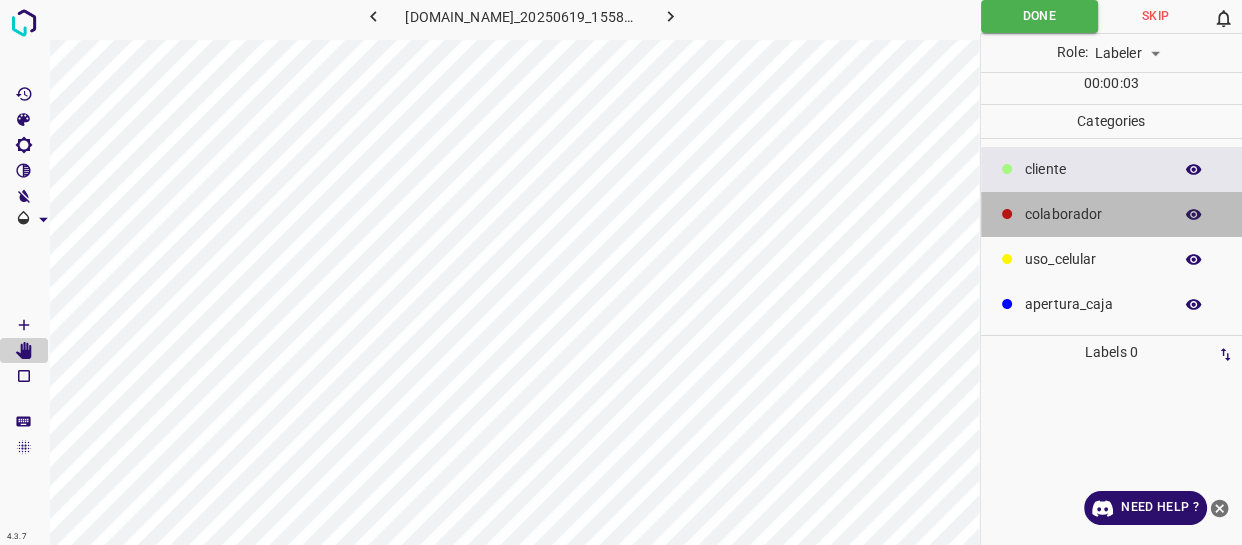 drag, startPoint x: 1053, startPoint y: 202, endPoint x: 1030, endPoint y: 210, distance: 24.351591 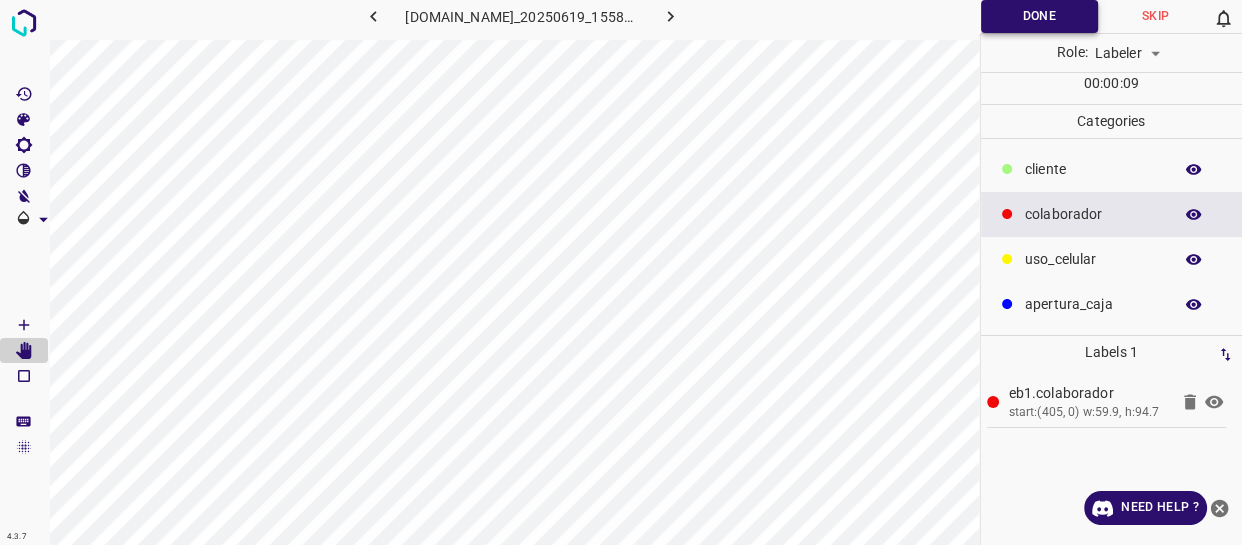 click on "Done" at bounding box center (1039, 16) 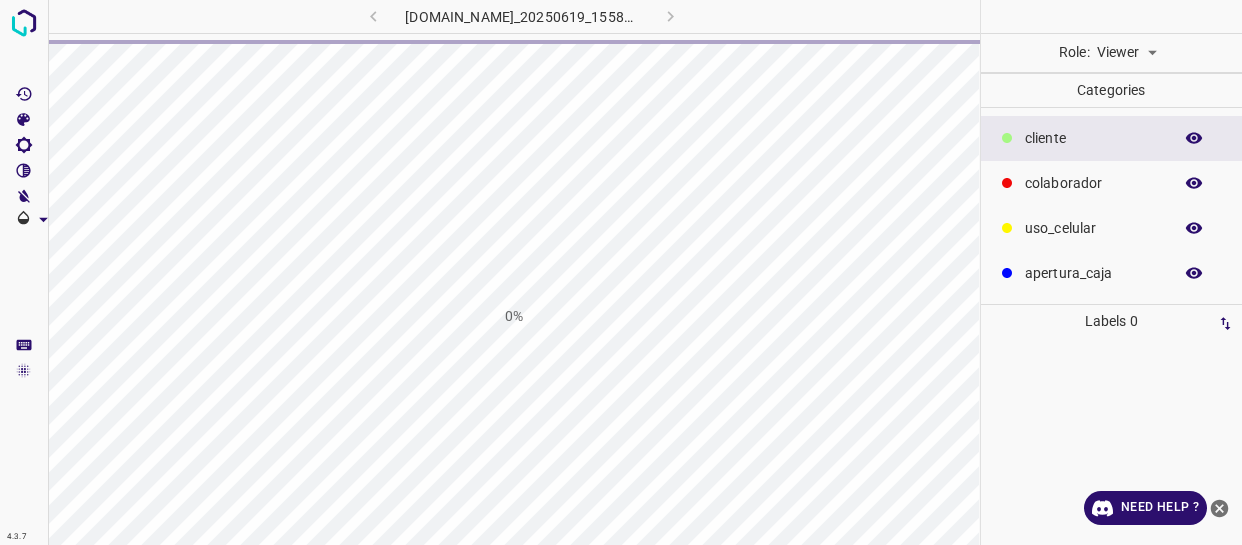 scroll, scrollTop: 0, scrollLeft: 0, axis: both 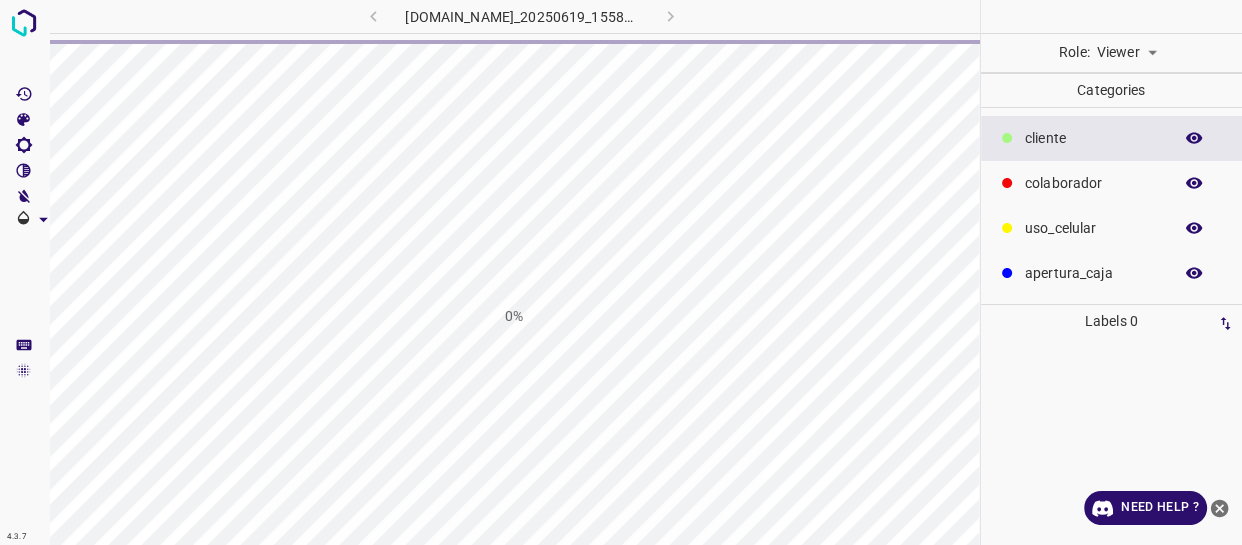 click on "4.3.7 [DOMAIN_NAME]_20250619_155821_000007560.jpg 0% Role: Viewer viewer Categories ​​cliente colaborador uso_celular apertura_caja Labels   0 Categories 1 ​​cliente 2 colaborador 3 uso_celular 4 apertura_caja Tools Space Change between modes (Draw & Edit) I Auto labeling R Restore zoom M Zoom in N Zoom out Delete Delete selecte label Filters Z Restore filters X Saturation filter C Brightness filter V Contrast filter B Gray scale filter General O Download Need Help ? - Text - Hide - Delete" at bounding box center (621, 272) 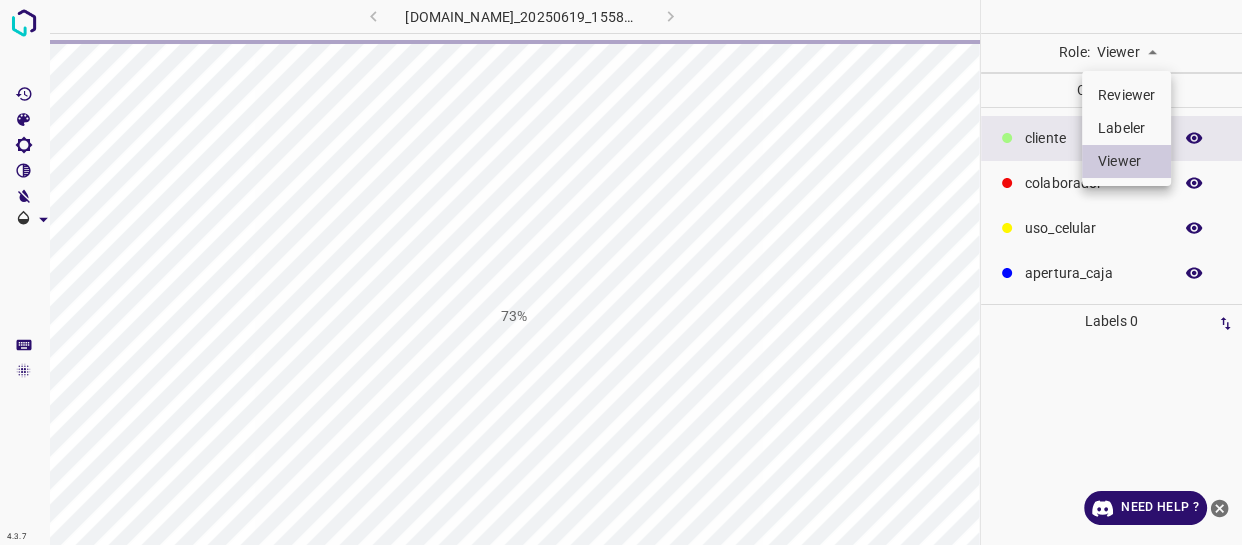 click on "Labeler" at bounding box center [1126, 128] 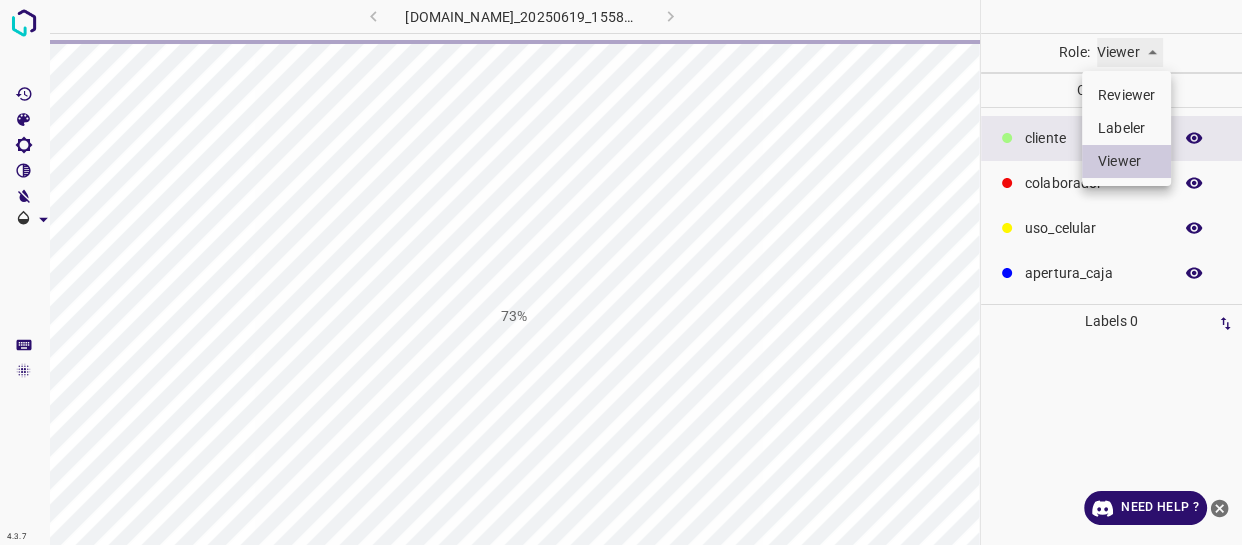 type on "labeler" 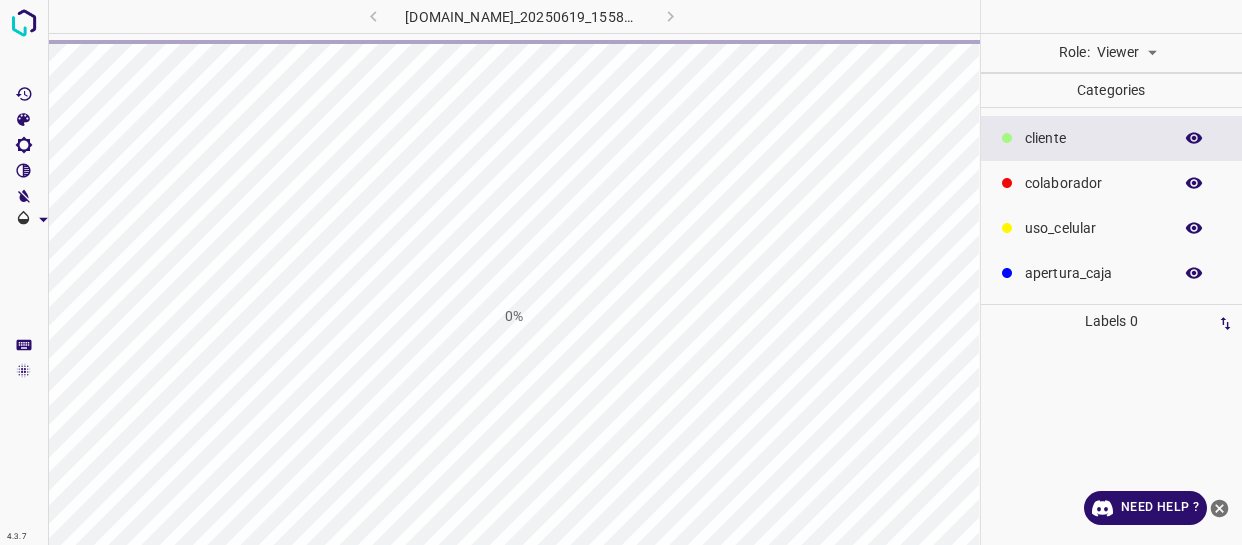 scroll, scrollTop: 0, scrollLeft: 0, axis: both 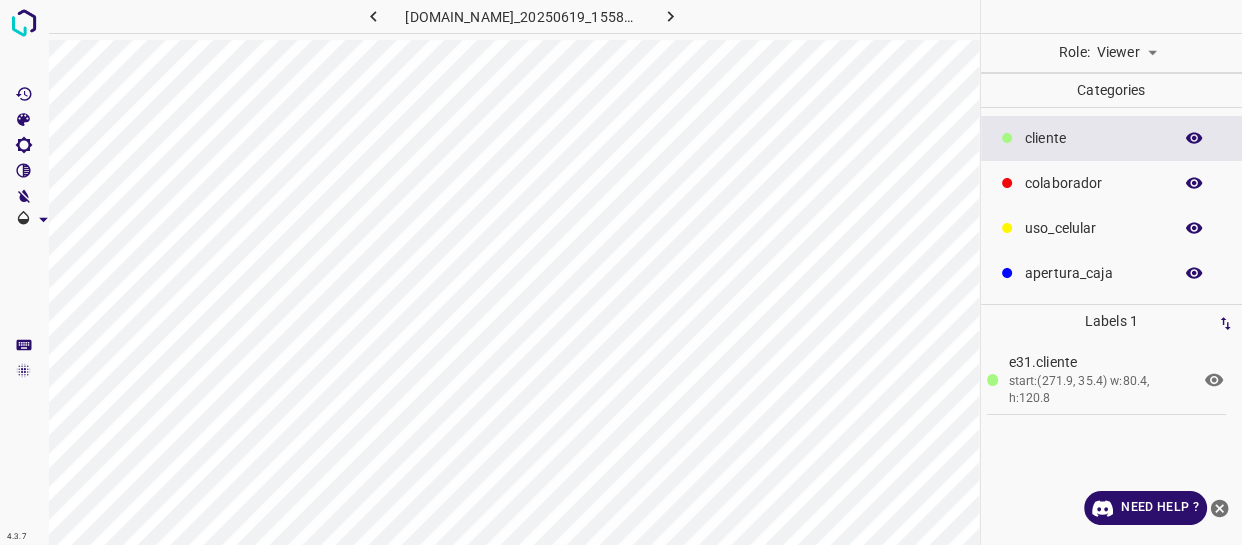 click on "Viewer viewer" at bounding box center [1127, 53] 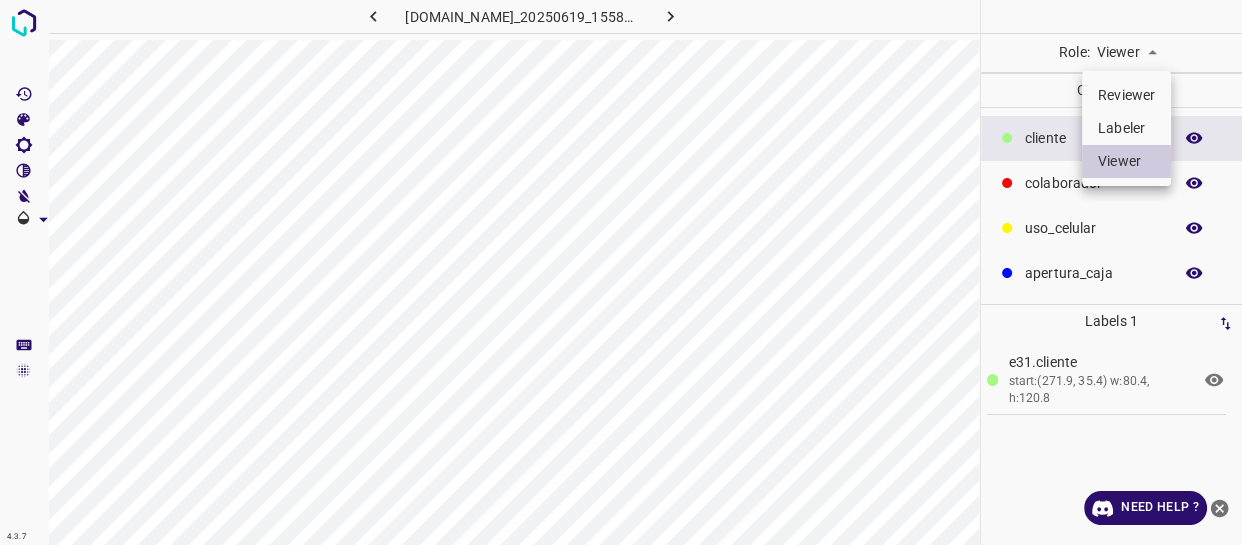 click on "Labeler" at bounding box center [1126, 128] 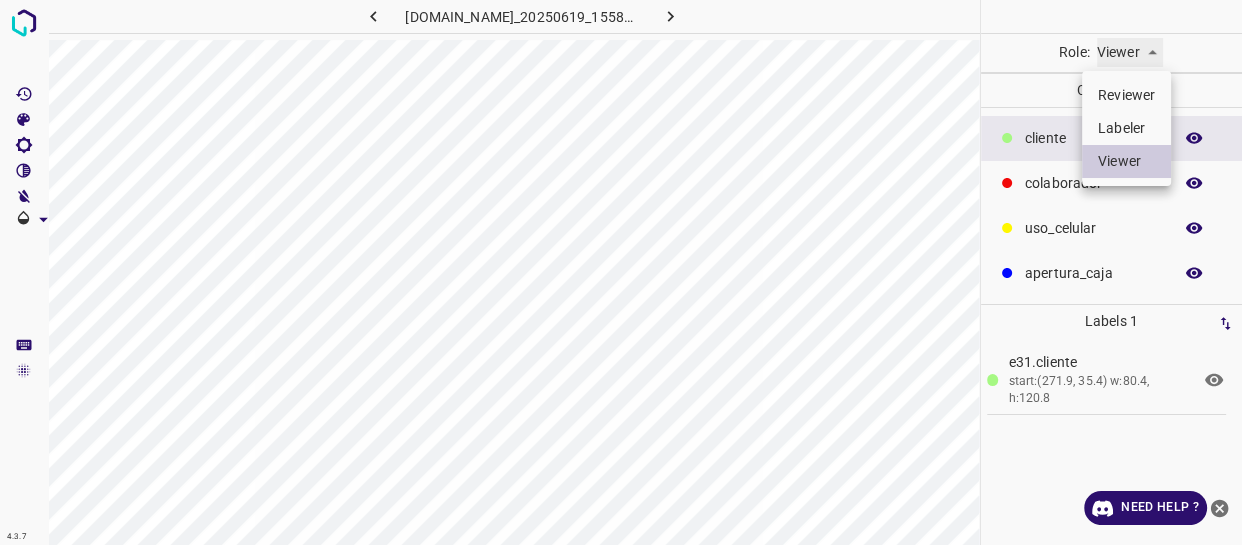 type on "labeler" 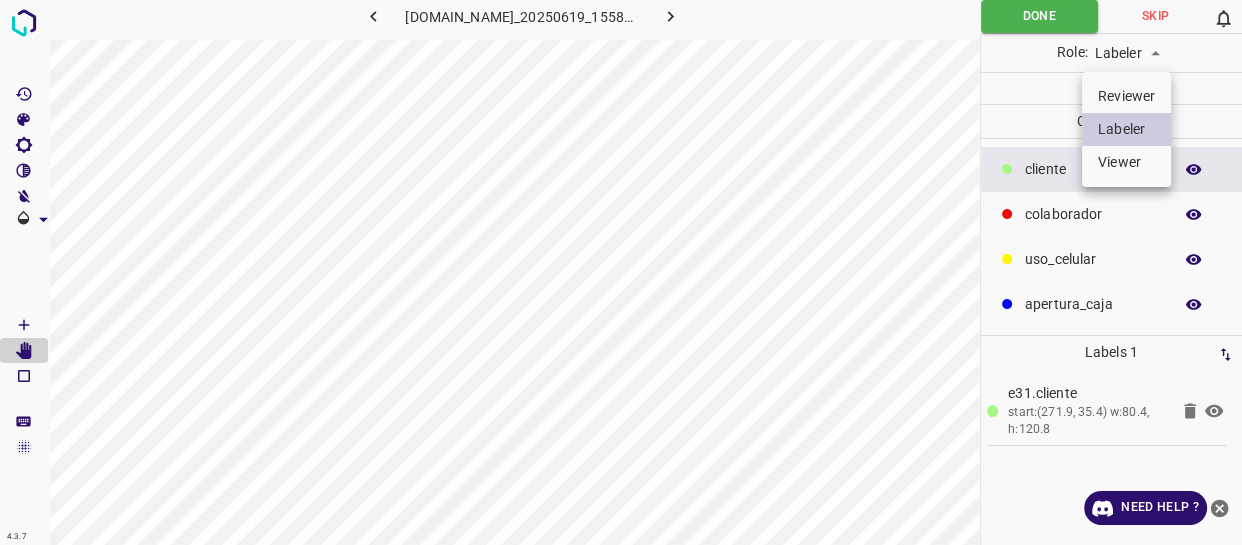click at bounding box center [621, 272] 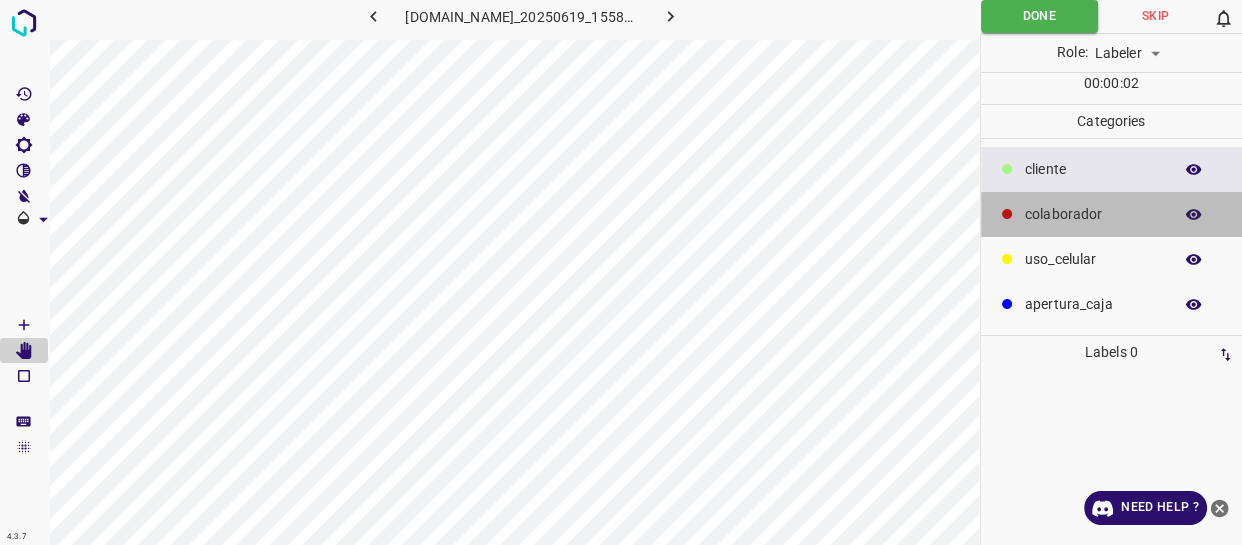 click on "colaborador" at bounding box center (1093, 214) 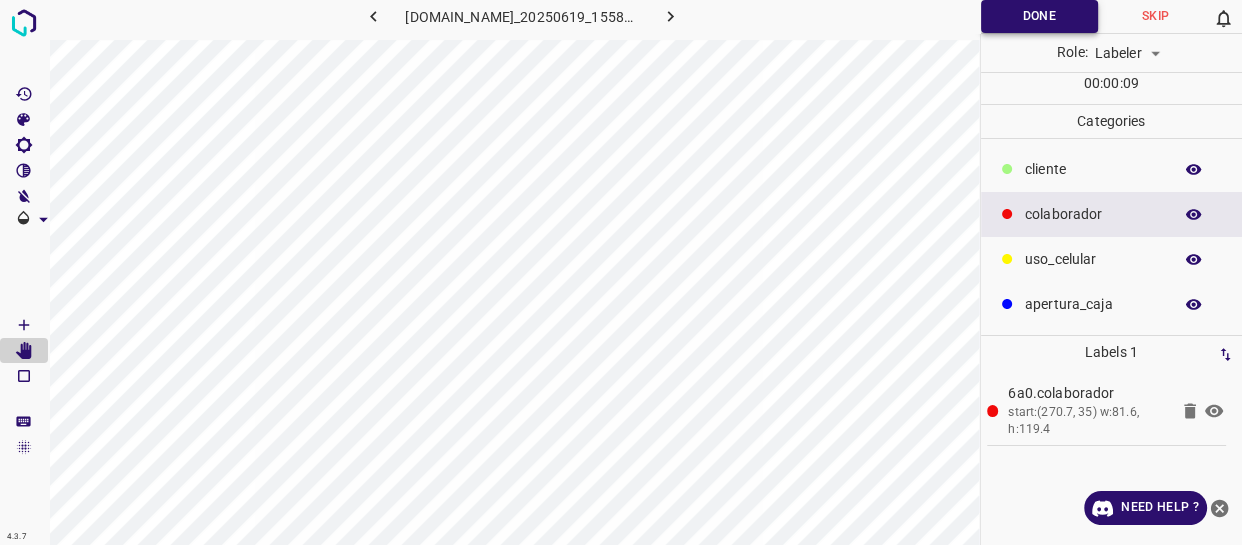 click on "Done" at bounding box center [1039, 16] 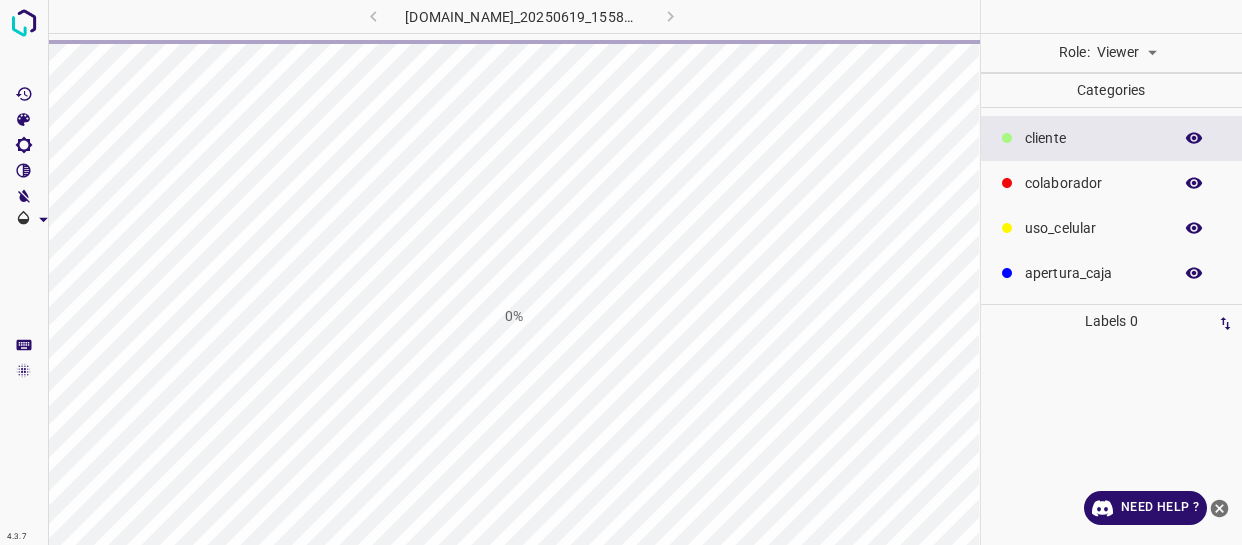 scroll, scrollTop: 0, scrollLeft: 0, axis: both 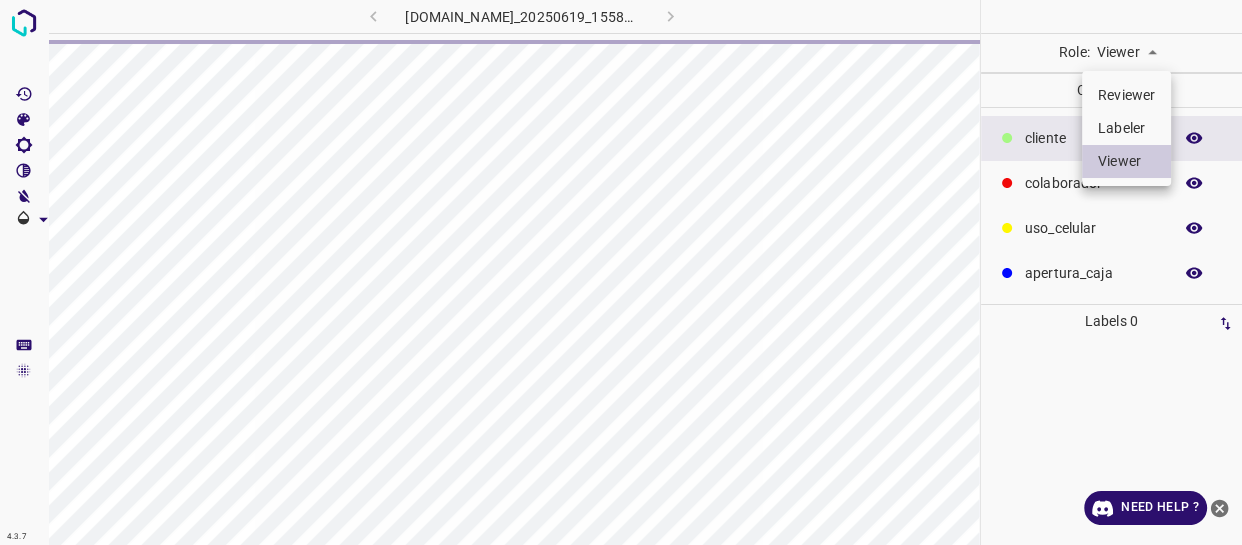 click on "4.3.7 doggisrosariotown.ddns.net_20250619_155821_000007620.jpg Role: Viewer viewer Categories ​​cliente colaborador uso_celular apertura_caja Labels   0 Categories 1 ​​cliente 2 colaborador 3 uso_celular 4 apertura_caja Tools Space Change between modes (Draw & Edit) I Auto labeling R Restore zoom M Zoom in N Zoom out Delete Delete selecte label Filters Z Restore filters X Saturation filter C Brightness filter V Contrast filter B Gray scale filter General O Download Need Help ? - Text - Hide - Delete Reviewer Labeler Viewer" at bounding box center (621, 272) 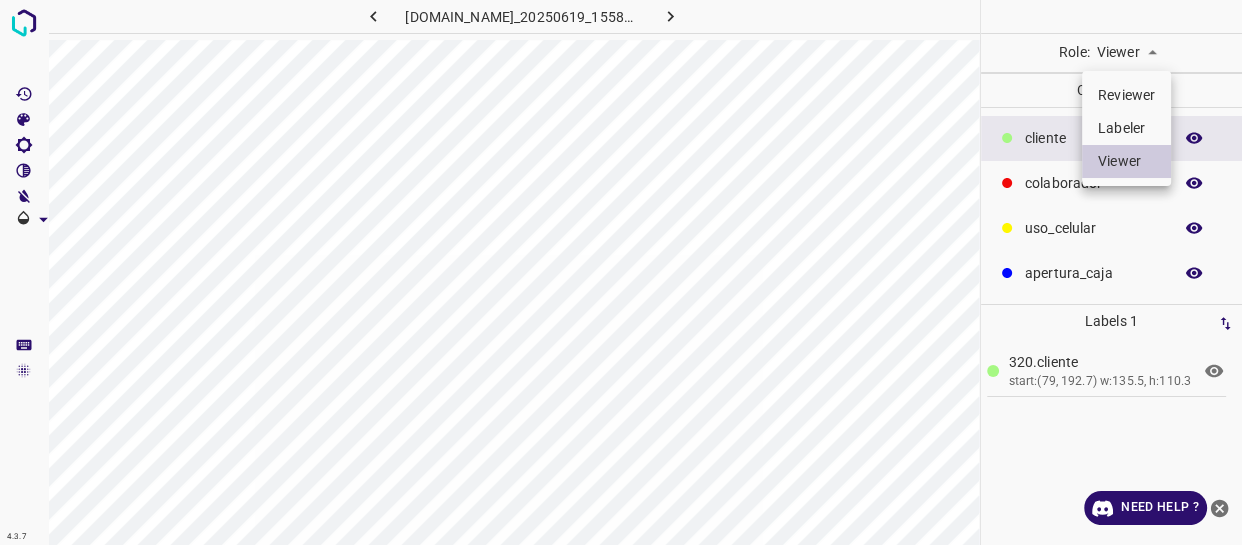 click on "Labeler" at bounding box center (1126, 128) 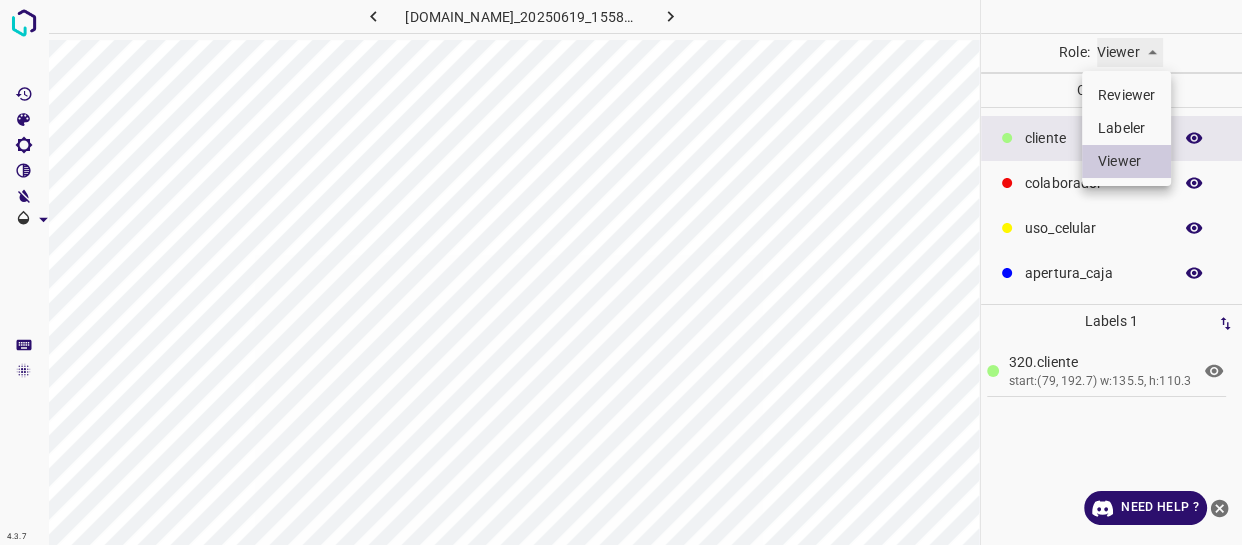 type on "labeler" 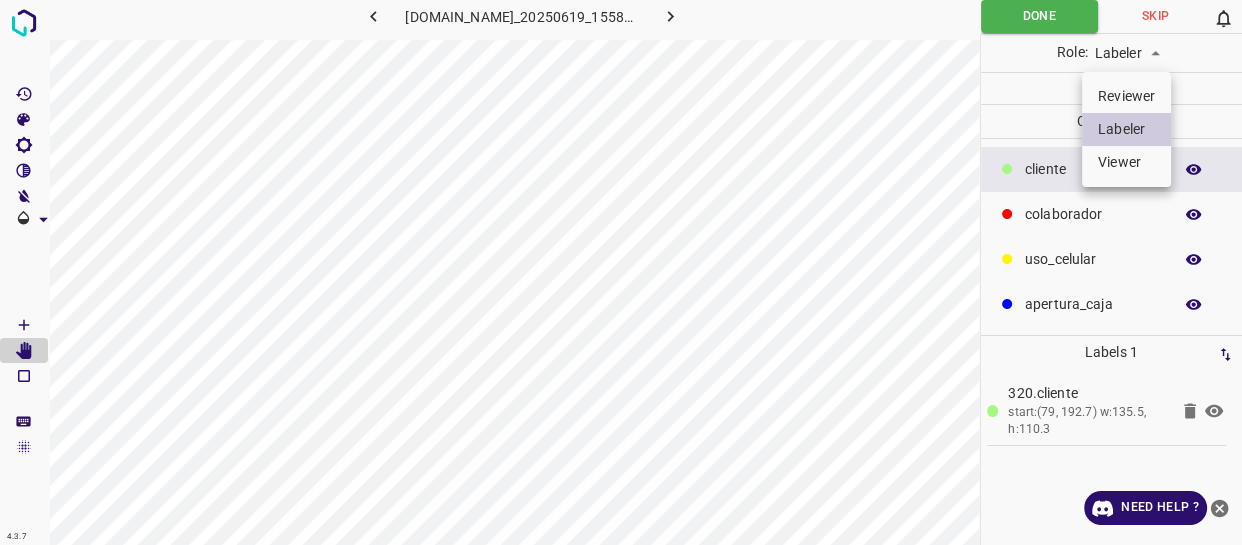 click at bounding box center (621, 272) 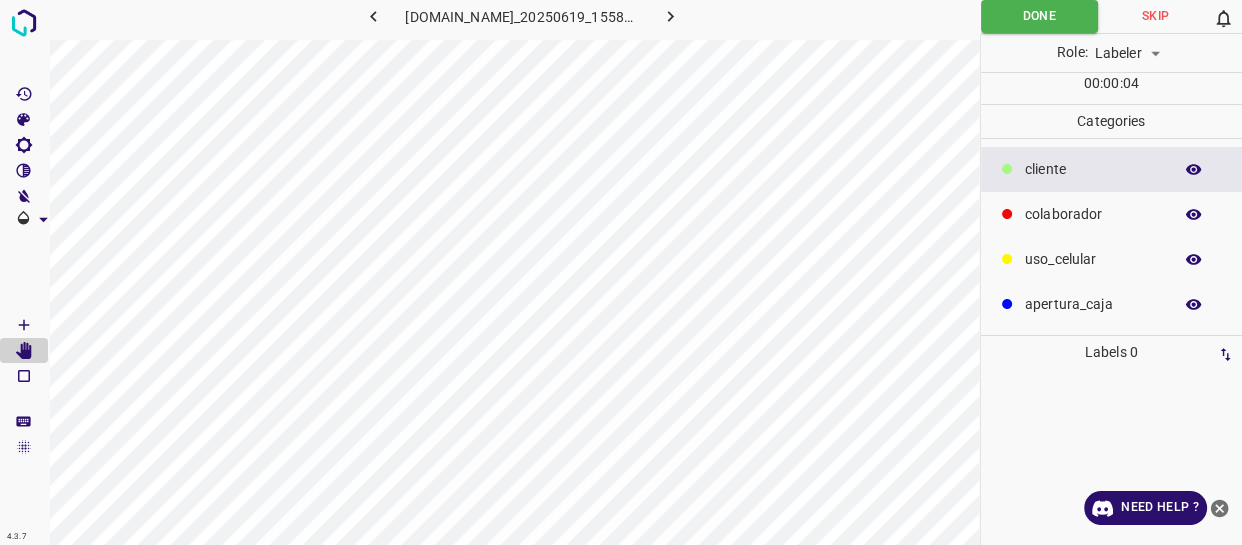 click on "colaborador" at bounding box center (1093, 214) 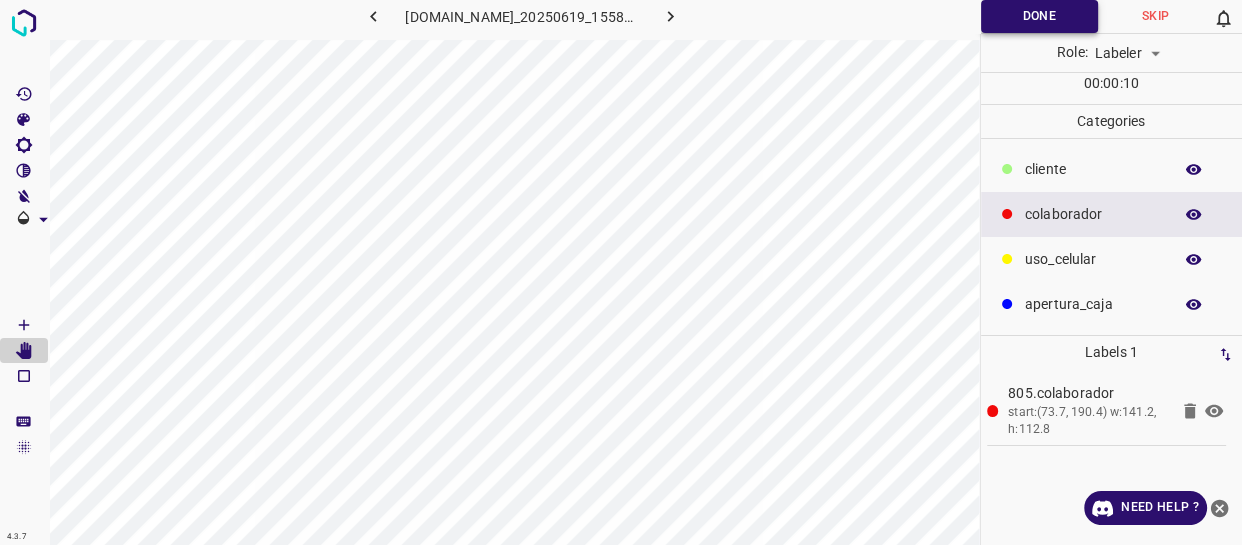 click on "Done" at bounding box center (1039, 16) 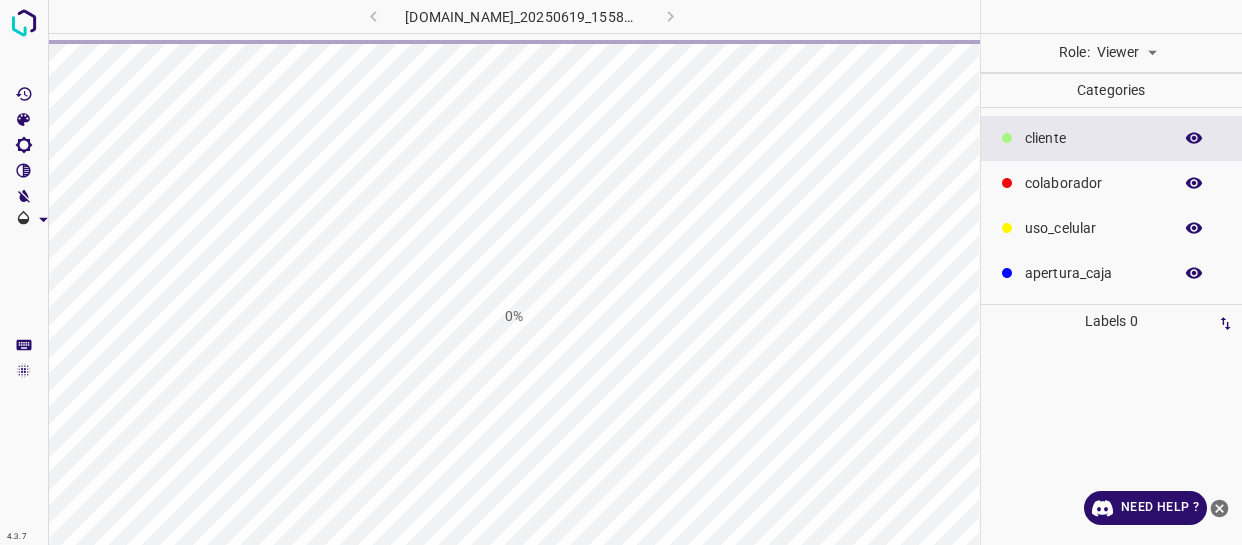 scroll, scrollTop: 0, scrollLeft: 0, axis: both 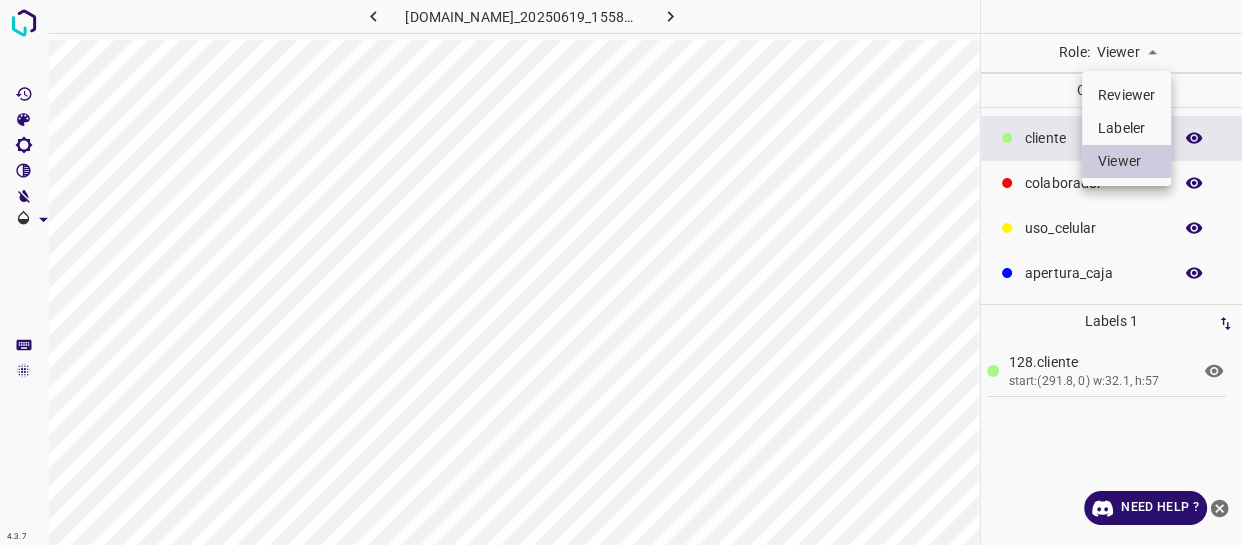 click on "4.3.7 doggisrosariotown.ddns.net_20250619_155821_000008670.jpg Role: Viewer viewer Categories ​​cliente colaborador uso_celular apertura_caja Labels   1 128.​​cliente
start:(291.8, 0)
w:32.1, h:57
Categories 1 ​​cliente 2 colaborador 3 uso_celular 4 apertura_caja Tools Space Change between modes (Draw & Edit) I Auto labeling R Restore zoom M Zoom in N Zoom out Delete Delete selecte label Filters Z Restore filters X Saturation filter C Brightness filter V Contrast filter B Gray scale filter General O Download Need Help ? - Text - Hide - Delete Reviewer Labeler Viewer" at bounding box center (621, 272) 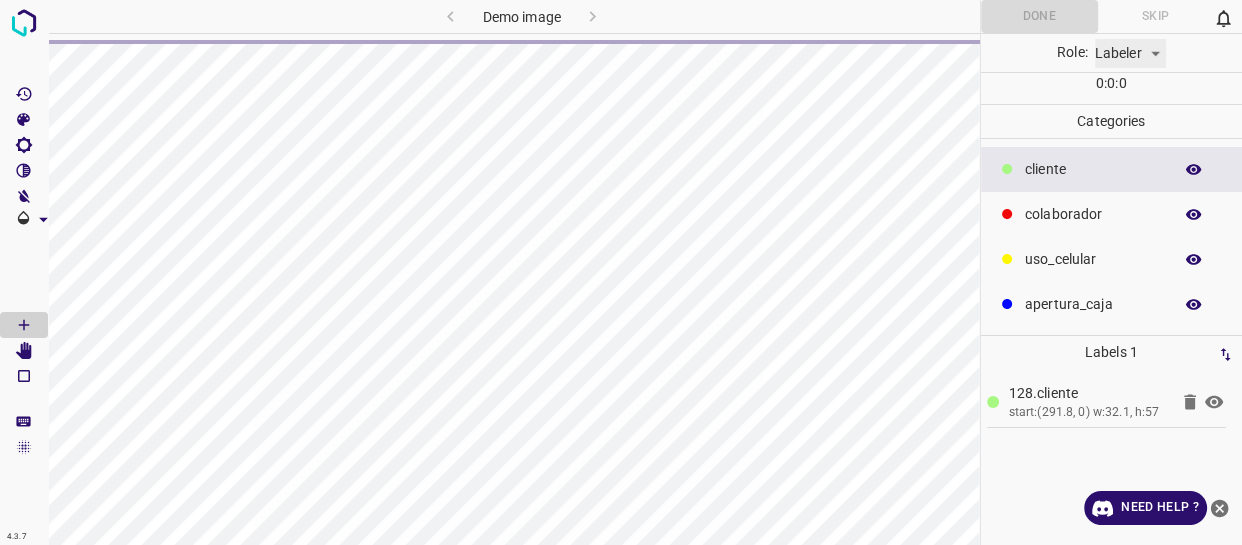 type on "labeler" 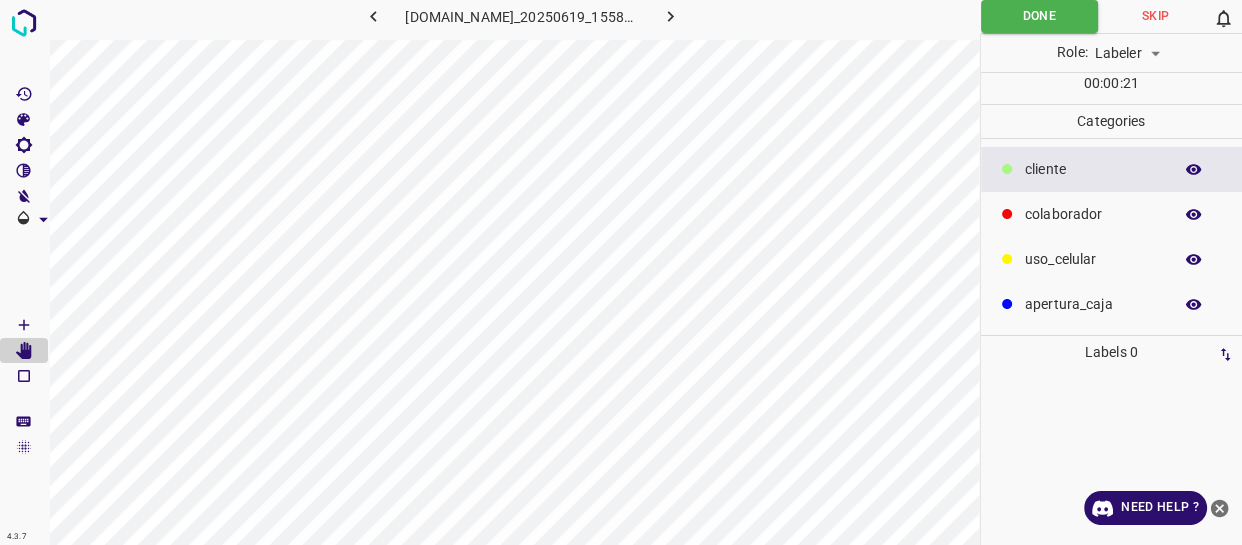 drag, startPoint x: 1071, startPoint y: 210, endPoint x: 990, endPoint y: 218, distance: 81.394104 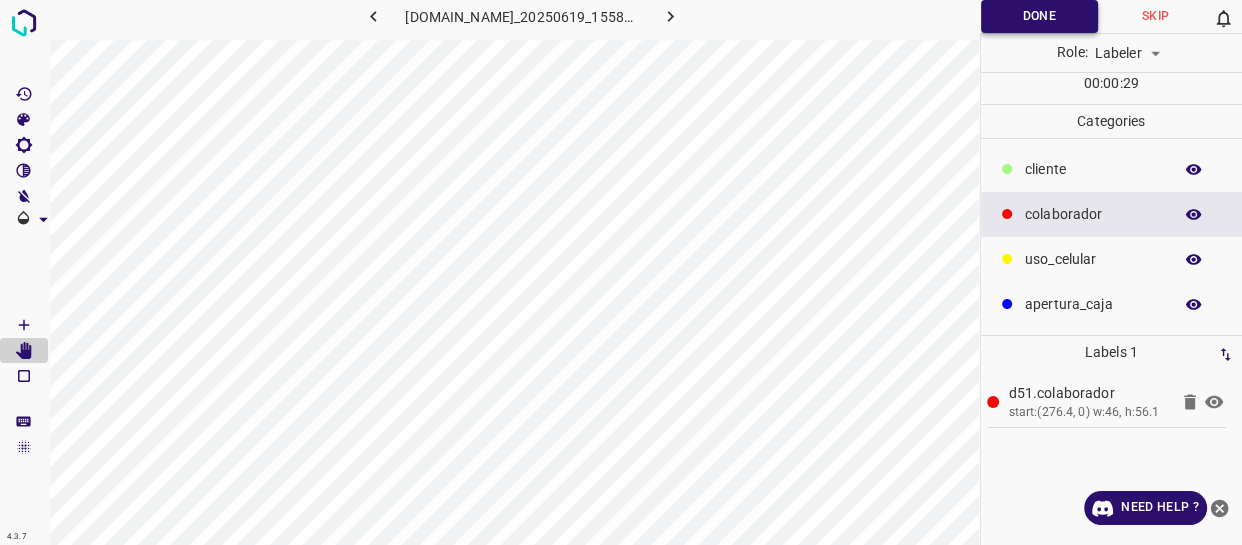 click on "Done" at bounding box center [1039, 16] 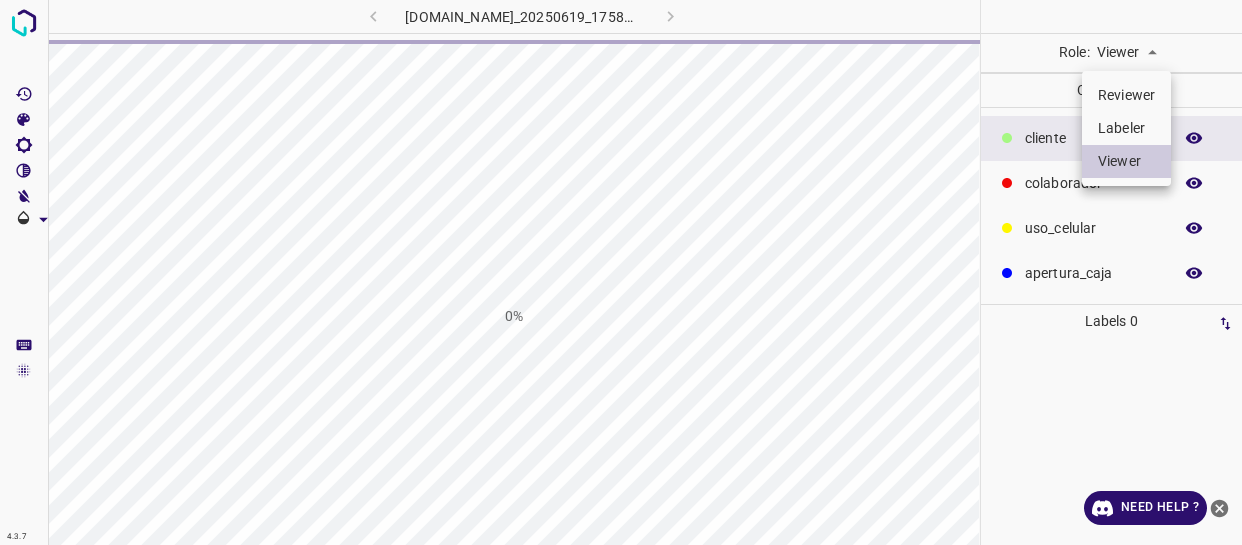 scroll, scrollTop: 0, scrollLeft: 0, axis: both 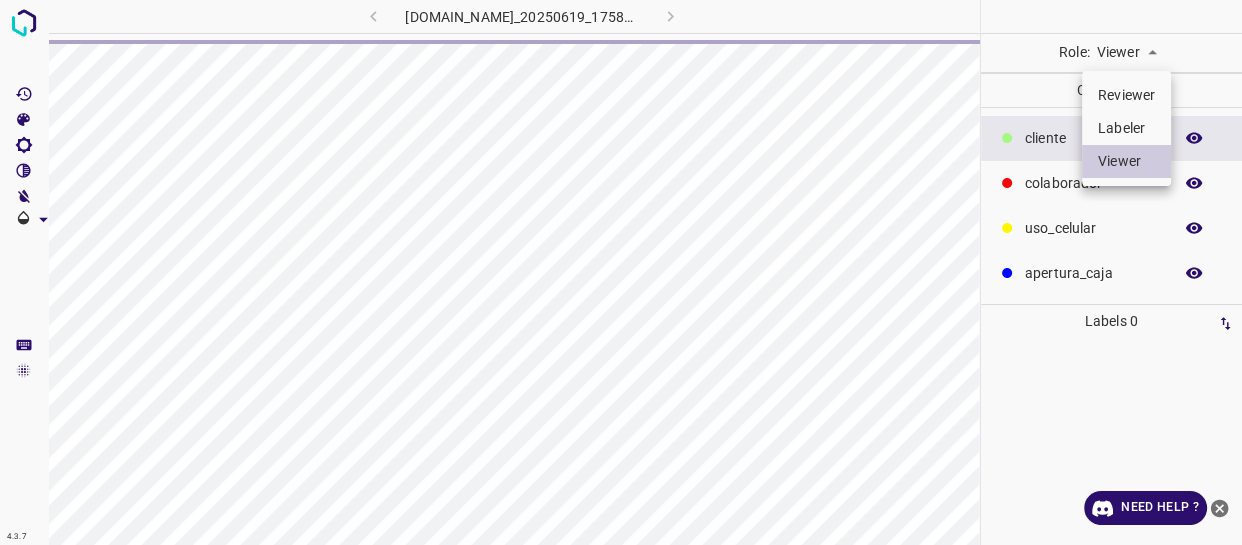 click on "Labeler" at bounding box center (1126, 128) 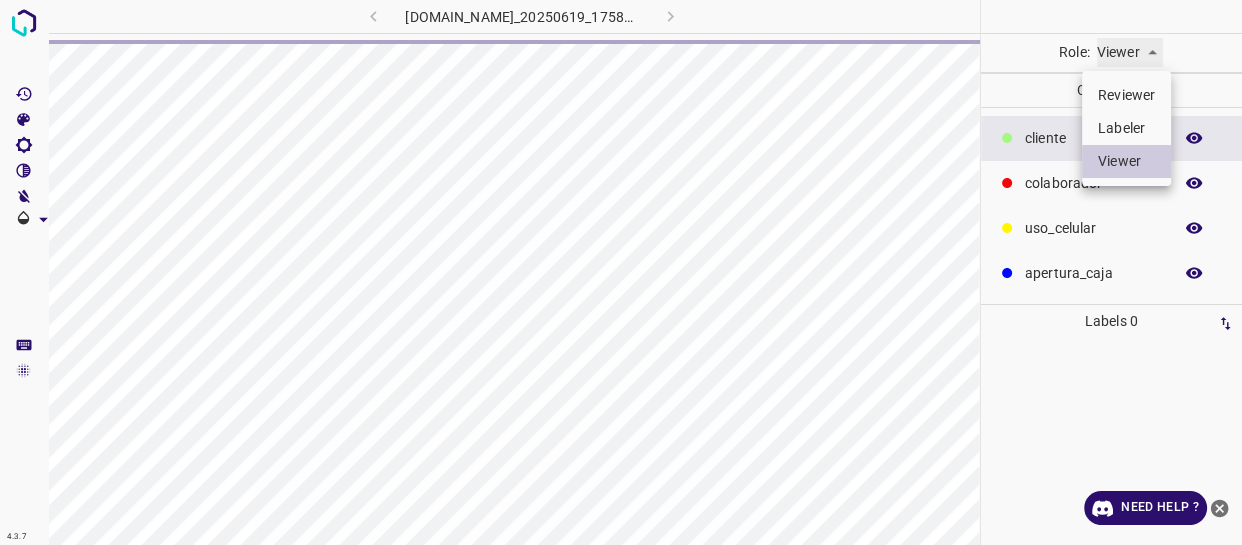 type on "labeler" 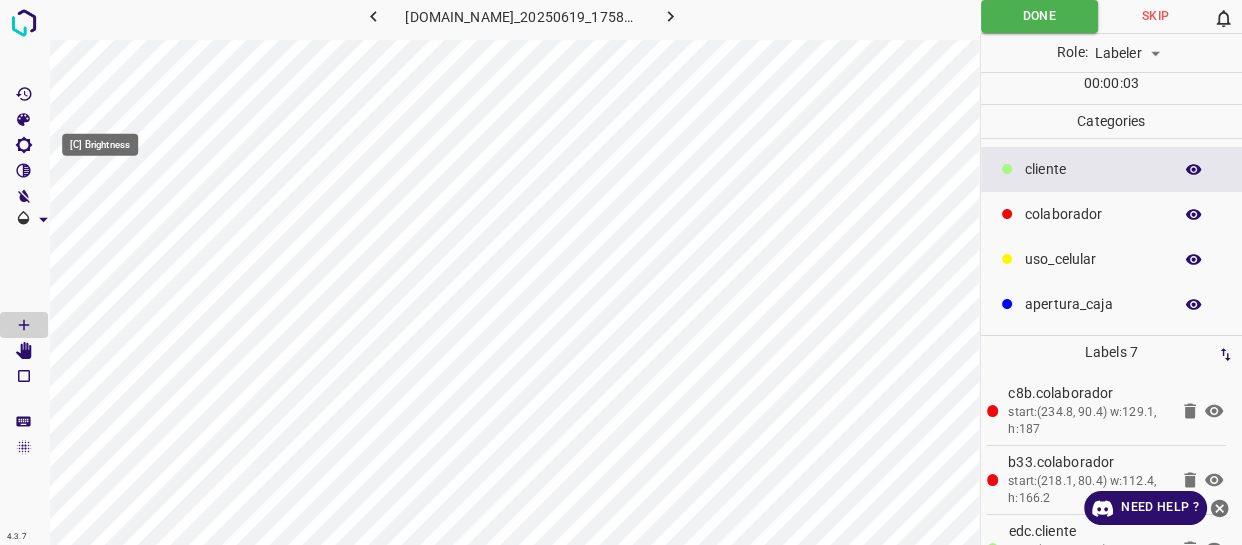 click 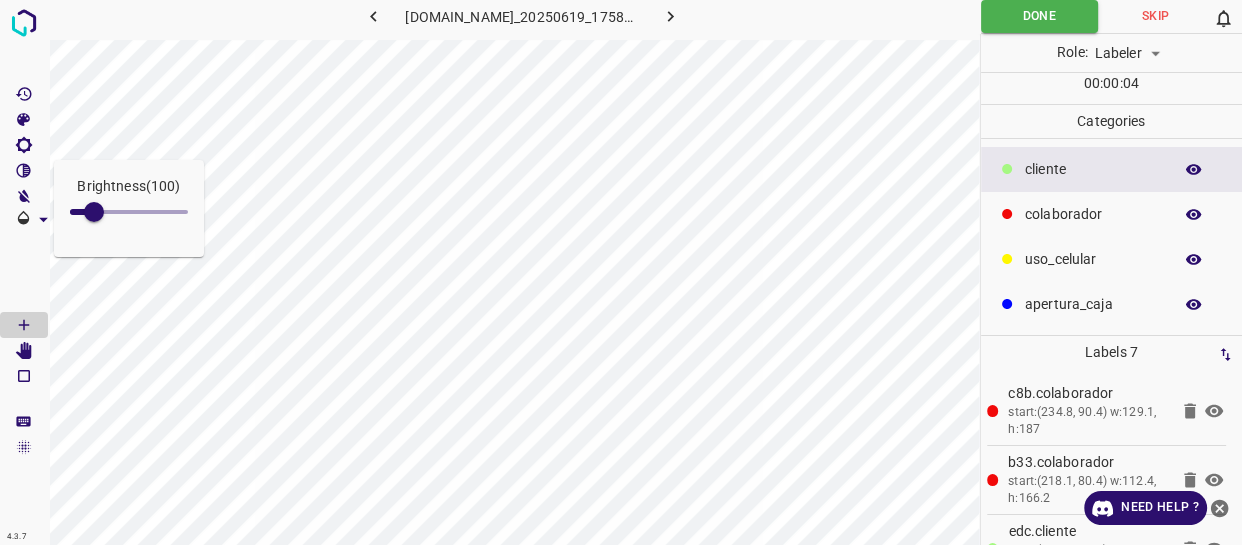 type on "170" 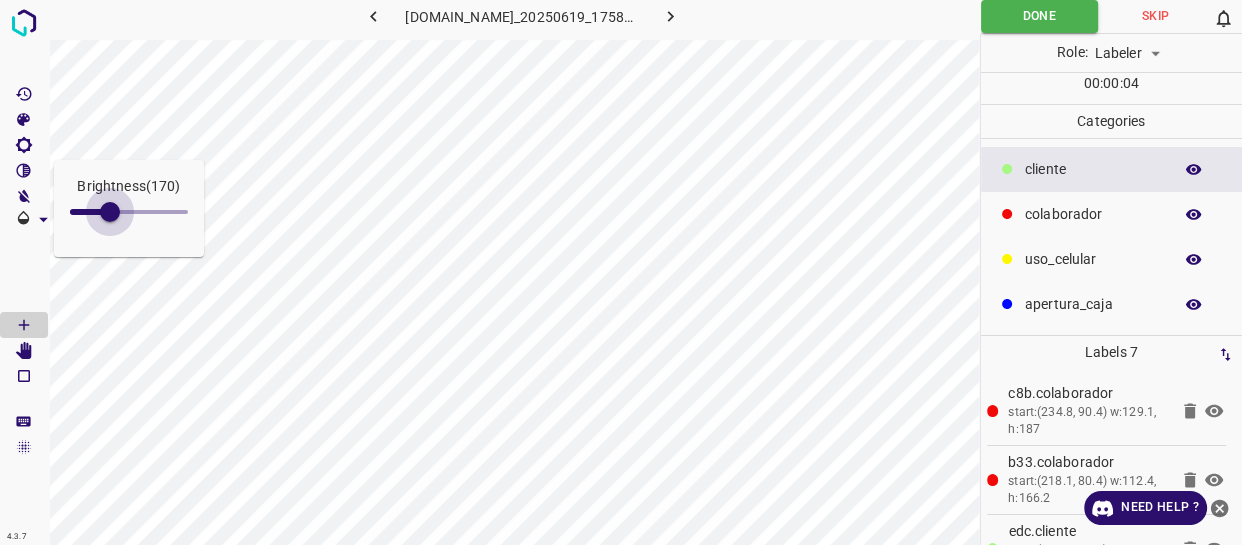 click at bounding box center [110, 212] 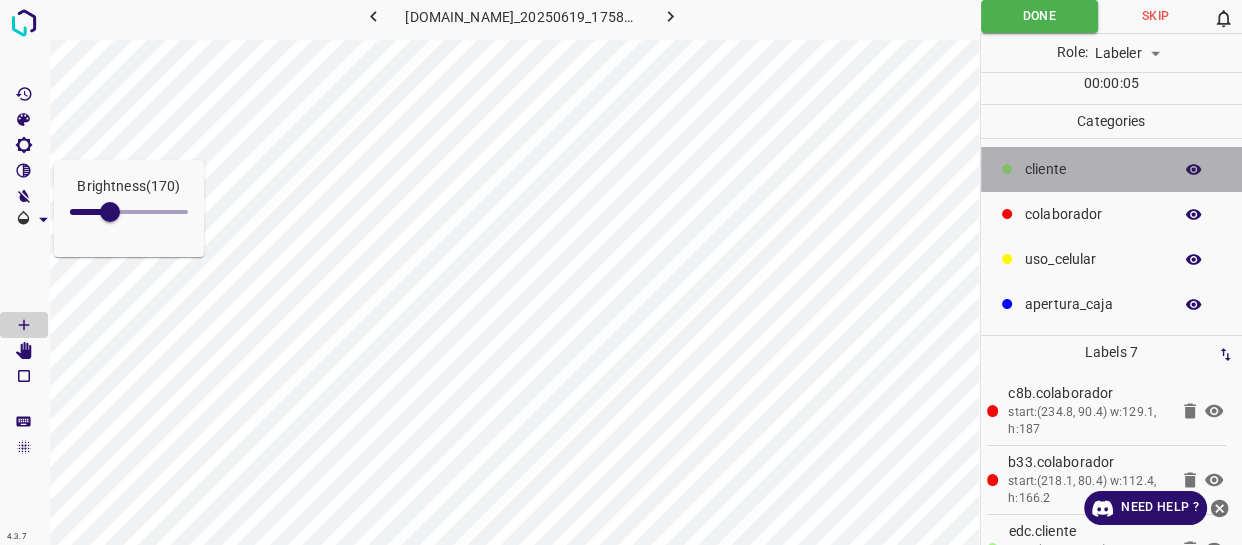 drag, startPoint x: 1090, startPoint y: 167, endPoint x: 1046, endPoint y: 171, distance: 44.181442 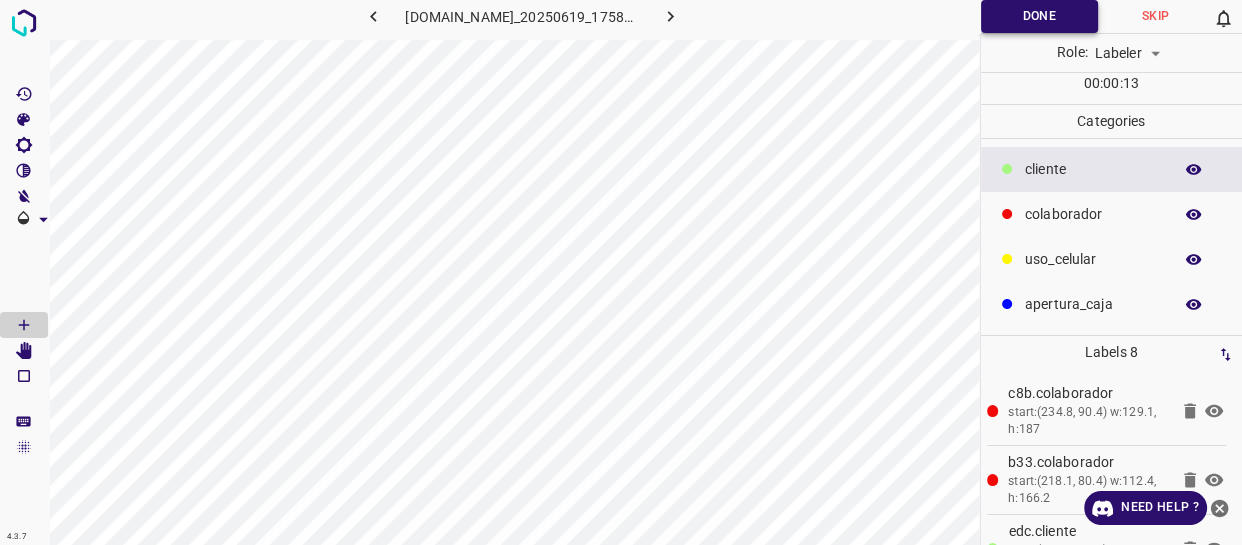 click on "Done" at bounding box center [1039, 16] 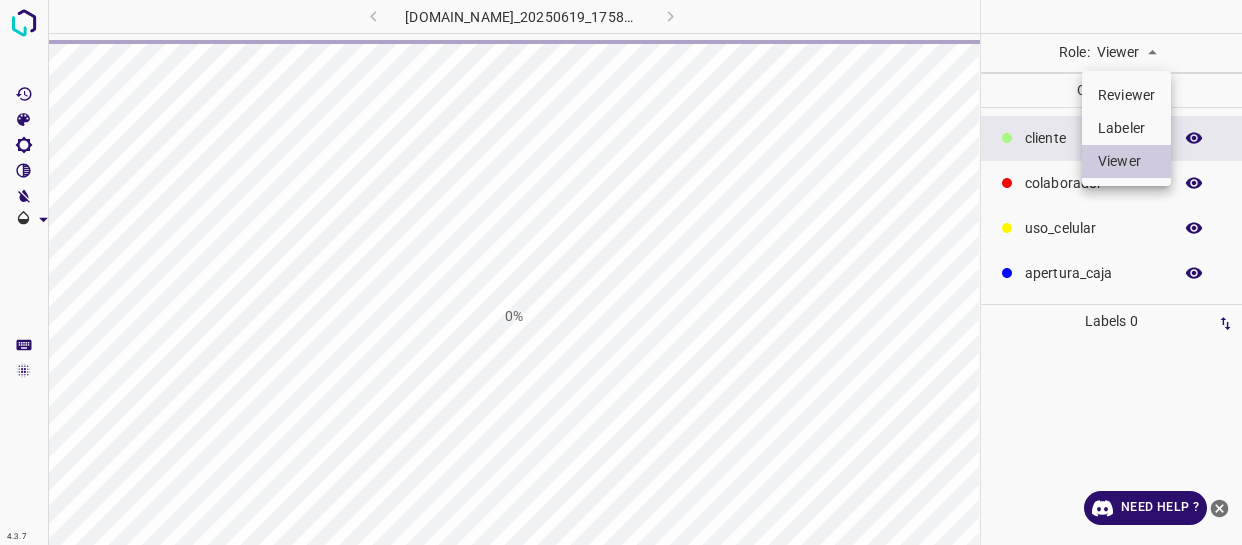 scroll, scrollTop: 0, scrollLeft: 0, axis: both 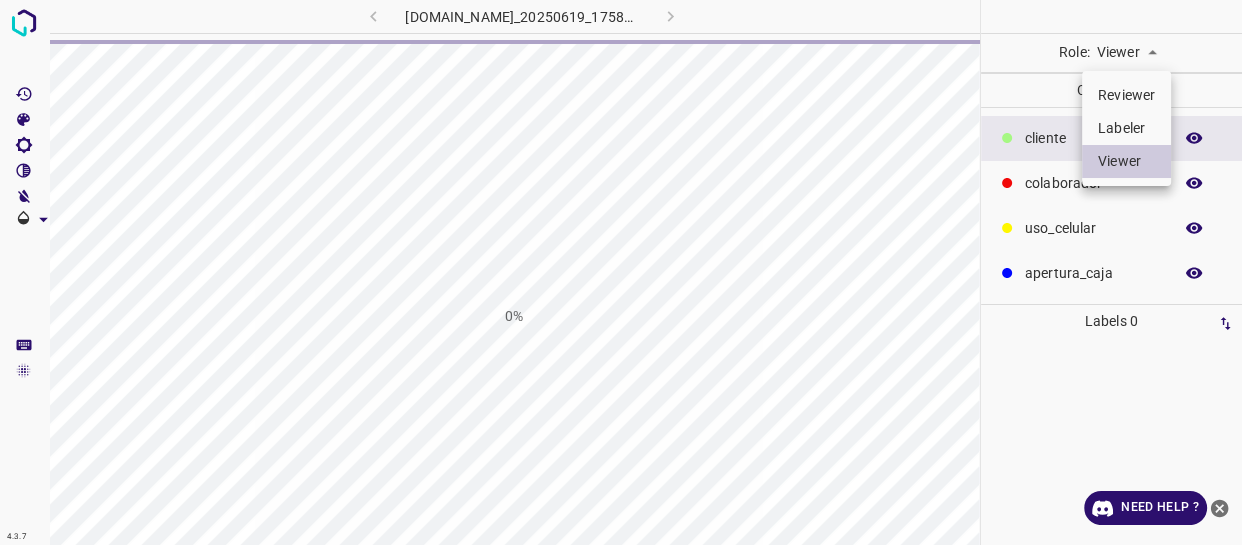 click on "4.3.7 [DOMAIN_NAME]_20250619_175812_000000990.jpg 0% Role: Viewer viewer Categories ​​cliente colaborador uso_celular apertura_caja Labels   0 Categories 1 ​​cliente 2 colaborador 3 uso_celular 4 apertura_caja Tools Space Change between modes (Draw & Edit) I Auto labeling R Restore zoom M Zoom in N Zoom out Delete Delete selecte label Filters Z Restore filters X Saturation filter C Brightness filter V Contrast filter B Gray scale filter General O Download Need Help ? - Text - Hide - Delete Reviewer Labeler Viewer" at bounding box center (621, 272) 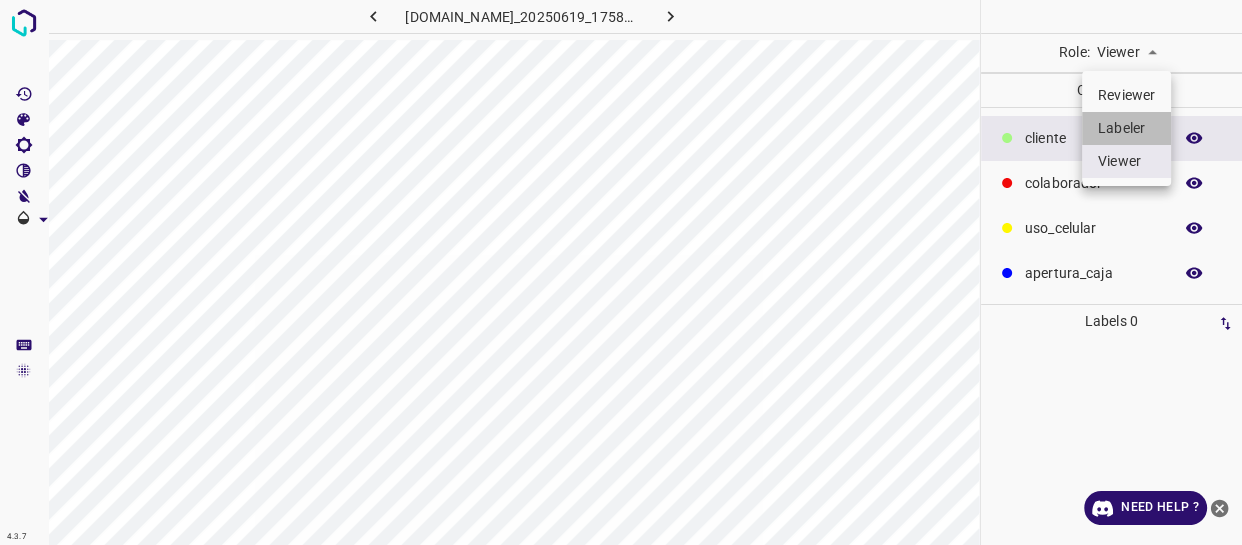click on "Labeler" at bounding box center [1126, 128] 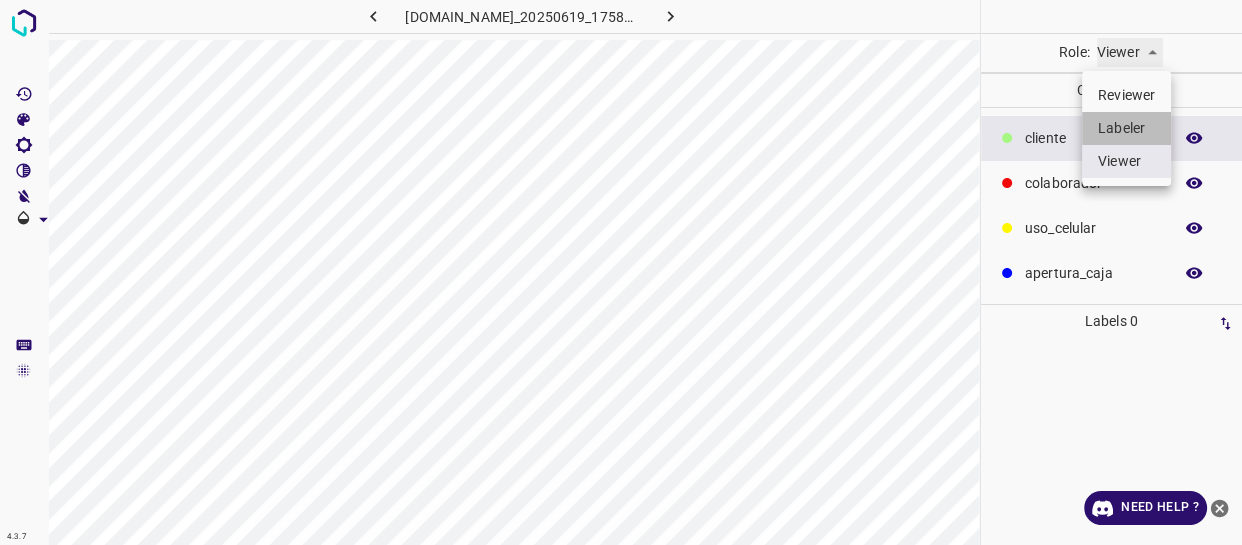 type on "labeler" 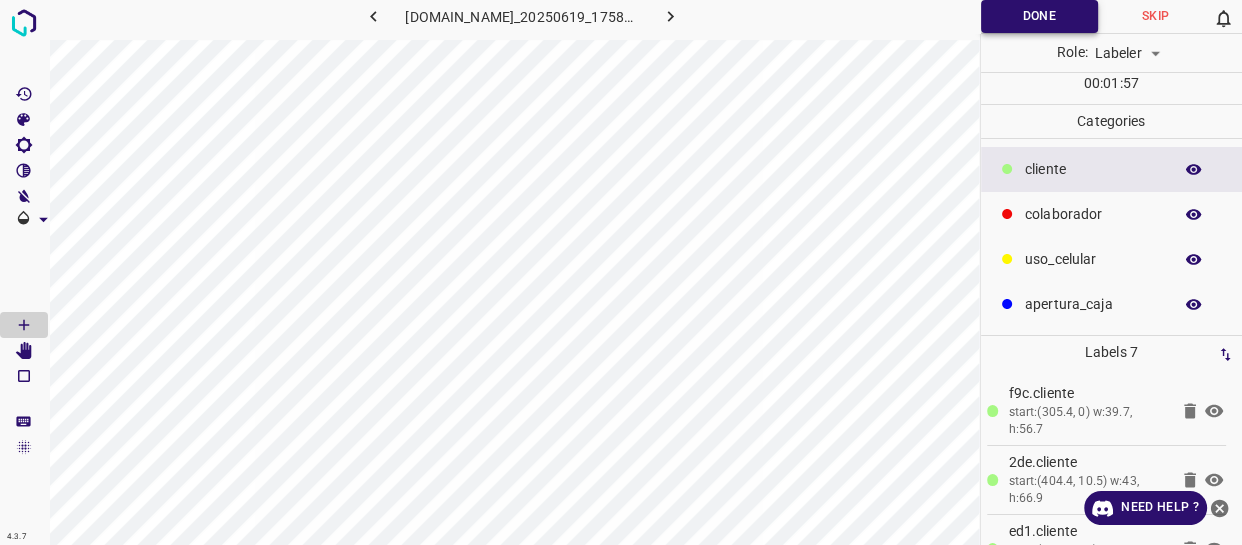 click on "Done" at bounding box center [1039, 16] 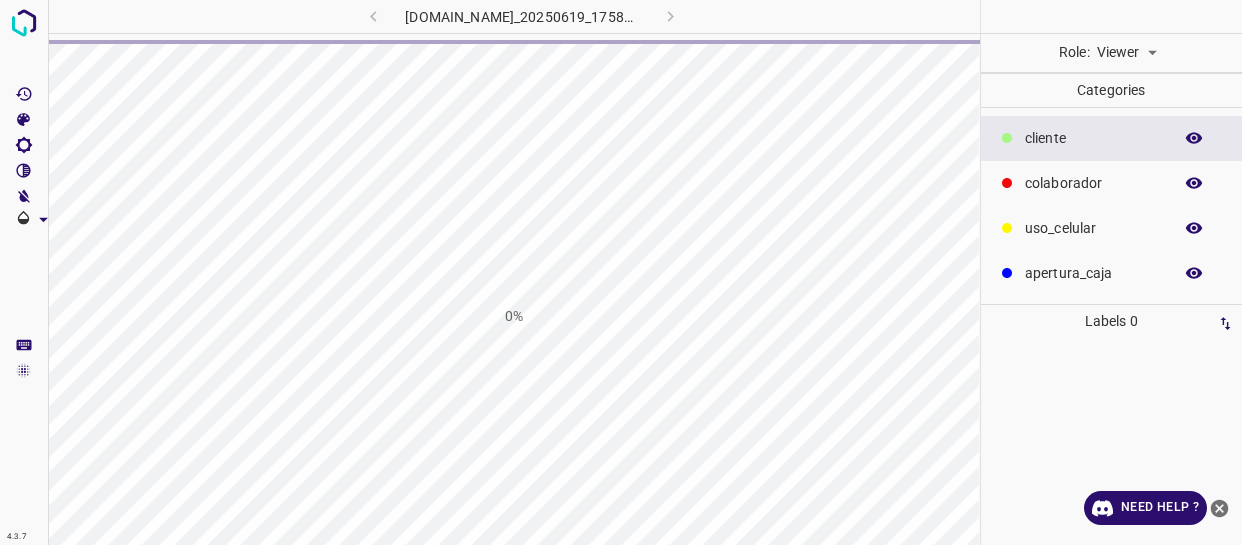 scroll, scrollTop: 0, scrollLeft: 0, axis: both 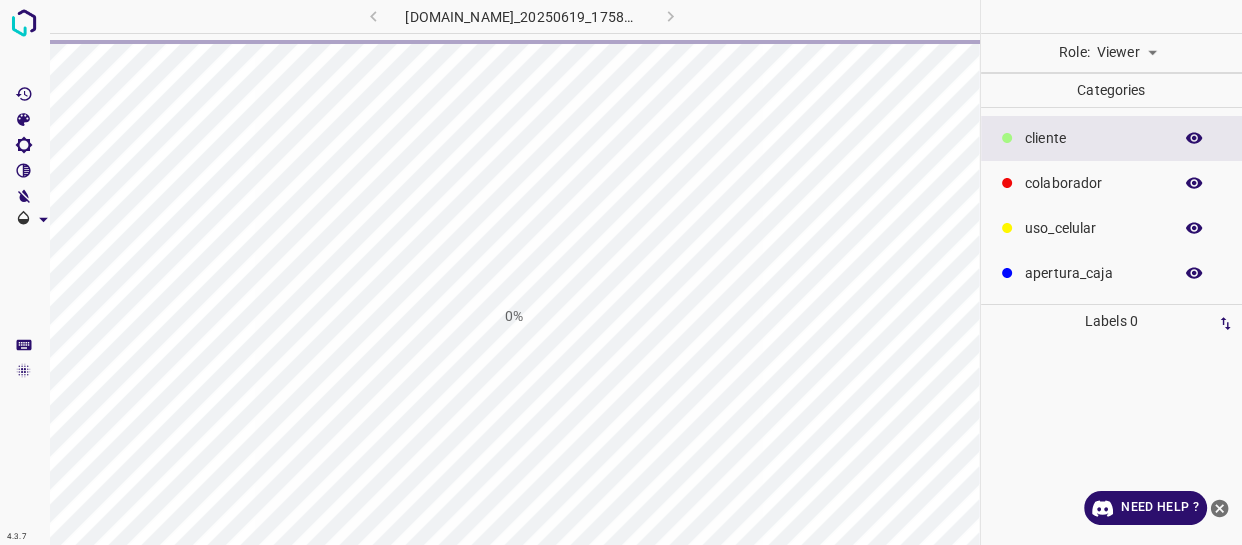 click on "4.3.7 [DOMAIN_NAME]_20250619_175812_000001320.jpg 0% Role: Viewer viewer Categories ​​cliente colaborador uso_celular apertura_caja Labels   0 Categories 1 ​​cliente 2 colaborador 3 uso_celular 4 apertura_caja Tools Space Change between modes (Draw & Edit) I Auto labeling R Restore zoom M Zoom in N Zoom out Delete Delete selecte label Filters Z Restore filters X Saturation filter C Brightness filter V Contrast filter B Gray scale filter General O Download Need Help ? - Text - Hide - Delete" at bounding box center (621, 272) 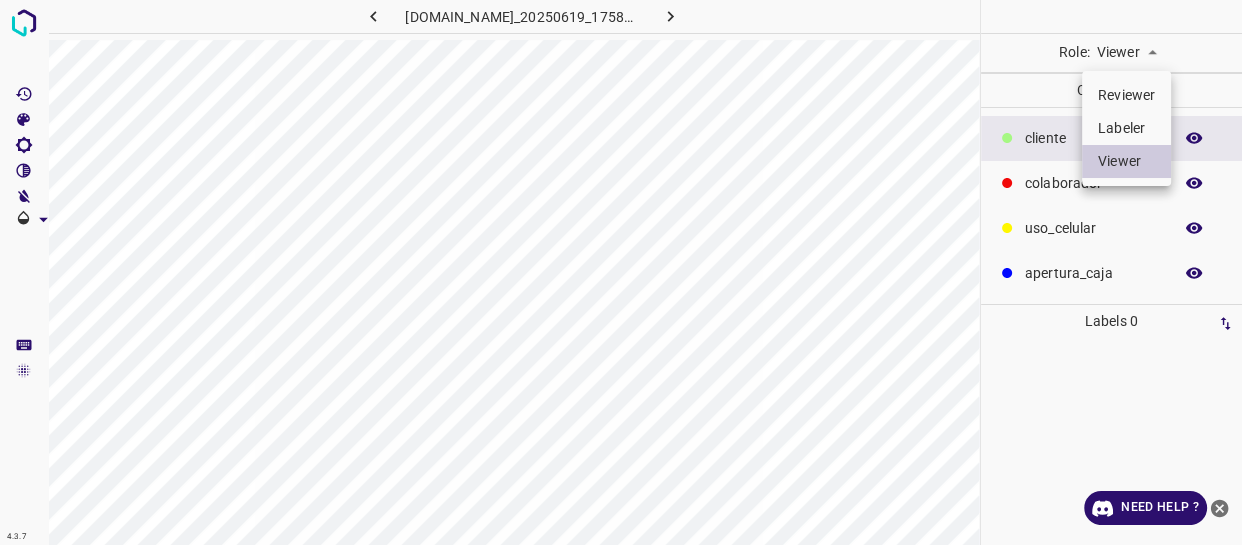 click on "Labeler" at bounding box center [1126, 128] 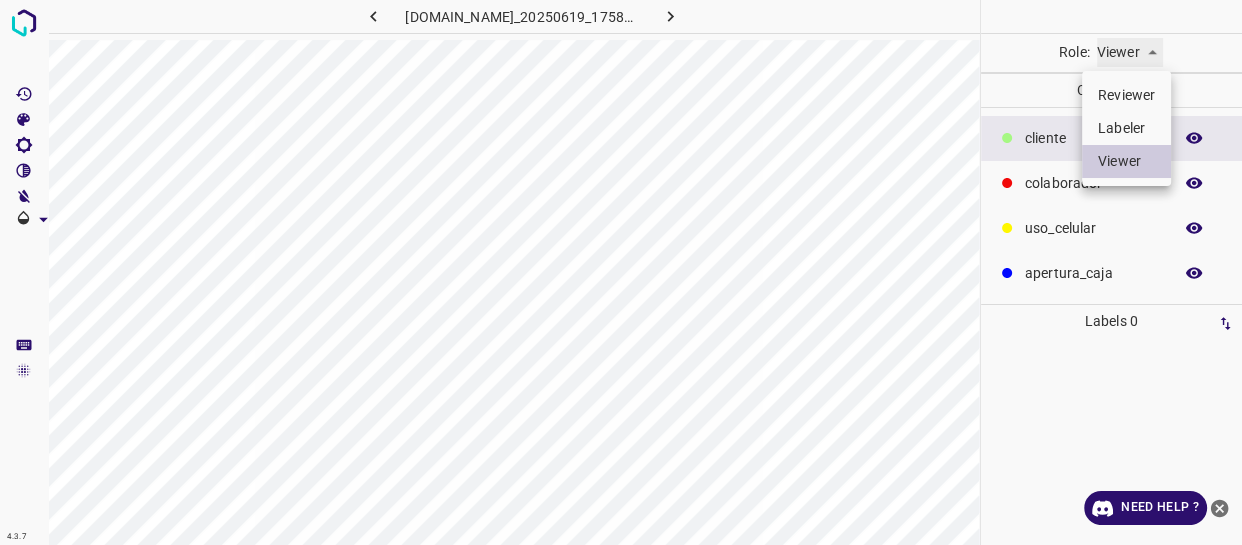 type on "labeler" 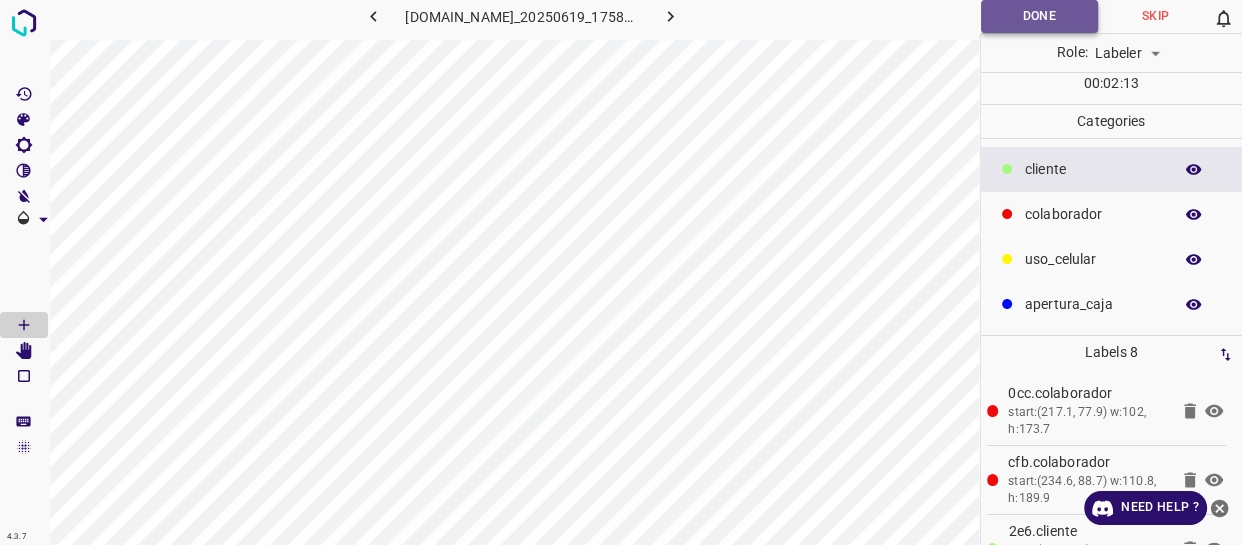 click on "Done" at bounding box center [1039, 16] 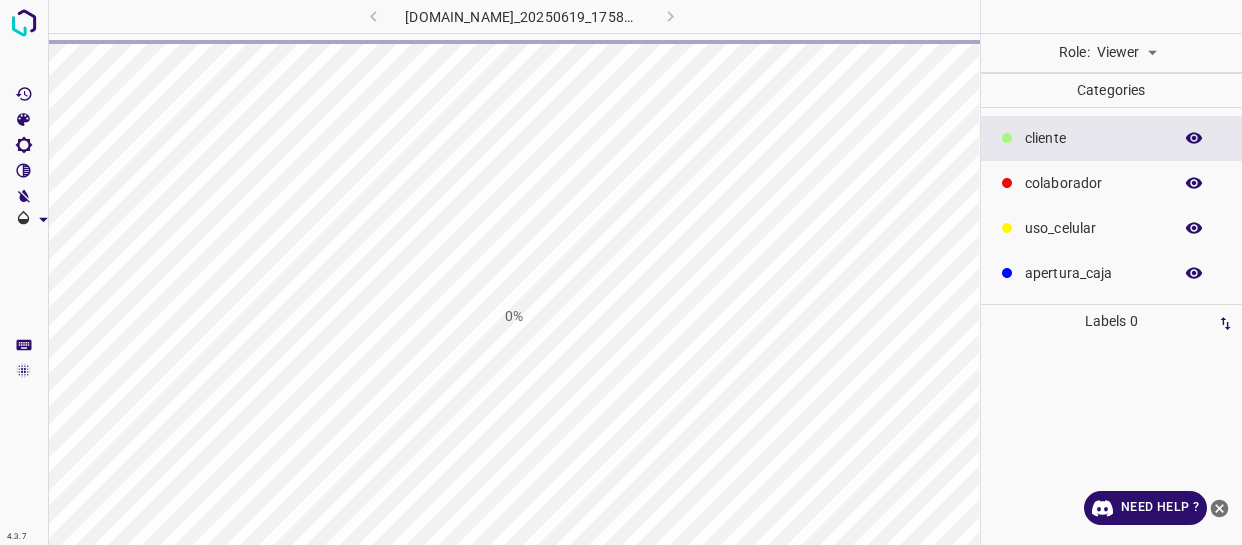 scroll, scrollTop: 0, scrollLeft: 0, axis: both 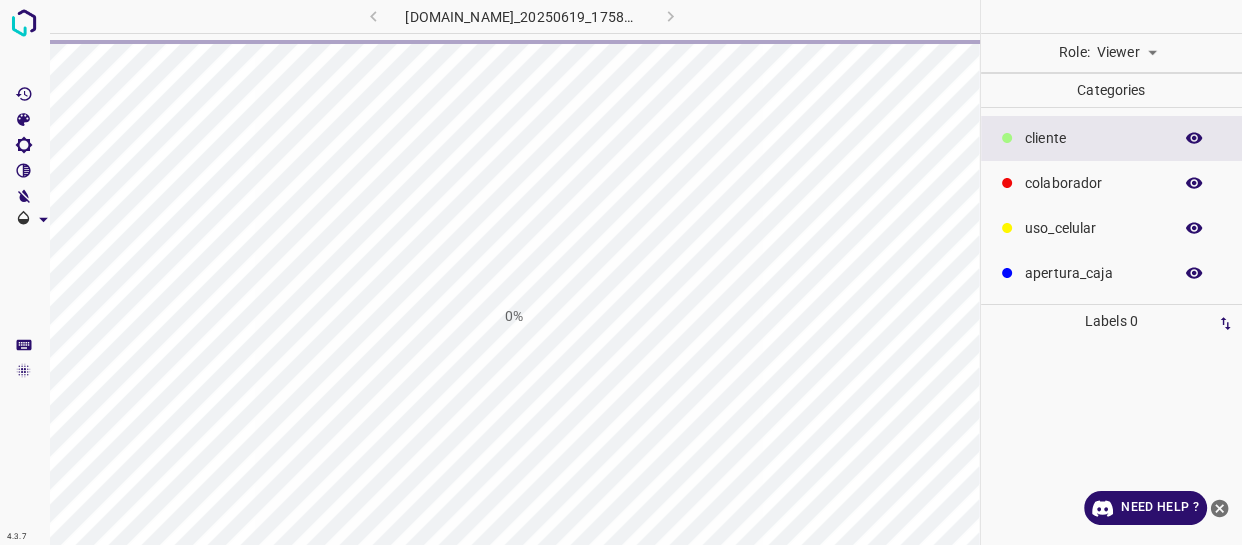 click on "4.3.7 doggisrosariotown.ddns.net_20250619_175812_000001530.jpg 0% Role: Viewer viewer Categories ​​cliente colaborador uso_celular apertura_caja Labels   0 Categories 1 ​​cliente 2 colaborador 3 uso_celular 4 apertura_caja Tools Space Change between modes (Draw & Edit) I Auto labeling R Restore zoom M Zoom in N Zoom out Delete Delete selecte label Filters Z Restore filters X Saturation filter C Brightness filter V Contrast filter B Gray scale filter General O Download Need Help ? - Text - Hide - Delete" at bounding box center (621, 272) 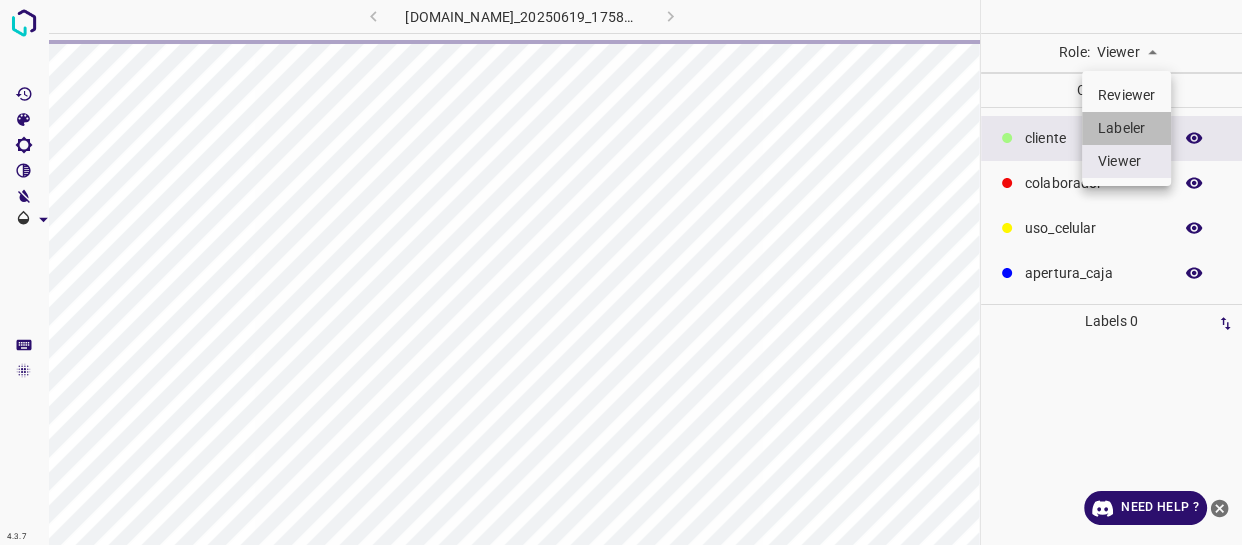 click on "Labeler" at bounding box center (1126, 128) 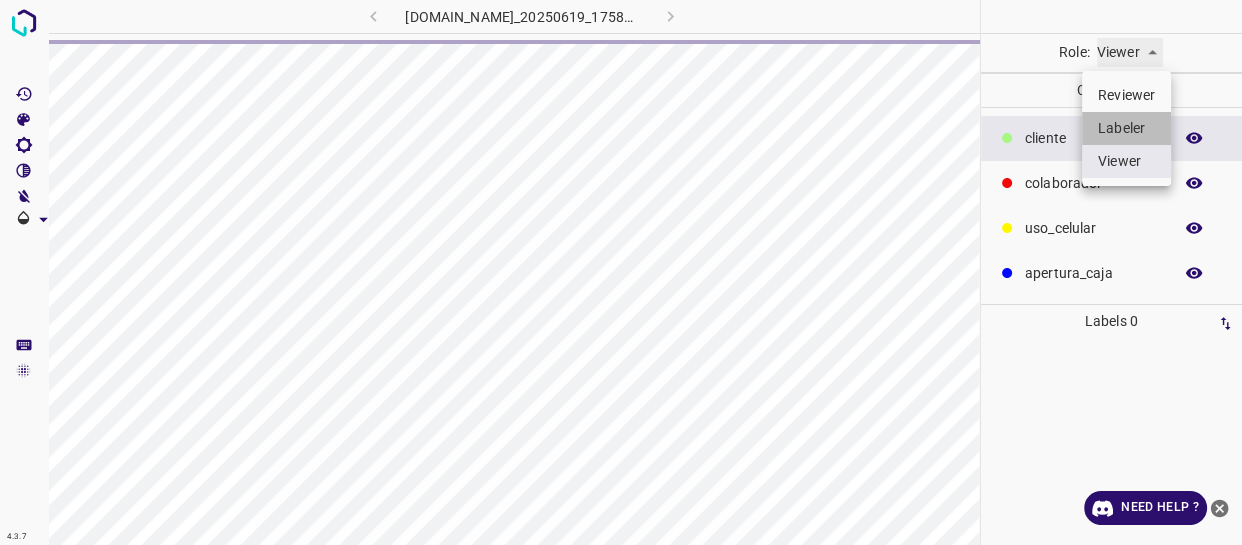 type on "labeler" 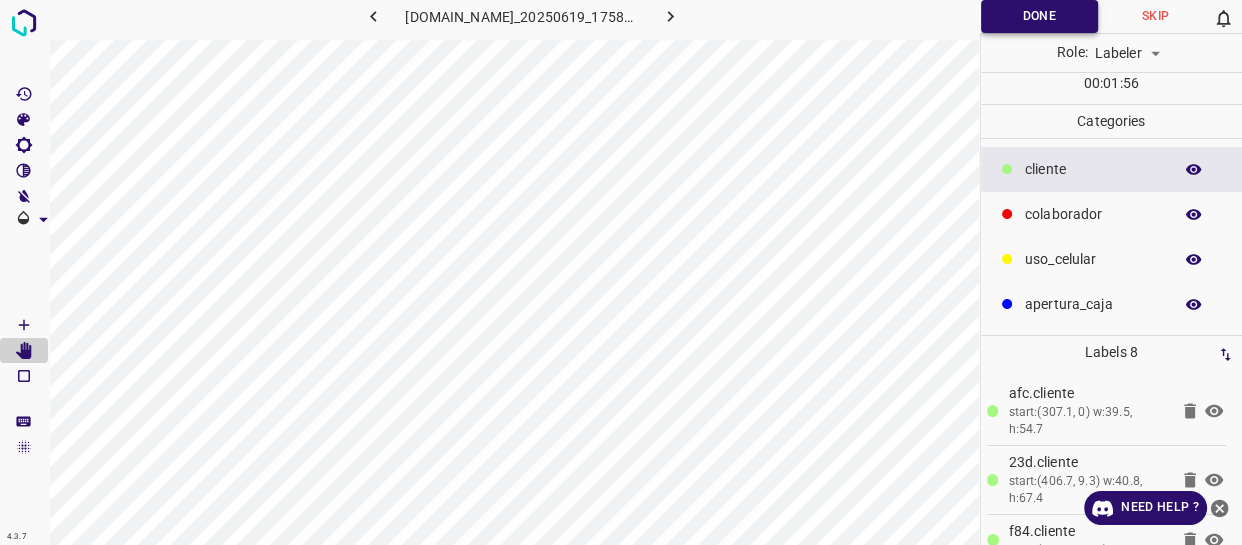 click on "Done" at bounding box center (1039, 16) 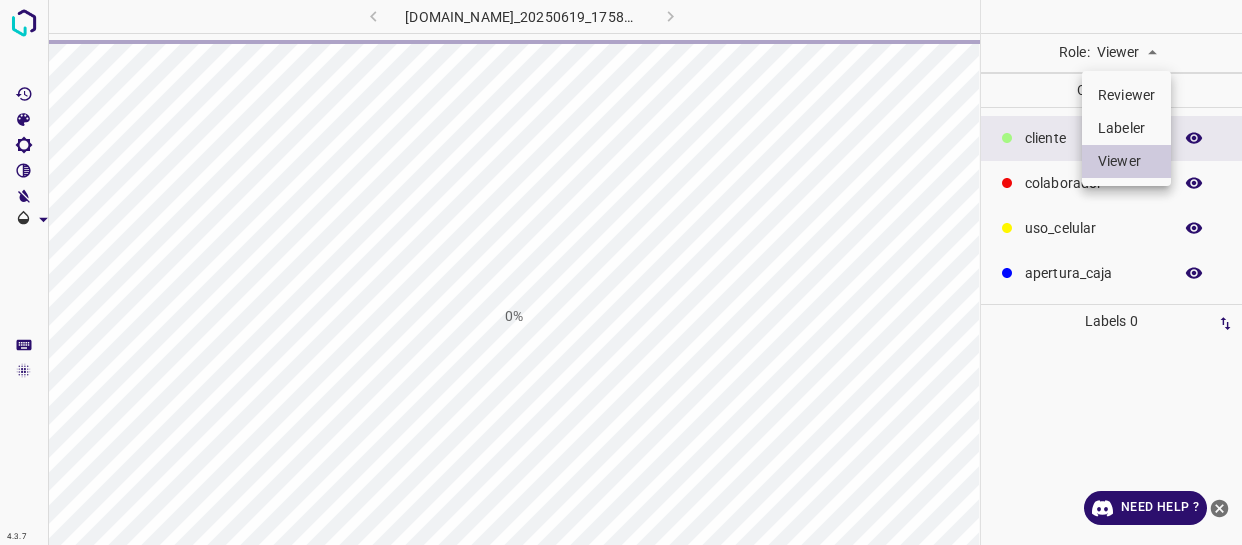 scroll, scrollTop: 0, scrollLeft: 0, axis: both 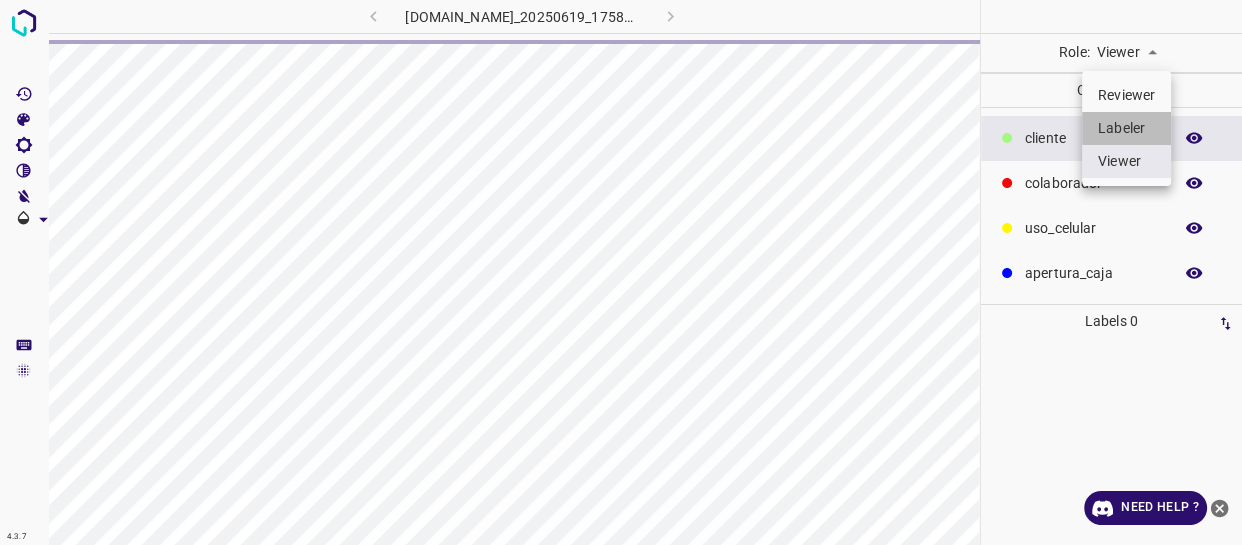 click on "Labeler" at bounding box center [1126, 128] 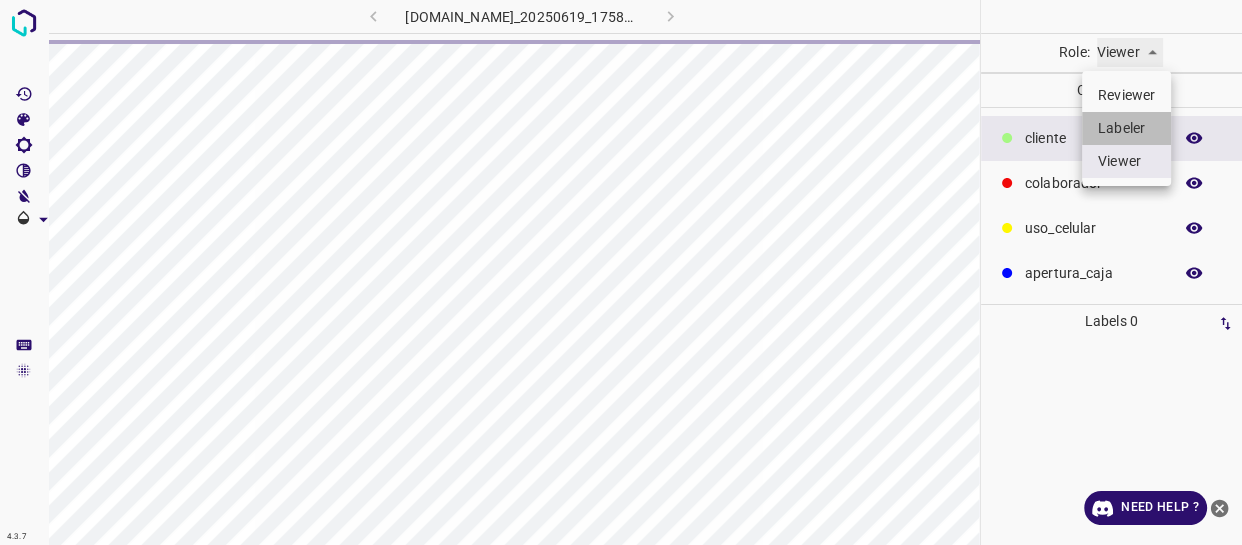 type on "labeler" 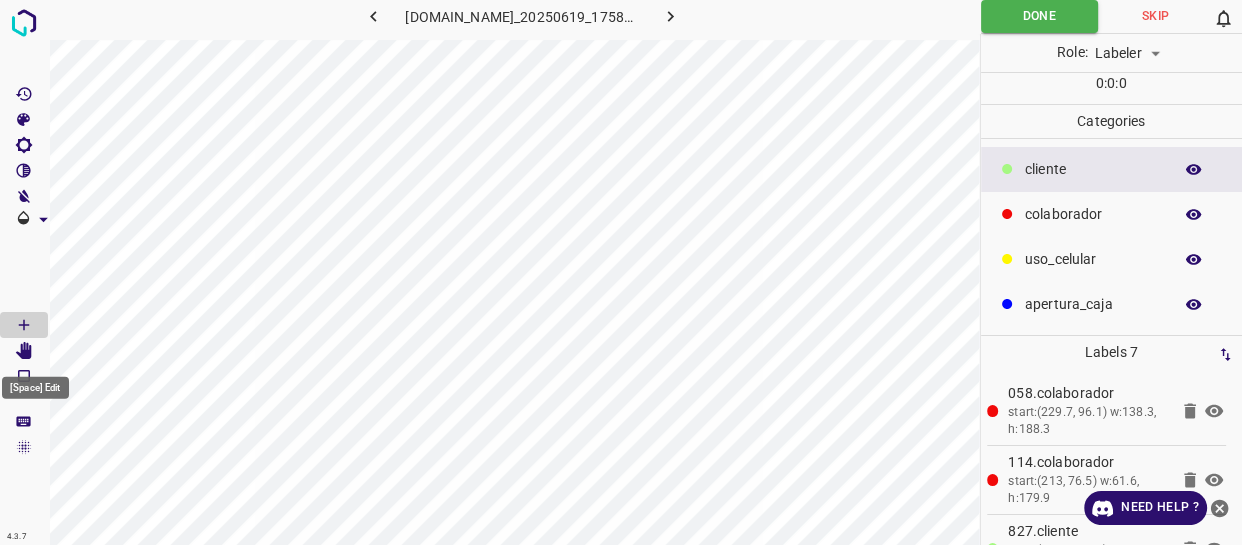 click 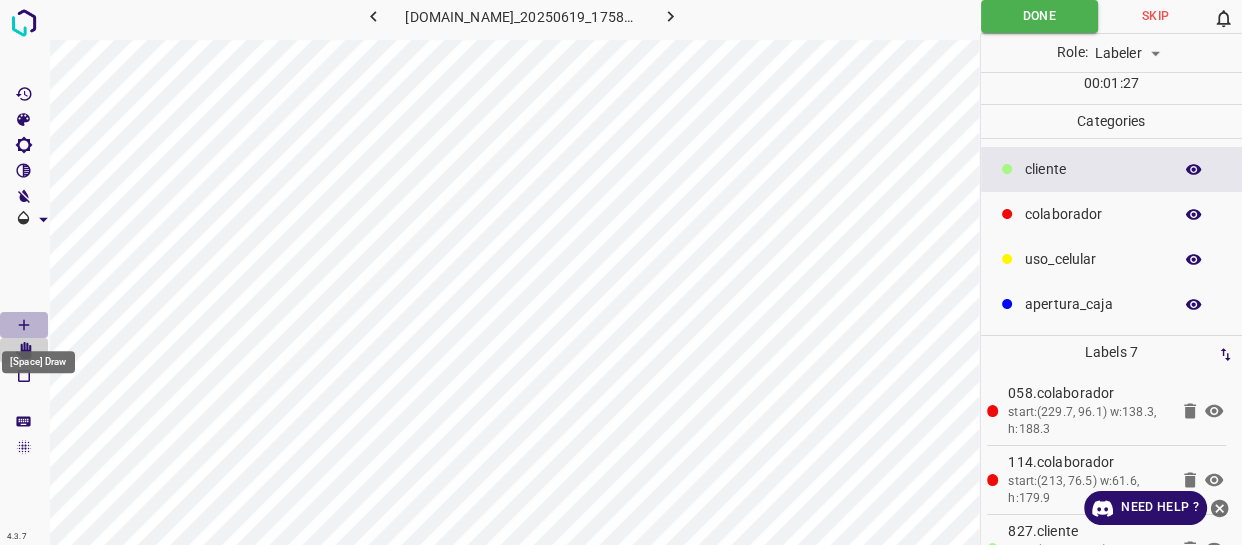 click at bounding box center [24, 325] 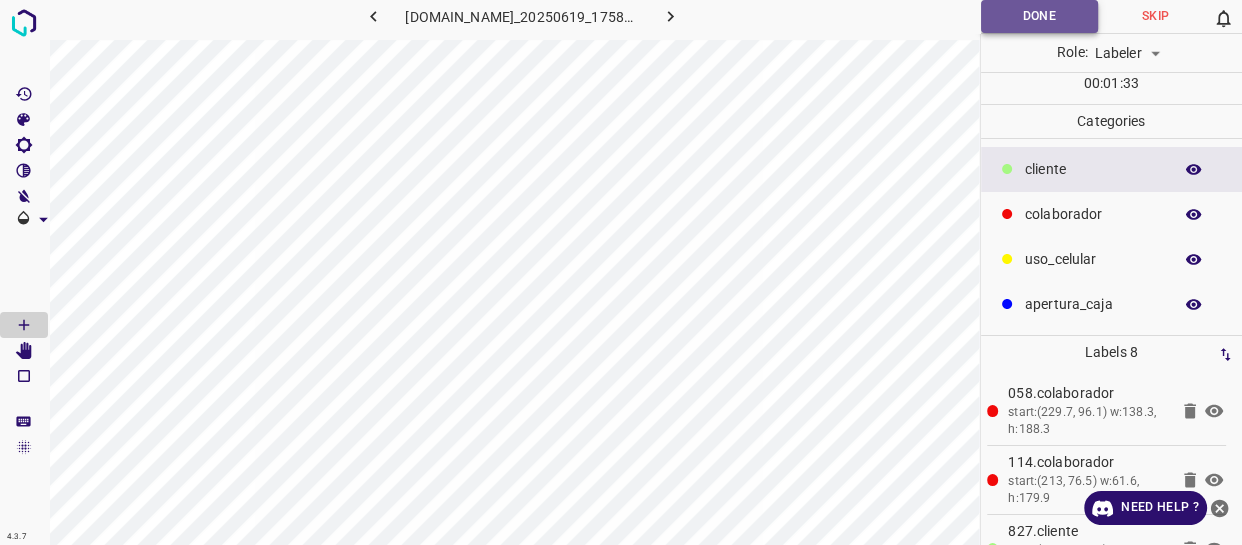 click on "Done" at bounding box center (1039, 16) 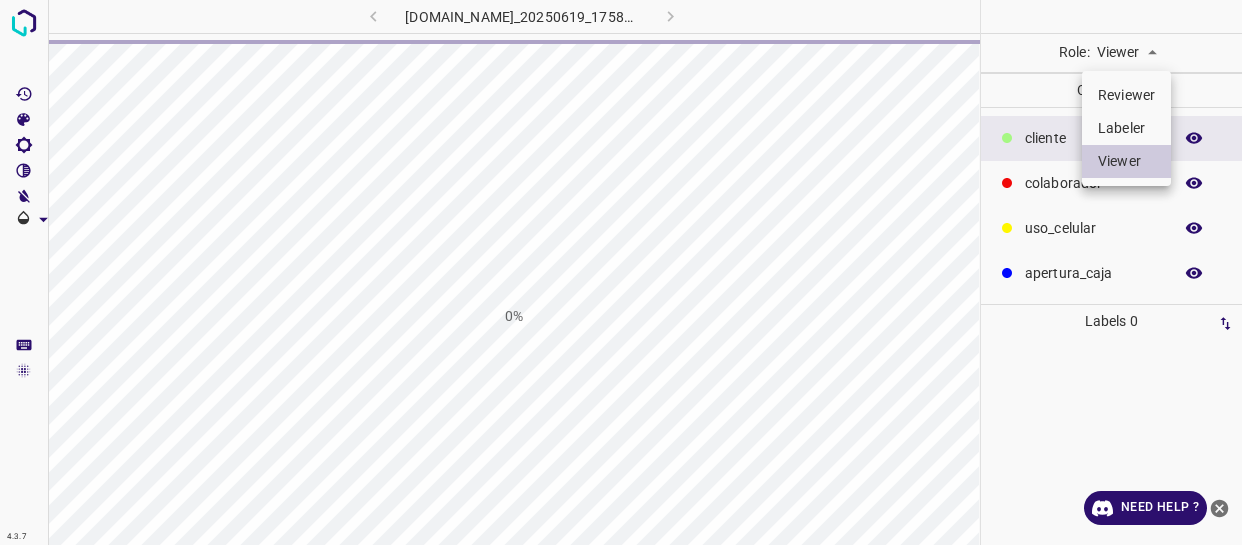 scroll, scrollTop: 0, scrollLeft: 0, axis: both 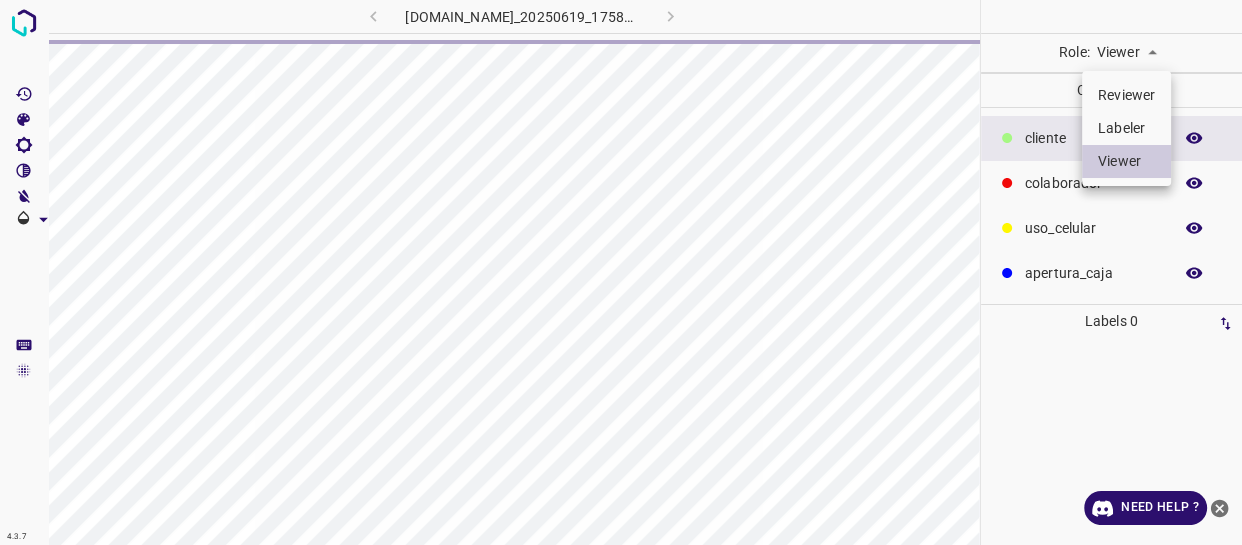 click on "Labeler" at bounding box center (1126, 128) 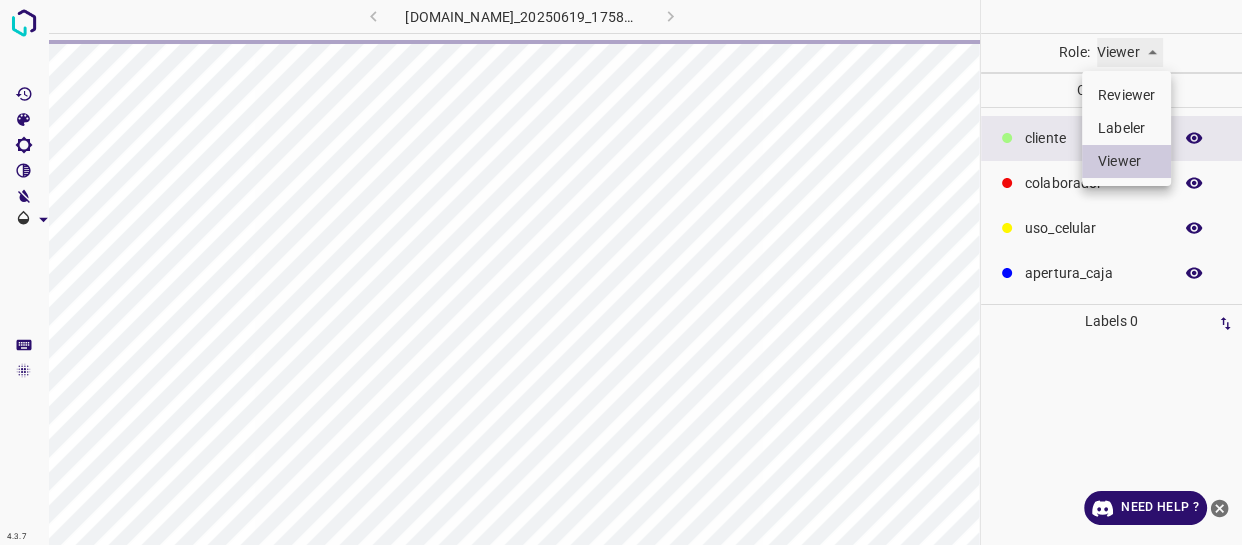 type on "labeler" 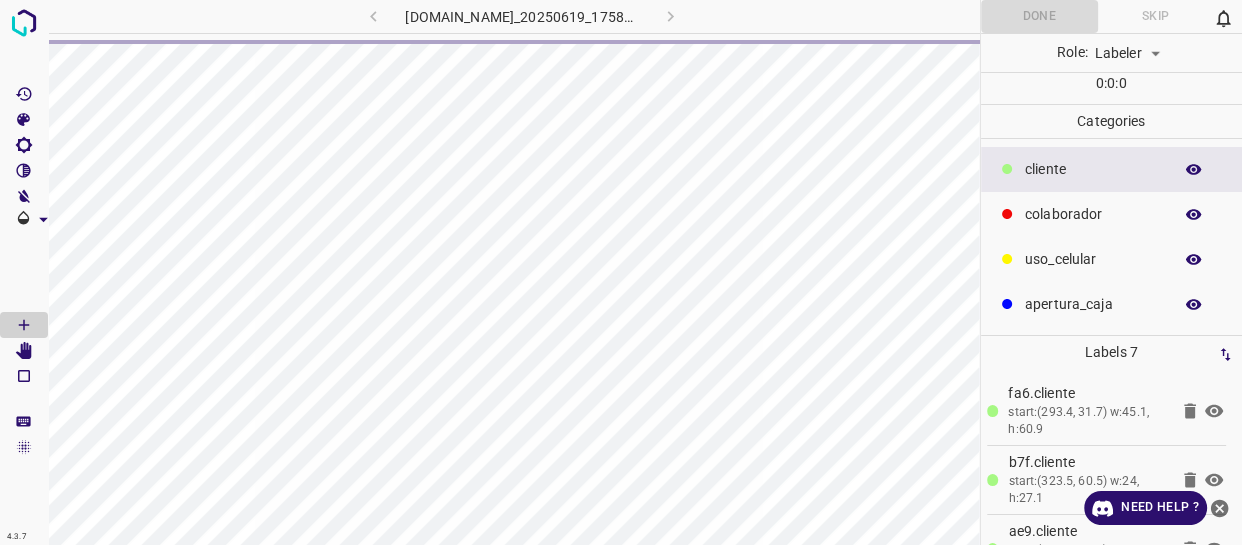click on "​​cliente" at bounding box center [1112, 169] 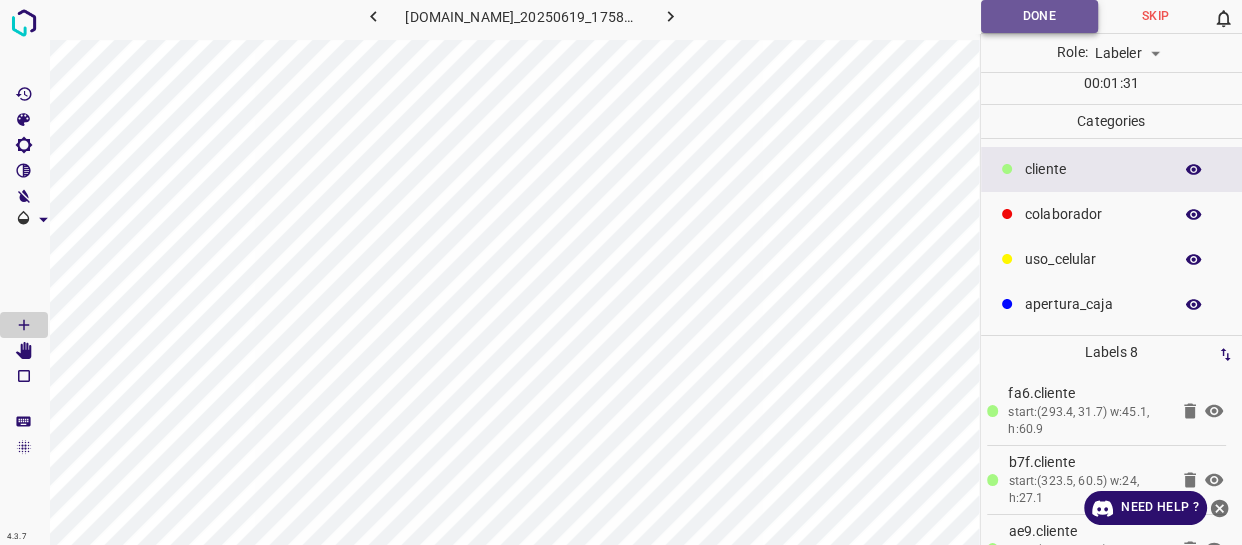 click on "Done" at bounding box center (1039, 16) 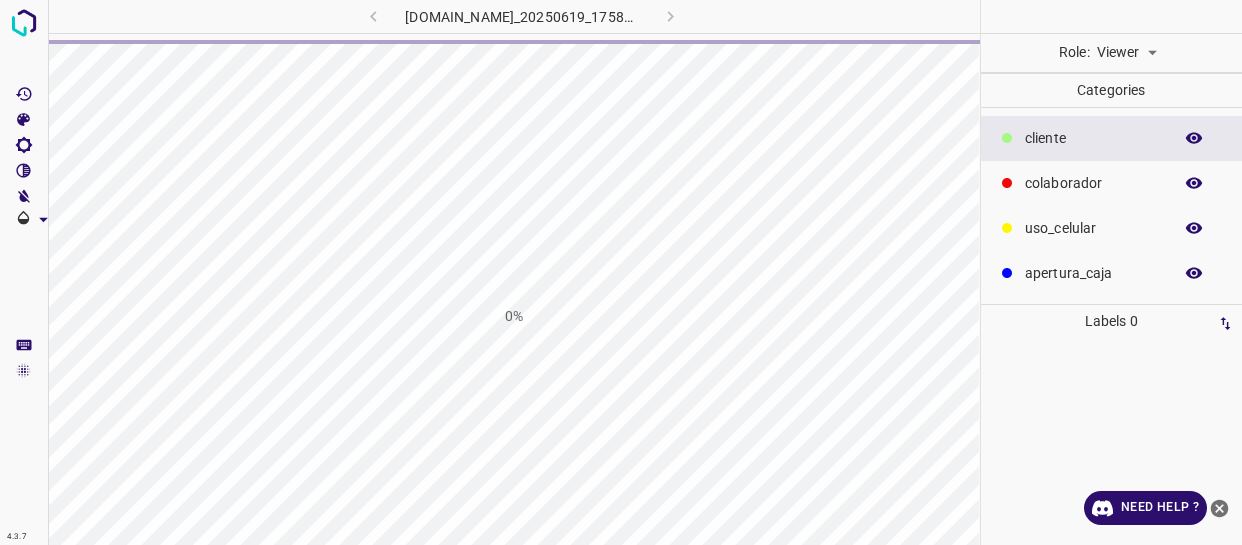 scroll, scrollTop: 0, scrollLeft: 0, axis: both 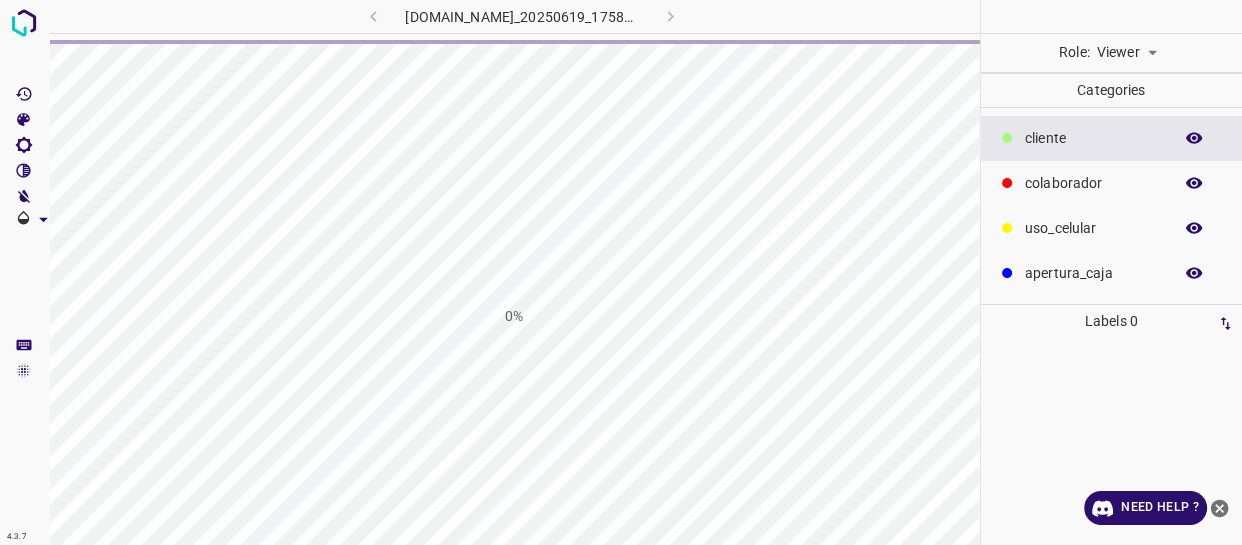 click at bounding box center (1112, 33) 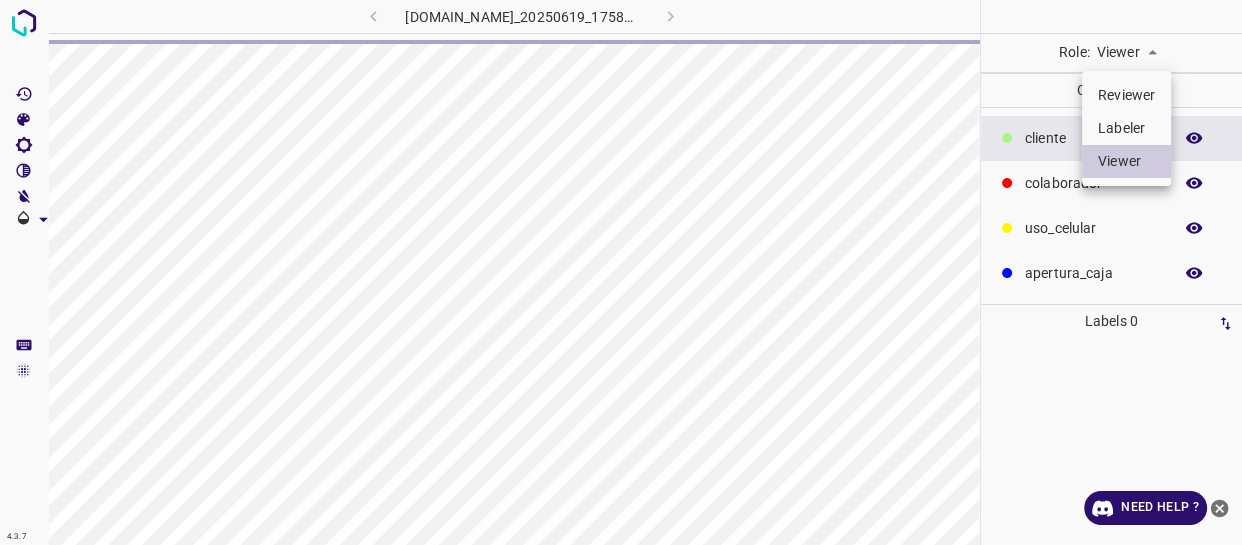 click on "4.3.7 [DOMAIN_NAME]_20250619_175812_000001860.jpg Role: Viewer viewer Categories ​​cliente colaborador uso_celular apertura_caja Labels   0 Categories 1 ​​cliente 2 colaborador 3 uso_celular 4 apertura_caja Tools Space Change between modes (Draw & Edit) I Auto labeling R Restore zoom M Zoom in N Zoom out Delete Delete selecte label Filters Z Restore filters X Saturation filter C Brightness filter V Contrast filter B Gray scale filter General O Download Need Help ? - Text - Hide - Delete Reviewer Labeler Viewer" at bounding box center (621, 272) 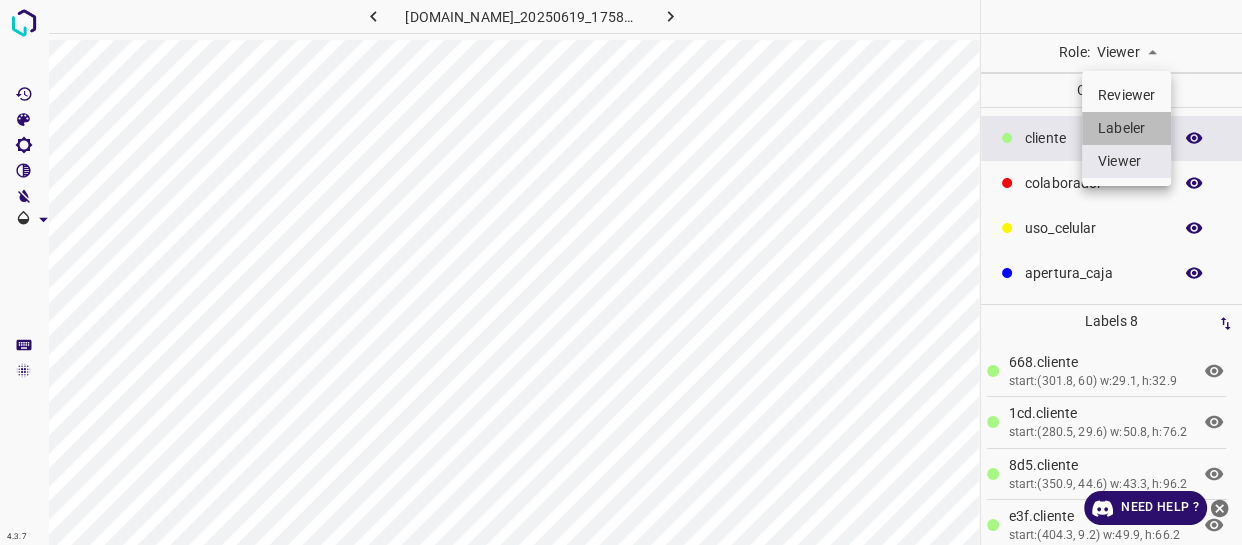 click on "Labeler" at bounding box center [1126, 128] 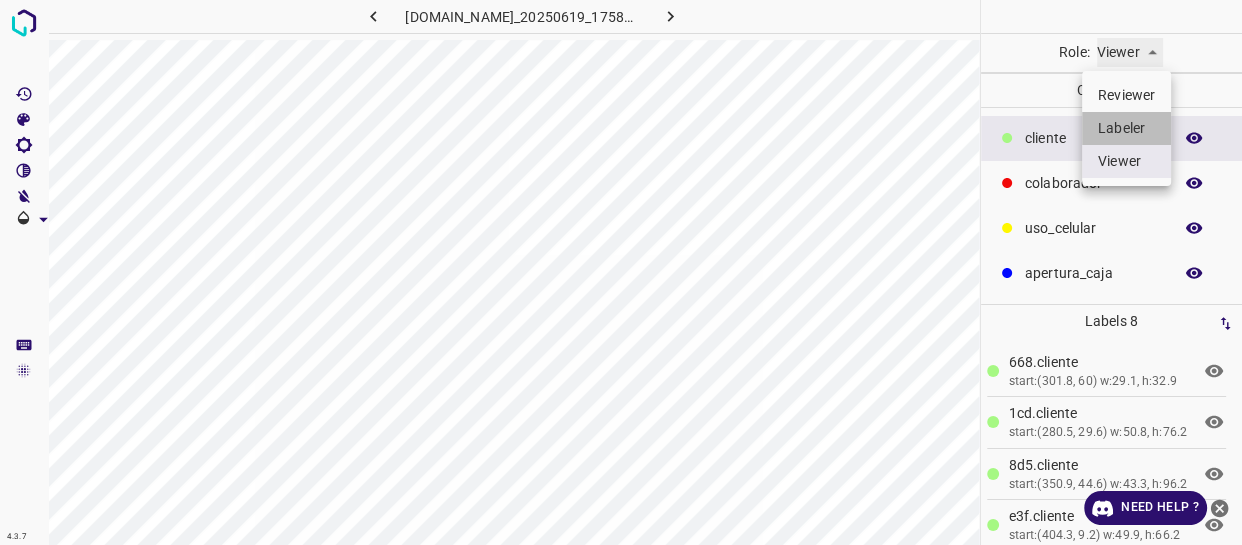 type on "labeler" 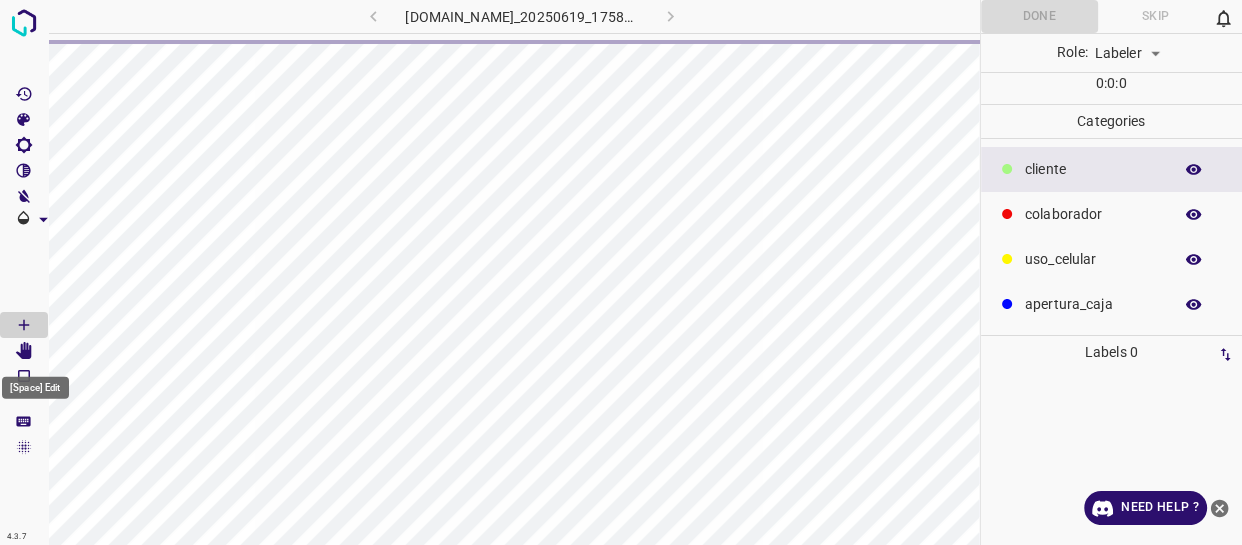 click 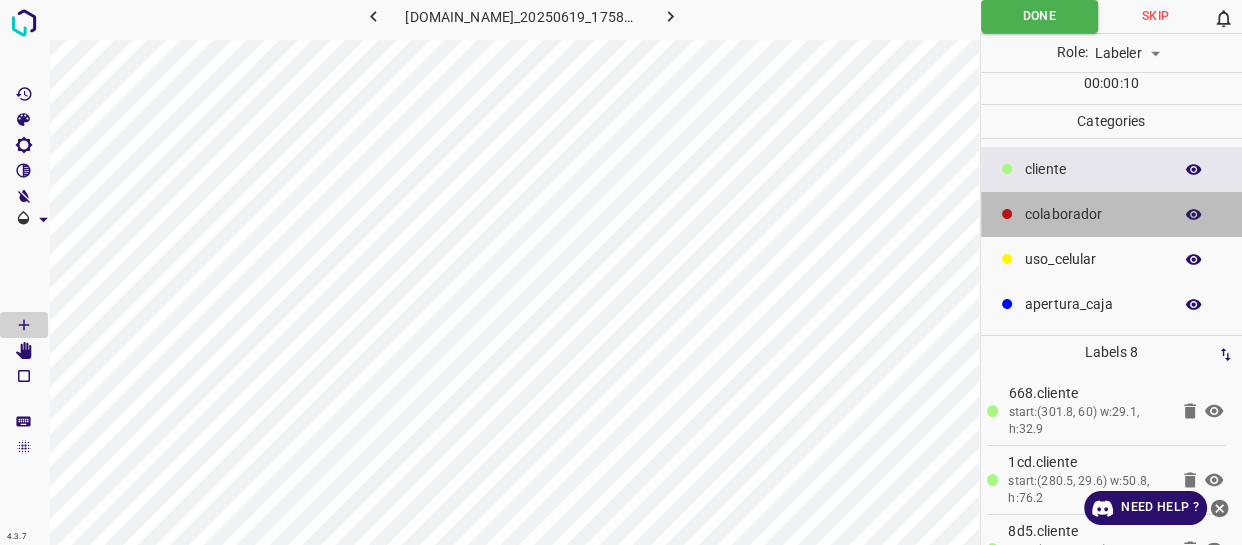 drag, startPoint x: 1091, startPoint y: 210, endPoint x: 1080, endPoint y: 210, distance: 11 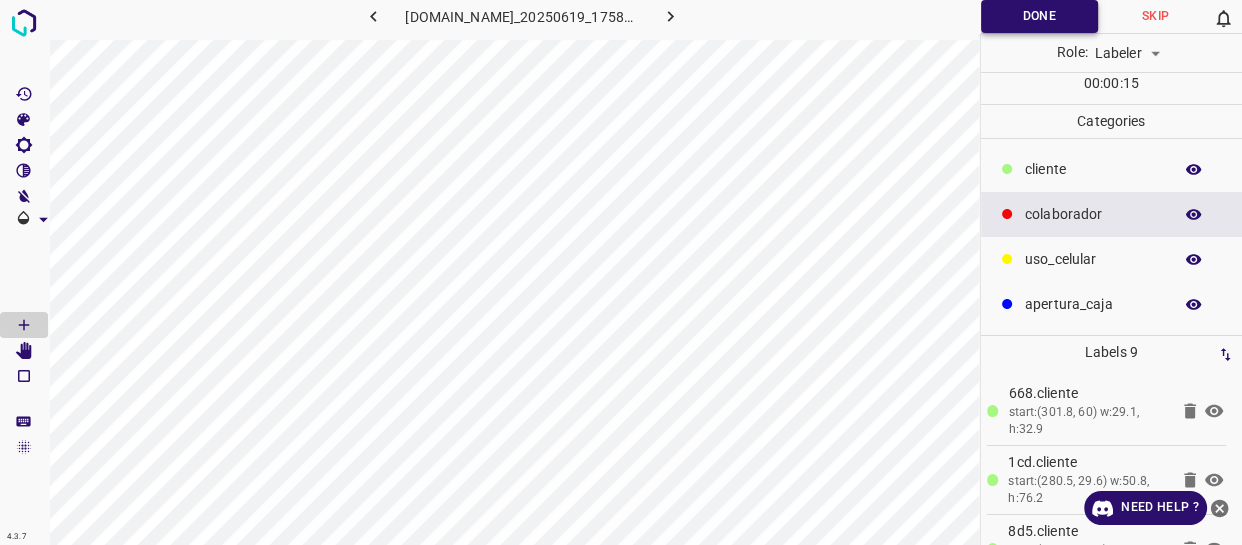 click on "Done" at bounding box center (1039, 16) 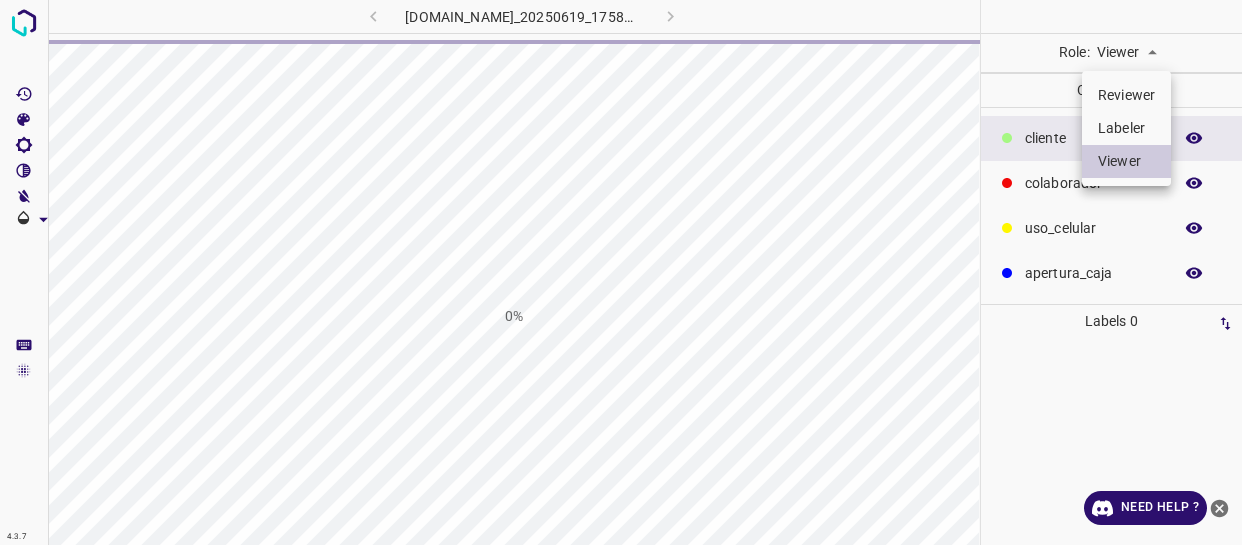 click on "4.3.7 [DOMAIN_NAME]_20250619_175812_000001950.jpg 0% Role: Viewer viewer Categories ​​cliente colaborador uso_celular apertura_caja Labels   0 Categories 1 ​​cliente 2 colaborador 3 uso_celular 4 apertura_caja Tools Space Change between modes (Draw & Edit) I Auto labeling R Restore zoom M Zoom in N Zoom out Delete Delete selecte label Filters Z Restore filters X Saturation filter C Brightness filter V Contrast filter B Gray scale filter General O Download Need Help ? - Text - Hide - Delete Reviewer Labeler Viewer" at bounding box center (621, 272) 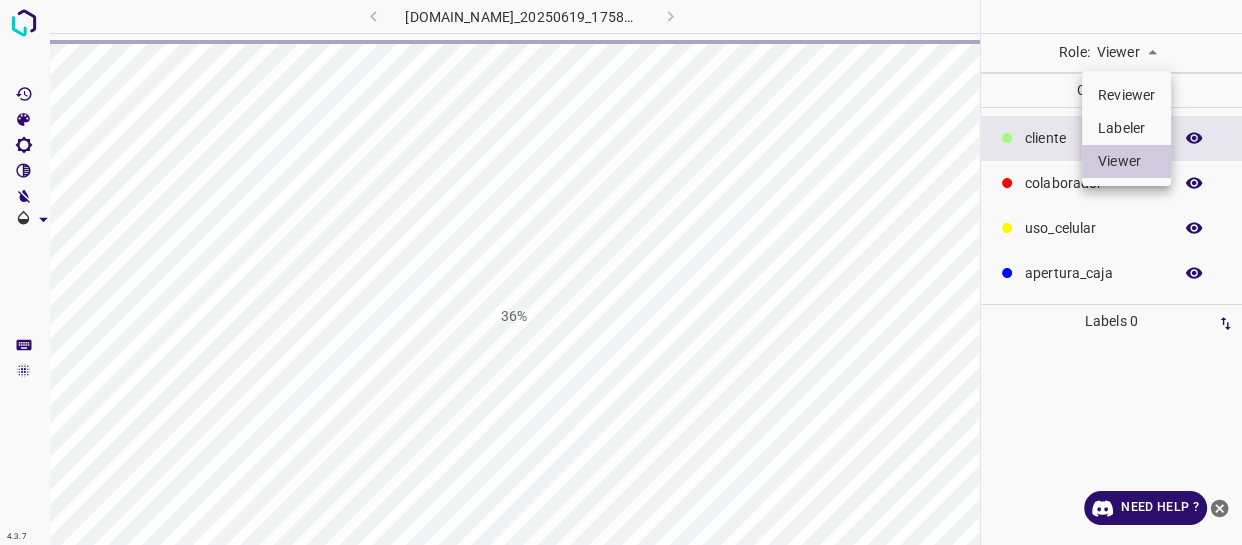 click on "Labeler" at bounding box center (1126, 128) 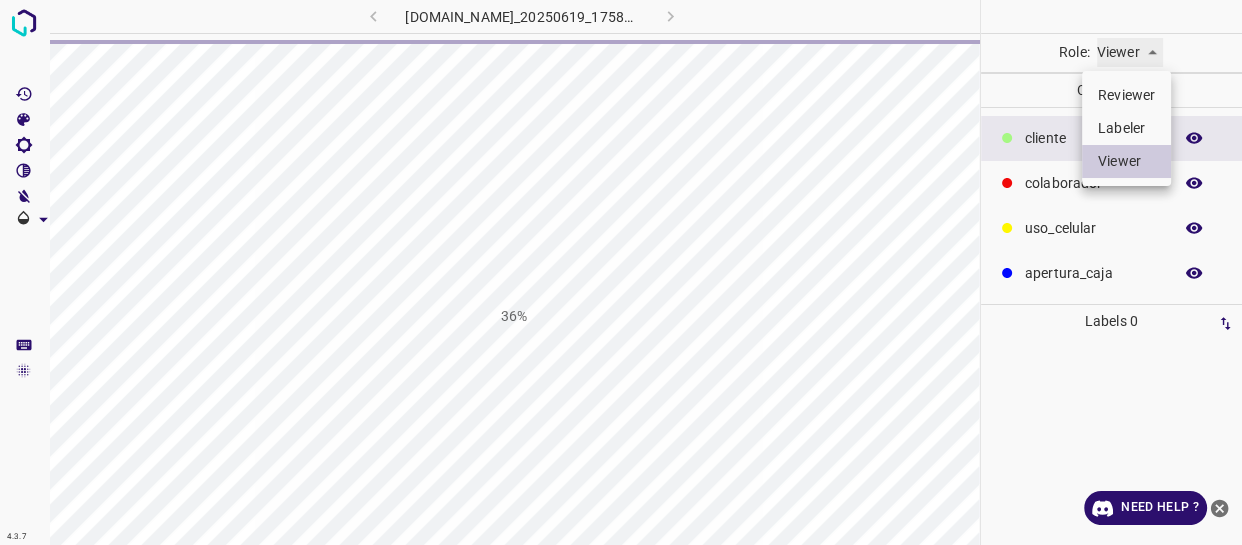 type on "labeler" 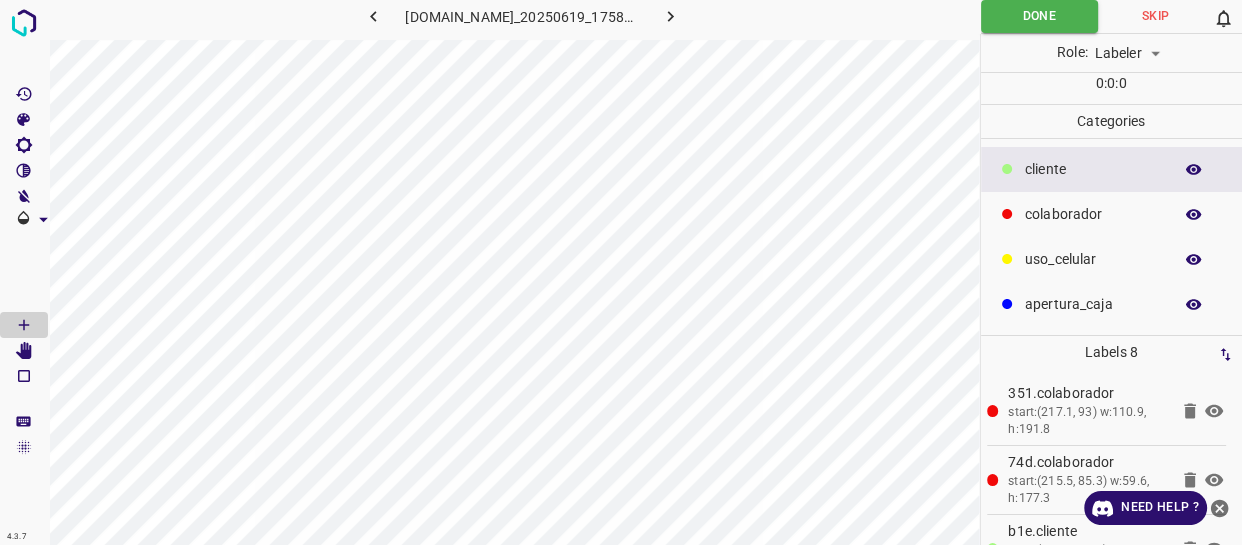 click on "colaborador" at bounding box center [1093, 214] 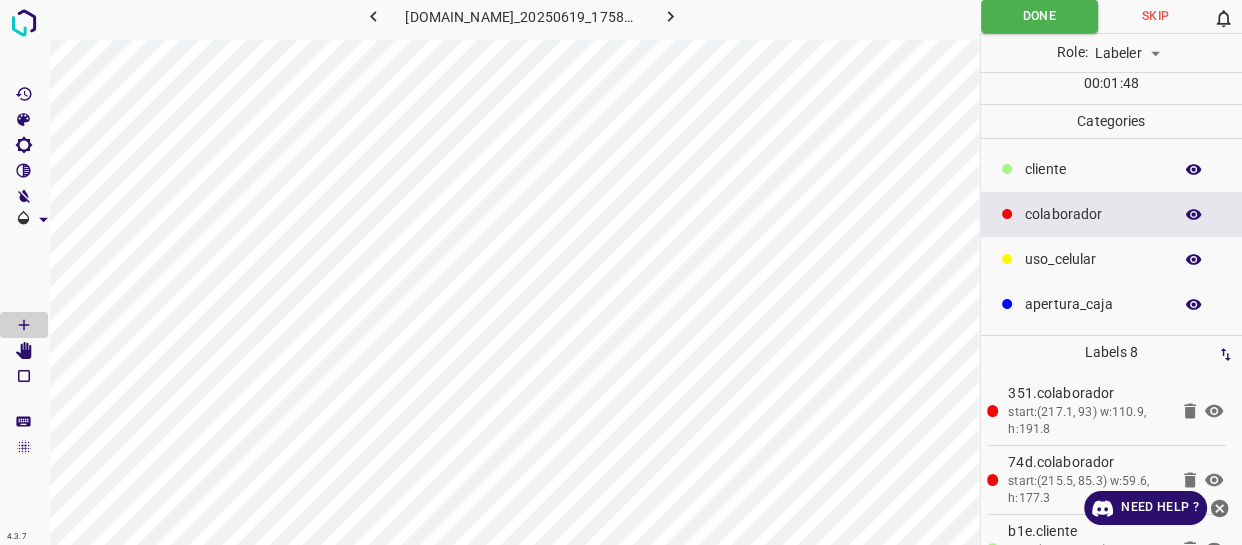 drag, startPoint x: 1078, startPoint y: 172, endPoint x: 1017, endPoint y: 202, distance: 67.977936 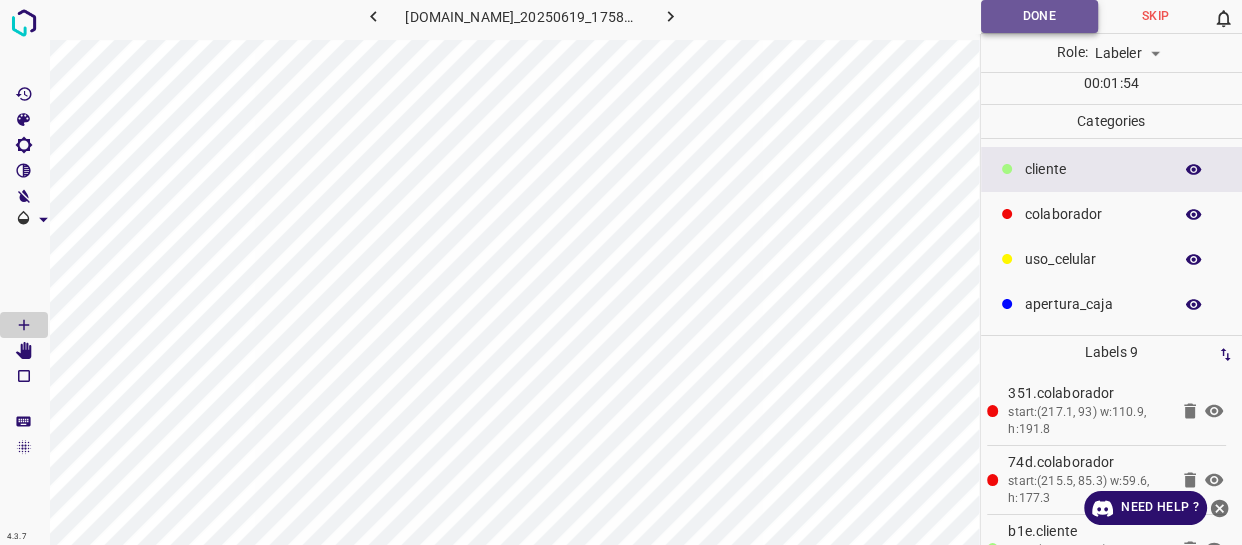 click on "Done" at bounding box center (1039, 16) 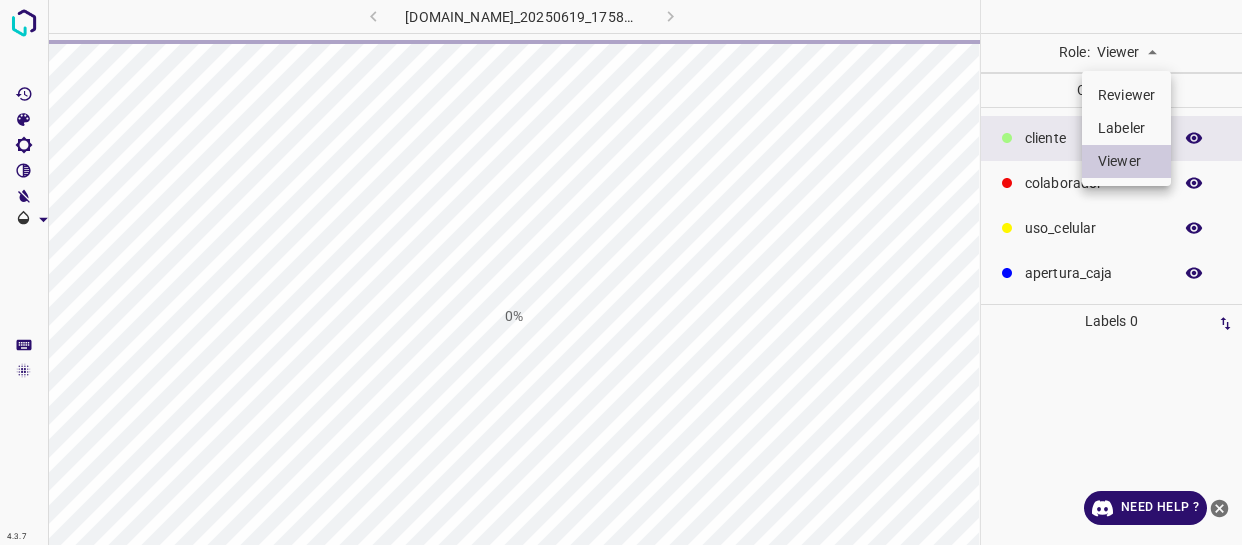 scroll, scrollTop: 0, scrollLeft: 0, axis: both 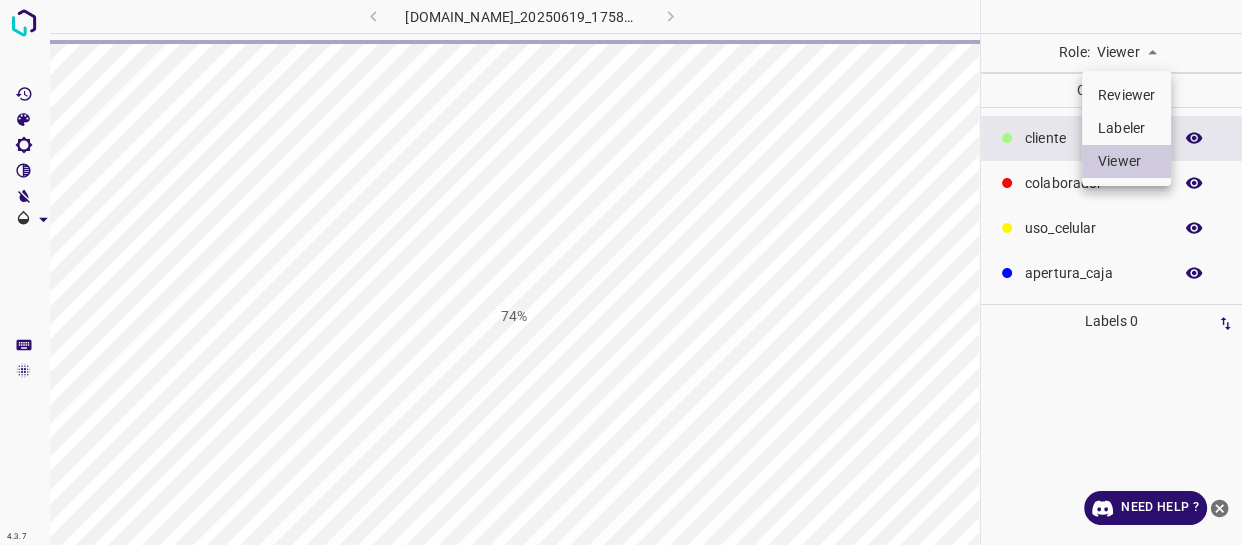 click on "Labeler" at bounding box center [1126, 128] 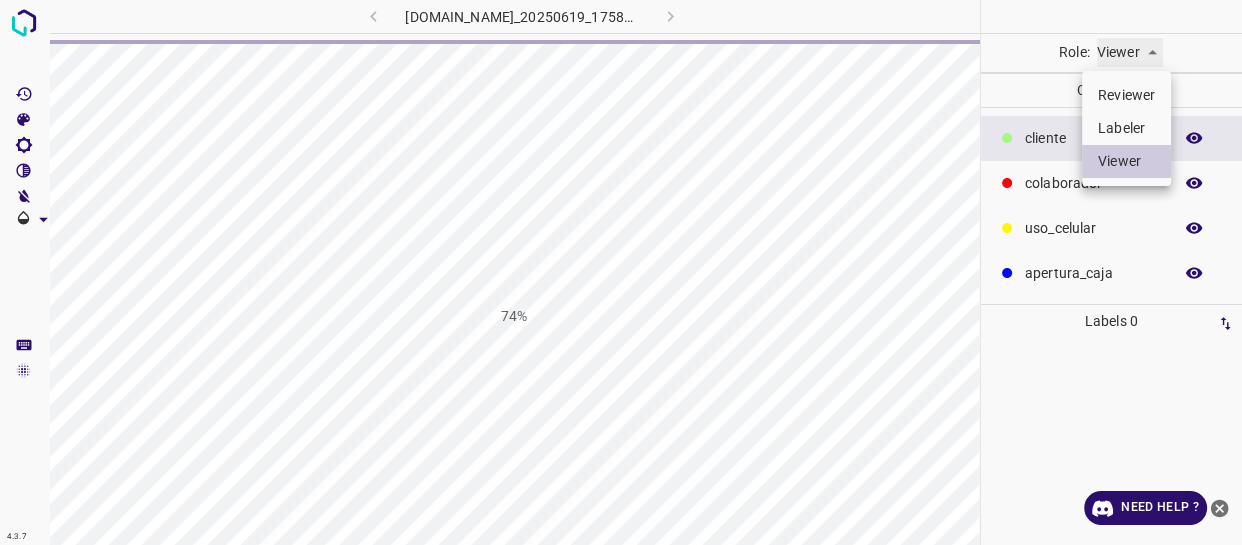 type on "labeler" 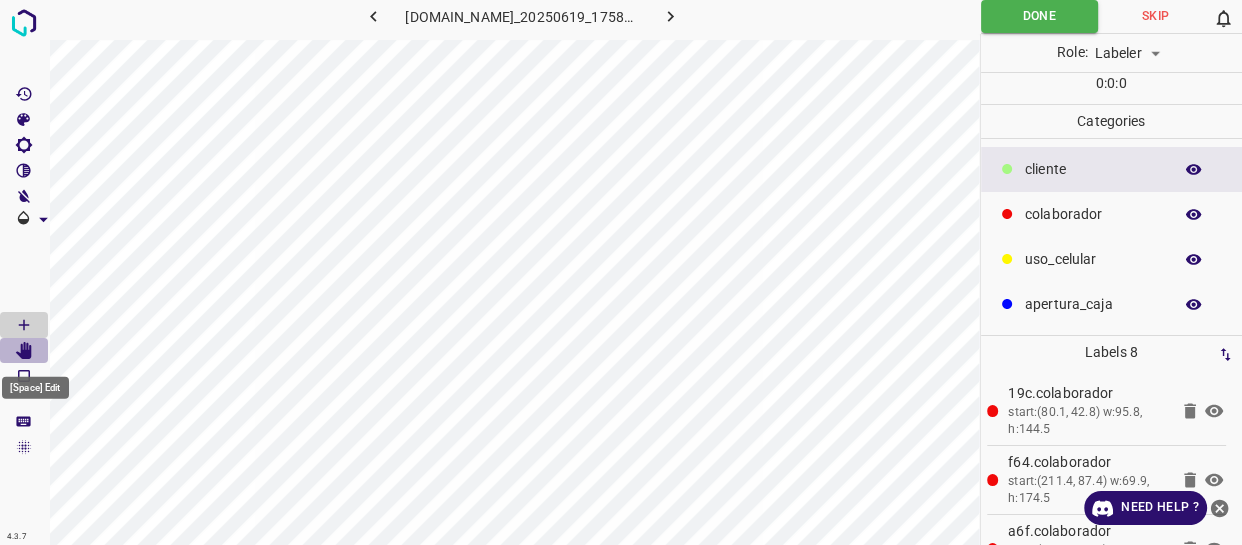 click 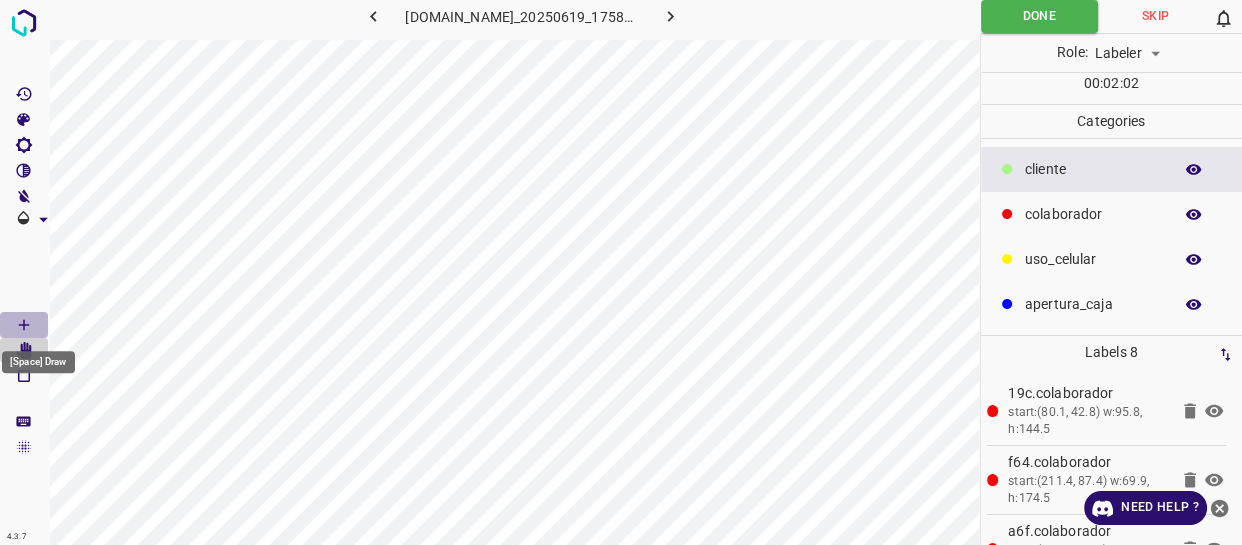 click 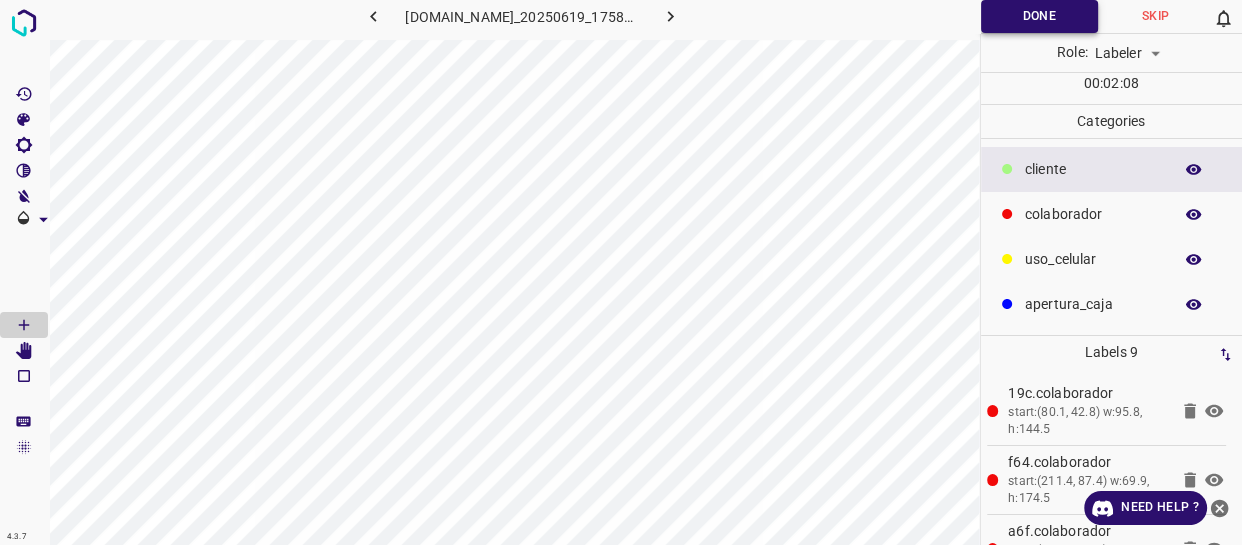 click on "Done" at bounding box center [1039, 16] 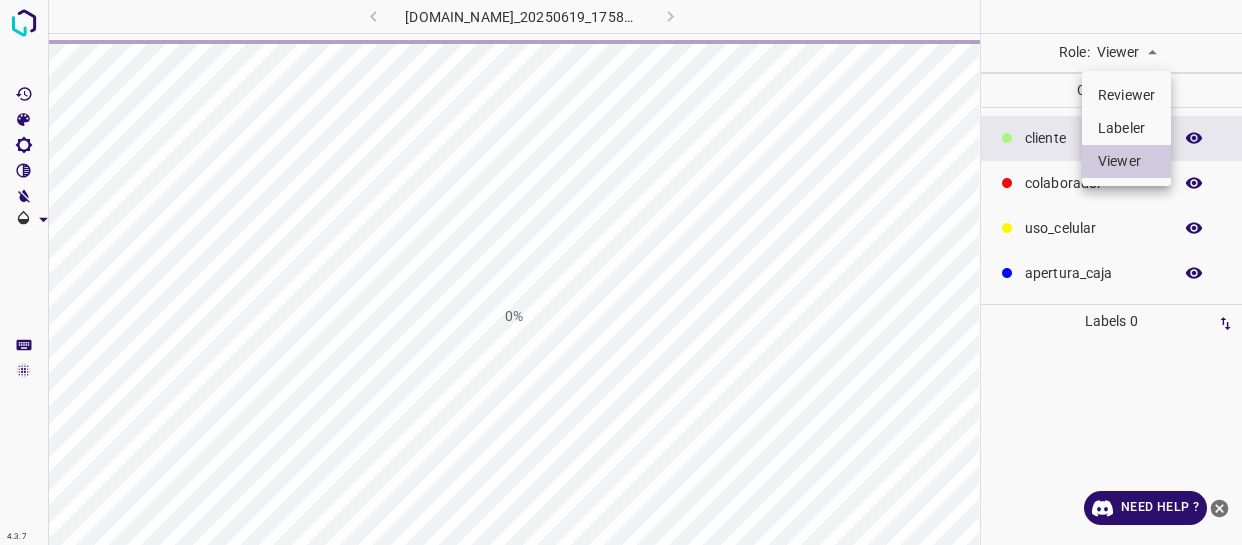 scroll, scrollTop: 0, scrollLeft: 0, axis: both 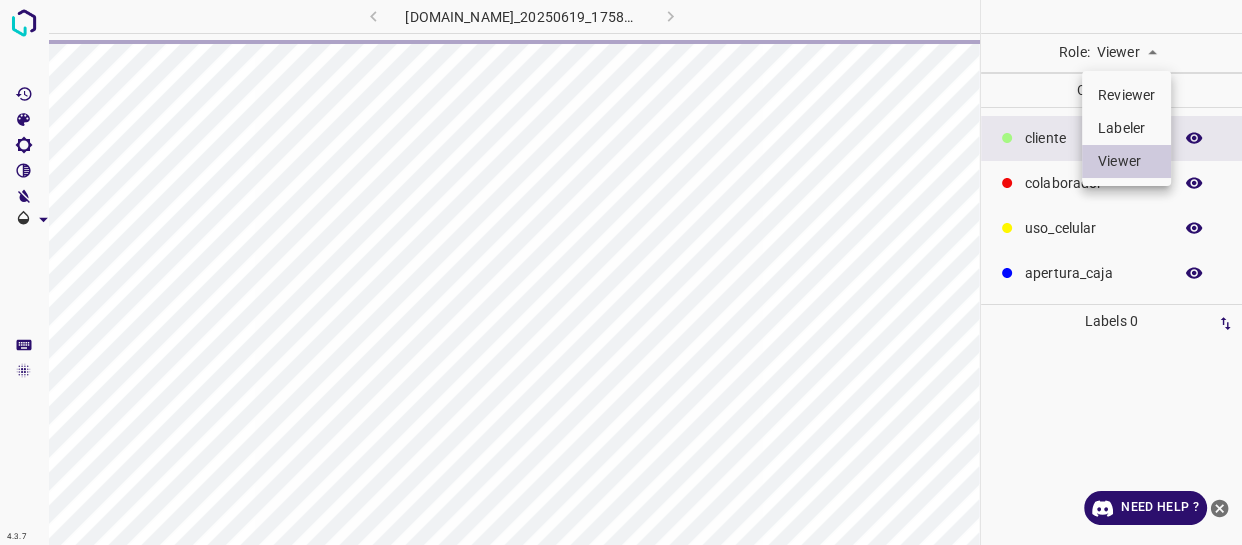 click on "Labeler" at bounding box center [1126, 128] 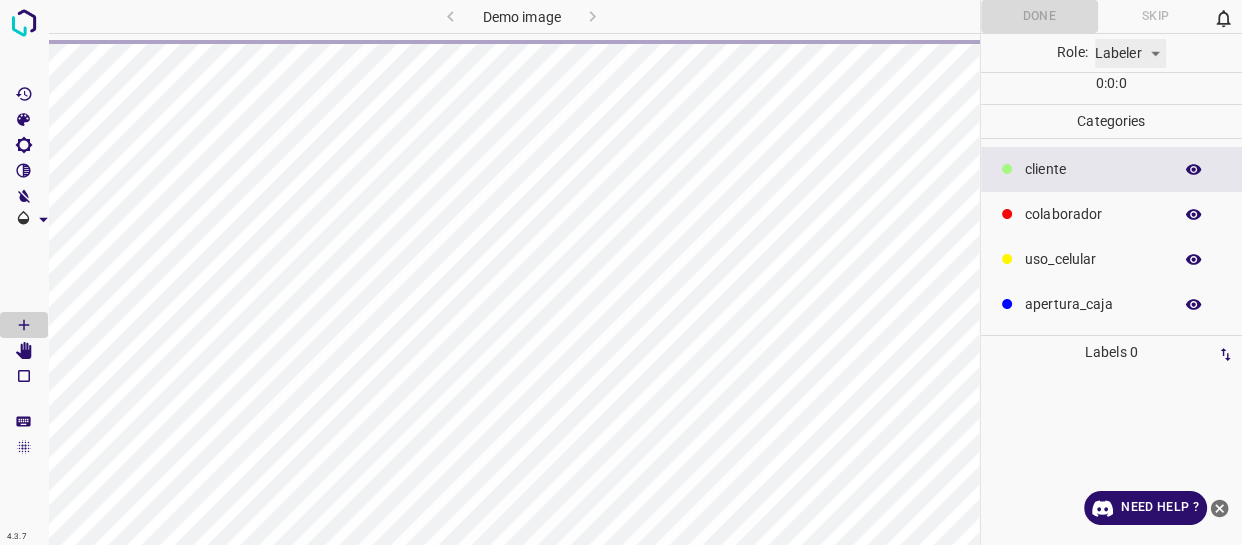 type on "labeler" 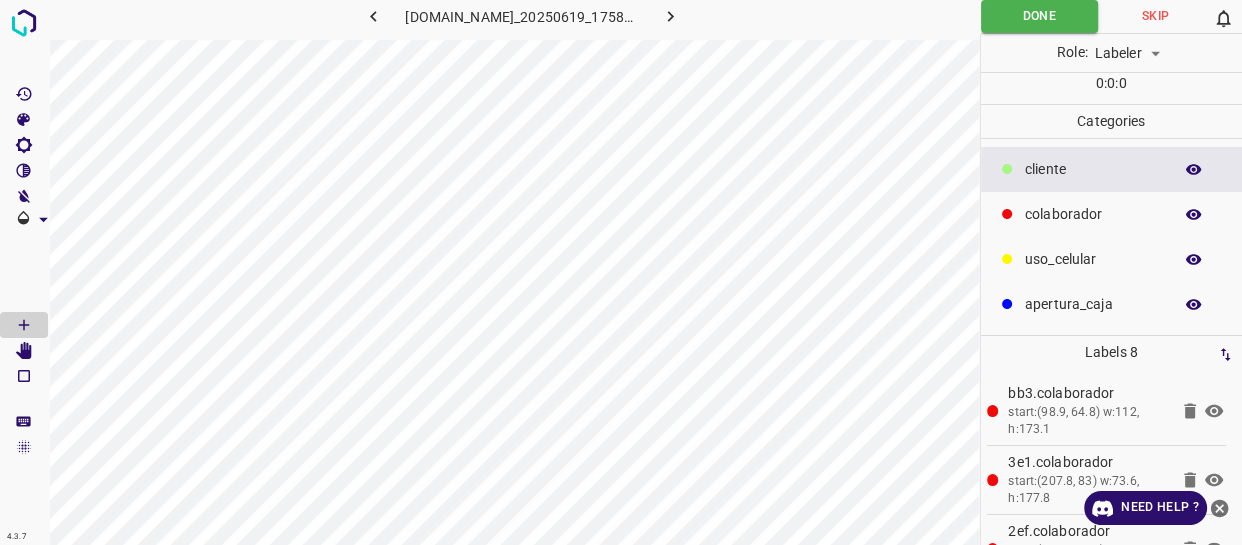 click on "​​cliente" at bounding box center [1112, 169] 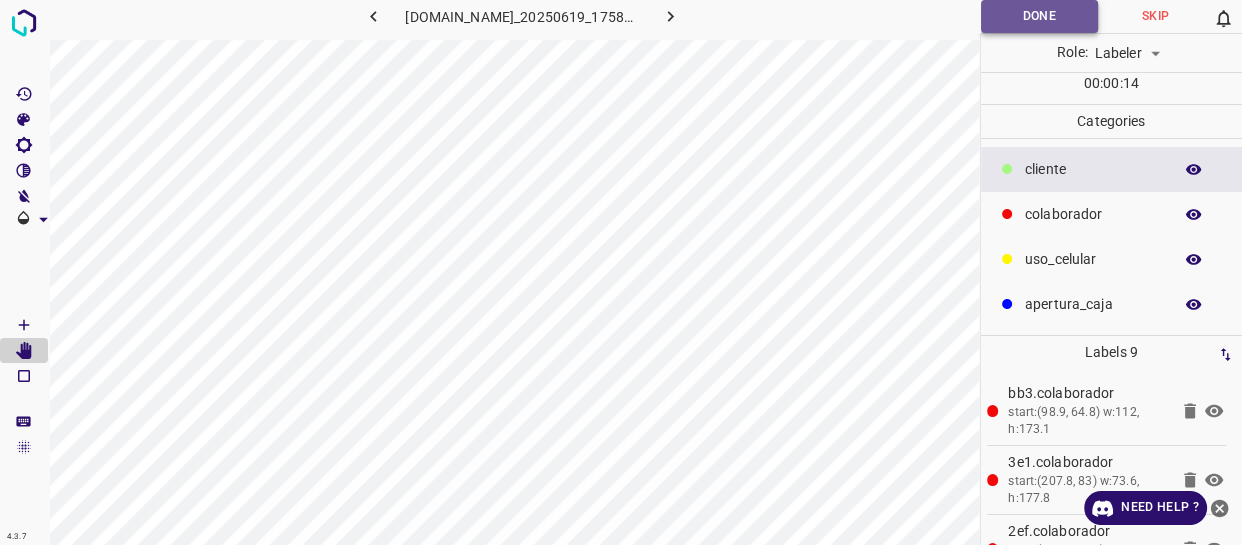 click on "Done" at bounding box center [1039, 16] 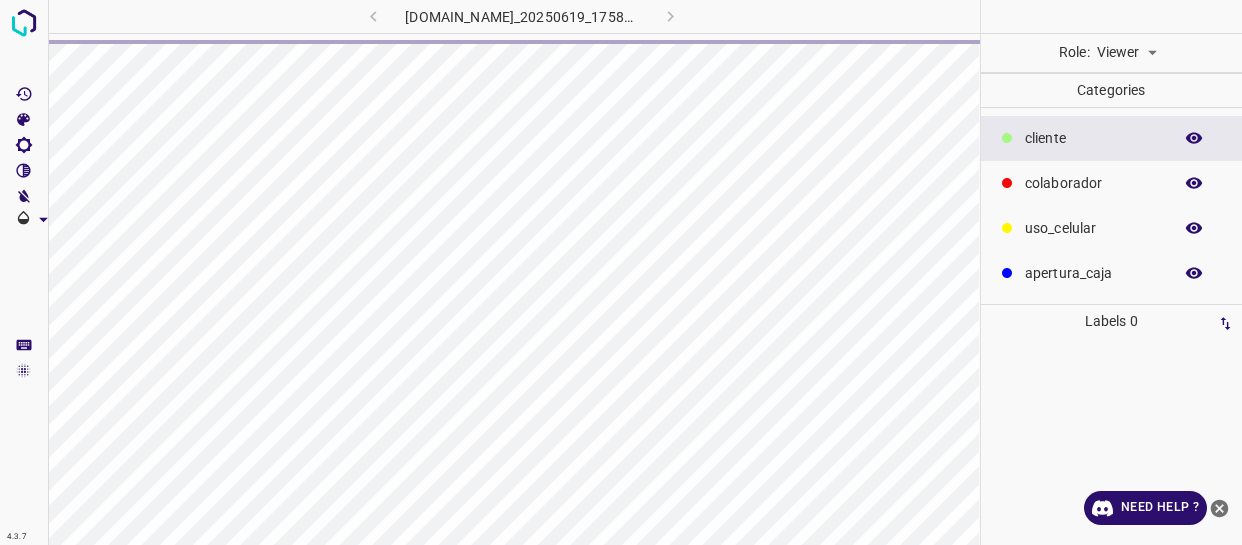 scroll, scrollTop: 0, scrollLeft: 0, axis: both 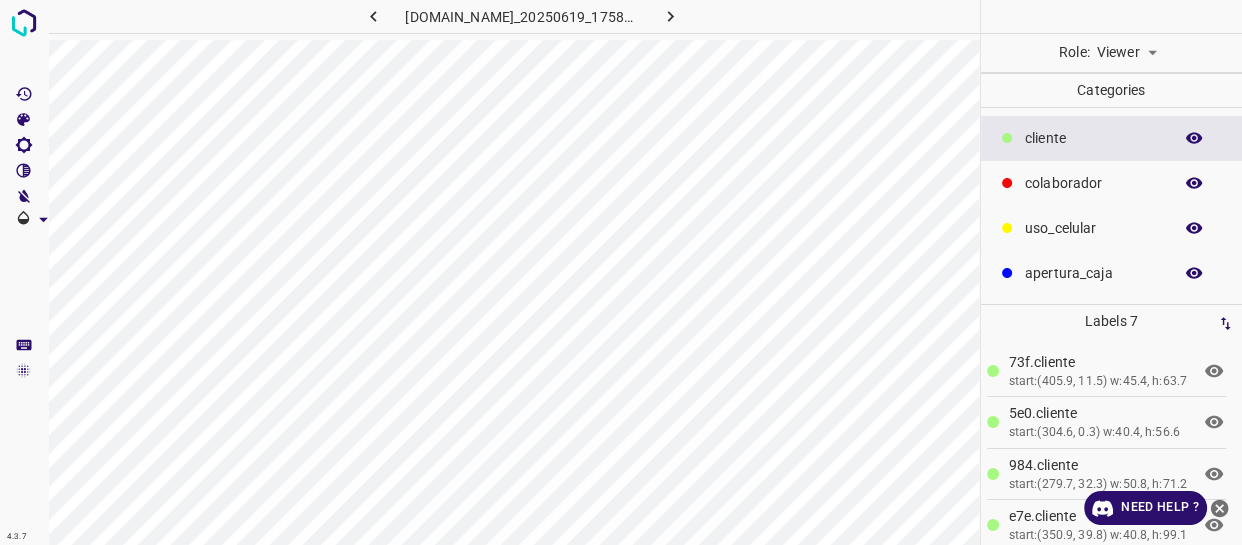 click on "4.3.7 [DOMAIN_NAME]_20250619_175812_000002400.jpg Role: Viewer viewer Categories ​​cliente colaborador uso_celular apertura_caja Labels   7 73f.​​cliente
start:(405.9, 11.5)
w:45.4, h:63.7
5e0.​​cliente
start:(304.6, 0.3)
w:40.4, h:56.6
984.​​cliente
start:(279.7, 32.3)
w:50.8, h:71.2
e7e.​​cliente
start:(350.9, 39.8)
w:40.8, h:99.1
eb7.colaborador
start:(218, 94.5)
w:105.2, h:188.2
31f.colaborador
start:(213.9, 71.7)
w:66.8, h:192.9
391.colaborador
start:(106, 70.1)
w:103.7, h:170
Categories 1 ​​cliente 2 colaborador 3 uso_celular 4 apertura_caja Tools Space Change between modes (Draw & Edit) I Auto labeling R Restore zoom M Zoom in N Zoom out Delete Delete selecte label Filters Z Restore filters X Saturation filter C Brightness filter V Contrast filter B Gray scale filter General O Download Need Help ?" at bounding box center [621, 272] 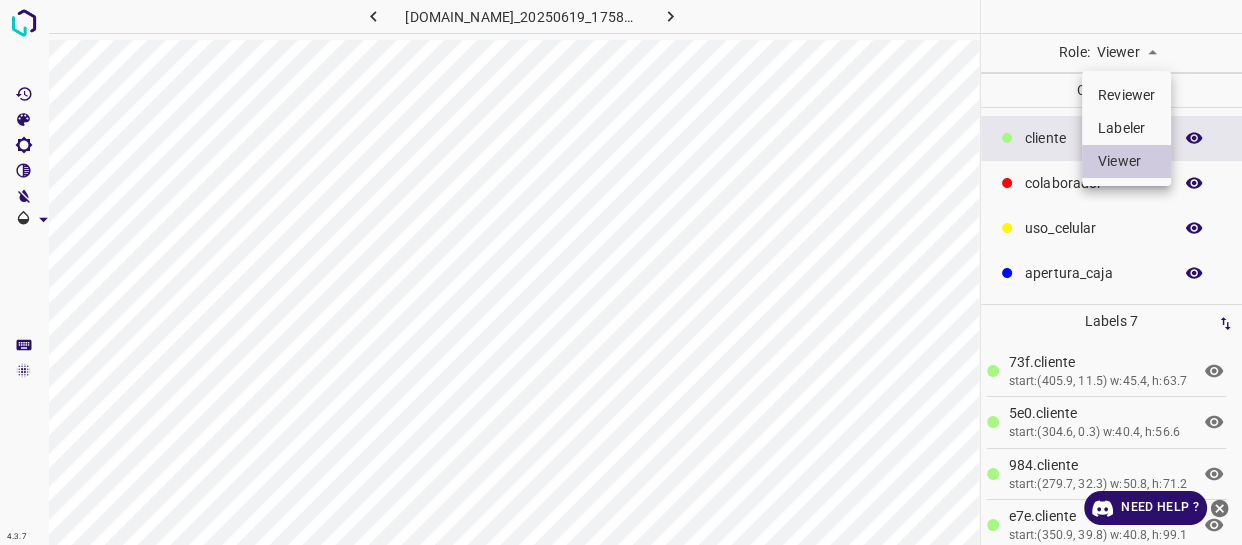 click on "Labeler" at bounding box center (1126, 128) 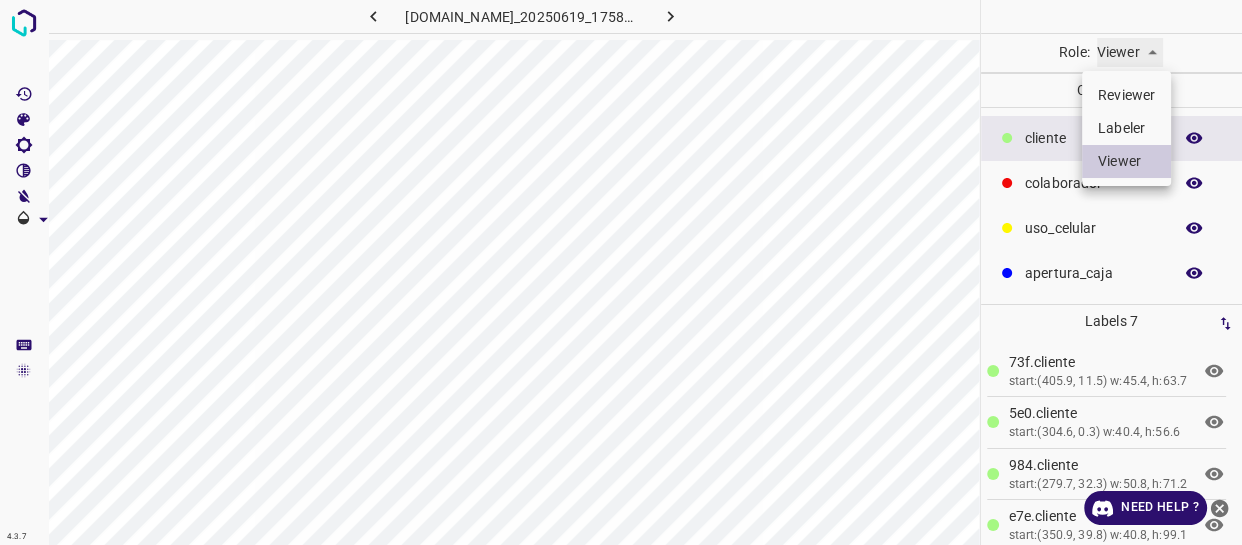 type on "labeler" 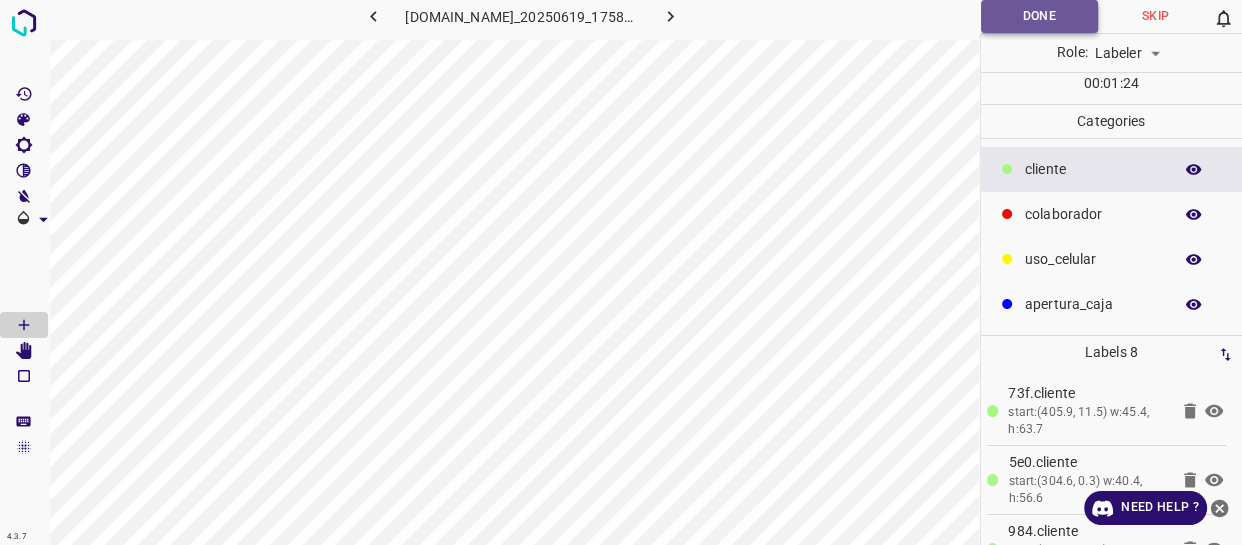 drag, startPoint x: 1003, startPoint y: 13, endPoint x: 988, endPoint y: 21, distance: 17 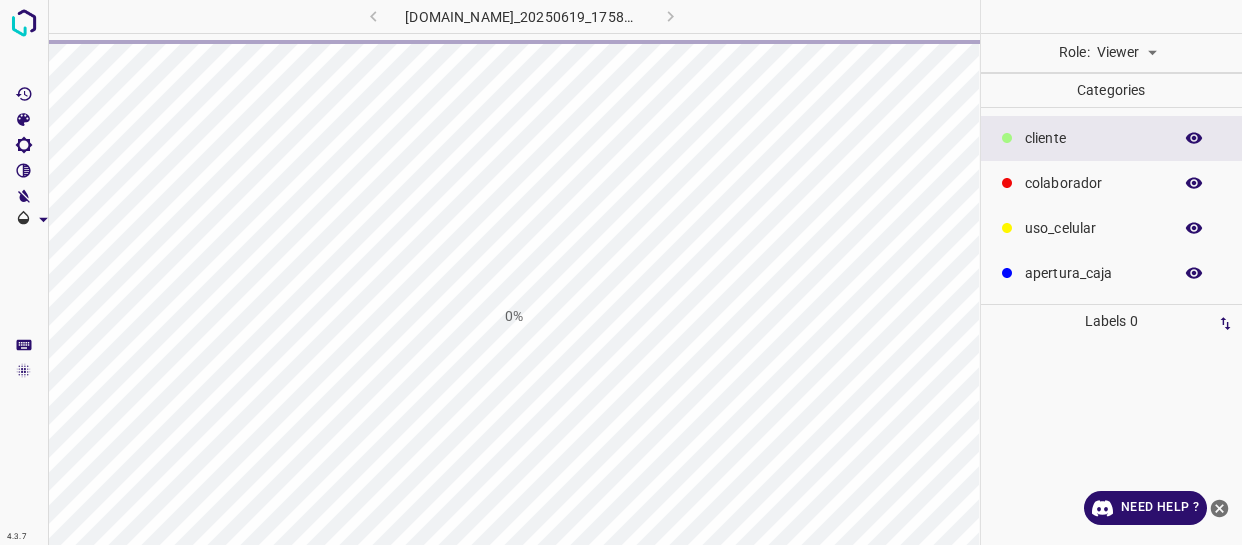 scroll, scrollTop: 0, scrollLeft: 0, axis: both 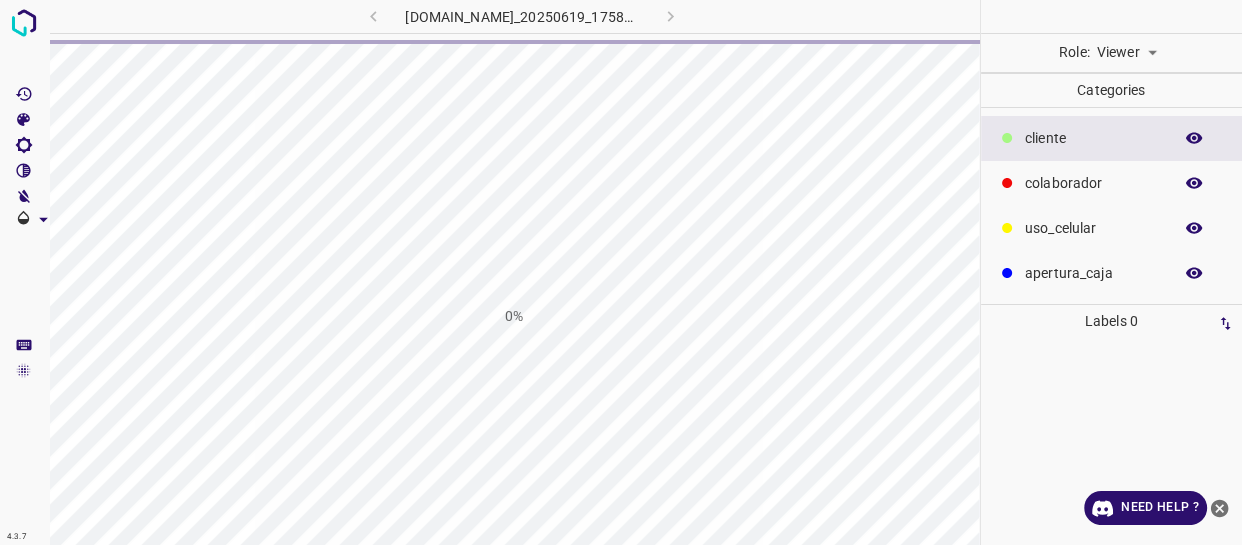 click on "4.3.7 [DOMAIN_NAME]_20250619_175812_000002490.jpg 0% Role: Viewer viewer Categories ​​cliente colaborador uso_celular apertura_caja Labels   0 Categories 1 ​​cliente 2 colaborador 3 uso_celular 4 apertura_caja Tools Space Change between modes (Draw & Edit) I Auto labeling R Restore zoom M Zoom in N Zoom out Delete Delete selecte label Filters Z Restore filters X Saturation filter C Brightness filter V Contrast filter B Gray scale filter General O Download Need Help ? - Text - Hide - Delete" at bounding box center (621, 272) 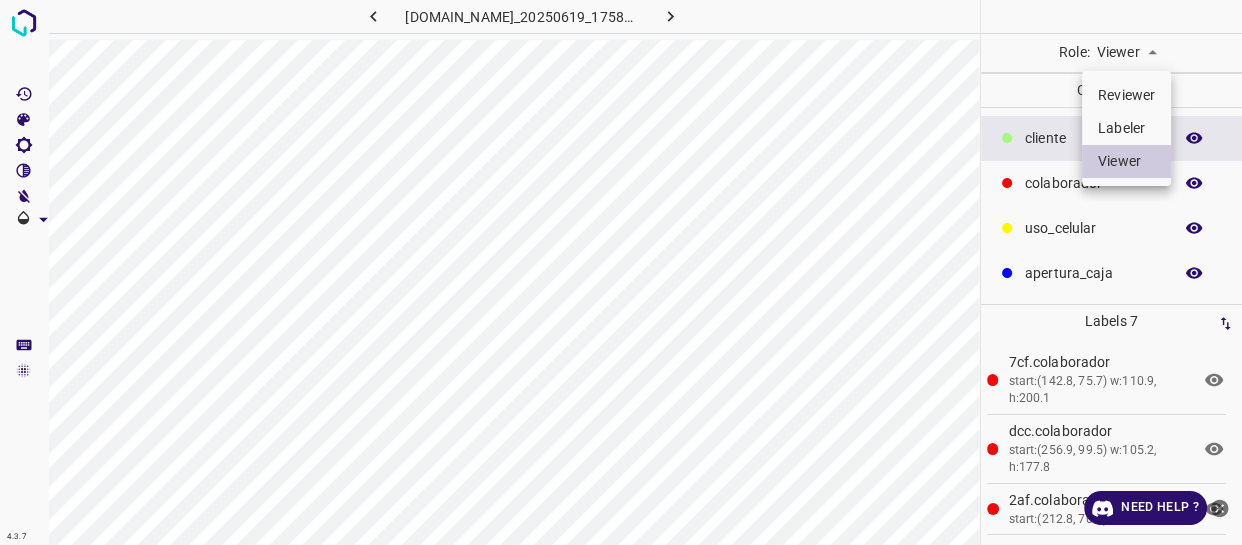 click on "Labeler" at bounding box center [1126, 128] 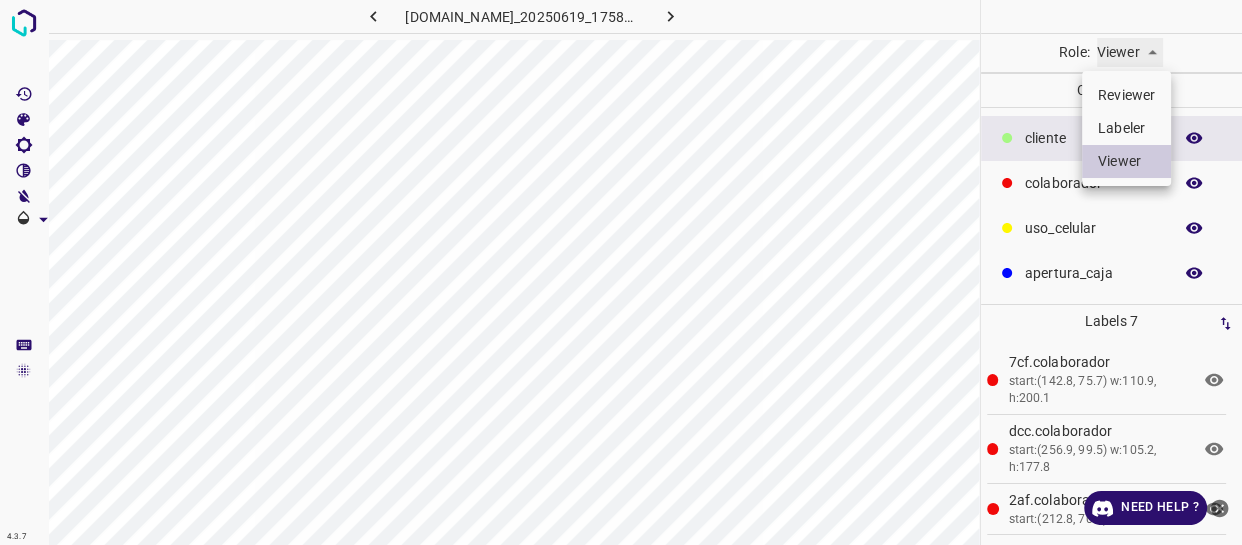 type on "labeler" 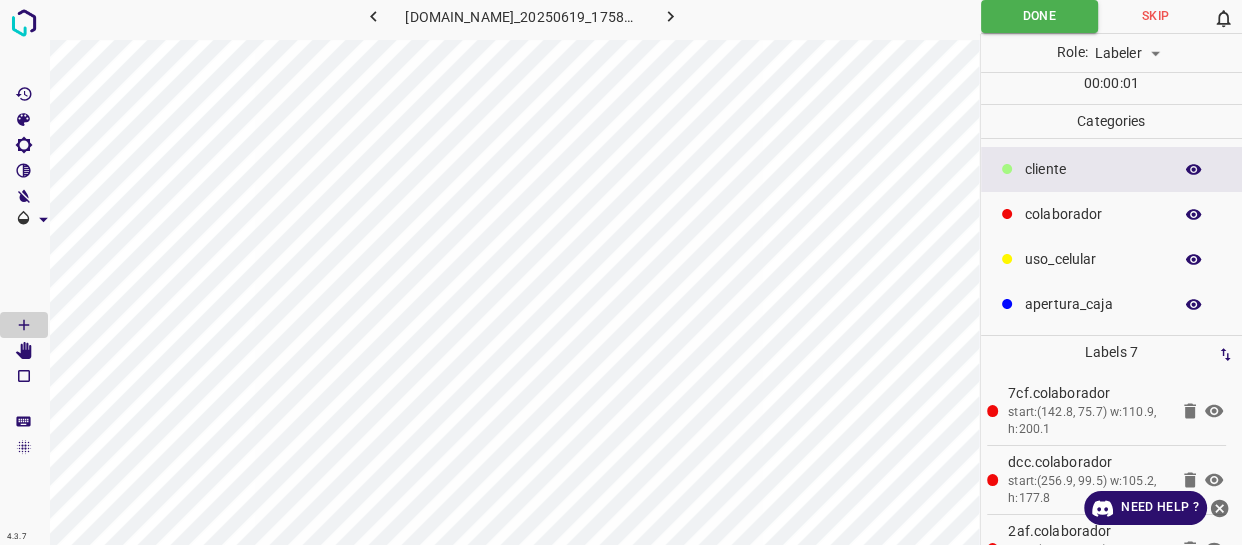 click on "​​cliente" at bounding box center [1112, 169] 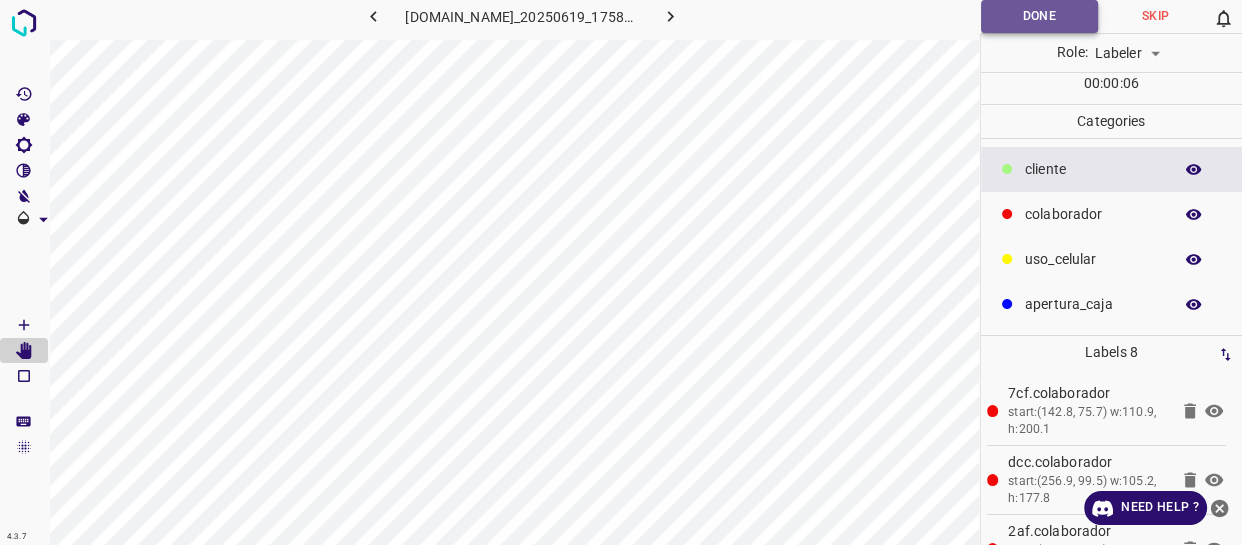 click on "Done" at bounding box center [1039, 16] 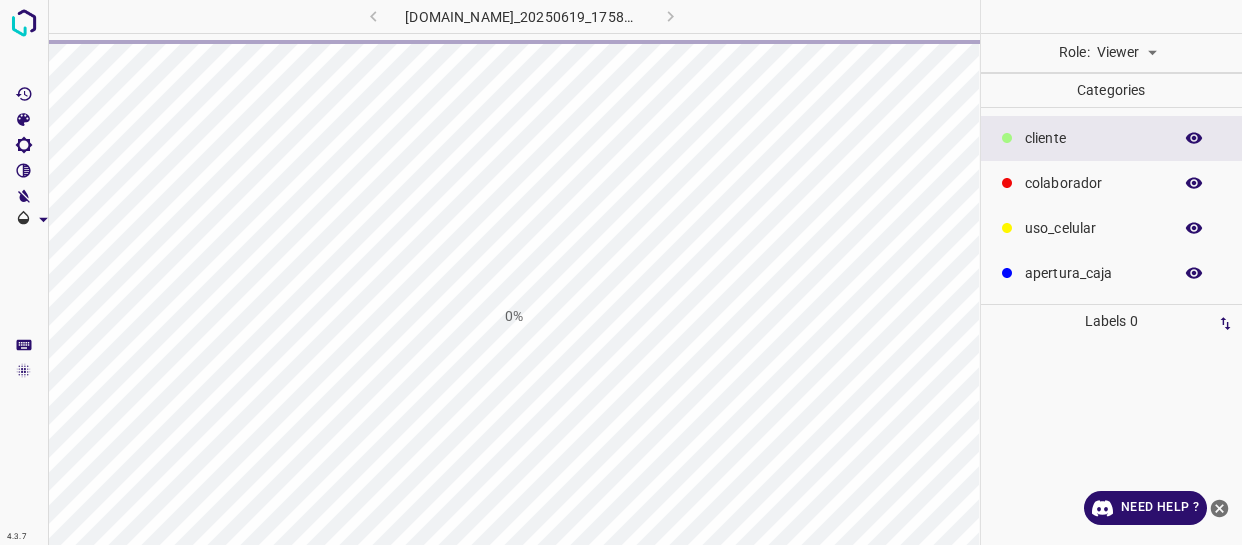 scroll, scrollTop: 0, scrollLeft: 0, axis: both 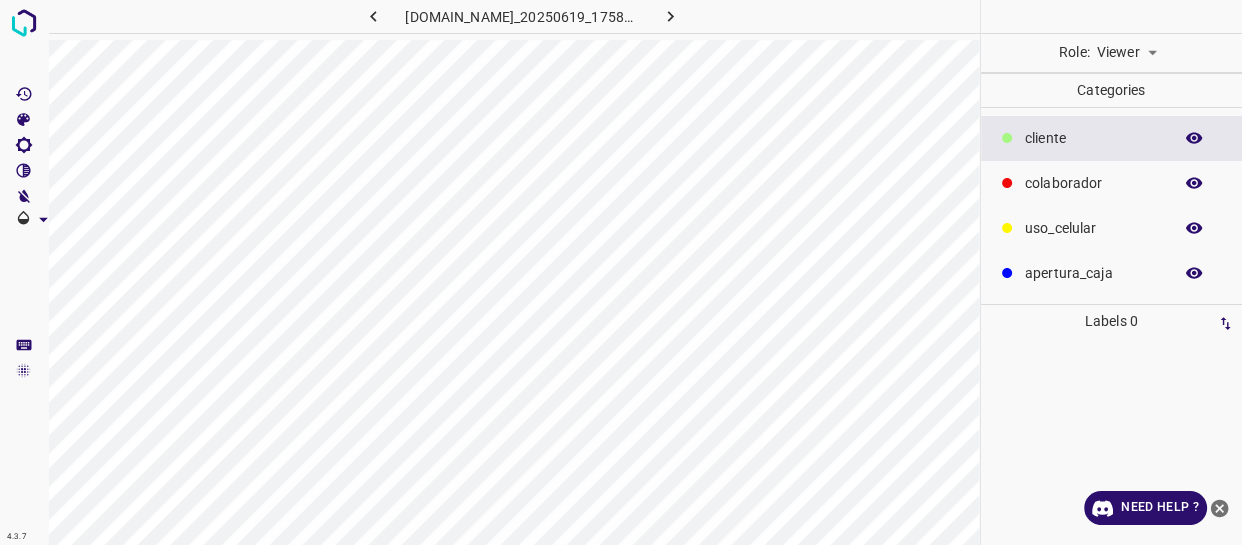 click on "4.3.7 doggisrosariotown.ddns.net_20250619_175812_000002610.jpg Role: Viewer viewer Categories ​​cliente colaborador uso_celular apertura_caja Labels   0 Categories 1 ​​cliente 2 colaborador 3 uso_celular 4 apertura_caja Tools Space Change between modes (Draw & Edit) I Auto labeling R Restore zoom M Zoom in N Zoom out Delete Delete selecte label Filters Z Restore filters X Saturation filter C Brightness filter V Contrast filter B Gray scale filter General O Download Need Help ? - Text - Hide - Delete" at bounding box center (621, 272) 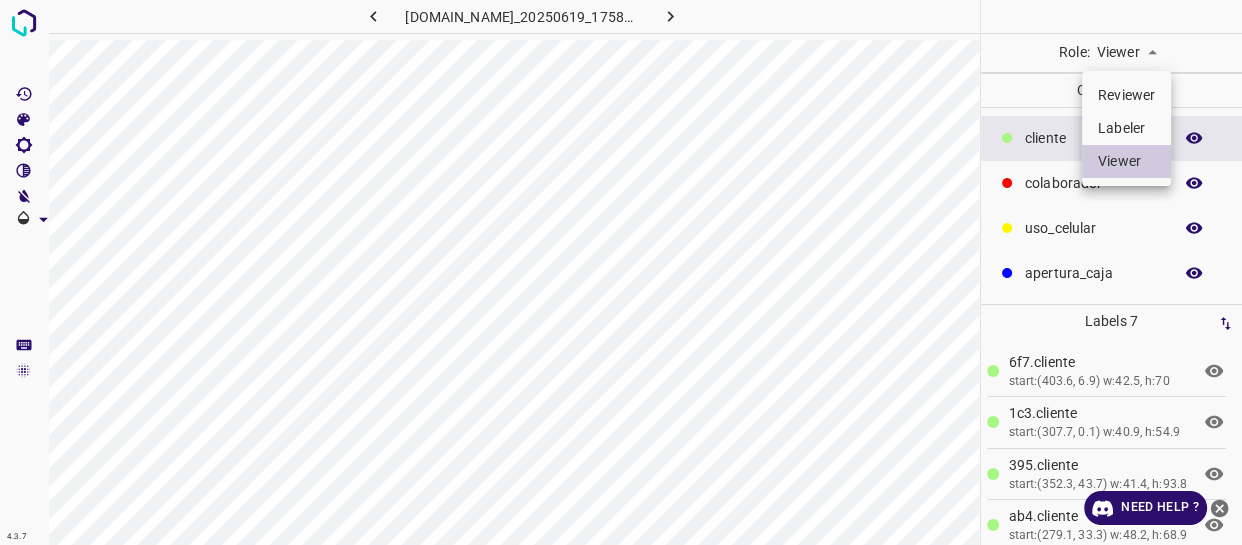 click on "Labeler" at bounding box center (1126, 128) 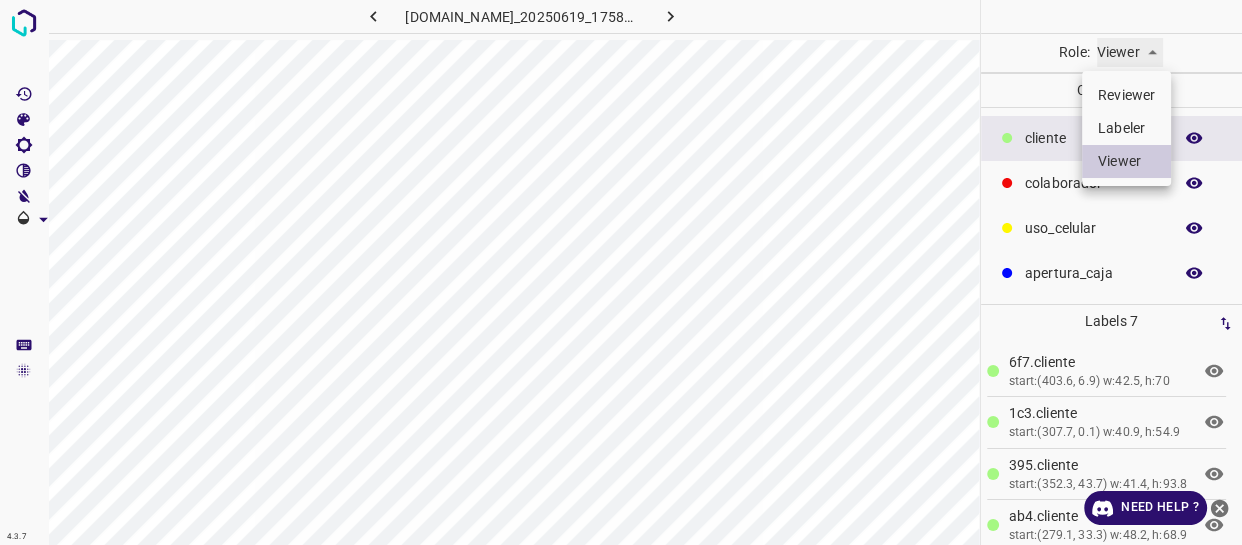 type on "labeler" 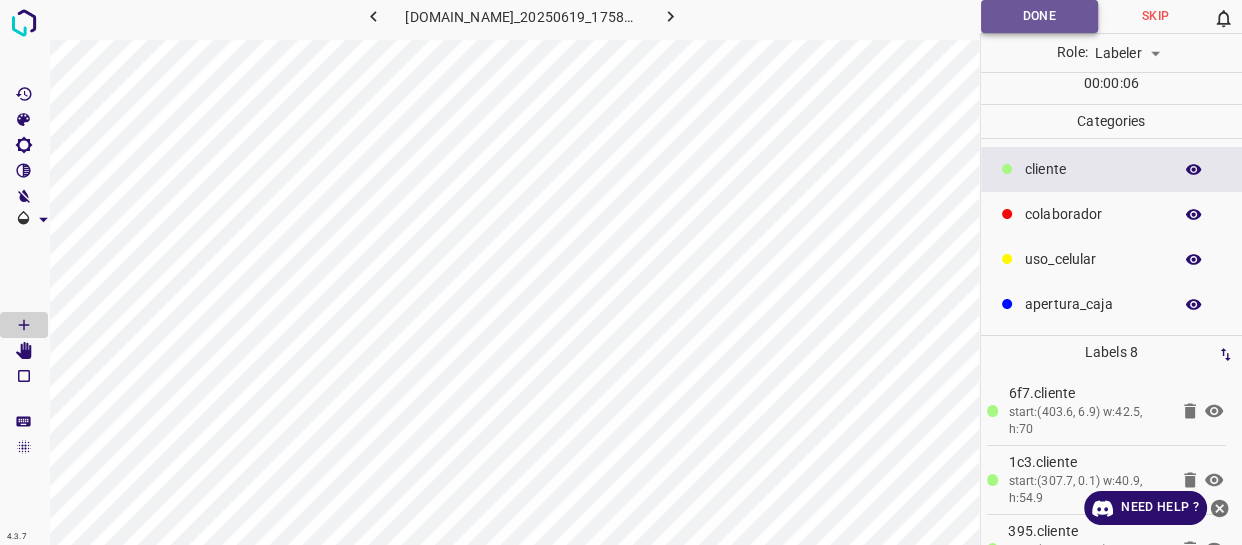 click on "Done" at bounding box center (1039, 16) 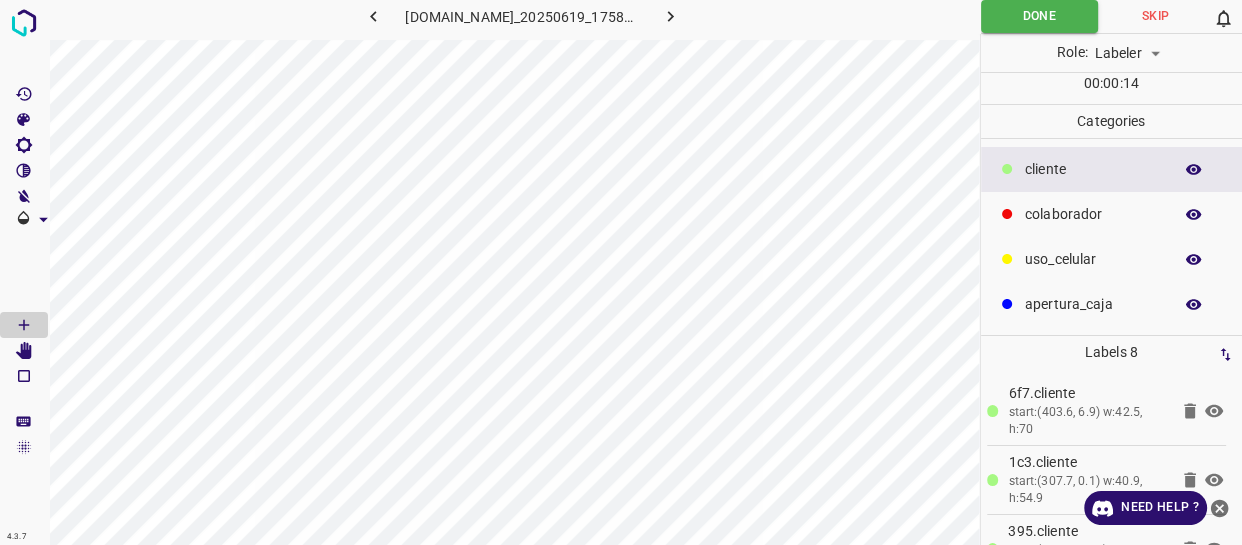 click 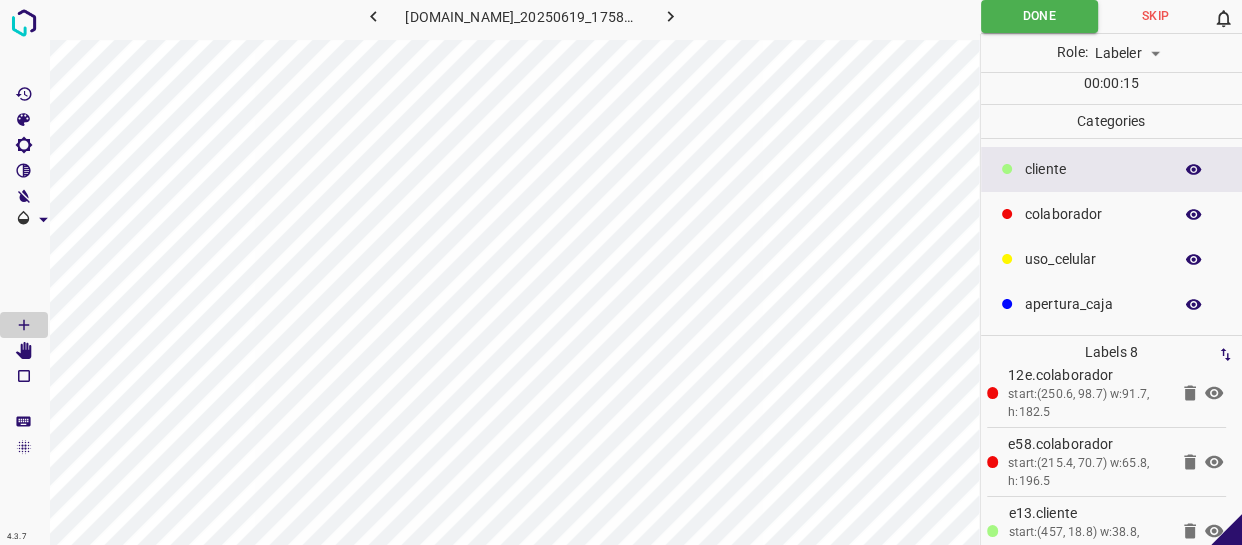 scroll, scrollTop: 390, scrollLeft: 0, axis: vertical 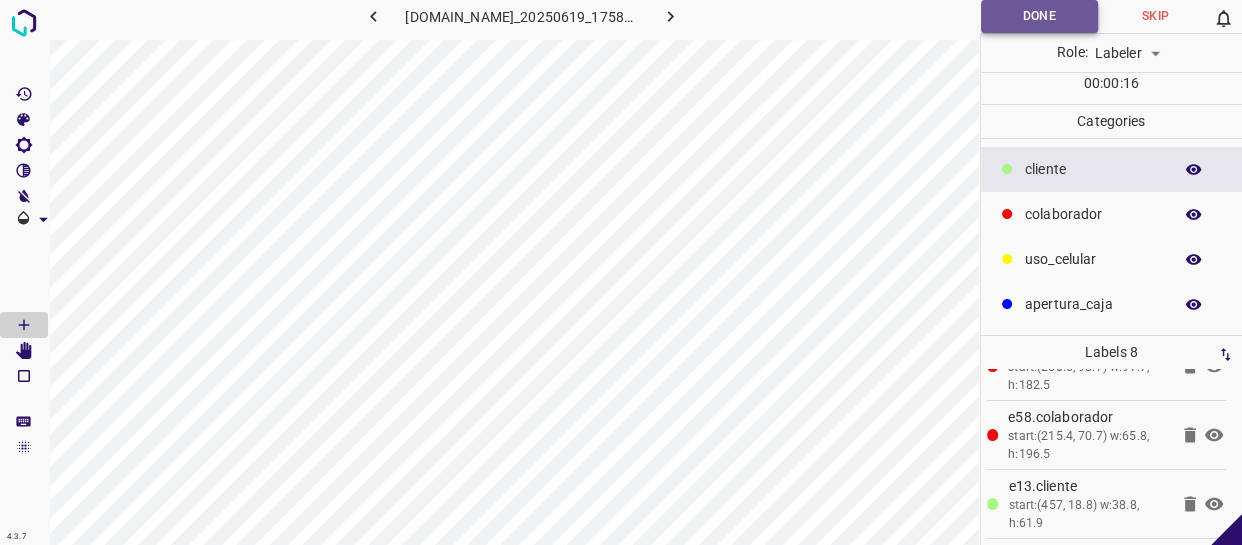 click on "Done" at bounding box center (1039, 16) 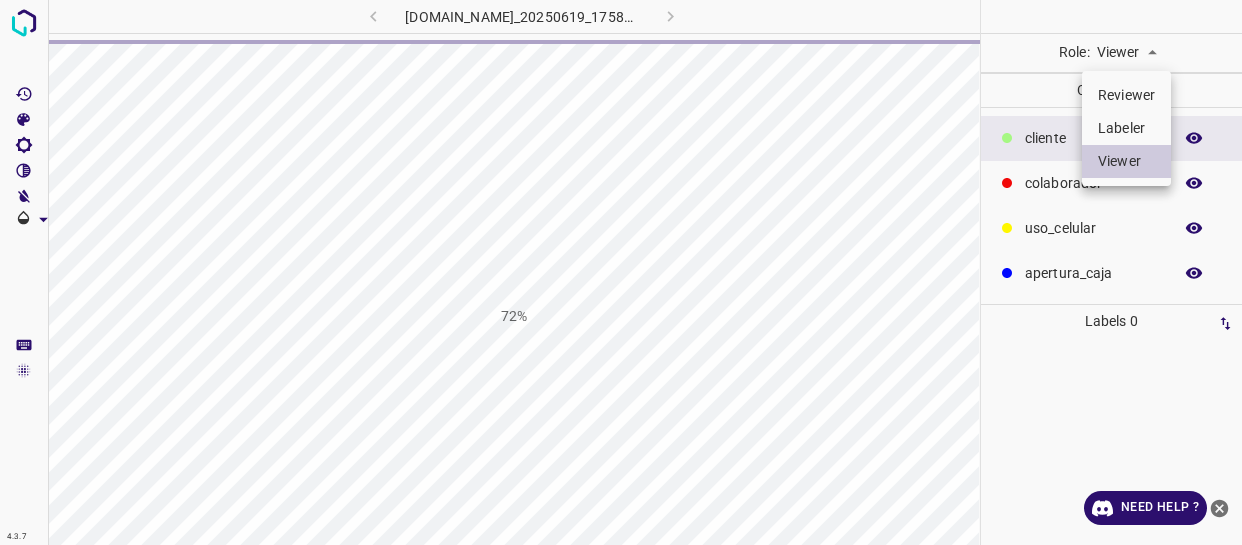 scroll, scrollTop: 0, scrollLeft: 0, axis: both 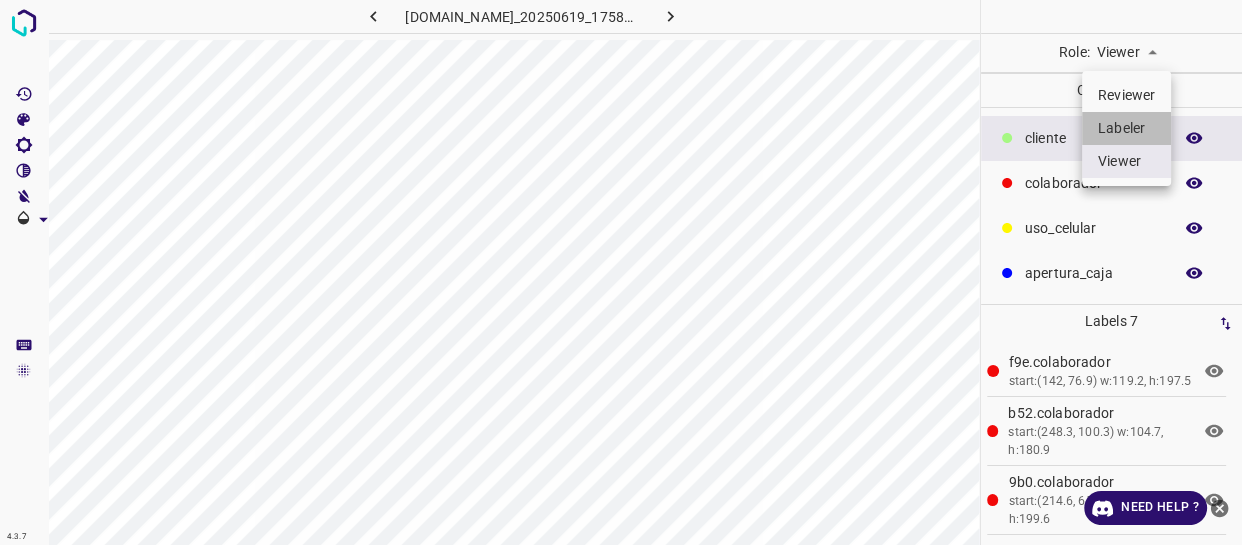 click on "Labeler" at bounding box center (1126, 128) 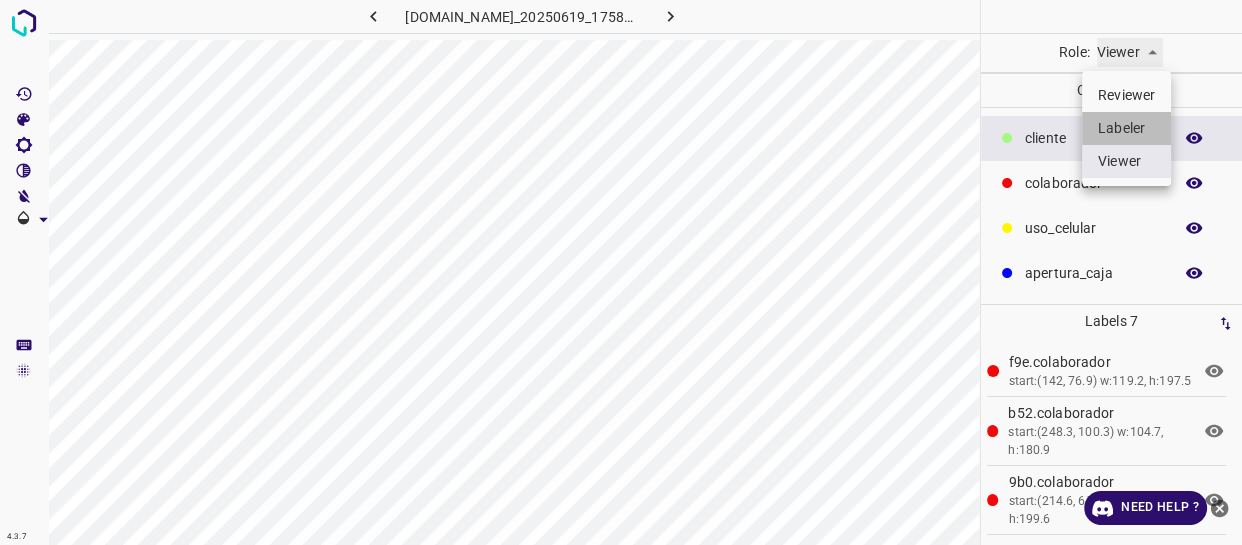 type on "labeler" 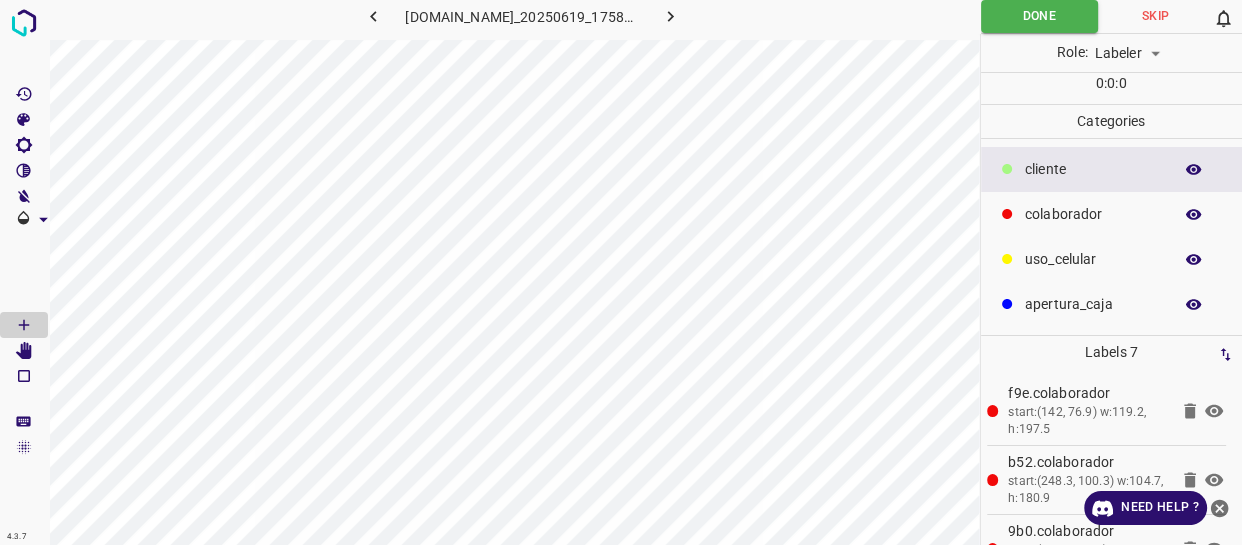click on "​​cliente" at bounding box center (1093, 169) 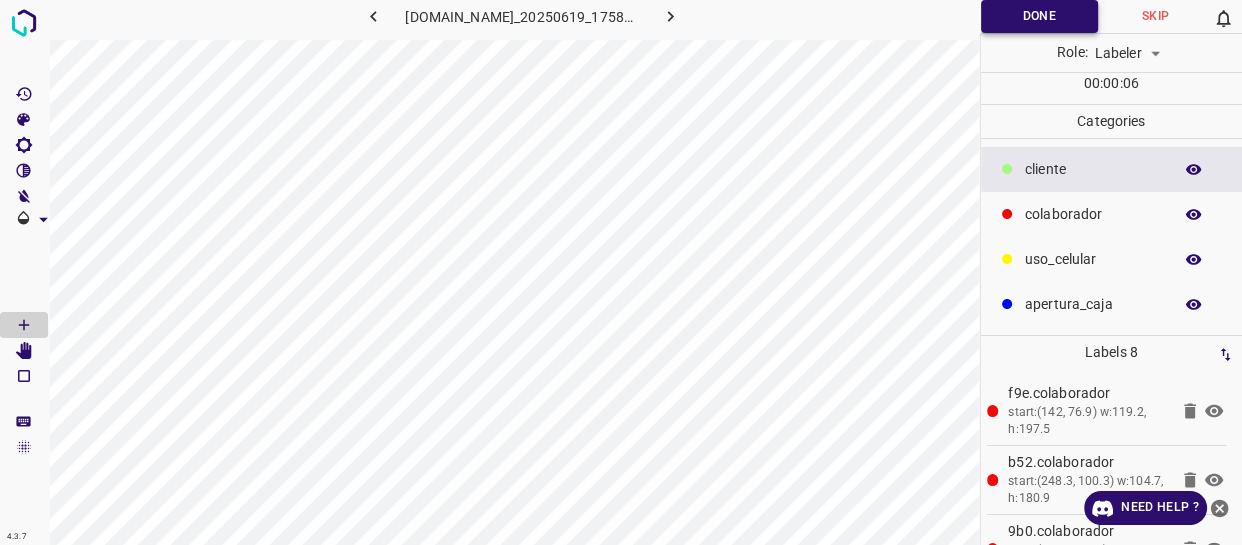 click on "Done" at bounding box center [1039, 16] 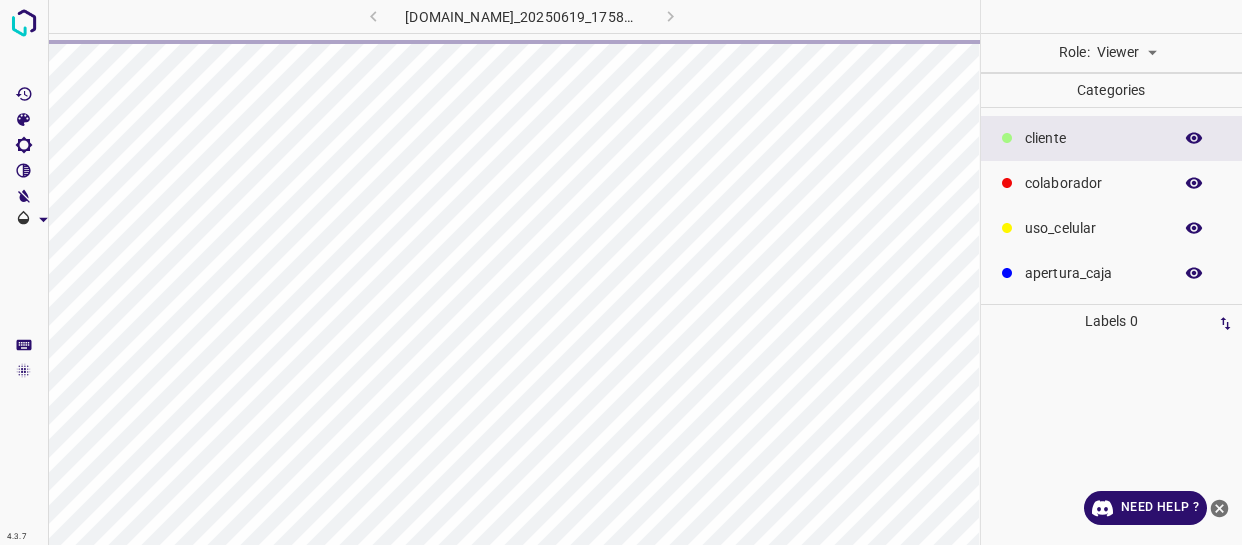 scroll, scrollTop: 0, scrollLeft: 0, axis: both 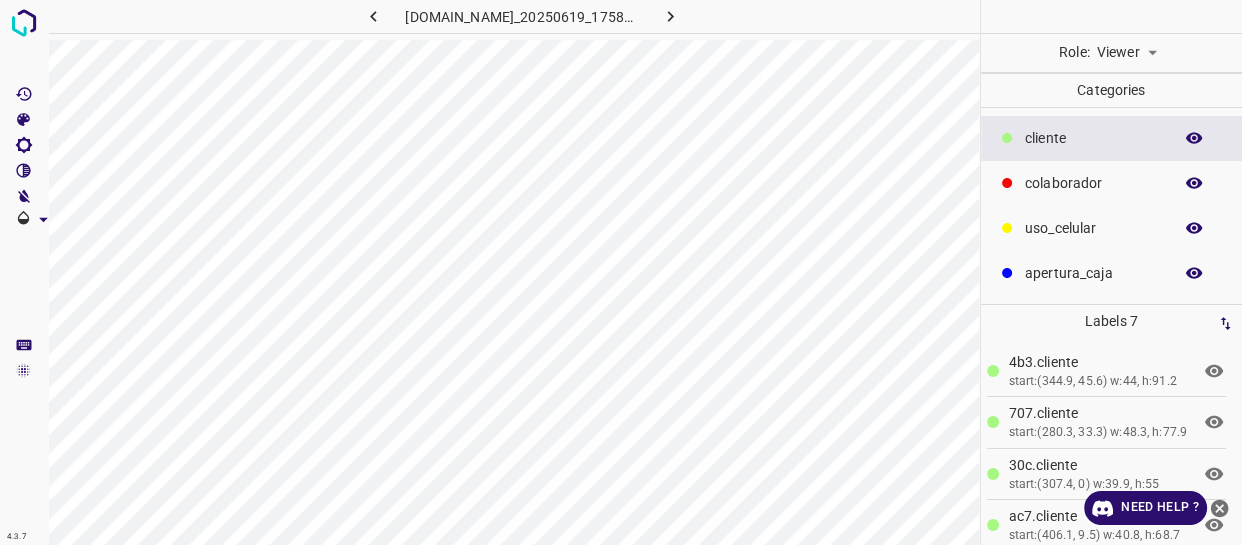 click on "4.3.7 [DOMAIN_NAME]_20250619_175812_000002880.jpg Role: Viewer viewer Categories ​​cliente colaborador uso_celular apertura_caja Labels   7 4b3.​​cliente
start:(344.9, 45.6)
w:44, h:91.2
707.​​cliente
start:(280.3, 33.3)
w:48.3, h:77.9
30c.​​cliente
start:(307.4, 0)
w:39.9, h:55
ac7.​​cliente
start:(406.1, 9.5)
w:40.8, h:68.7
4c5.colaborador
start:(243.6, 95.4)
w:106.3, h:183.5
9ee.colaborador
start:(203.2, 90.7)
w:81.4, h:173.1
[DATE].colaborador
start:(86, 54.4)
w:101.1, h:160.7
Categories 1 ​​cliente 2 colaborador 3 uso_celular 4 apertura_caja Tools Space Change between modes (Draw & Edit) I Auto labeling R Restore zoom M Zoom in N Zoom out Delete Delete selecte label Filters Z Restore filters X Saturation filter C Brightness filter V Contrast filter B Gray scale filter General O Download Need Help ? - Text" at bounding box center (621, 272) 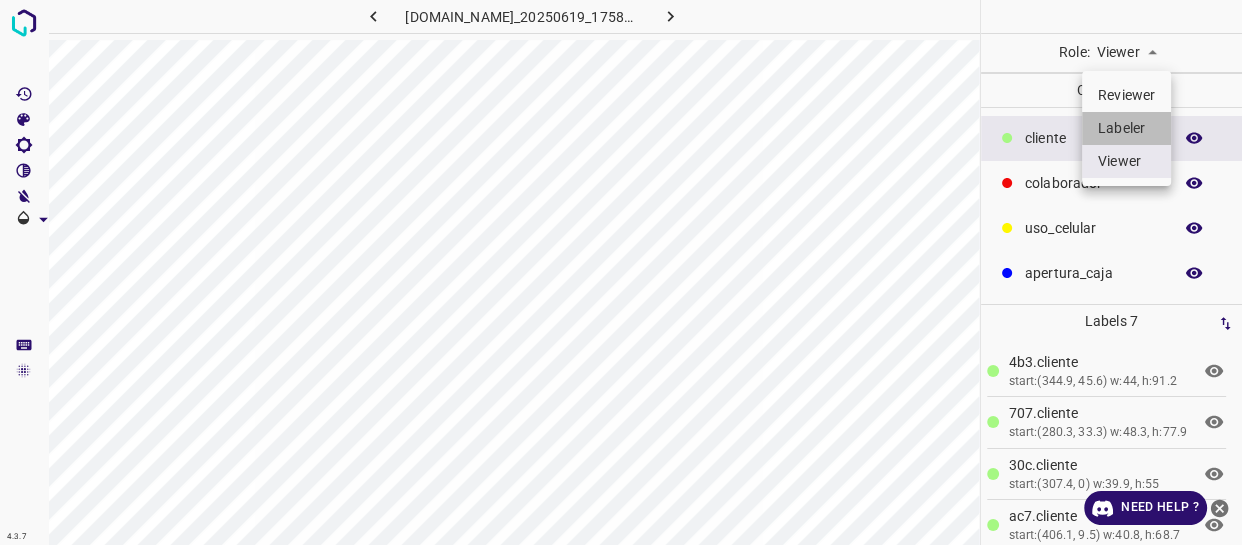 click on "Labeler" at bounding box center [1126, 128] 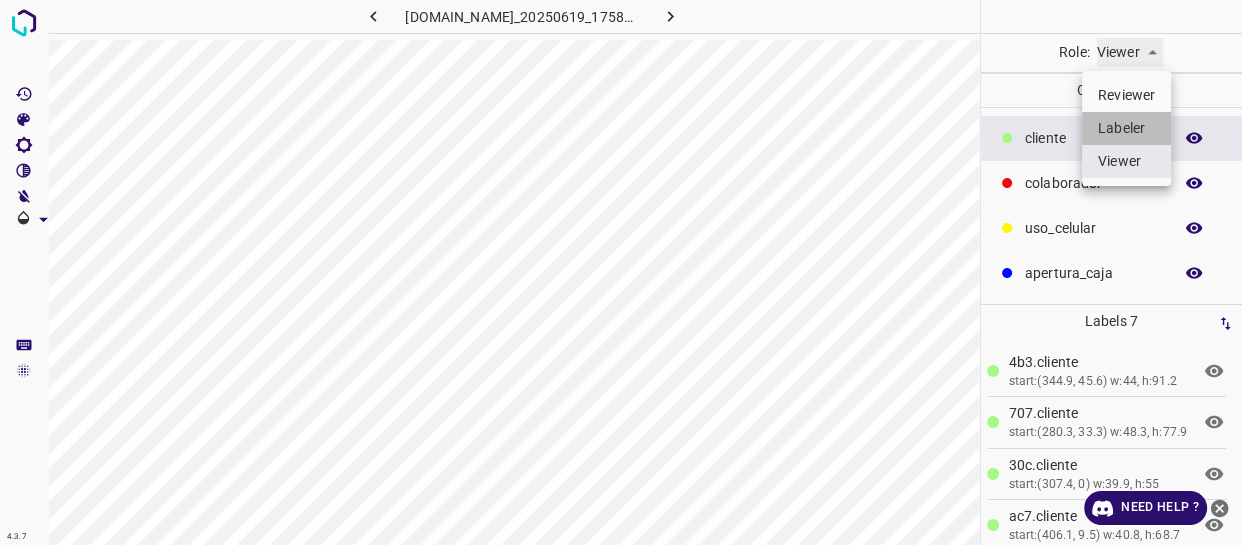 type on "labeler" 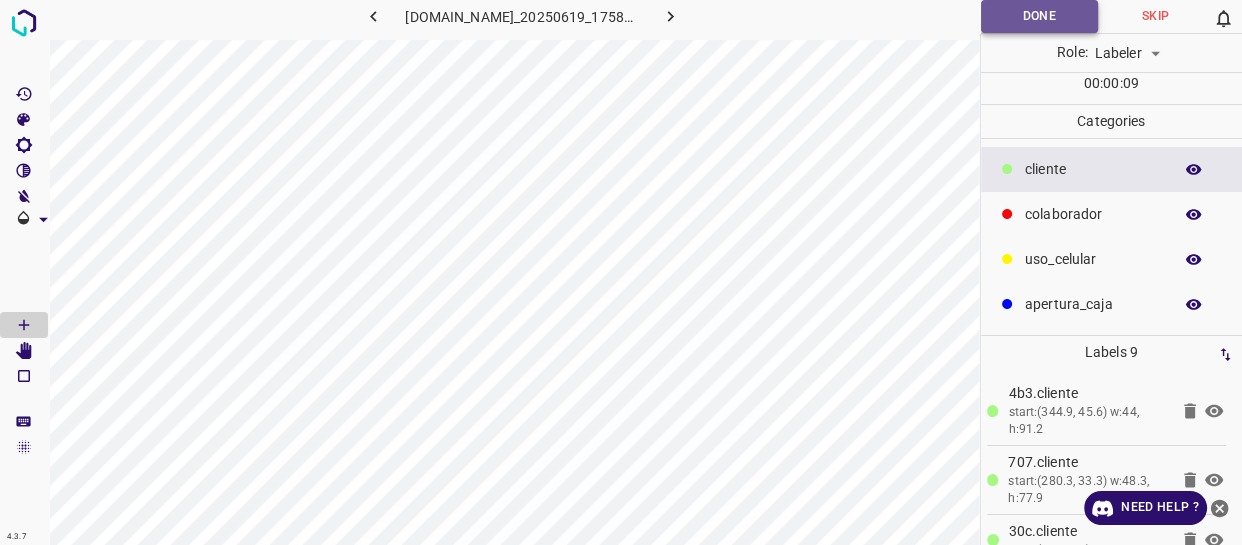 click on "Done" at bounding box center [1039, 16] 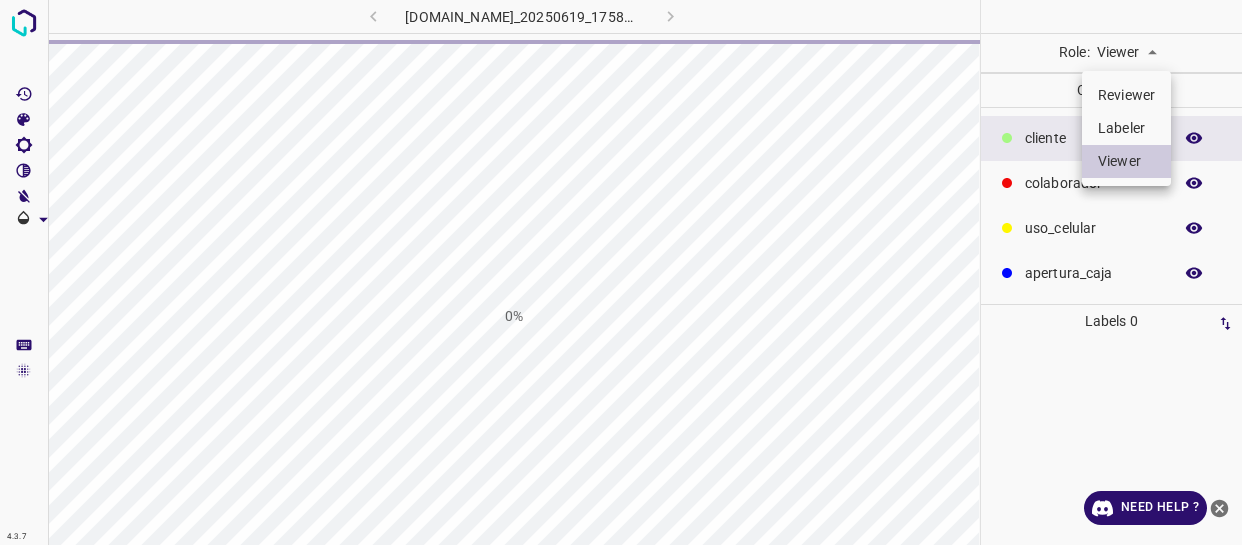 click on "4.3.7 [DOMAIN_NAME]_20250619_175812_000002970.jpg 0% Role: Viewer viewer Categories ​​cliente colaborador uso_celular apertura_caja Labels   0 Categories 1 ​​cliente 2 colaborador 3 uso_celular 4 apertura_caja Tools Space Change between modes (Draw & Edit) I Auto labeling R Restore zoom M Zoom in N Zoom out Delete Delete selecte label Filters Z Restore filters X Saturation filter C Brightness filter V Contrast filter B Gray scale filter General O Download Need Help ? - Text - Hide - Delete Reviewer Labeler Viewer" at bounding box center [621, 272] 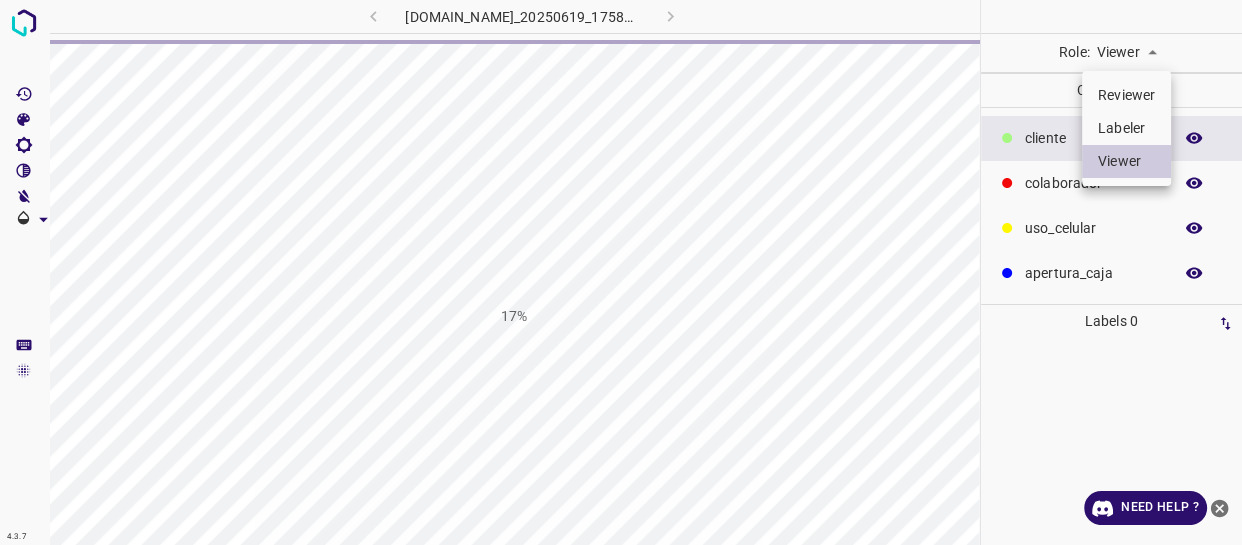 click on "Labeler" at bounding box center [1126, 128] 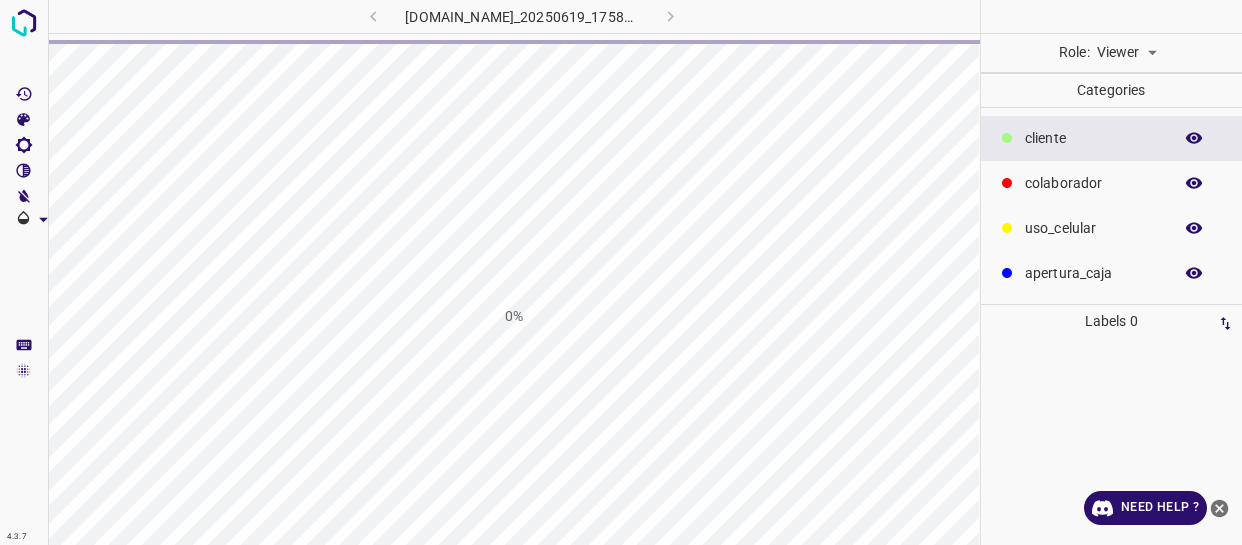 scroll, scrollTop: 0, scrollLeft: 0, axis: both 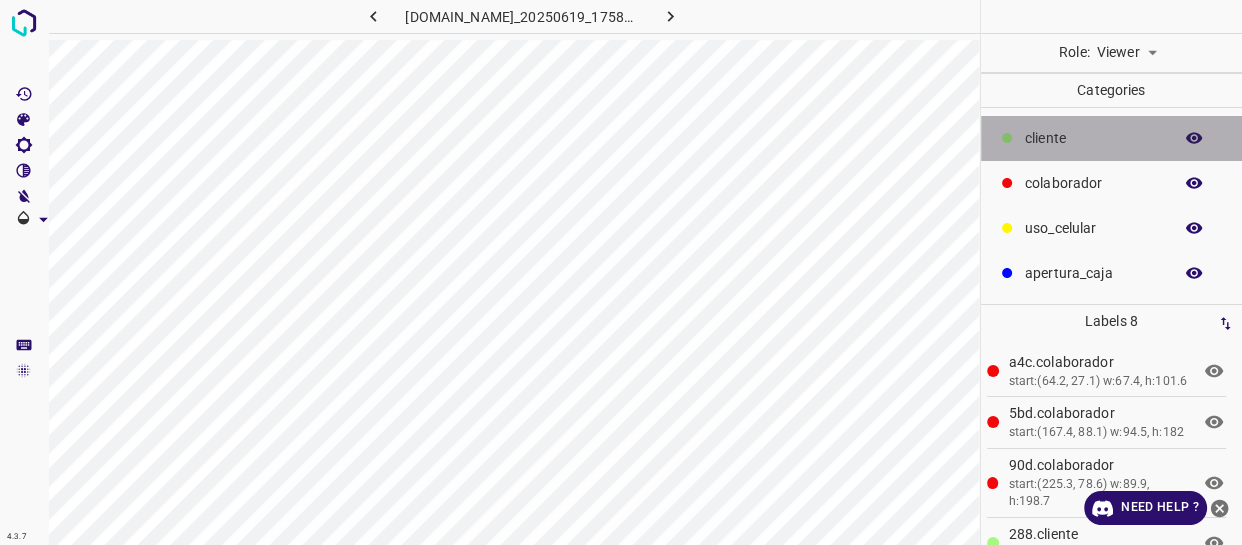 click on "​​cliente" at bounding box center (1112, 138) 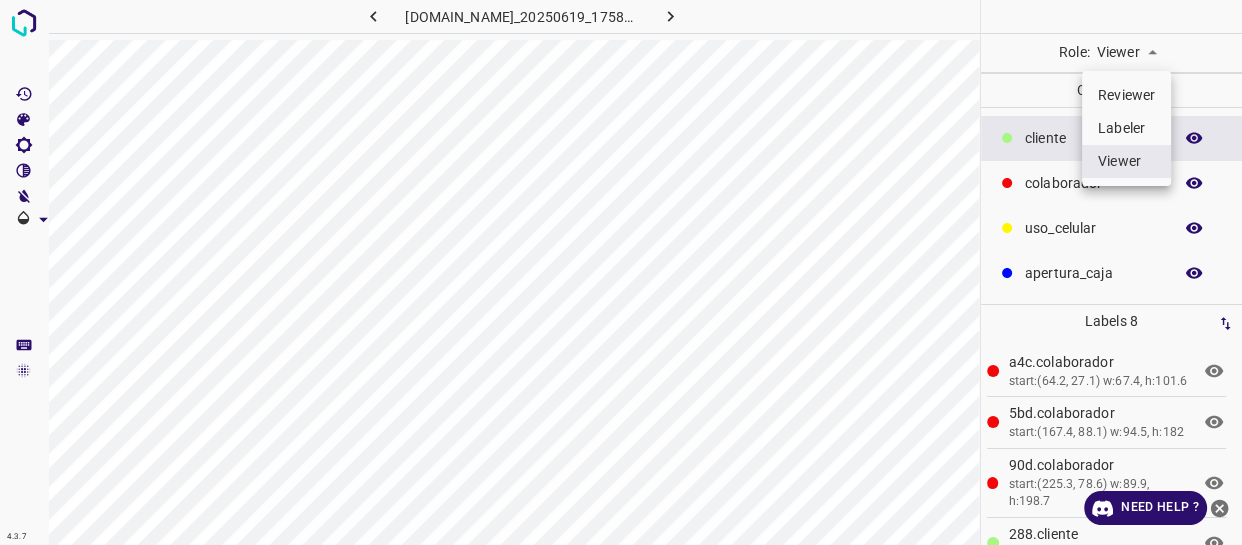 click on "4.3.7 doggisrosariotown.ddns.net_20250619_175812_000002970.jpg Role: Viewer viewer Categories ​​cliente colaborador uso_celular apertura_caja Labels   8 a4c.colaborador
start:(64.2, 27.1)
w:67.4, h:101.6
5bd.colaborador
start:(167.4, 88.1)
w:94.5, h:182
90d.colaborador
start:(225.3, 78.6)
w:89.9, h:198.7
288.​​cliente
start:(305.3, 62.3)
w:25.8, h:27
5d3.​​cliente
start:(281.6, 29.4)
w:57.4, h:76.6
a20.​​cliente
start:(347, 47.3)
w:43.3, h:88.3
33a.​​cliente
start:(306.6, 0)
w:39.1, h:52.7
3d0.​​cliente
start:(405.3, 7.7)
w:40.8, h:70.8
Categories 1 ​​cliente 2 colaborador 3 uso_celular 4 apertura_caja Tools Space Change between modes (Draw & Edit) I Auto labeling R Restore zoom M Zoom in N Zoom out Delete Delete selecte label Filters Z Restore filters X Saturation filter C Brightness filter V" at bounding box center (621, 272) 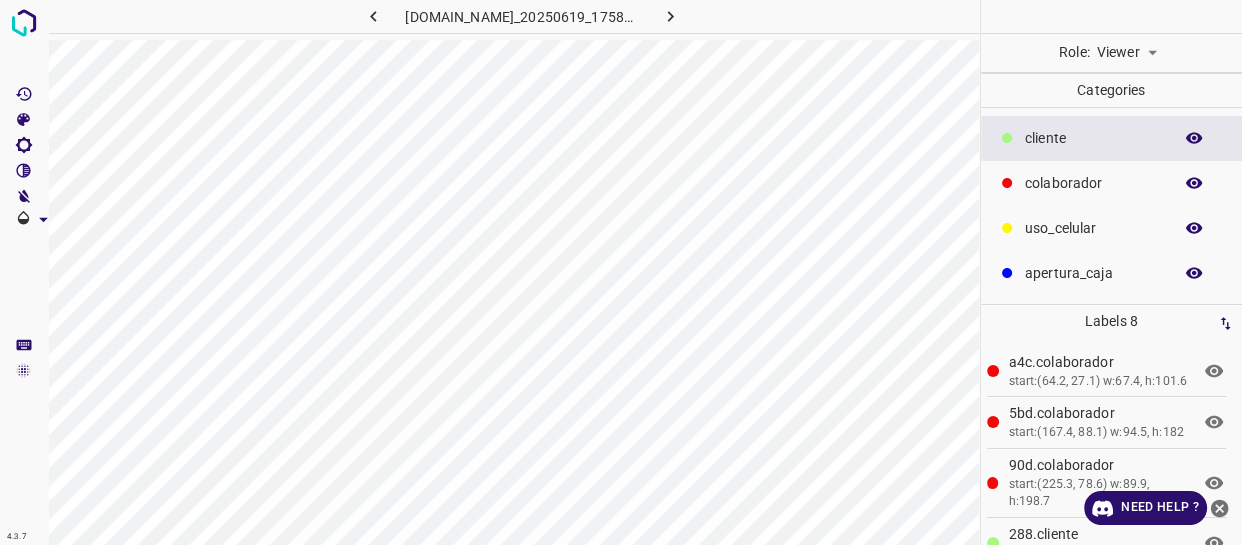 click on "4.3.7 doggisrosariotown.ddns.net_20250619_175812_000002970.jpg Role: Viewer viewer Categories ​​cliente colaborador uso_celular apertura_caja Labels   8 a4c.colaborador
start:(64.2, 27.1)
w:67.4, h:101.6
5bd.colaborador
start:(167.4, 88.1)
w:94.5, h:182
90d.colaborador
start:(225.3, 78.6)
w:89.9, h:198.7
288.​​cliente
start:(305.3, 62.3)
w:25.8, h:27
5d3.​​cliente
start:(281.6, 29.4)
w:57.4, h:76.6
a20.​​cliente
start:(347, 47.3)
w:43.3, h:88.3
33a.​​cliente
start:(306.6, 0)
w:39.1, h:52.7
3d0.​​cliente
start:(405.3, 7.7)
w:40.8, h:70.8
Categories 1 ​​cliente 2 colaborador 3 uso_celular 4 apertura_caja Tools Space Change between modes (Draw & Edit) I Auto labeling R Restore zoom M Zoom in N Zoom out Delete Delete selecte label Filters Z Restore filters X Saturation filter C Brightness filter V" at bounding box center (621, 272) 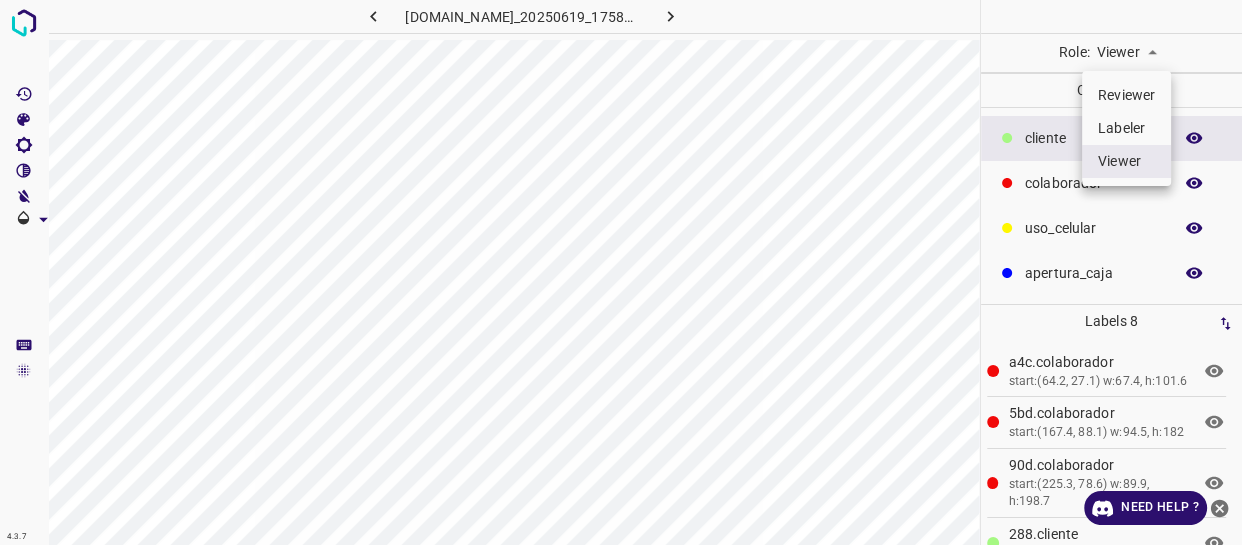 click on "Labeler" at bounding box center [1126, 128] 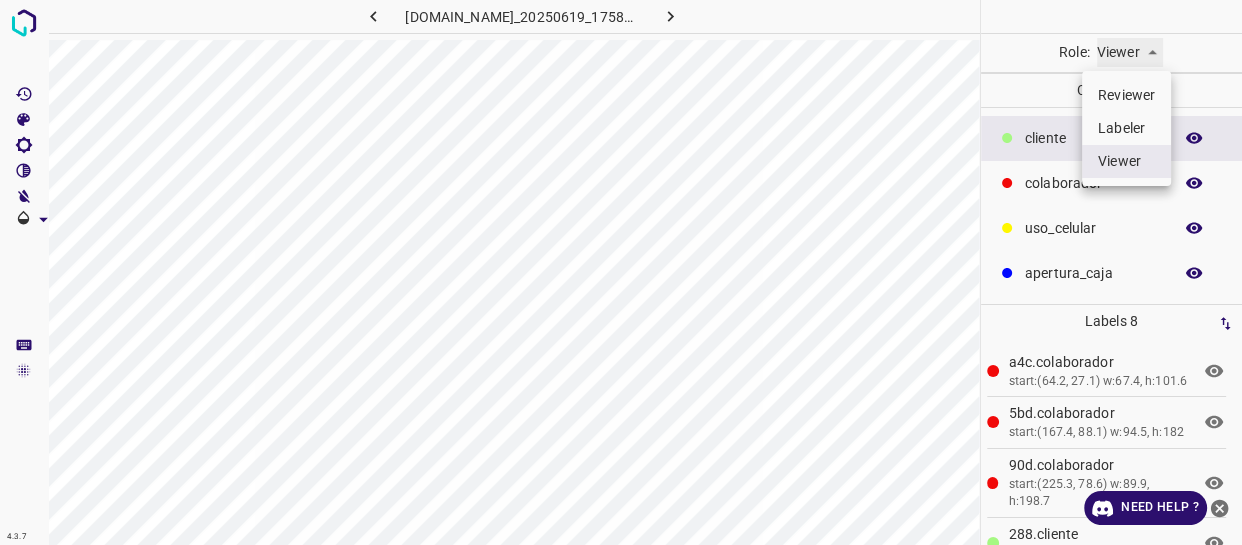 type on "labeler" 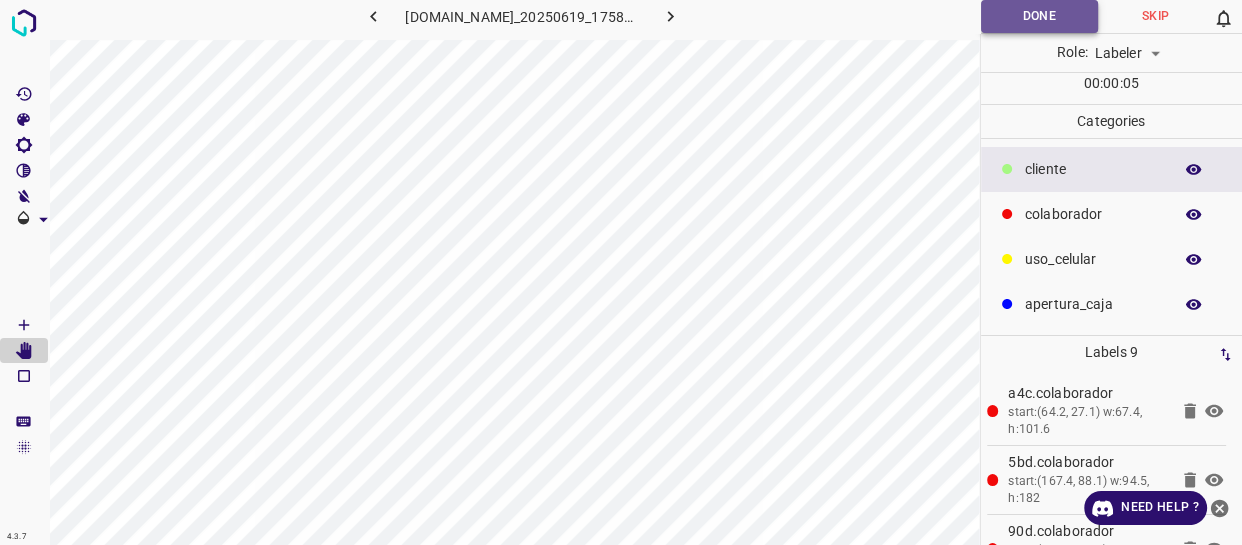 click on "Done" at bounding box center [1039, 16] 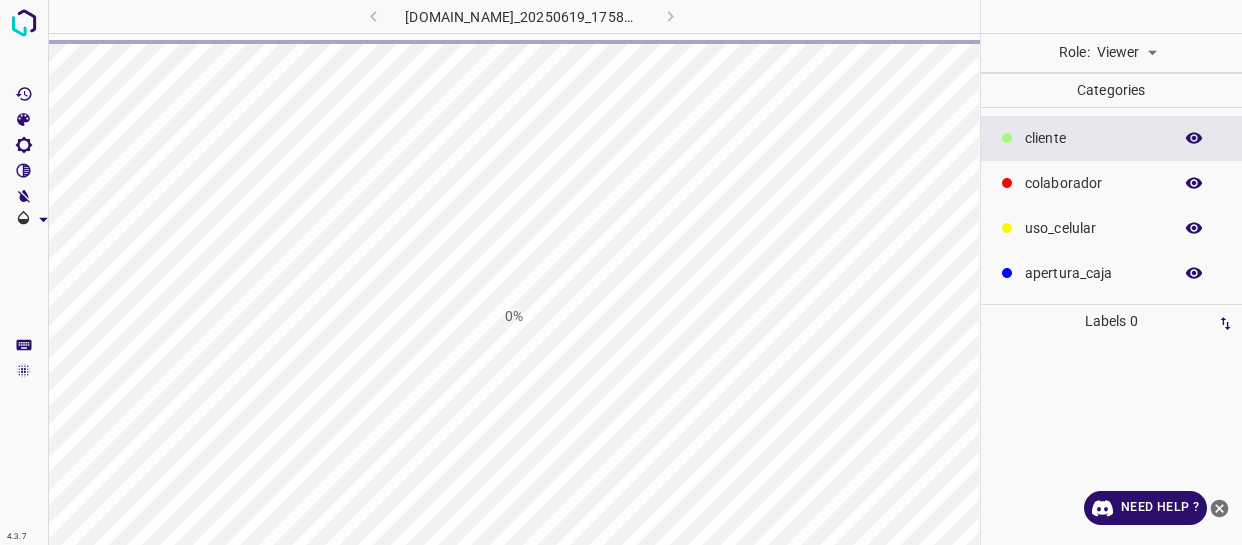 scroll, scrollTop: 0, scrollLeft: 0, axis: both 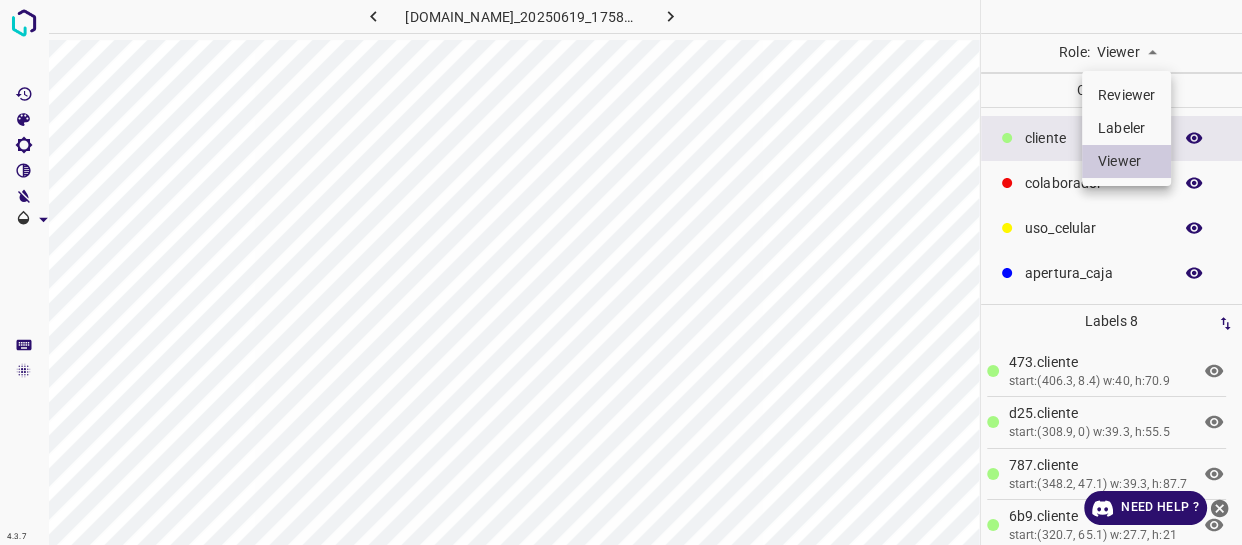 drag, startPoint x: 1133, startPoint y: 40, endPoint x: 1145, endPoint y: 59, distance: 22.472204 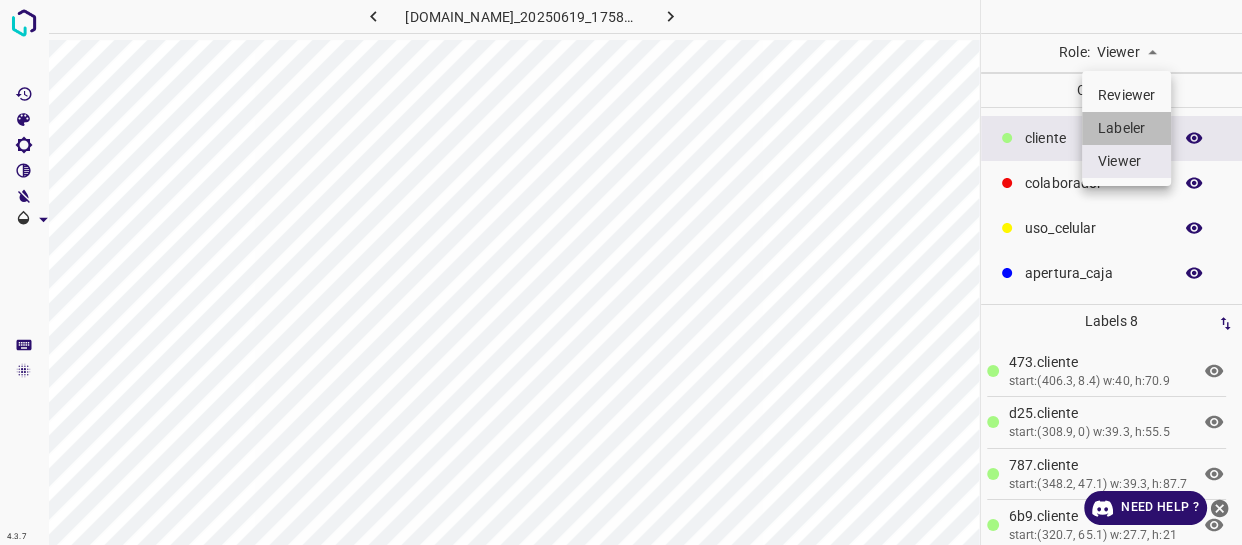 click on "Labeler" at bounding box center (1126, 128) 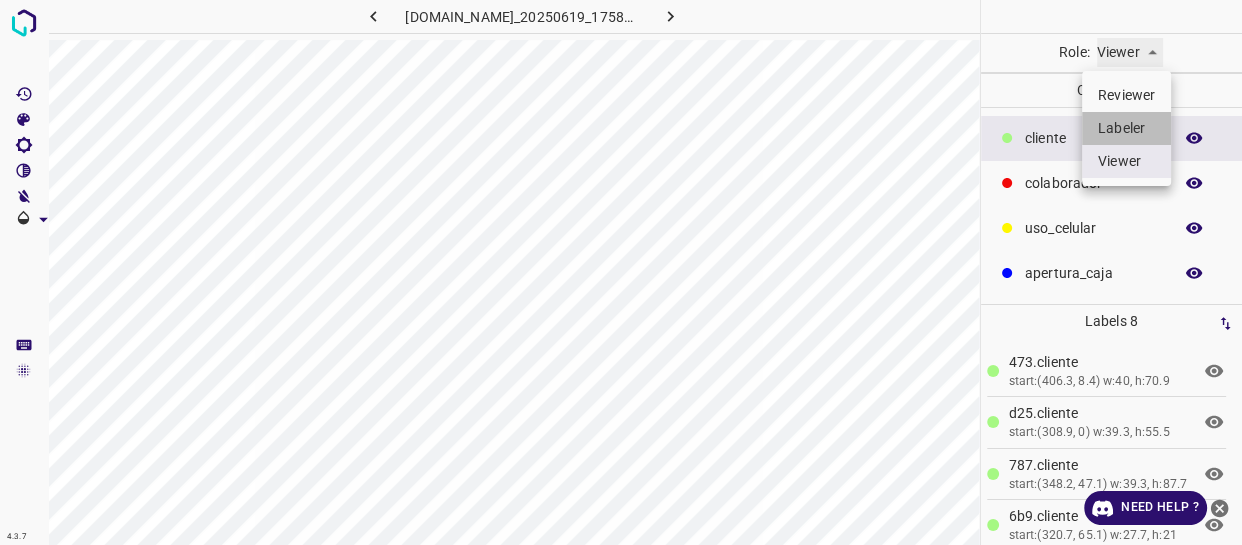 type on "labeler" 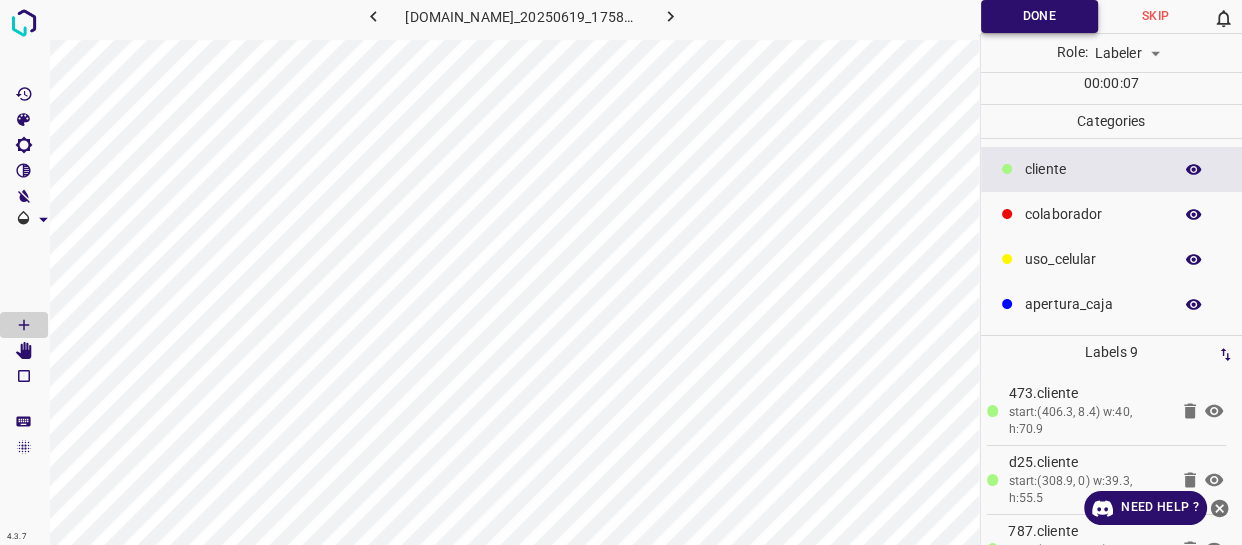 click on "Done" at bounding box center (1039, 16) 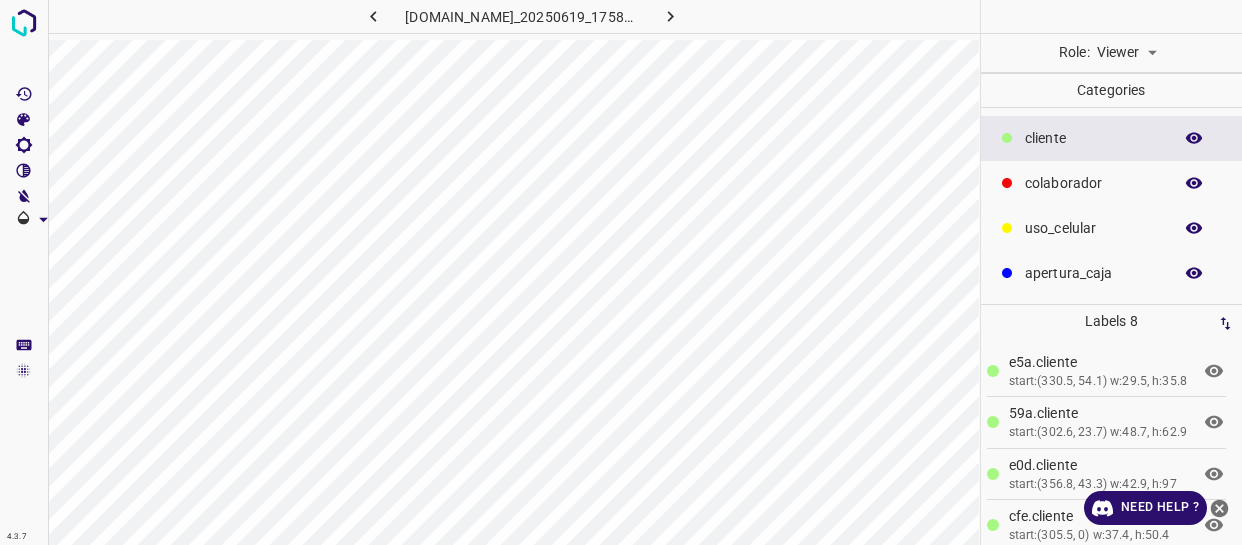 scroll, scrollTop: 0, scrollLeft: 0, axis: both 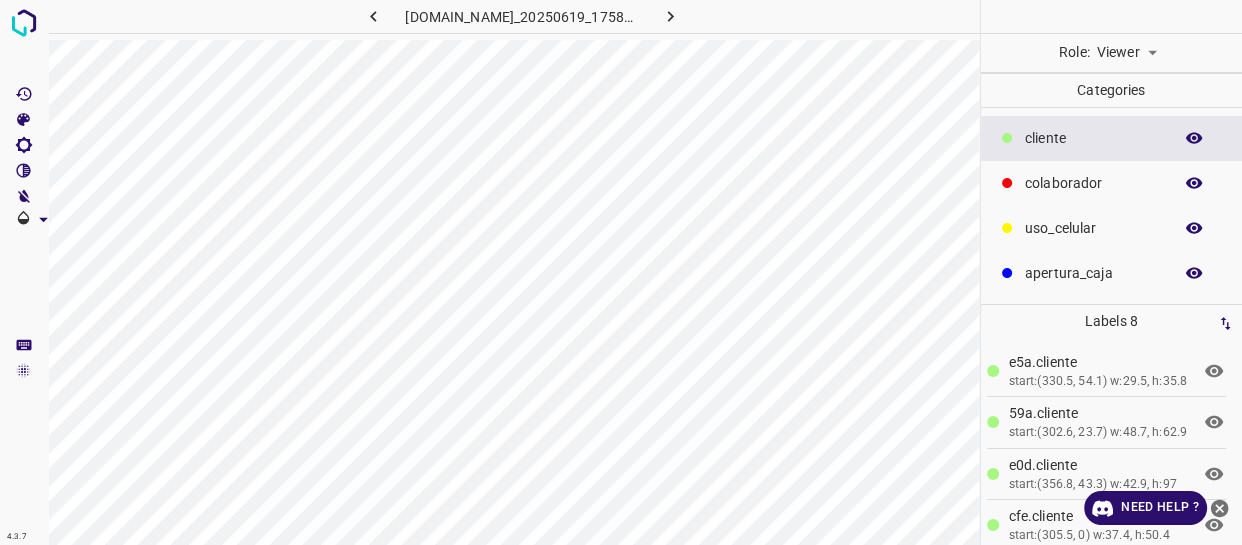 click on "4.3.7 [DOMAIN_NAME]_20250619_175812_000003180.jpg Role: Viewer viewer Categories ​​cliente colaborador uso_celular apertura_caja Labels   8 e5a.​​cliente
start:(330.5, 54.1)
w:29.5, h:35.8
59a.​​cliente
start:(302.6, 23.7)
w:48.7, h:62.9
e0d.​​cliente
start:(356.8, 43.3)
w:42.9, h:97
cfe.​​cliente
start:(305.5, 0)
w:37.4, h:50.4
83f.​​cliente
start:(405.5, 7.9)
w:40.4, h:69.1
d7b.colaborador
start:(212.2, 49.6)
w:91.2, h:198.3
53a.colaborador
start:(179.7, 47.5)
w:67.4, h:163.7
670.colaborador
start:(56.8, 30.4)
w:74.1, h:98.3
Categories 1 ​​cliente 2 colaborador 3 uso_celular 4 apertura_caja Tools Space Change between modes (Draw & Edit) I Auto labeling R Restore zoom M Zoom in N Zoom out Delete Delete selecte label Filters Z Restore filters X Saturation filter C V B General O" at bounding box center [621, 272] 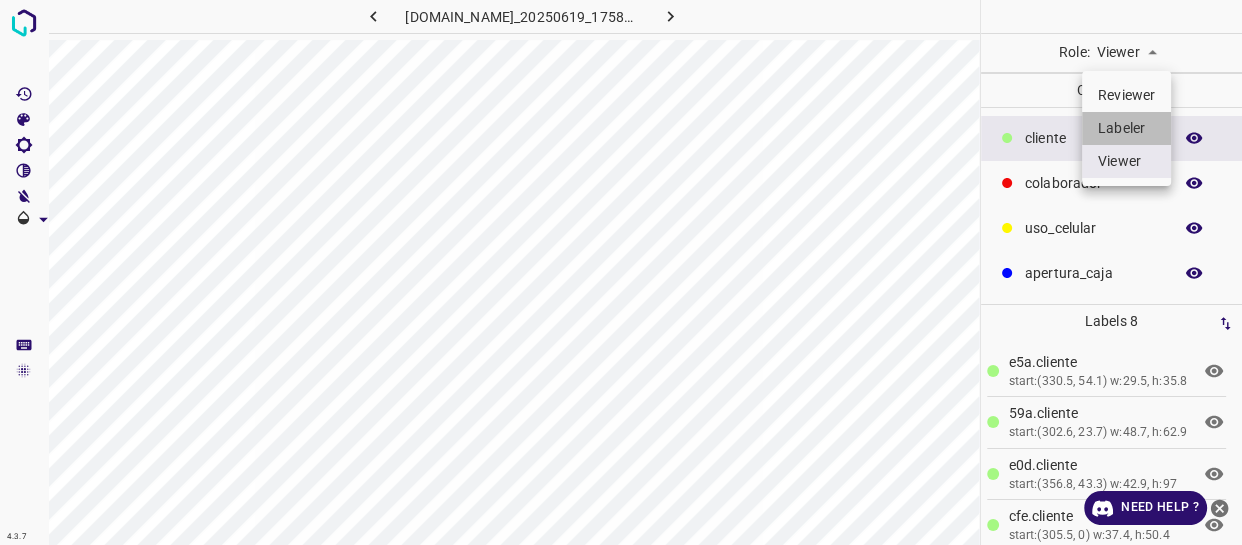 click on "Labeler" at bounding box center (1126, 128) 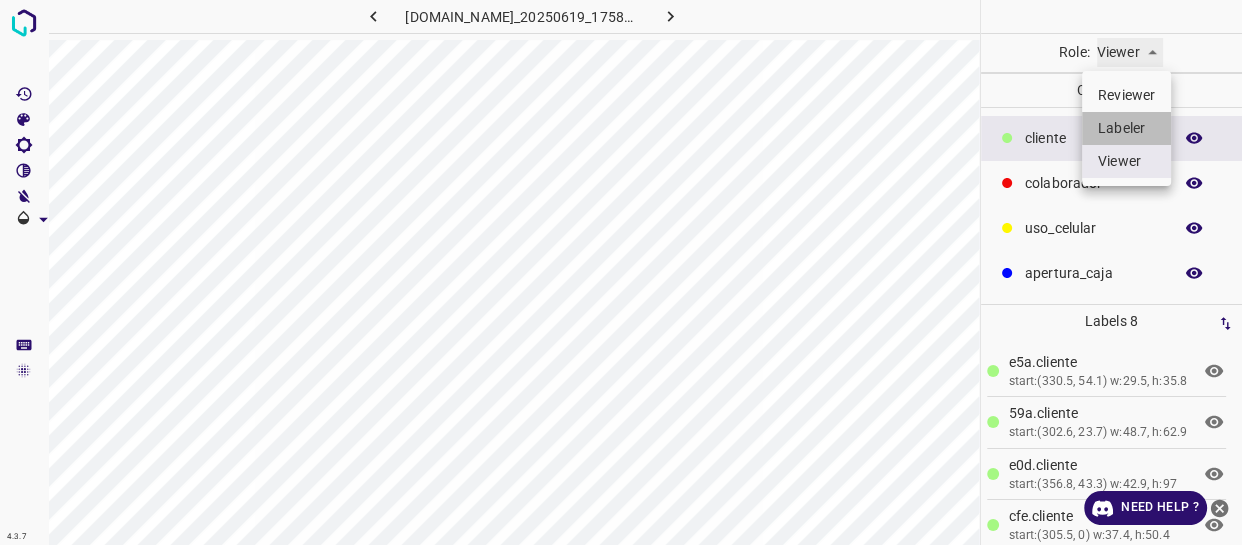 type on "labeler" 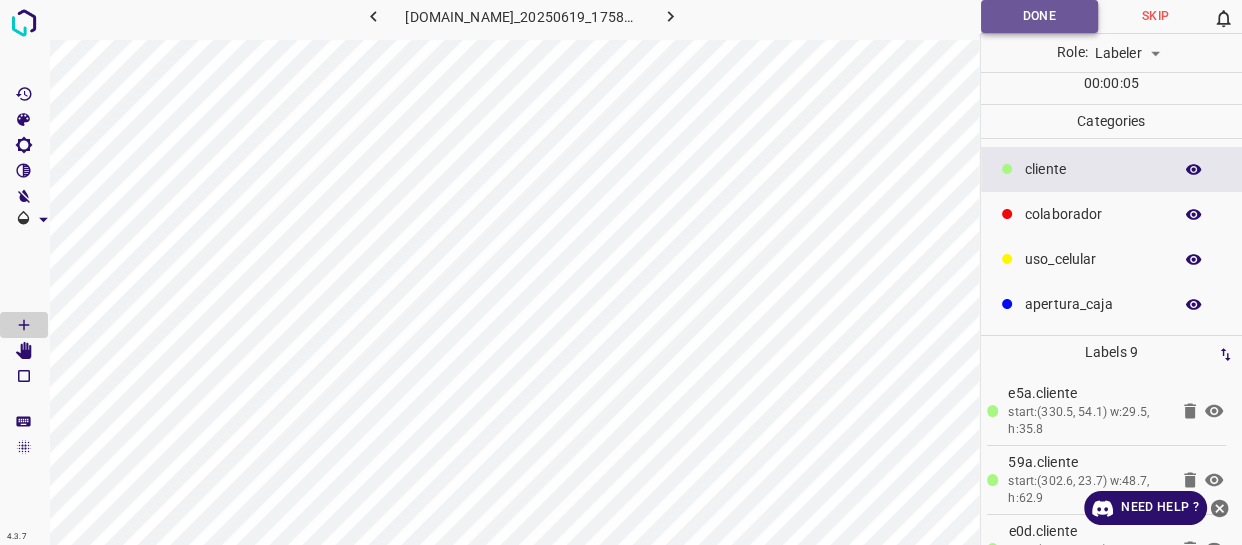 click on "Done" at bounding box center (1039, 16) 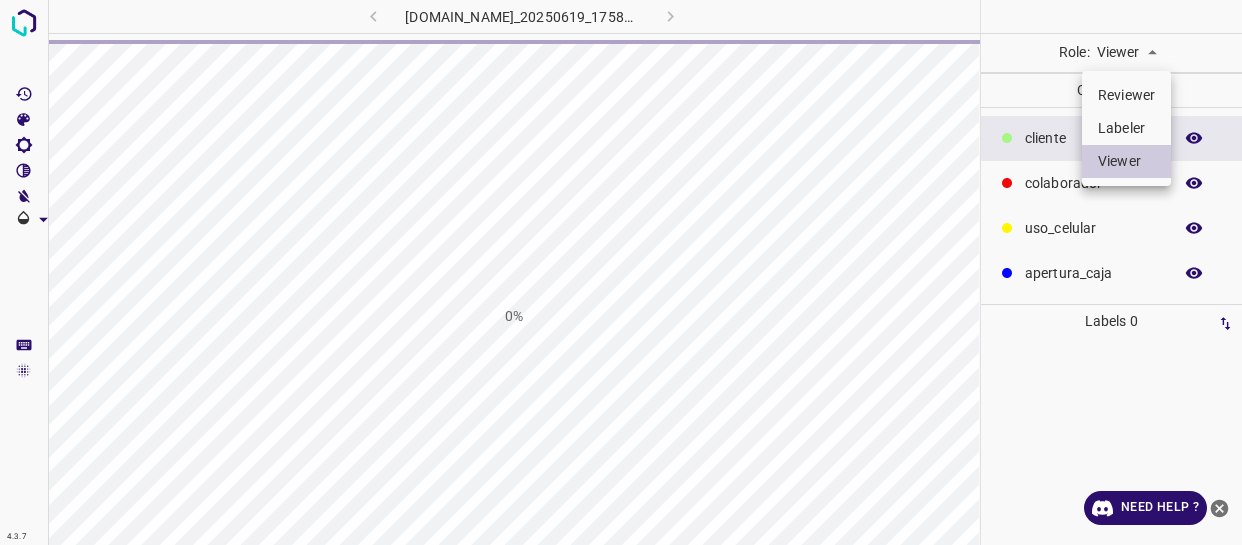 scroll, scrollTop: 0, scrollLeft: 0, axis: both 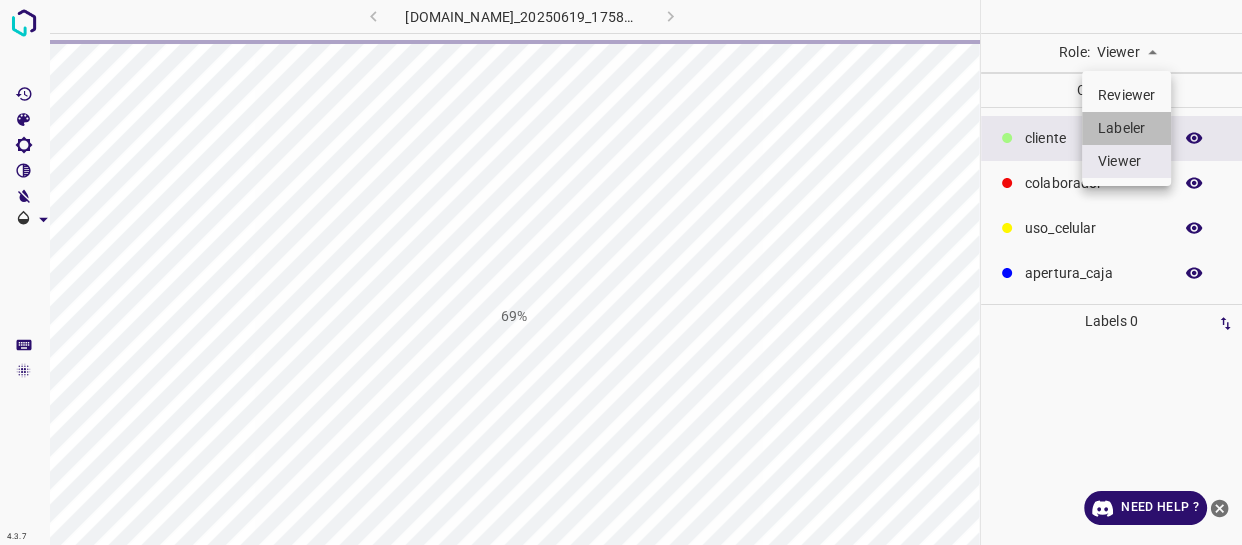 click on "Labeler" at bounding box center (1126, 128) 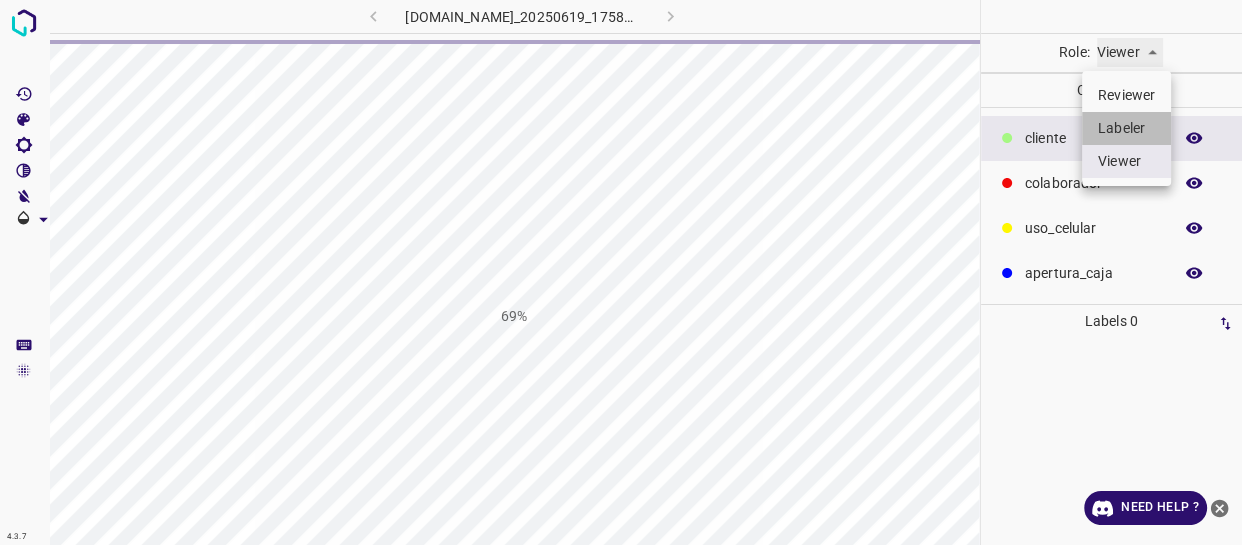 type on "labeler" 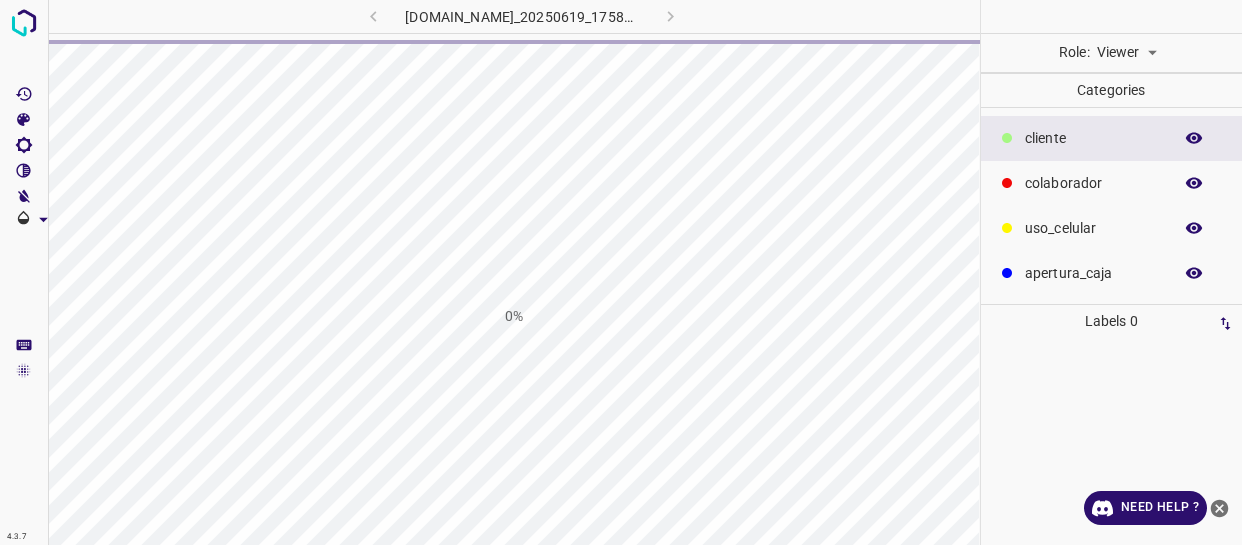 scroll, scrollTop: 0, scrollLeft: 0, axis: both 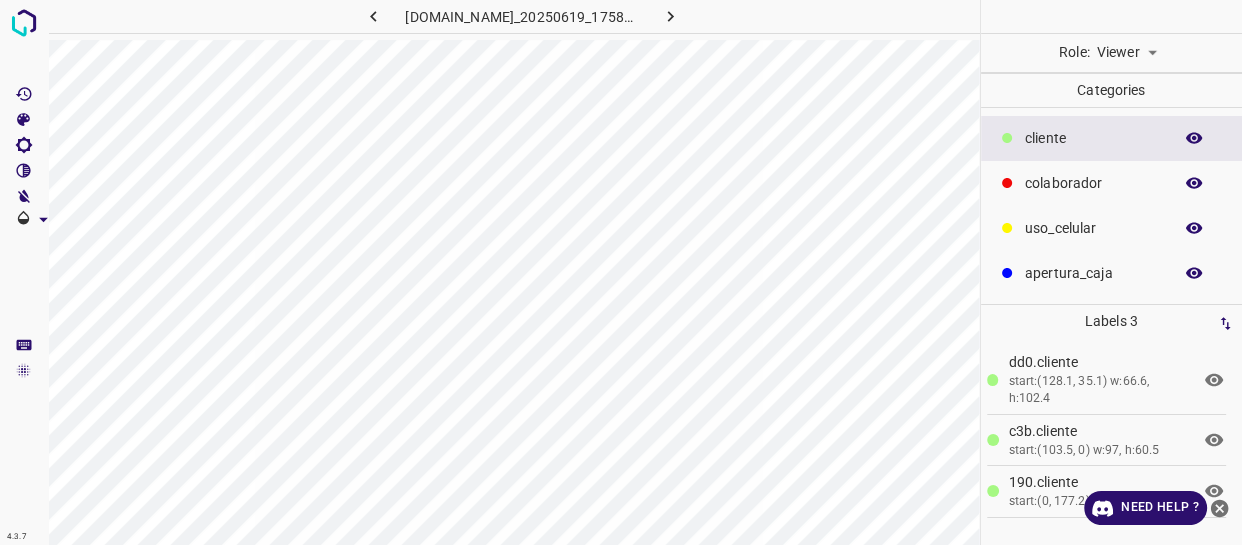 click on "4.3.7 doggisrosariotown.ddns.net_20250619_175821_000003090.jpg Role: Viewer viewer Categories ​​cliente colaborador uso_celular apertura_caja Labels   3 dd0.​​cliente
start:(128.1, 35.1)
w:66.6, h:102.4
c3b.​​cliente
start:(103.5, 0)
w:97, h:60.5
190.​​cliente
start:(0, 177.2)
w:75.2, h:69.5
Categories 1 ​​cliente 2 colaborador 3 uso_celular 4 apertura_caja Tools Space Change between modes (Draw & Edit) I Auto labeling R Restore zoom M Zoom in N Zoom out Delete Delete selecte label Filters Z Restore filters X Saturation filter C Brightness filter V Contrast filter B Gray scale filter General O Download Need Help ? - Text - Hide - Delete" at bounding box center [621, 272] 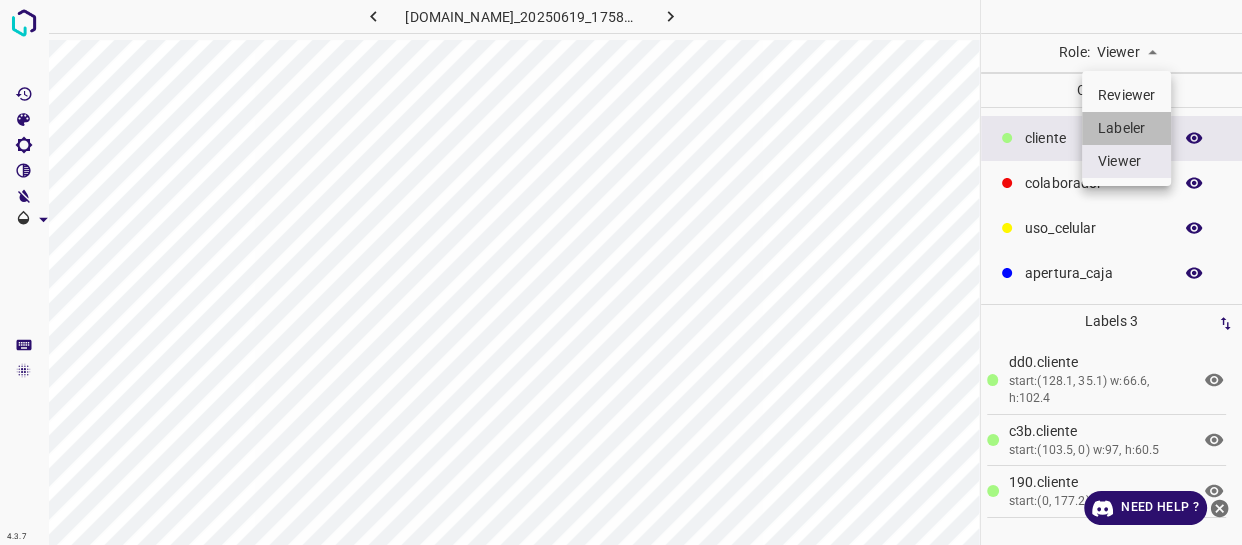 click on "Labeler" at bounding box center [1126, 128] 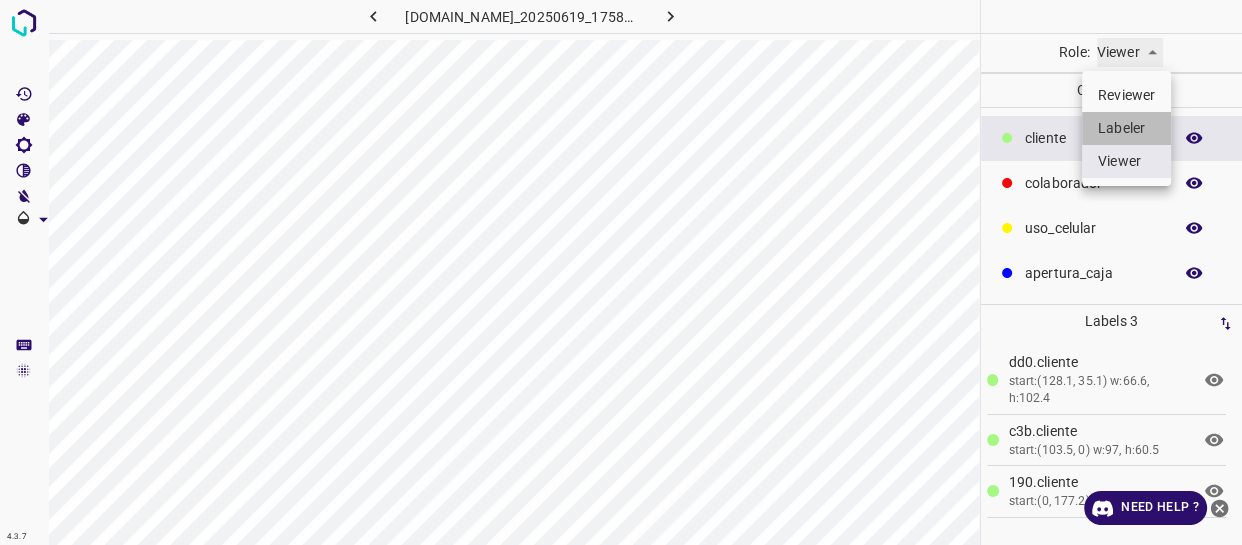 type on "labeler" 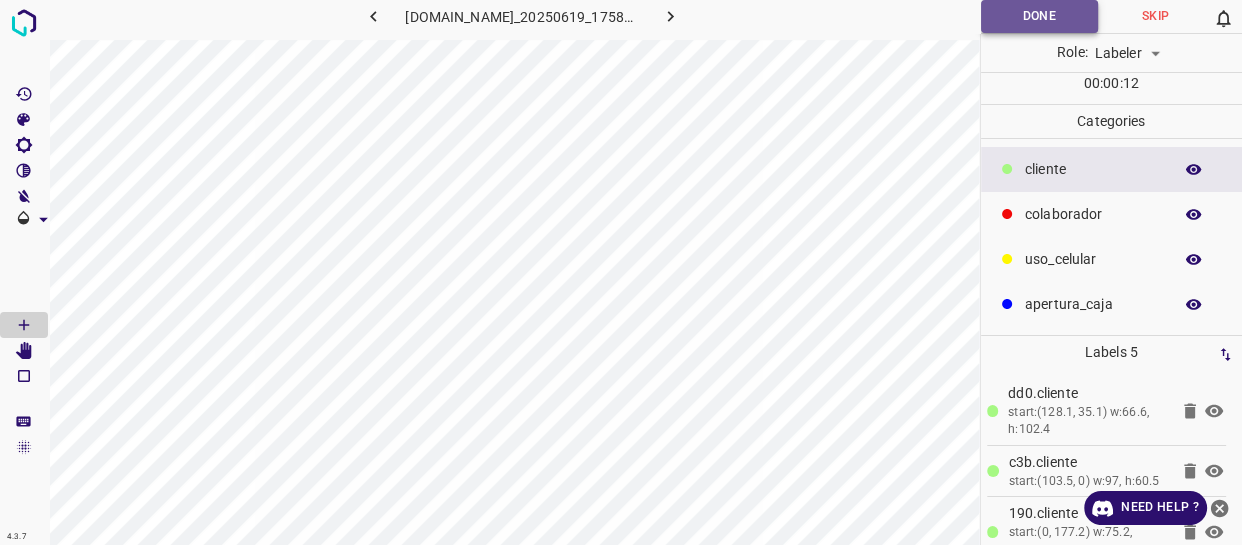 click on "Done" at bounding box center (1039, 16) 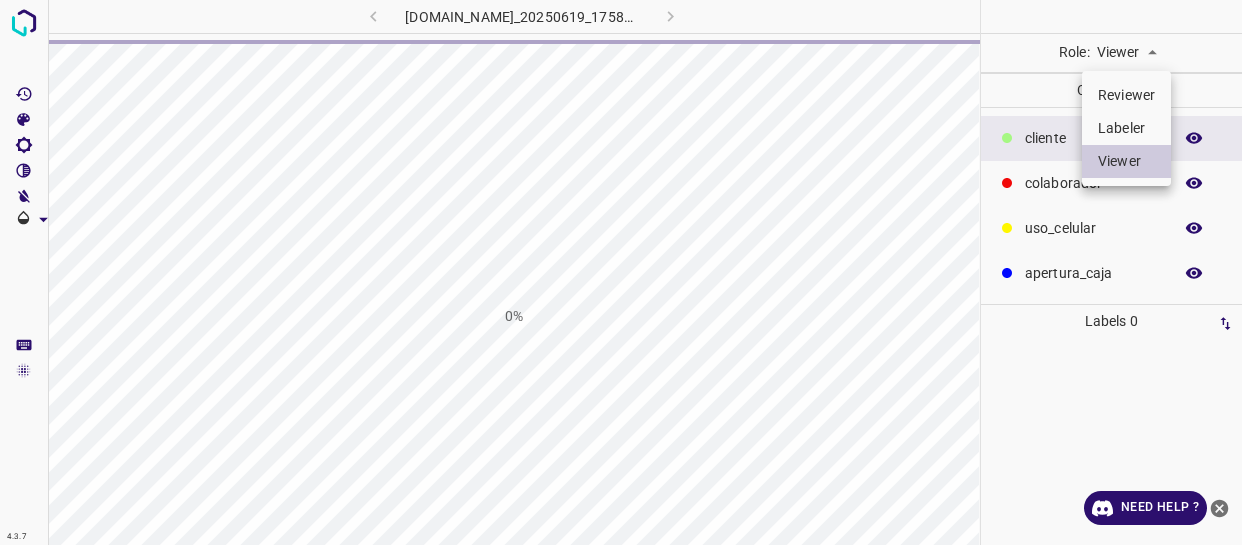 scroll, scrollTop: 0, scrollLeft: 0, axis: both 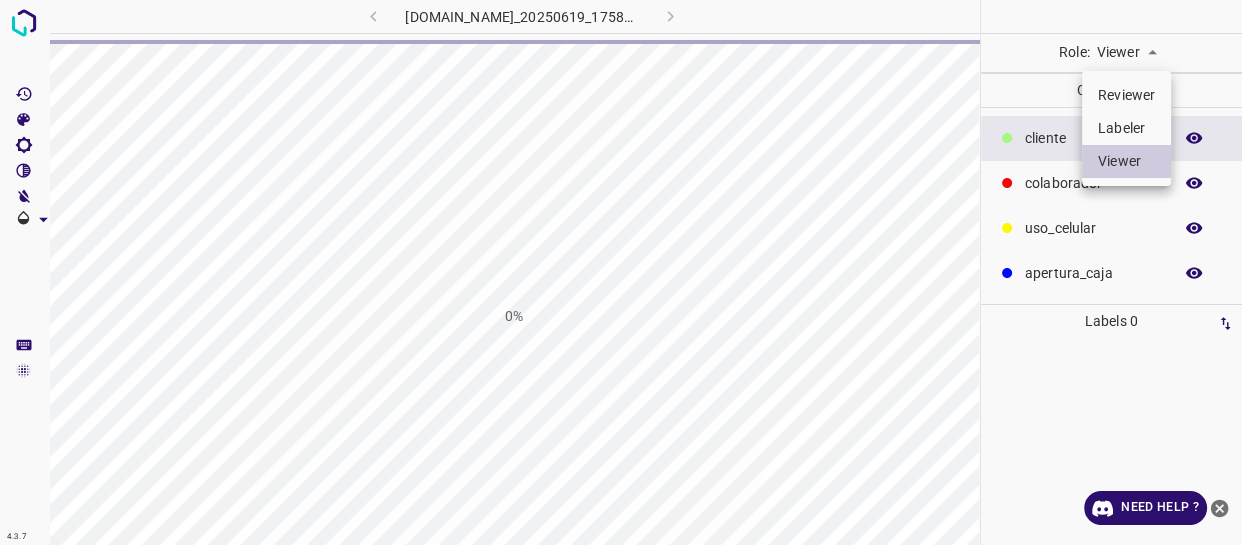 click on "4.3.7 [DOMAIN_NAME]_20250619_175821_000006000.jpg 0% Role: Viewer viewer Categories ​​cliente colaborador uso_celular apertura_caja Labels   0 Categories 1 ​​cliente 2 colaborador 3 uso_celular 4 apertura_caja Tools Space Change between modes (Draw & Edit) I Auto labeling R Restore zoom M Zoom in N Zoom out Delete Delete selecte label Filters Z Restore filters X Saturation filter C Brightness filter V Contrast filter B Gray scale filter General O Download Need Help ? - Text - Hide - Delete Reviewer Labeler Viewer" at bounding box center [621, 272] 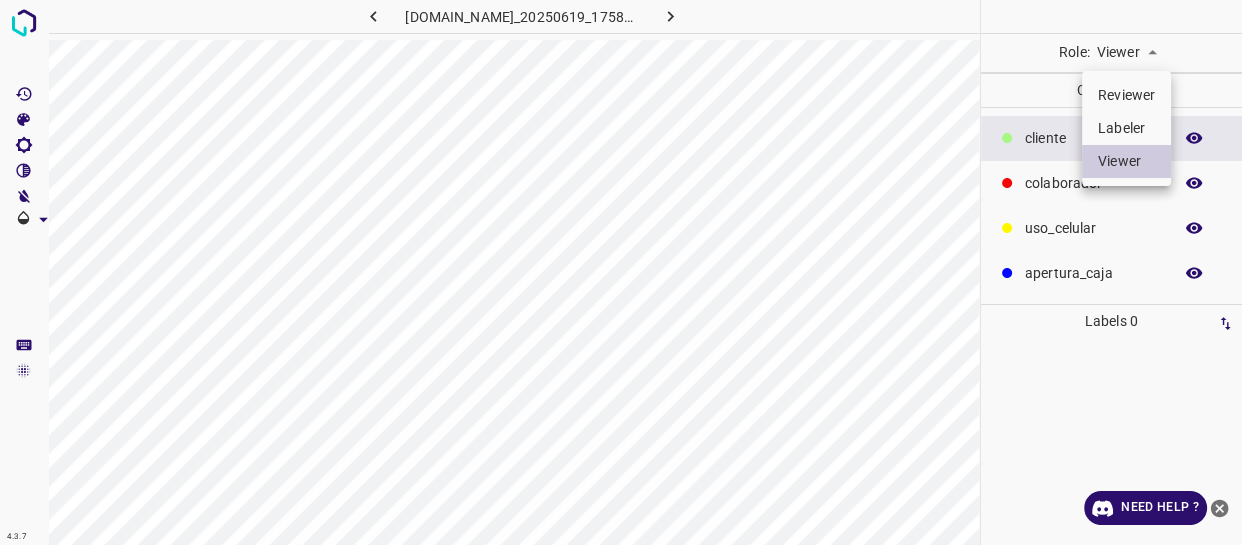 click on "Labeler" at bounding box center (1126, 128) 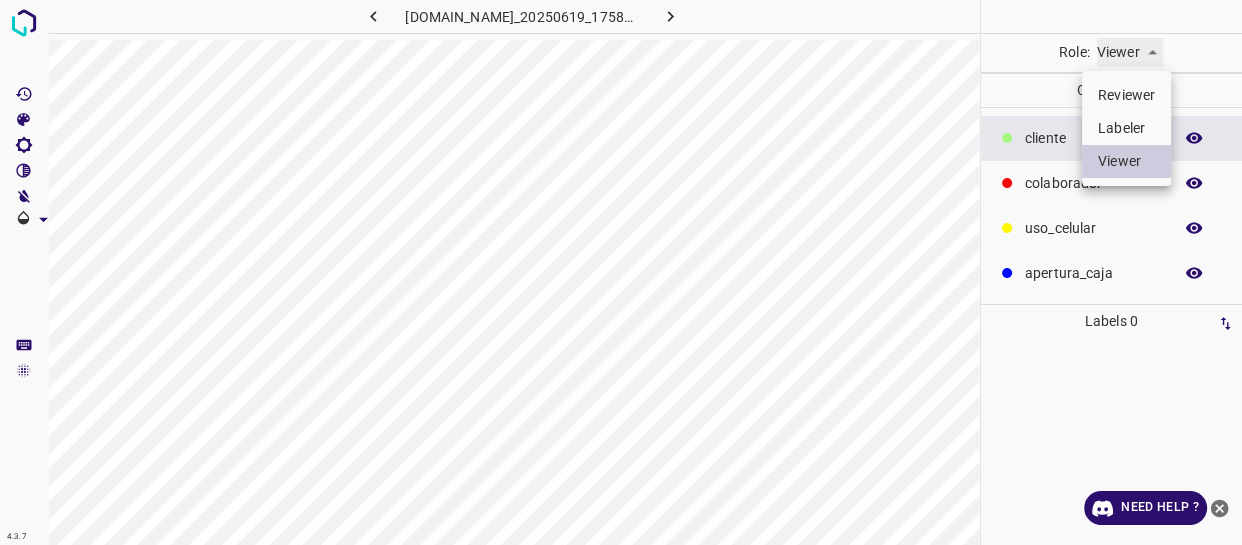 type on "labeler" 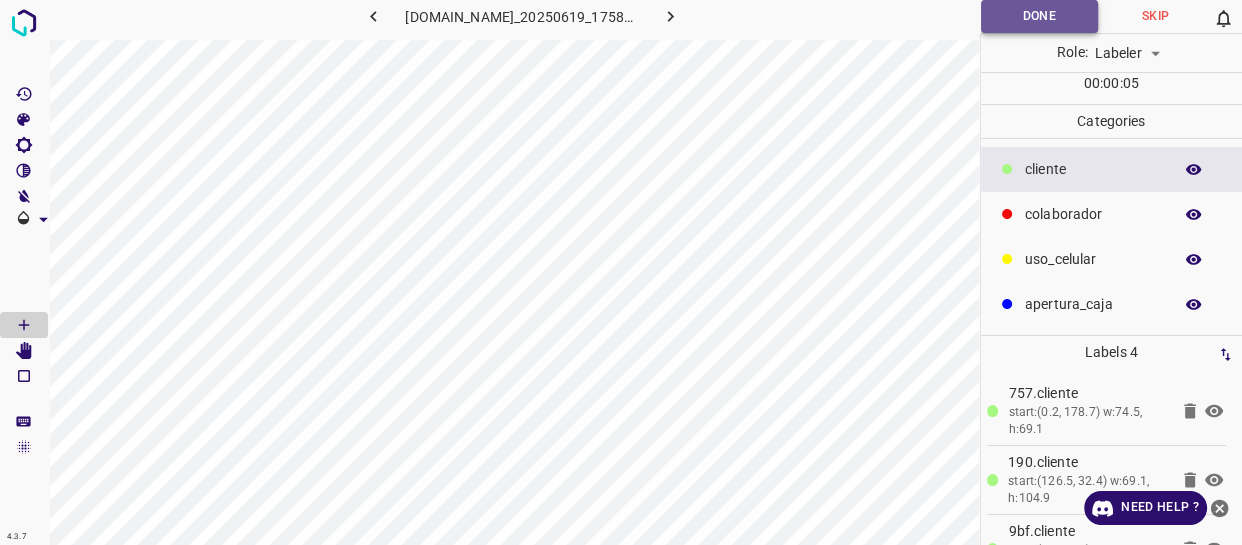 click on "Done" at bounding box center (1039, 16) 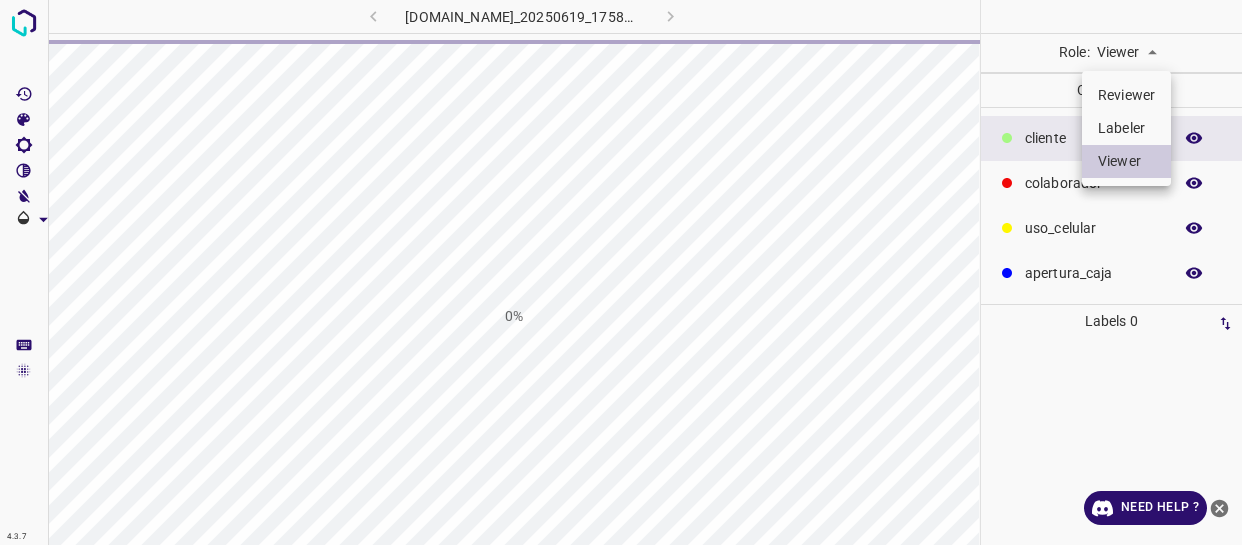 scroll, scrollTop: 0, scrollLeft: 0, axis: both 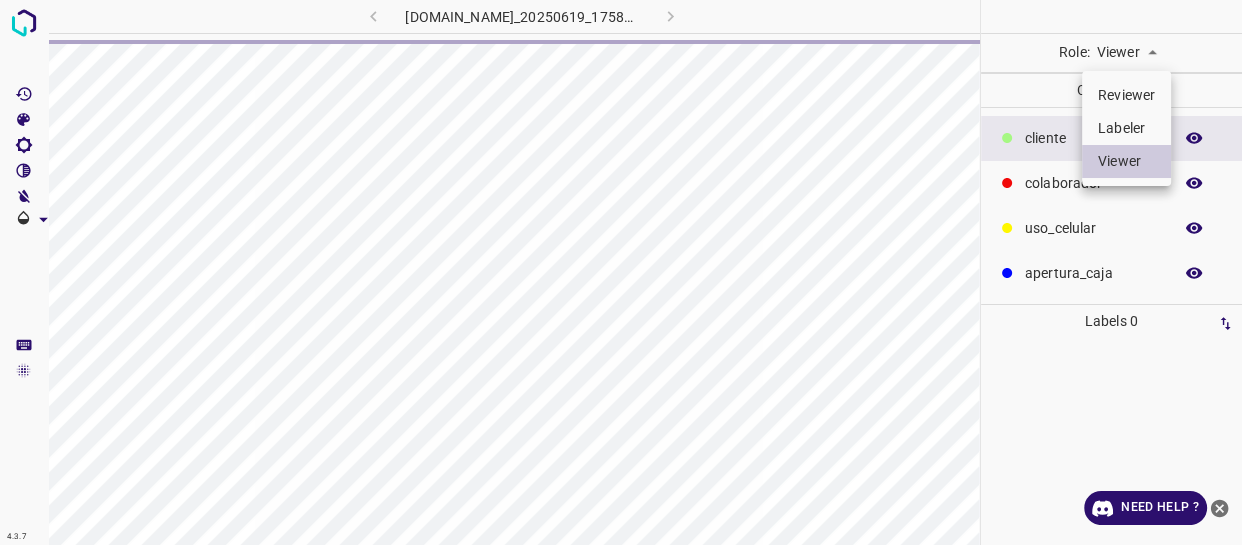 click on "Labeler" at bounding box center [1126, 128] 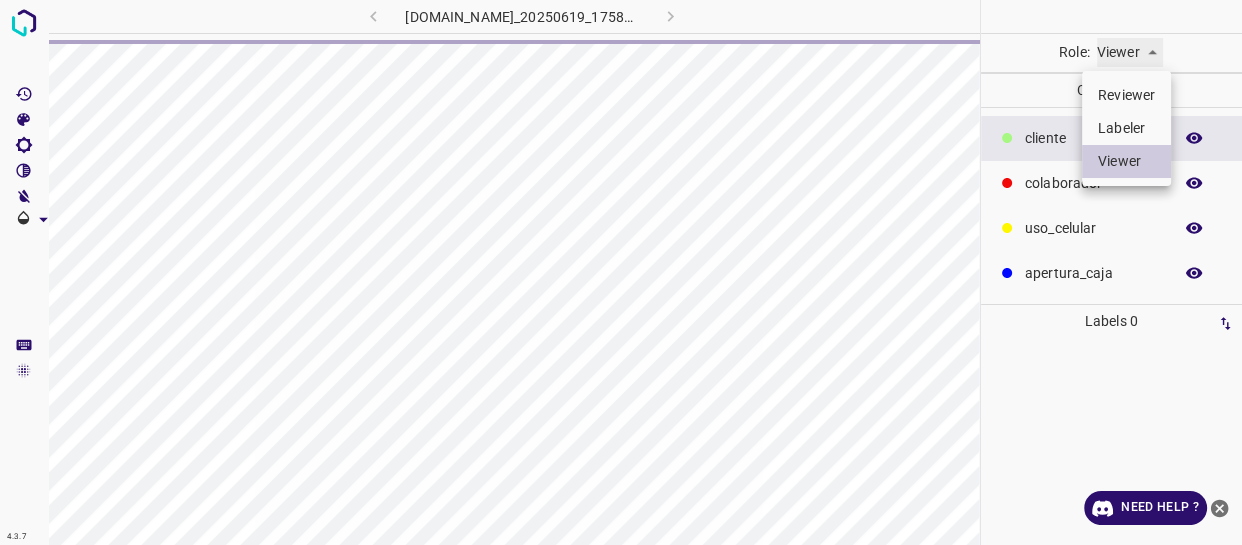 type on "labeler" 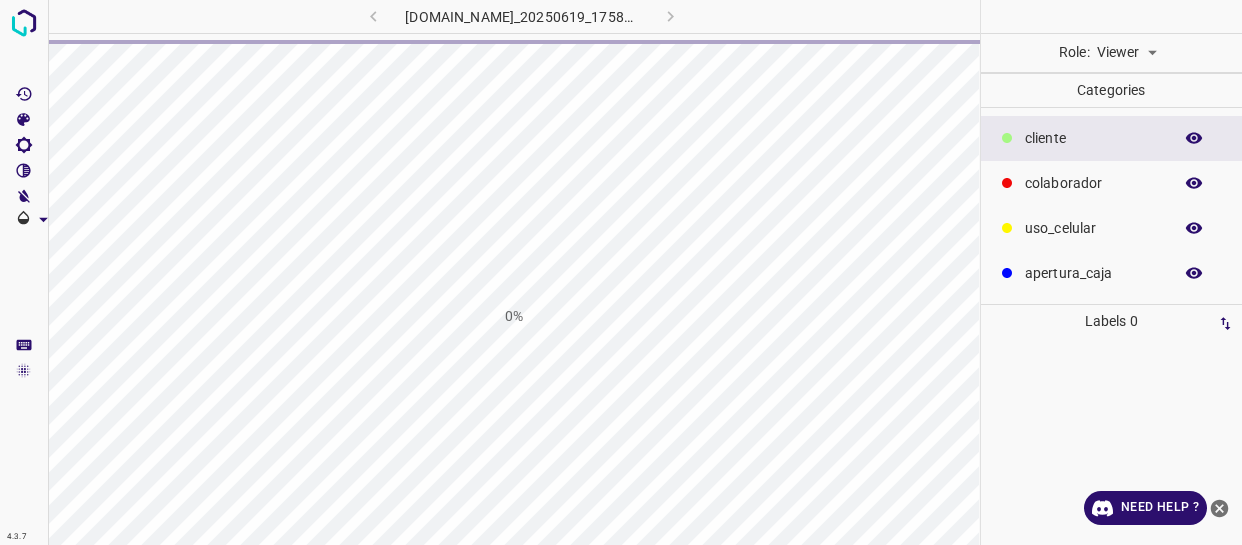 scroll, scrollTop: 0, scrollLeft: 0, axis: both 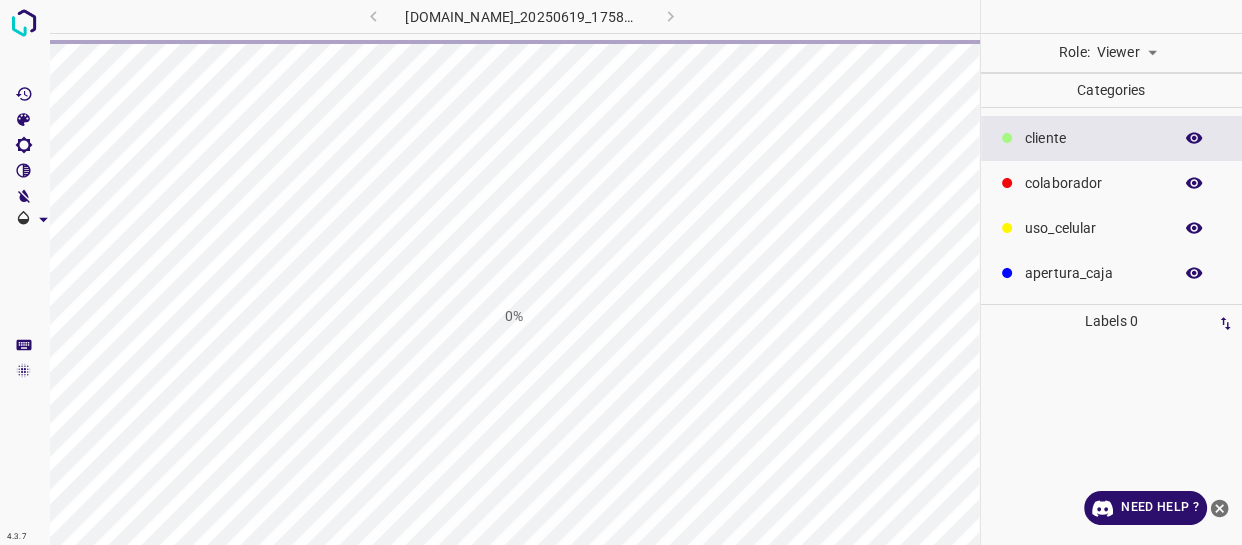click on "4.3.7 [DOMAIN_NAME]_20250619_175821_000006390.jpg 0% Role: Viewer viewer Categories ​​cliente colaborador uso_celular apertura_caja Labels   0 Categories 1 ​​cliente 2 colaborador 3 uso_celular 4 apertura_caja Tools Space Change between modes (Draw & Edit) I Auto labeling R Restore zoom M Zoom in N Zoom out Delete Delete selecte label Filters Z Restore filters X Saturation filter C Brightness filter V Contrast filter B Gray scale filter General O Download Need Help ? - Text - Hide - Delete" at bounding box center (621, 272) 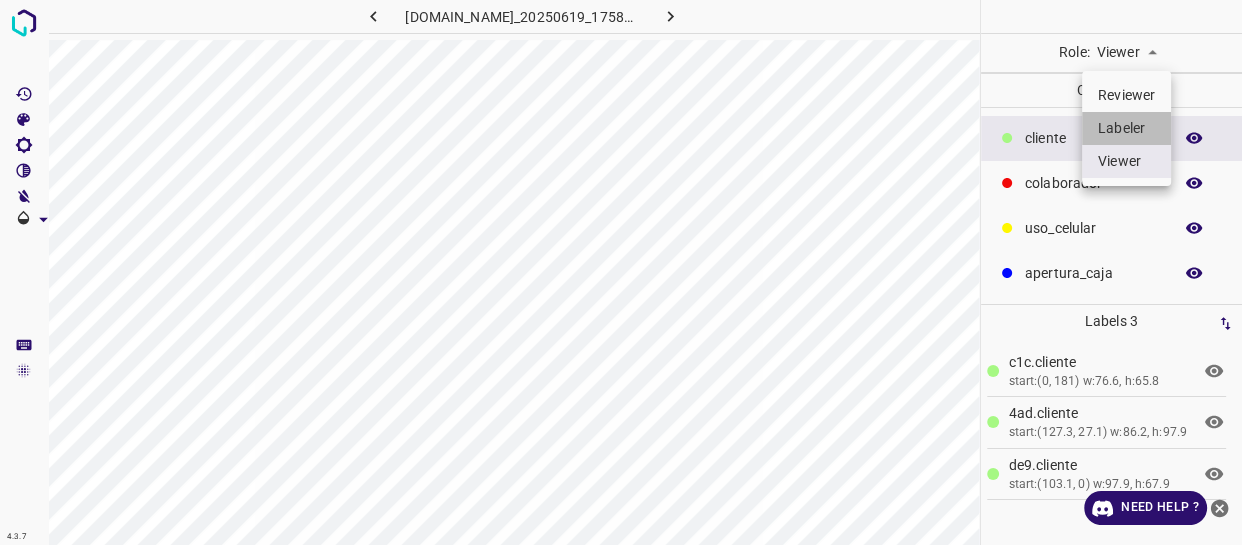 click on "Labeler" at bounding box center [1126, 128] 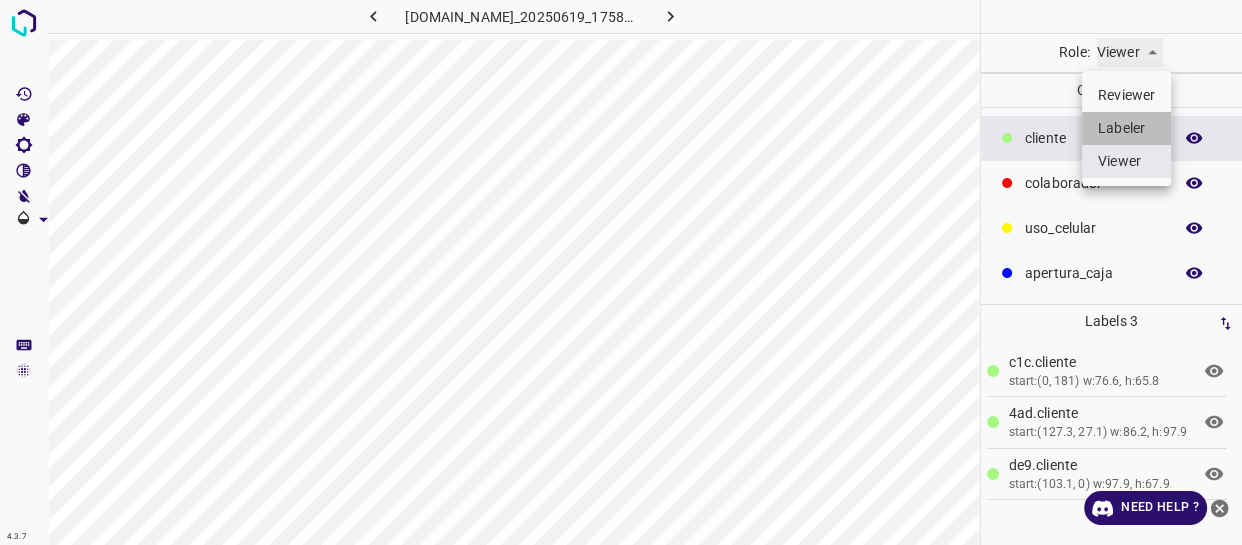 type on "labeler" 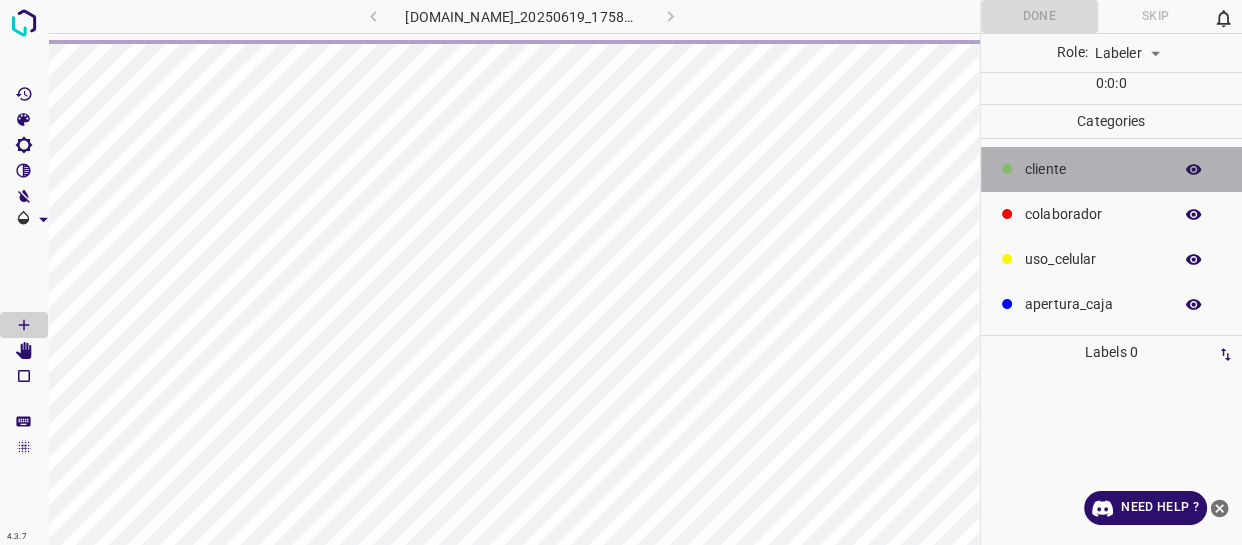 click on "​​cliente" at bounding box center [1093, 169] 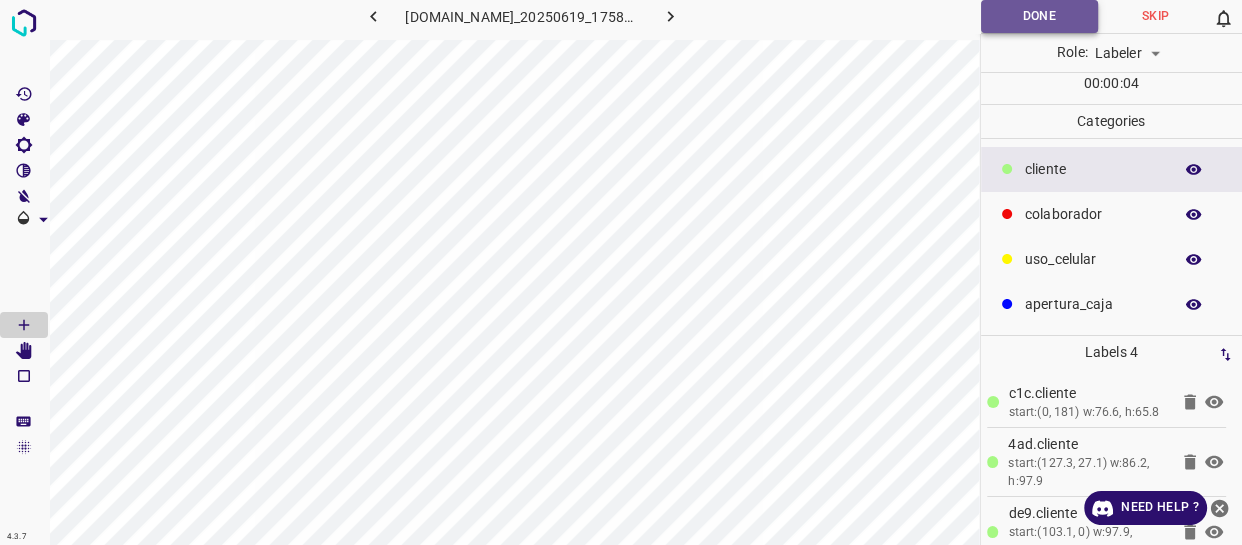 click on "Done" at bounding box center (1039, 16) 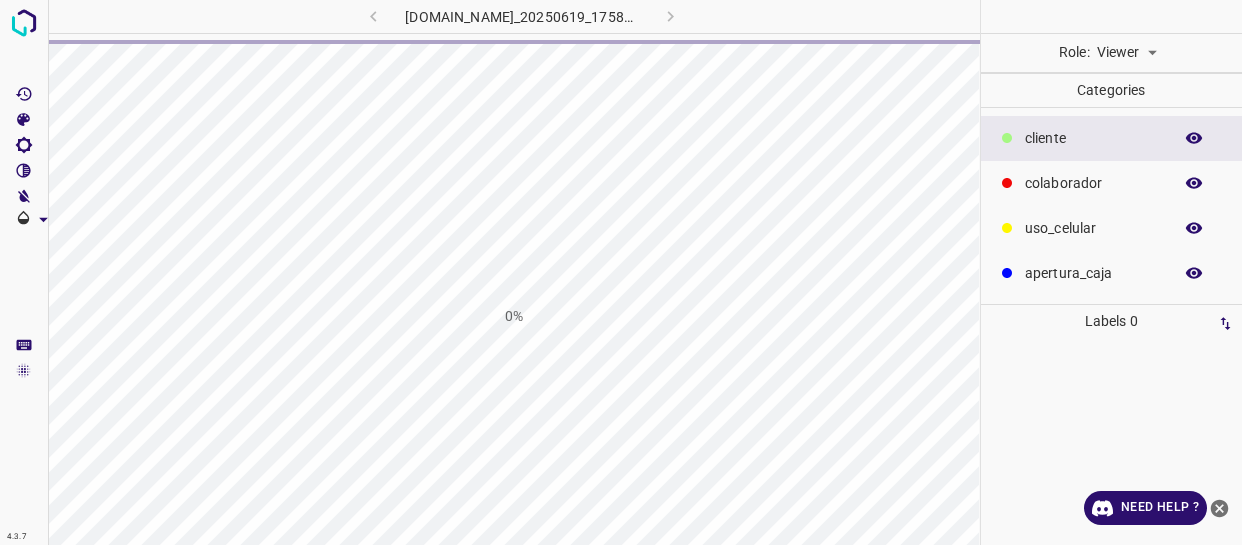 scroll, scrollTop: 0, scrollLeft: 0, axis: both 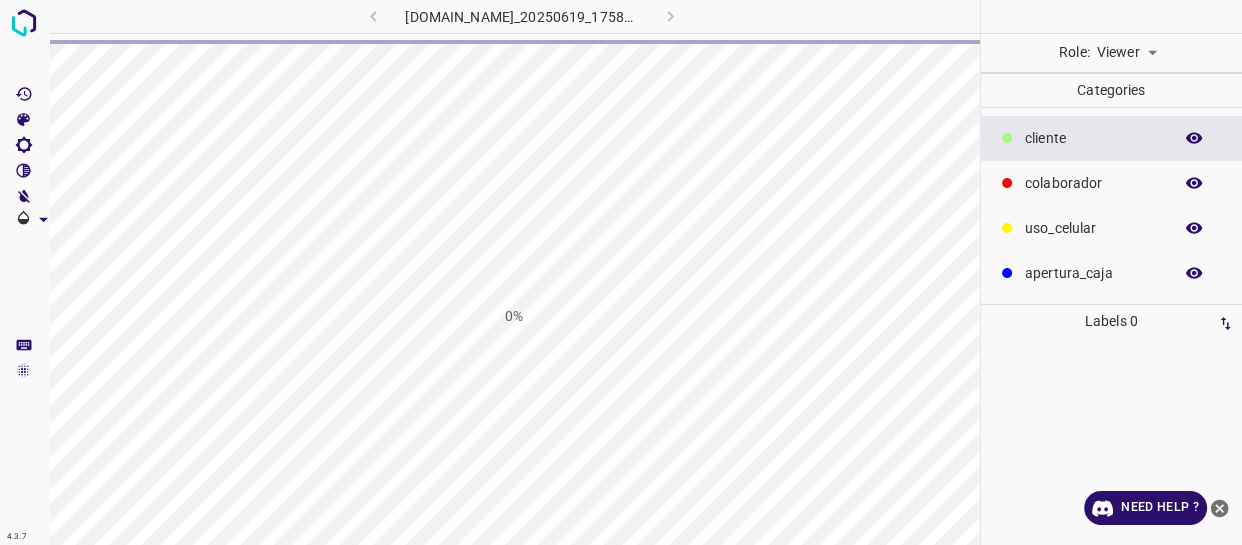 click on "4.3.7 [DOMAIN_NAME]_20250619_175821_000008250.jpg 0% Role: Viewer viewer Categories ​​cliente colaborador uso_celular apertura_caja Labels   0 Categories 1 ​​cliente 2 colaborador 3 uso_celular 4 apertura_caja Tools Space Change between modes (Draw & Edit) I Auto labeling R Restore zoom M Zoom in N Zoom out Delete Delete selecte label Filters Z Restore filters X Saturation filter C Brightness filter V Contrast filter B Gray scale filter General O Download Need Help ? - Text - Hide - Delete" at bounding box center (621, 272) 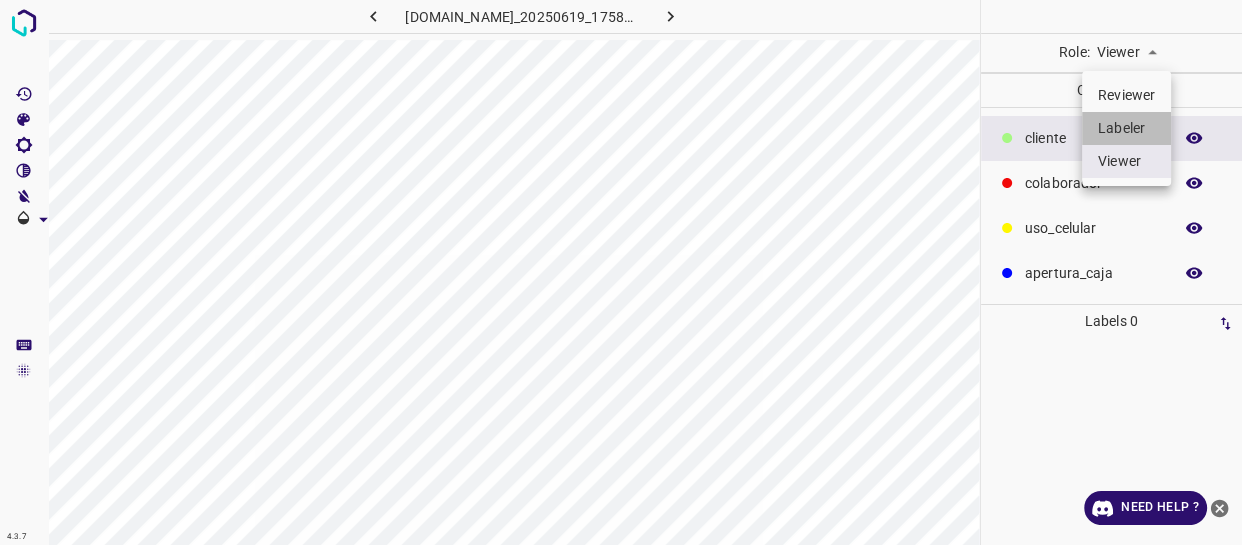 click on "Labeler" at bounding box center [1126, 128] 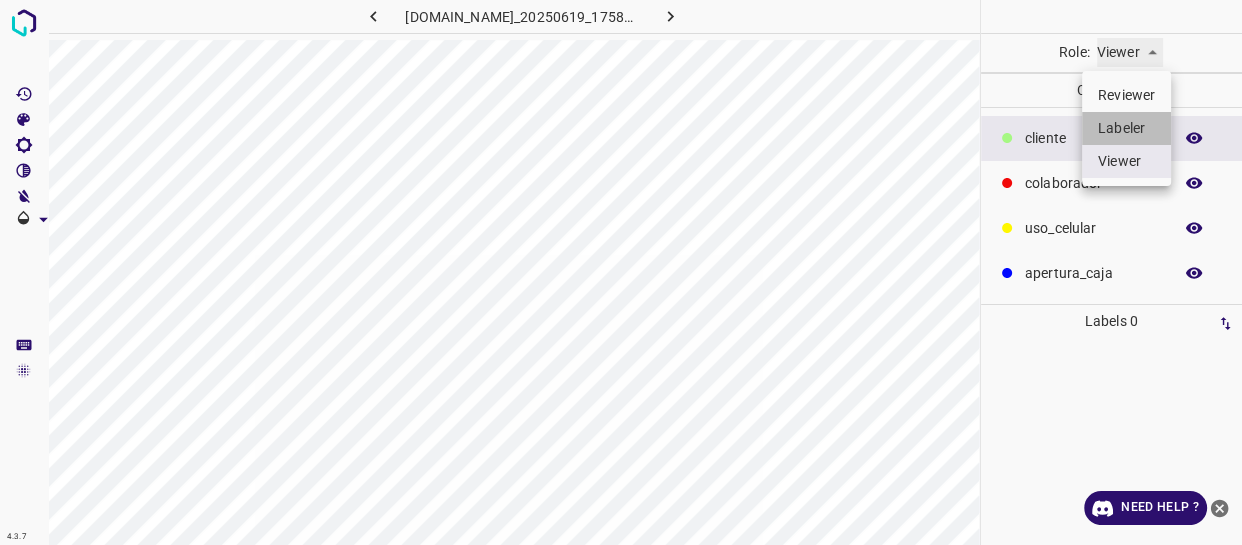 type on "labeler" 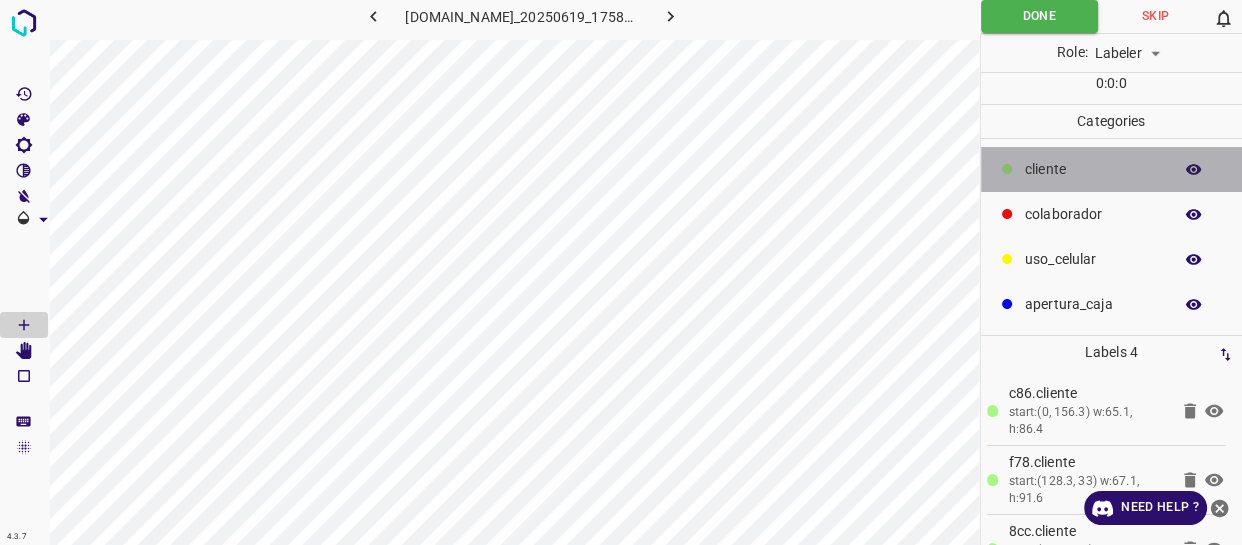 drag, startPoint x: 1100, startPoint y: 169, endPoint x: 1010, endPoint y: 175, distance: 90.199776 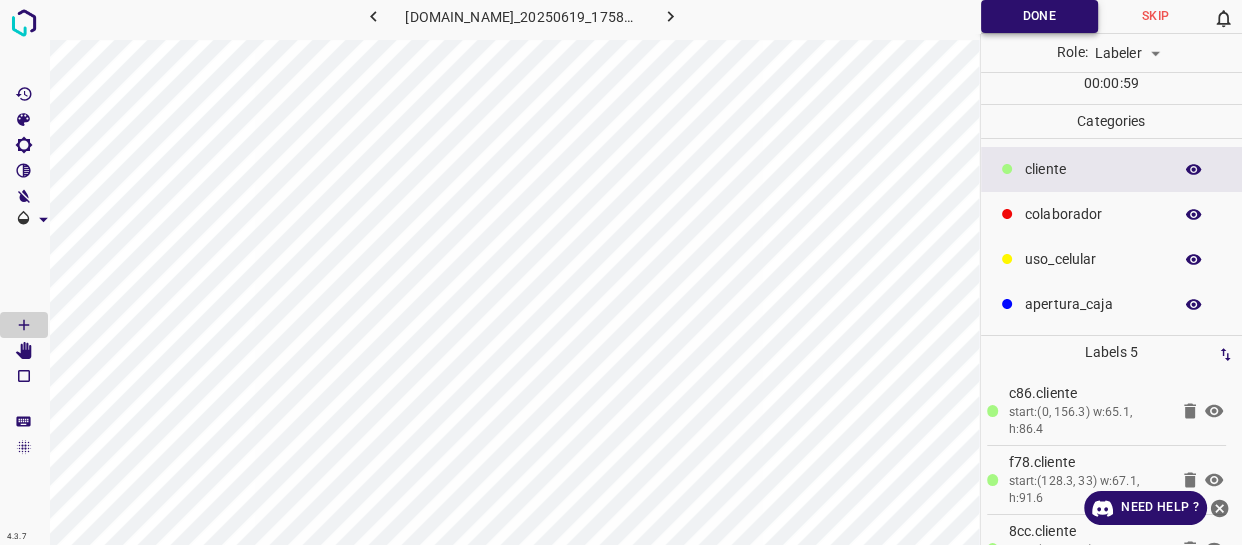 click on "Done" at bounding box center (1039, 16) 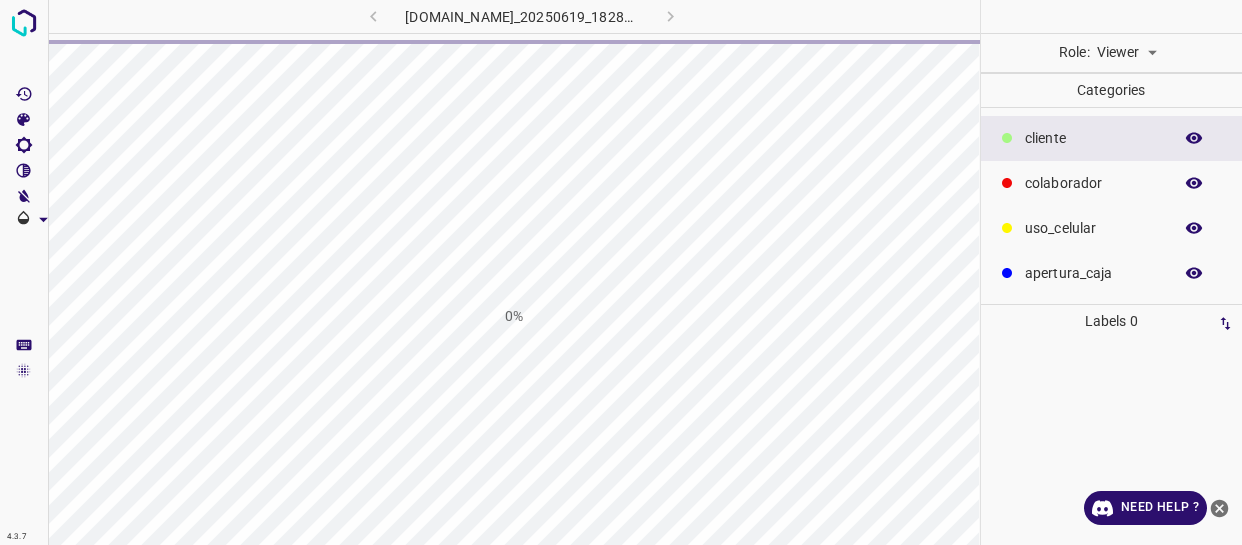 scroll, scrollTop: 0, scrollLeft: 0, axis: both 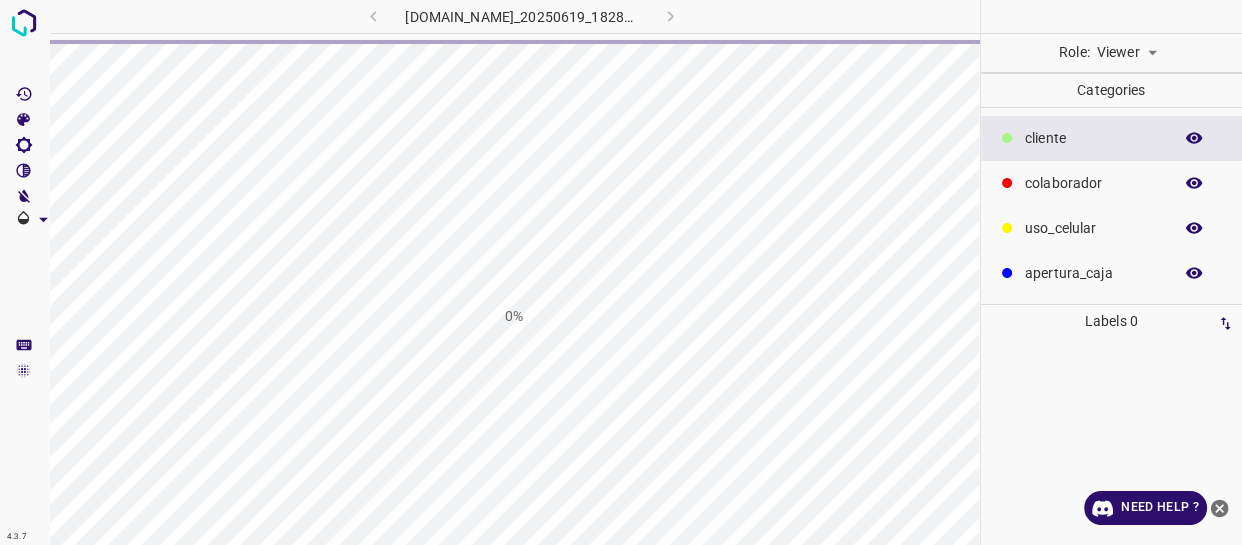 click on "4.3.7 [DOMAIN_NAME]_20250619_182812_000000330.jpg 0% Role: Viewer viewer Categories ​​cliente colaborador uso_celular apertura_caja Labels   0 Categories 1 ​​cliente 2 colaborador 3 uso_celular 4 apertura_caja Tools Space Change between modes (Draw & Edit) I Auto labeling R Restore zoom M Zoom in N Zoom out Delete Delete selecte label Filters Z Restore filters X Saturation filter C Brightness filter V Contrast filter B Gray scale filter General O Download Need Help ? - Text - Hide - Delete" at bounding box center [621, 272] 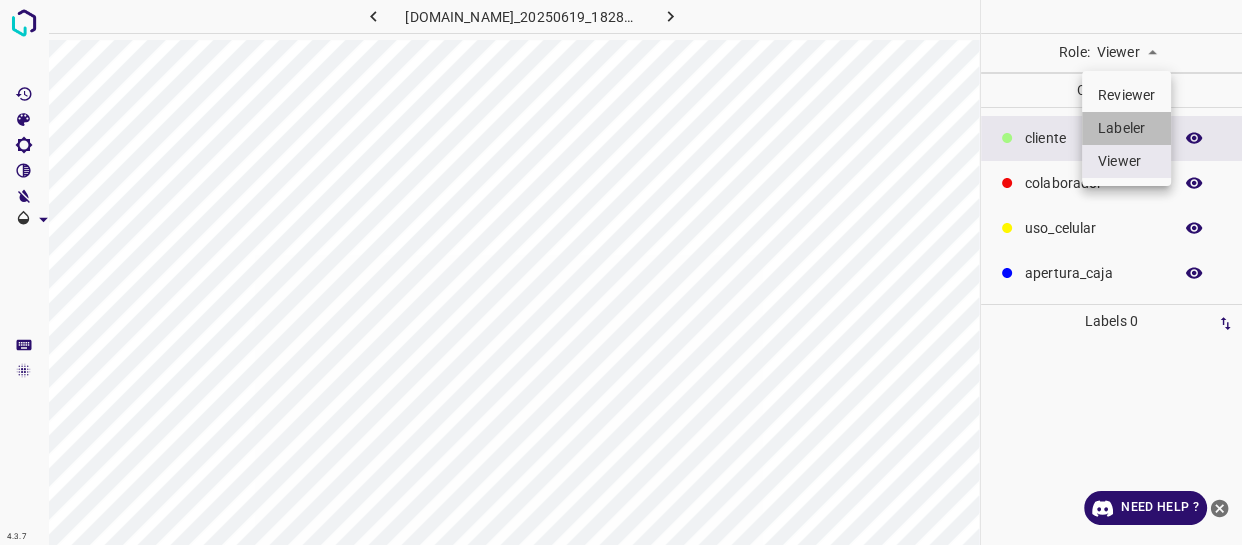 click on "Labeler" at bounding box center [1126, 128] 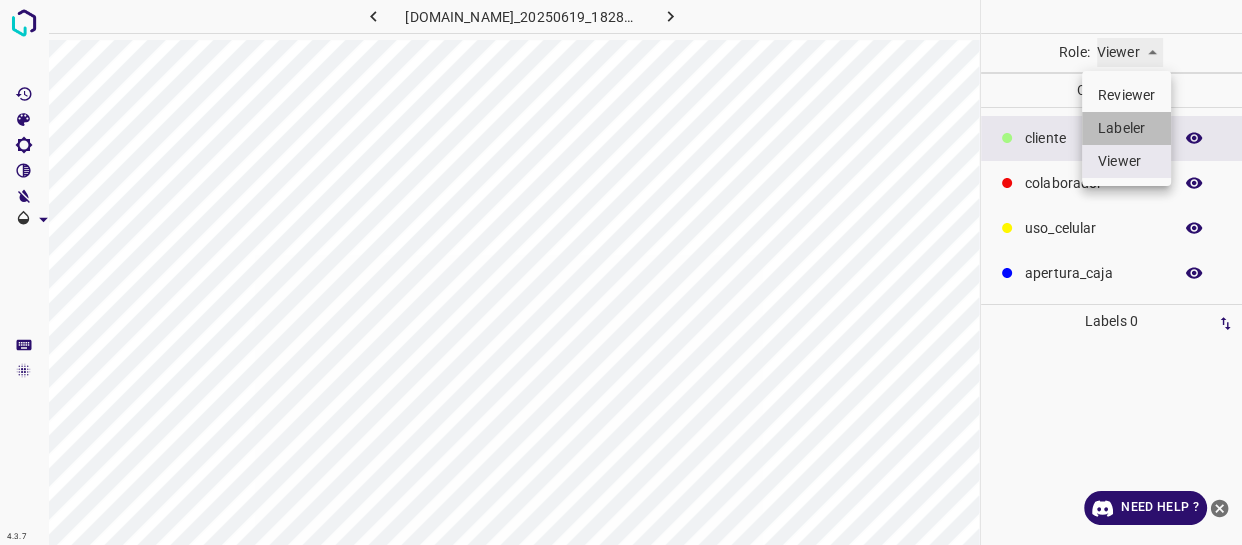 type on "labeler" 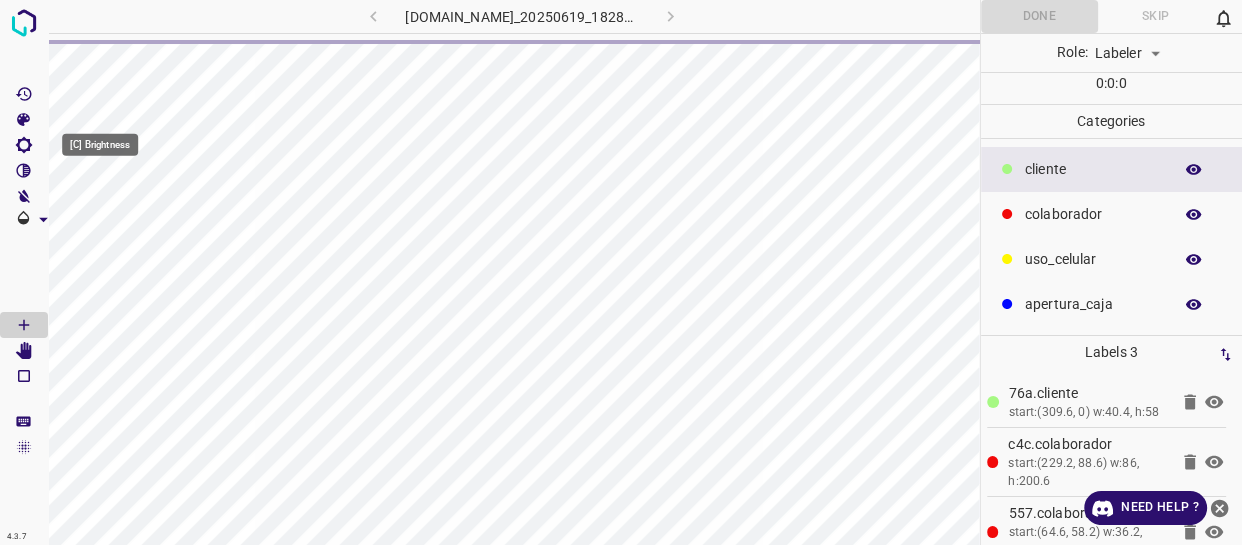 click 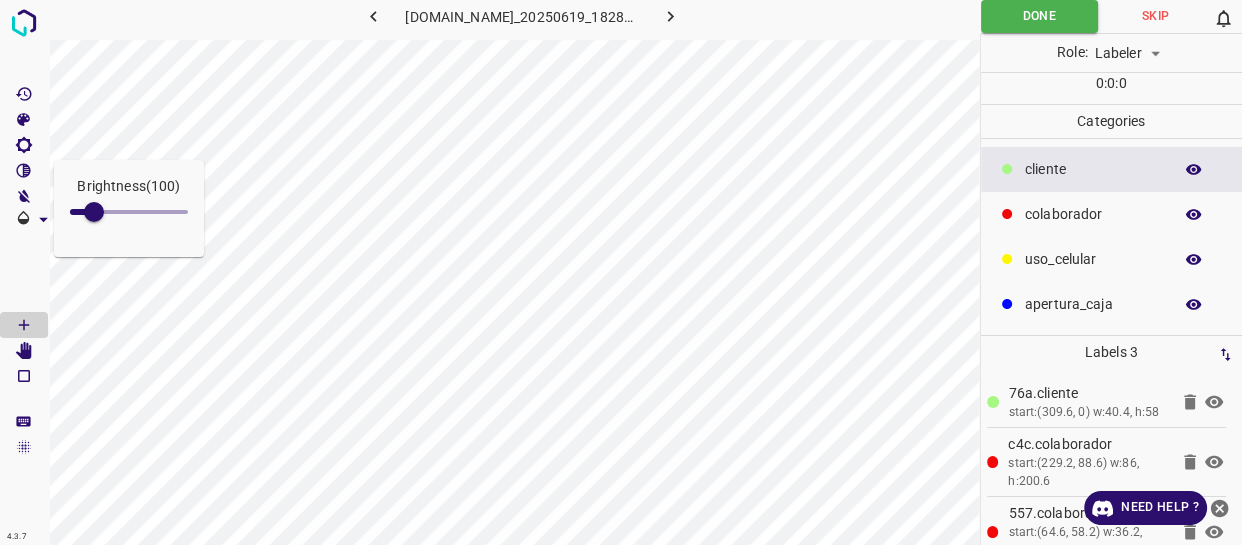 type on "212" 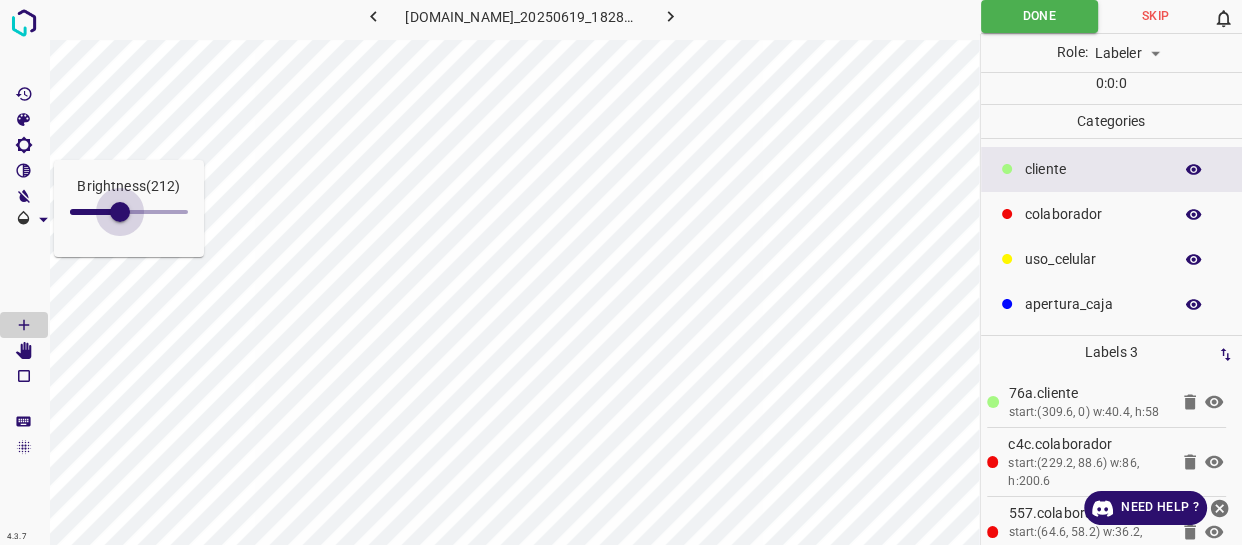 click at bounding box center (129, 212) 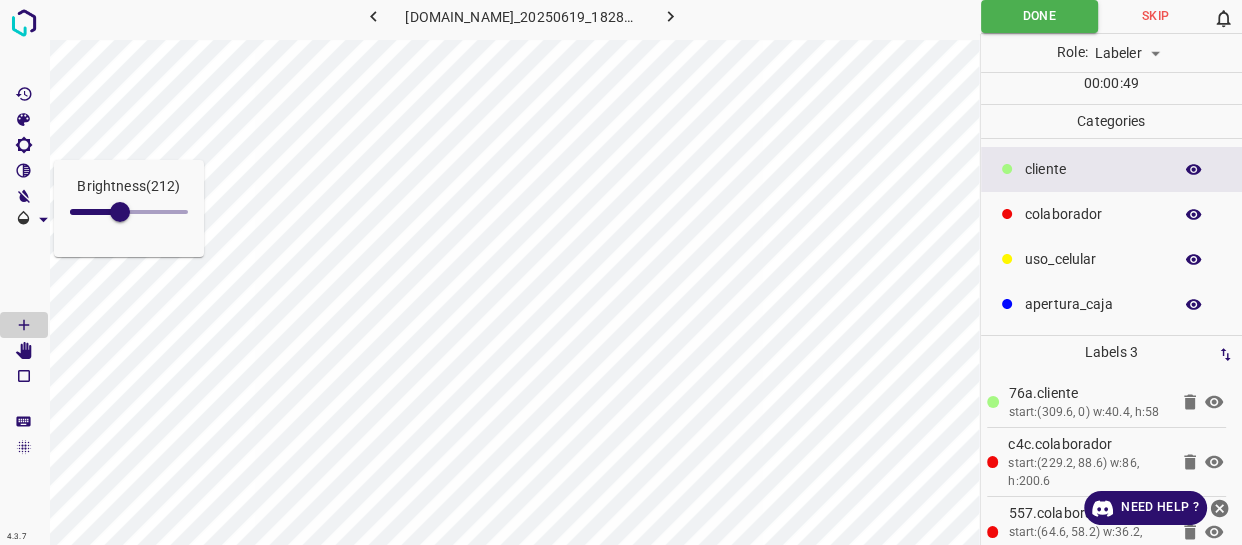 click on "​​cliente" at bounding box center (1093, 169) 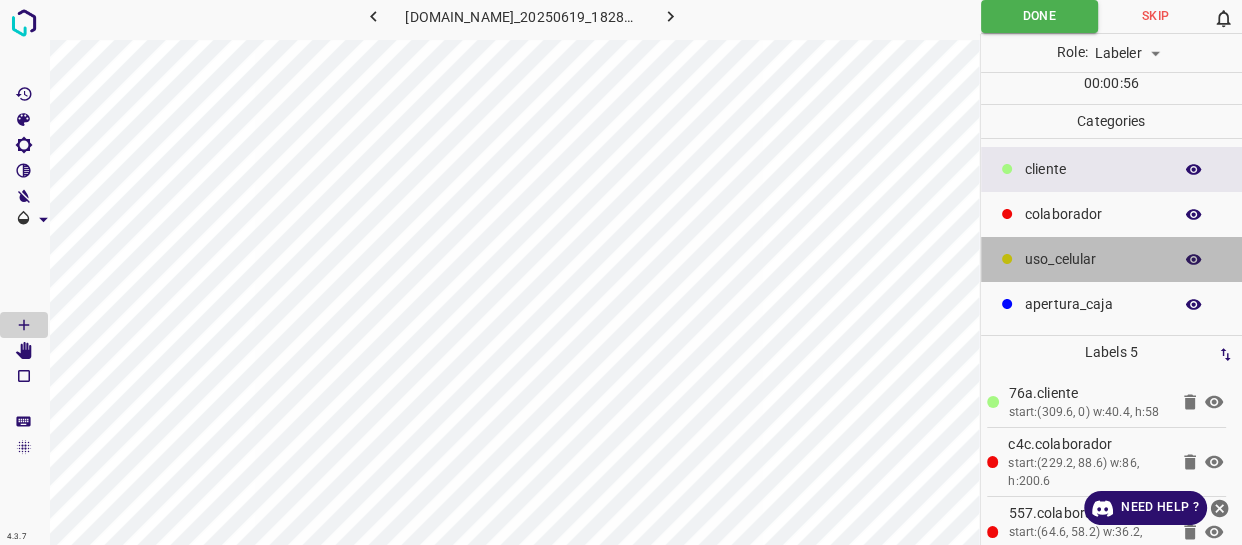 drag, startPoint x: 1088, startPoint y: 262, endPoint x: 1051, endPoint y: 270, distance: 37.85499 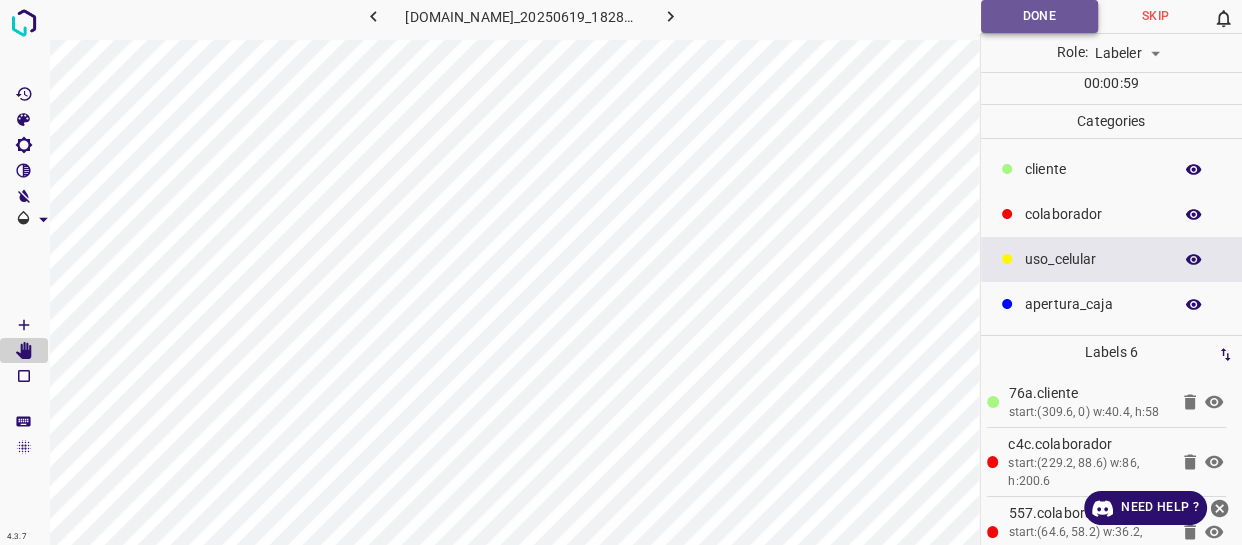 click on "Done" at bounding box center [1039, 16] 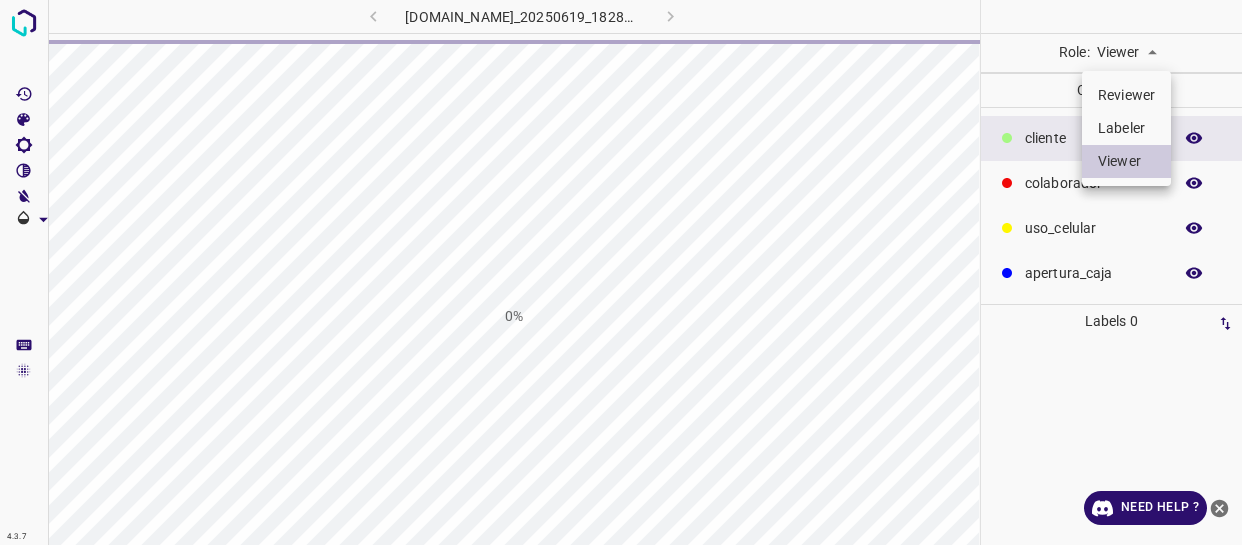 scroll, scrollTop: 0, scrollLeft: 0, axis: both 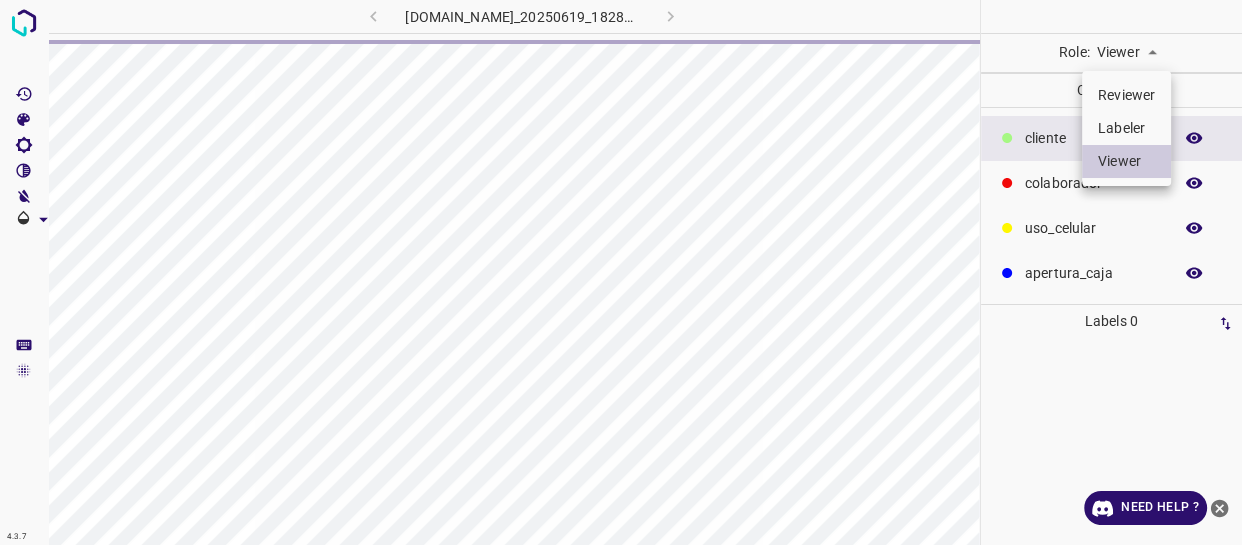 click on "Labeler" at bounding box center (1126, 128) 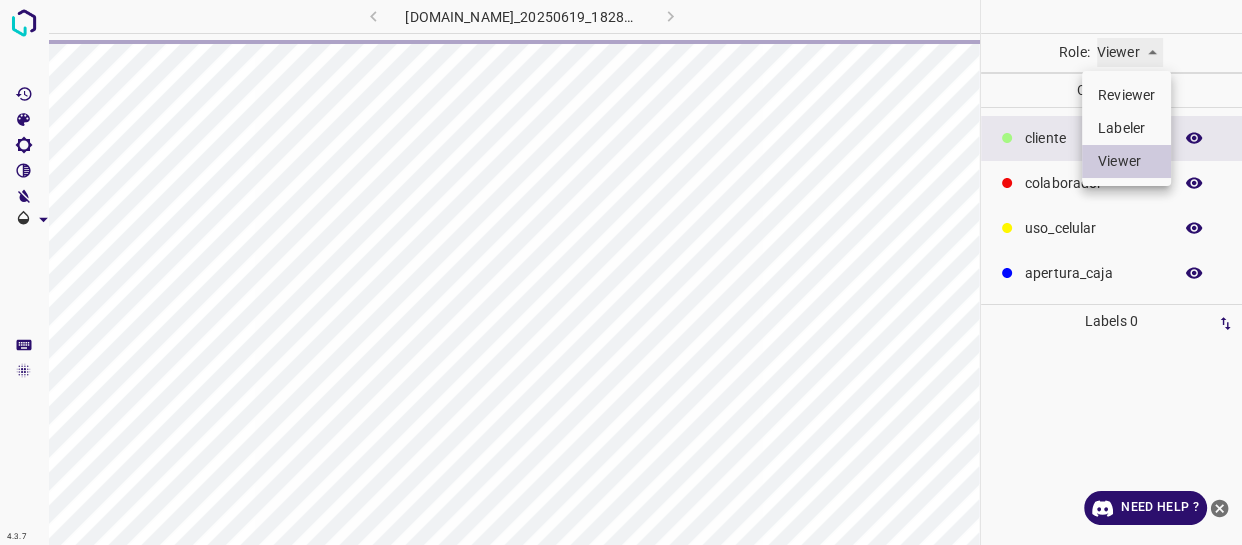 type on "labeler" 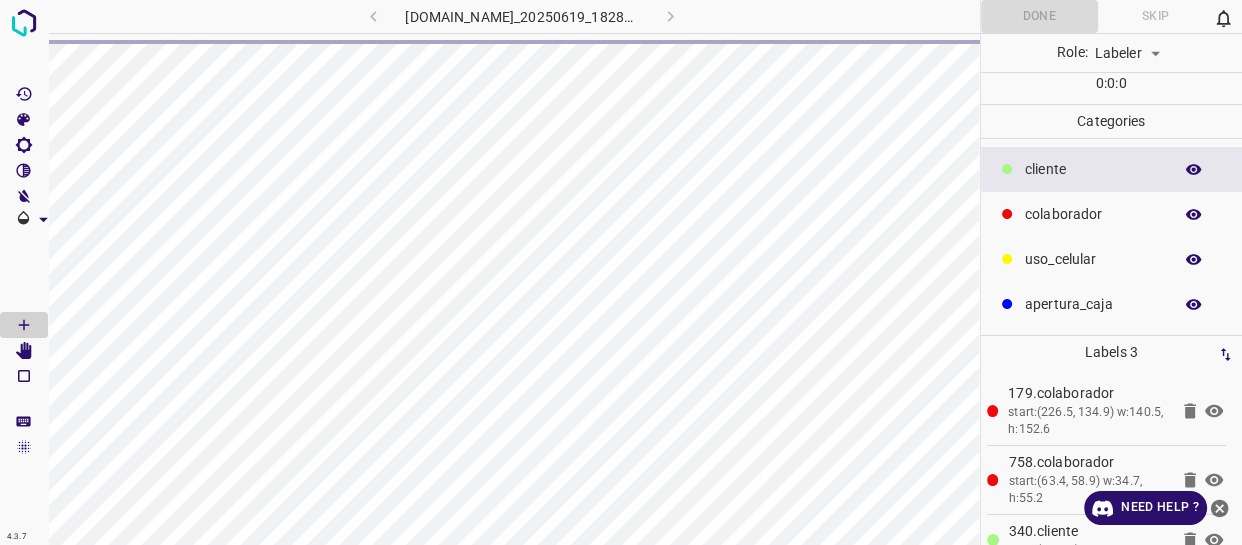 click on "​​cliente" at bounding box center [1093, 169] 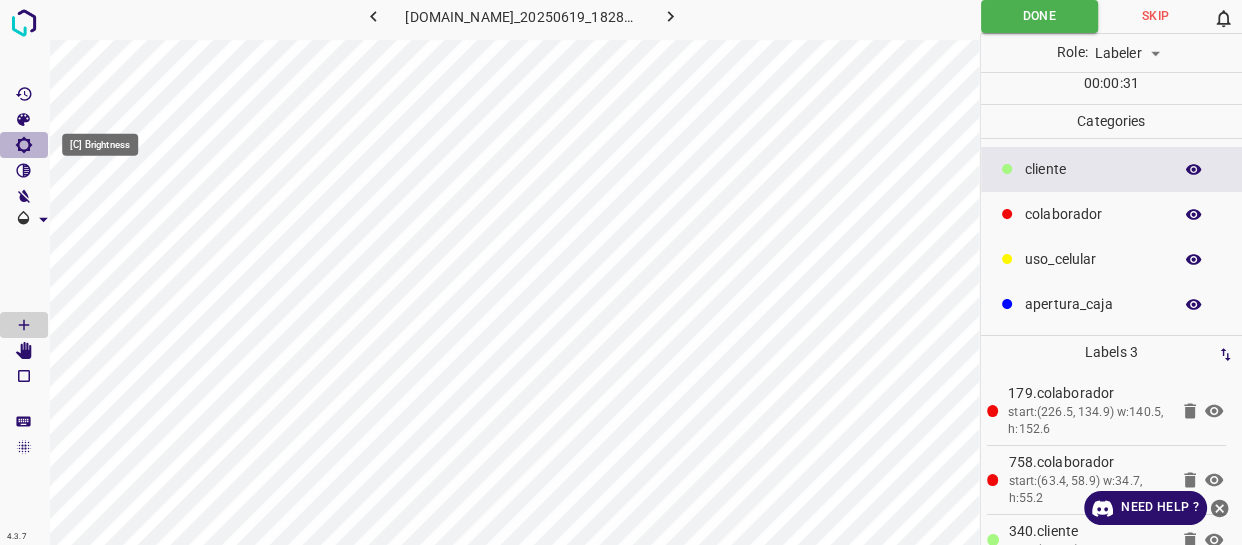 drag, startPoint x: 25, startPoint y: 140, endPoint x: 54, endPoint y: 151, distance: 31.016125 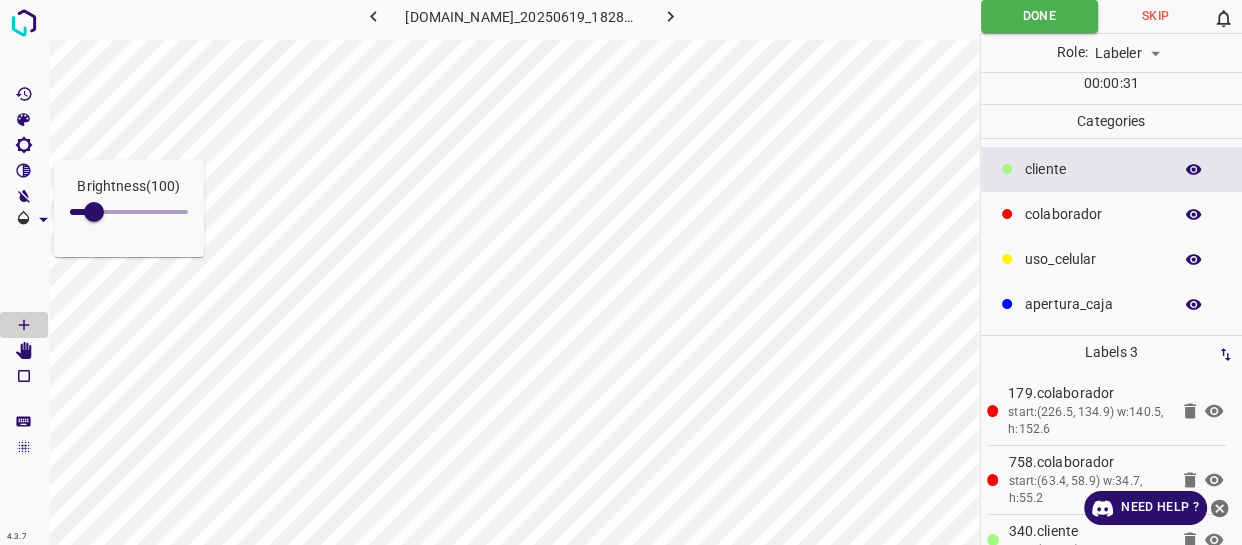 type on "259" 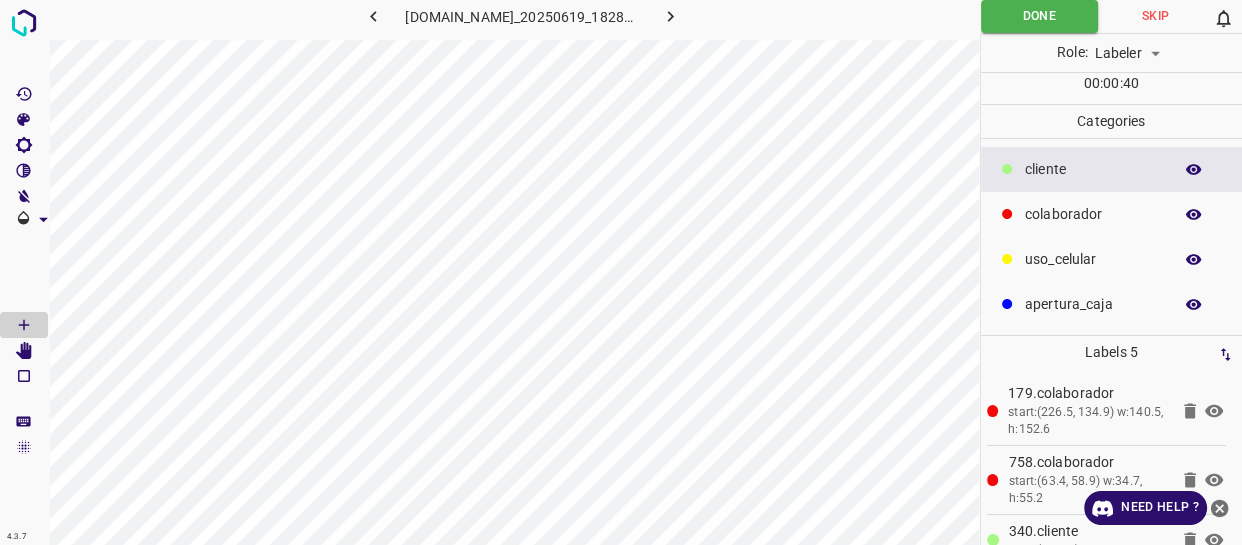 drag, startPoint x: 1089, startPoint y: 251, endPoint x: 985, endPoint y: 264, distance: 104.80935 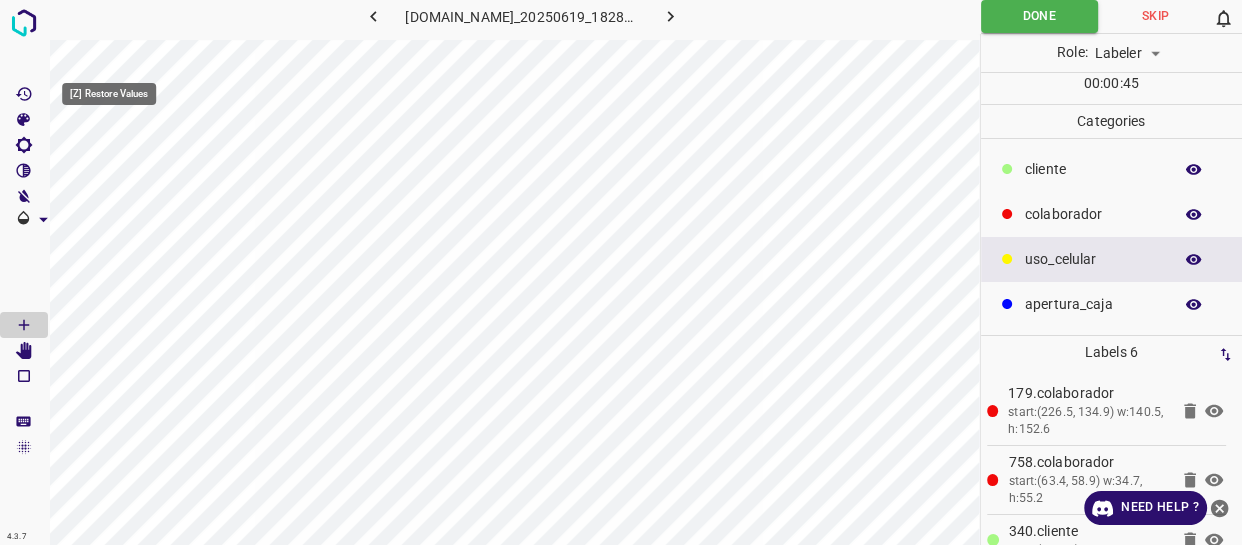 click 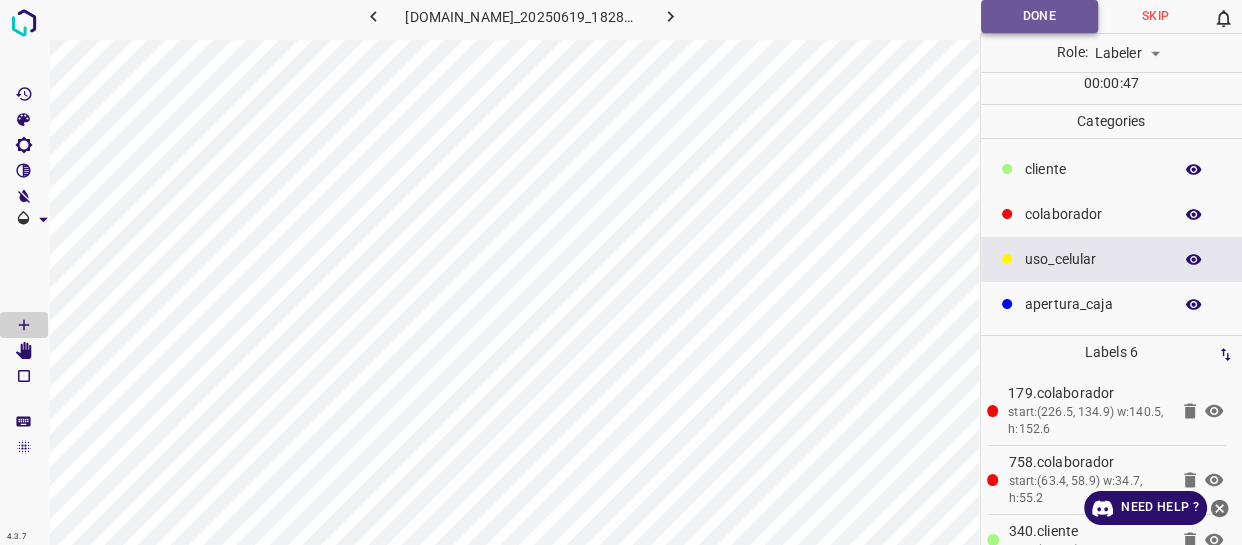 click on "Done" at bounding box center [1039, 16] 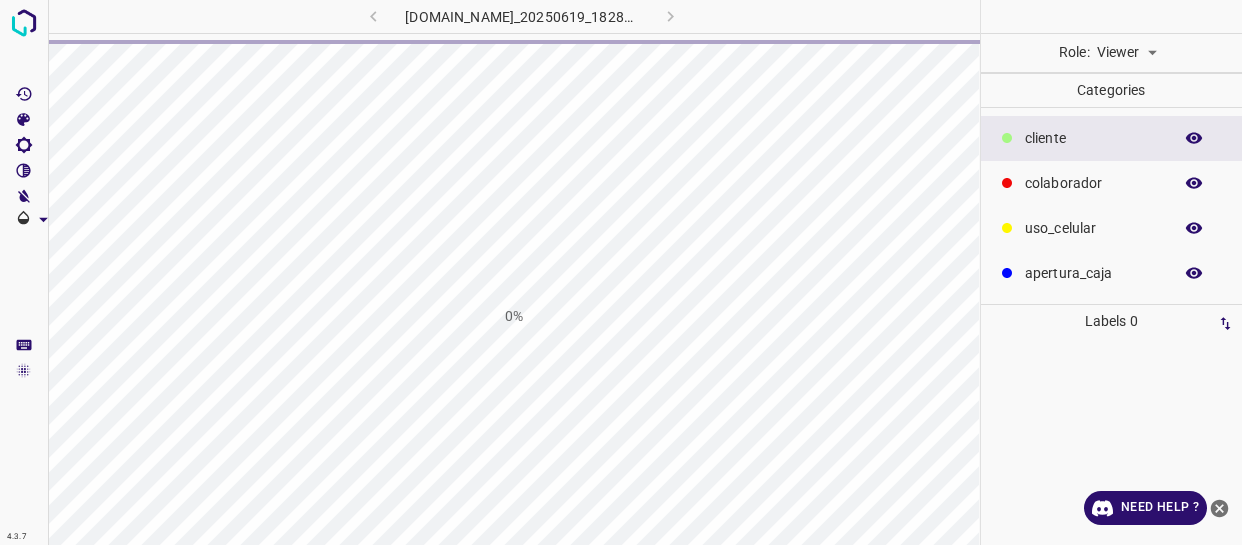 scroll, scrollTop: 0, scrollLeft: 0, axis: both 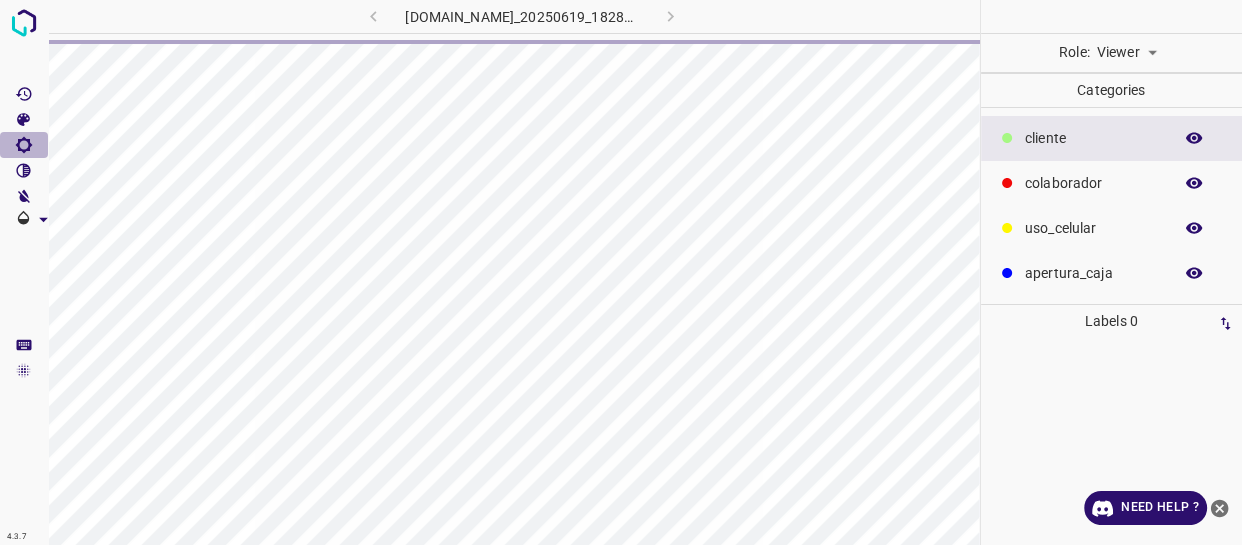 click 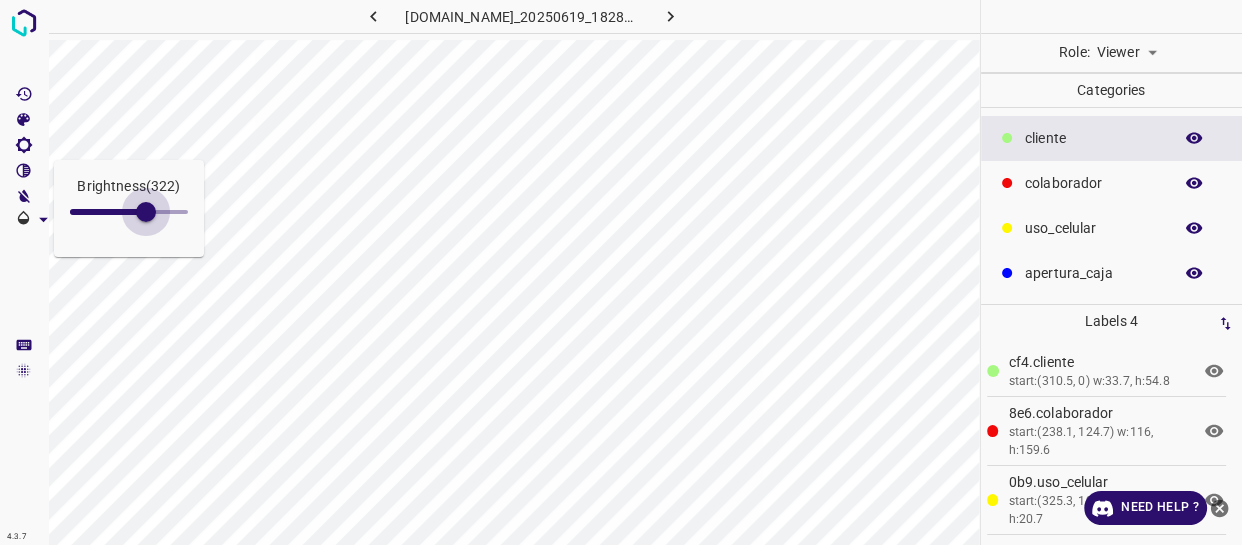 click at bounding box center (129, 212) 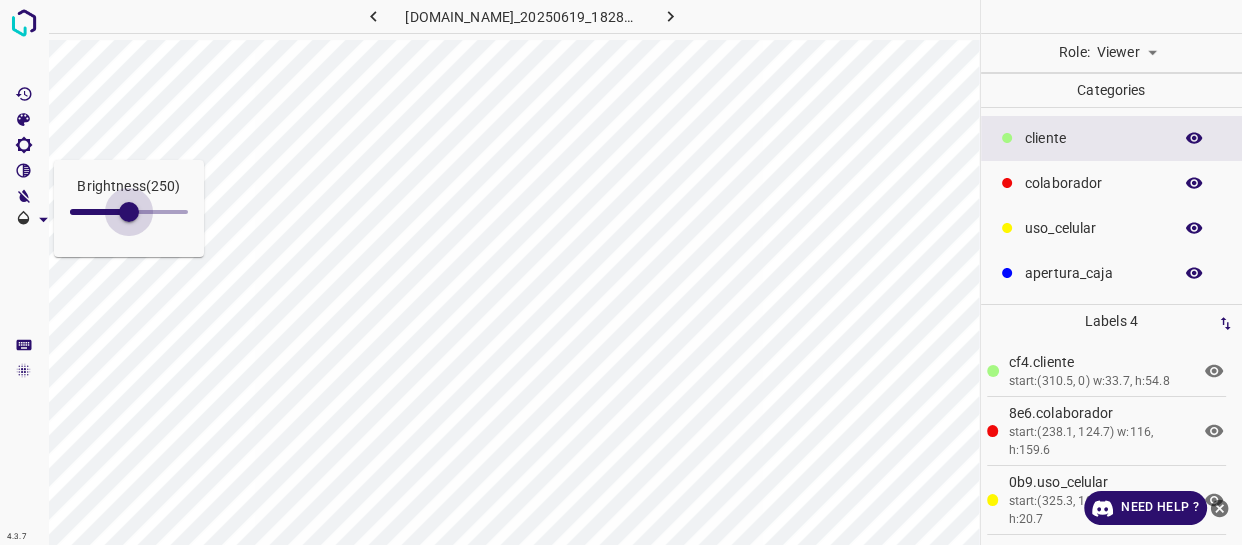 type on "246" 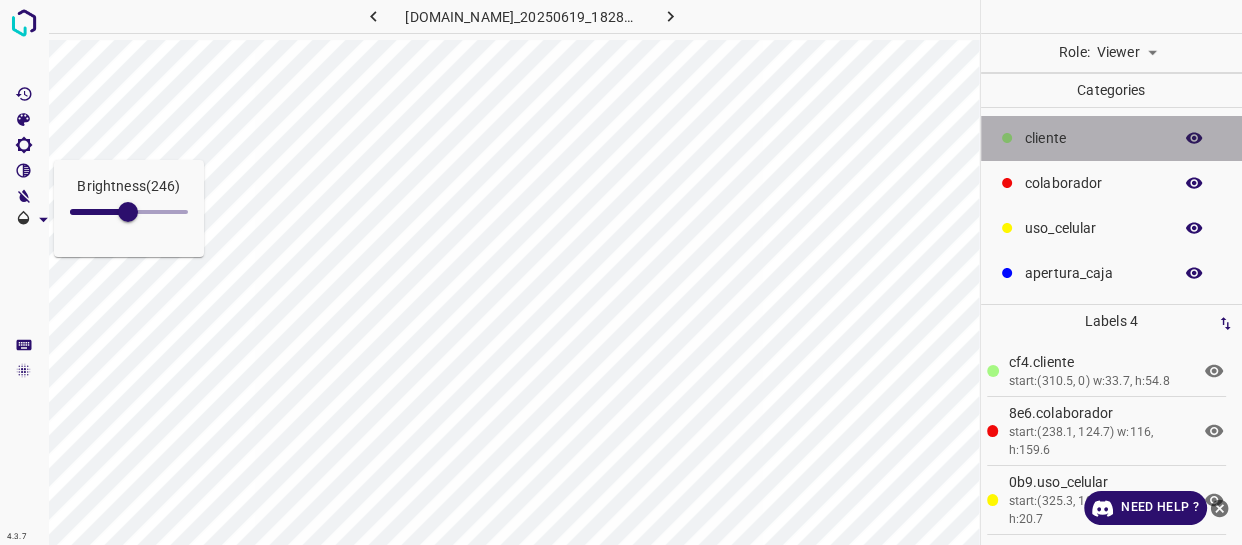 drag, startPoint x: 1036, startPoint y: 140, endPoint x: 1023, endPoint y: 144, distance: 13.601471 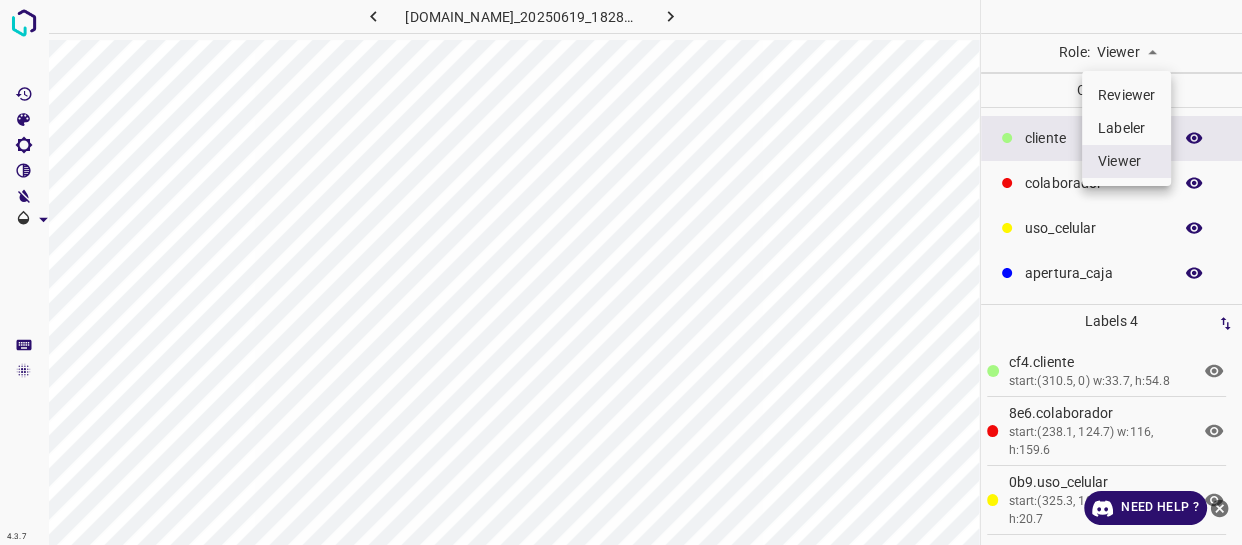 click on "4.3.7 doggisrosariotown.ddns.net_20250619_182812_000000480.jpg Role: Viewer viewer Categories ​​cliente colaborador uso_celular apertura_caja Labels   4 cf4.​​cliente
start:(310.5, 0)
w:33.7, h:54.8
8e6.colaborador
start:(238.1, 124.7)
w:116, h:159.6
0b9.uso_celular
start:(325.3, 190.6)
w:33.7, h:20.7
7ce.colaborador
start:(63.9, 58.9)
w:36.1, h:56.2
Categories 1 ​​cliente 2 colaborador 3 uso_celular 4 apertura_caja Tools Space Change between modes (Draw & Edit) I Auto labeling R Restore zoom M Zoom in N Zoom out Delete Delete selecte label Filters Z Restore filters X Saturation filter C Brightness filter V Contrast filter B Gray scale filter General O Download Need Help ? - Text - Hide - Delete Reviewer Labeler Viewer" at bounding box center (621, 272) 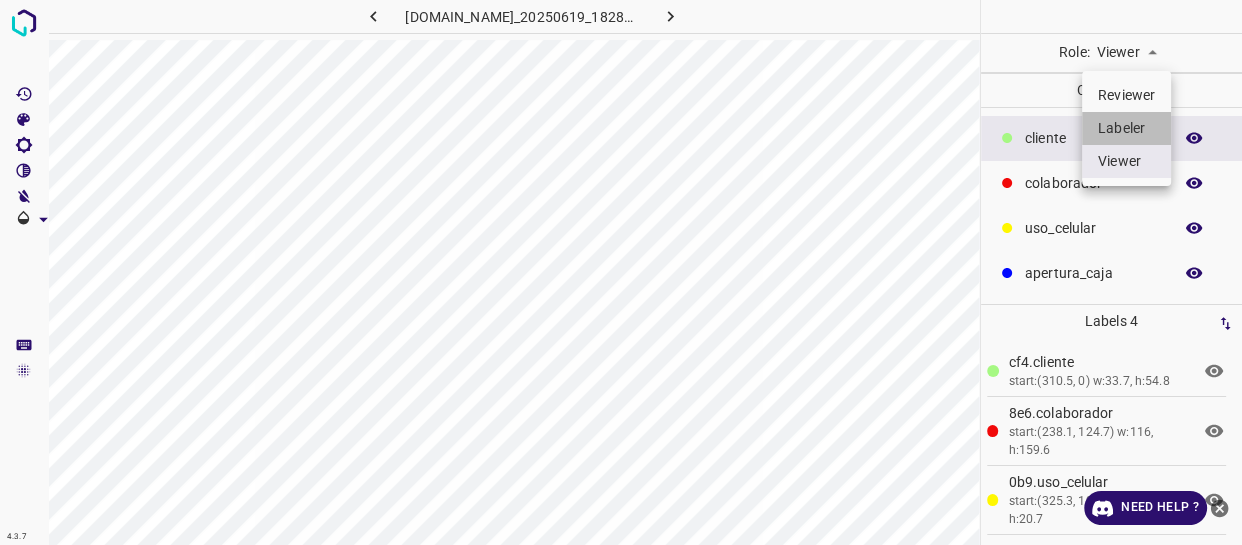 click on "Labeler" at bounding box center [1126, 128] 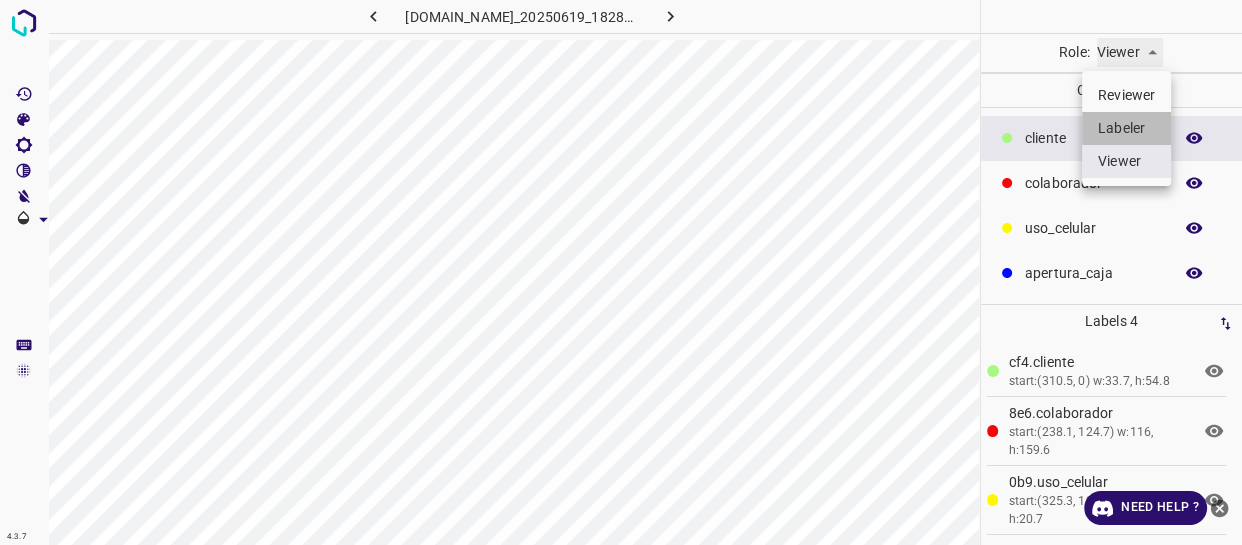 type on "labeler" 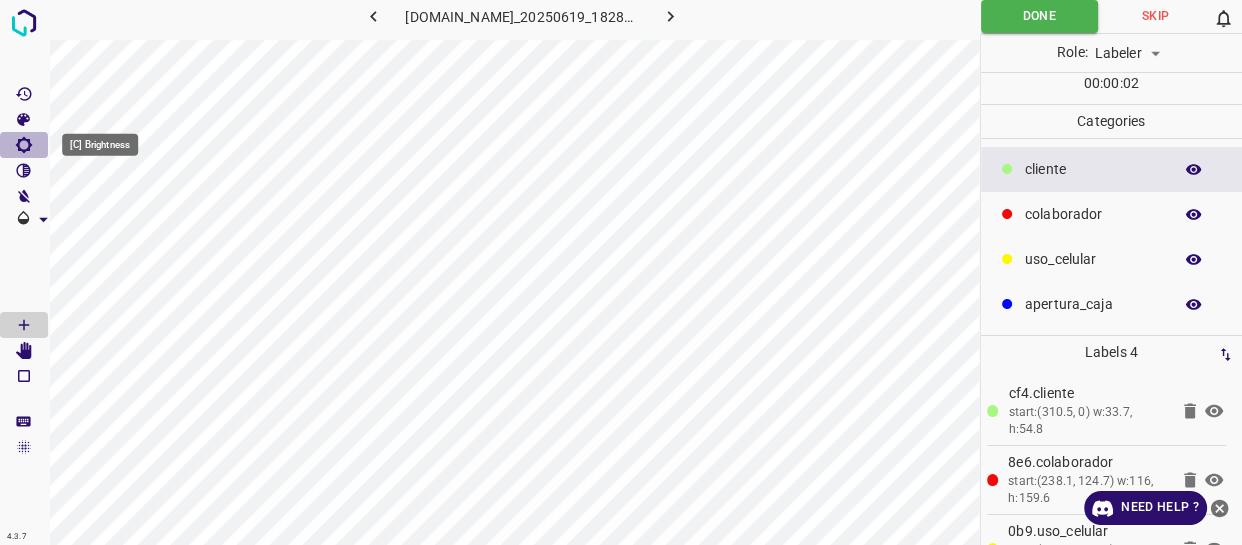 click at bounding box center (24, 145) 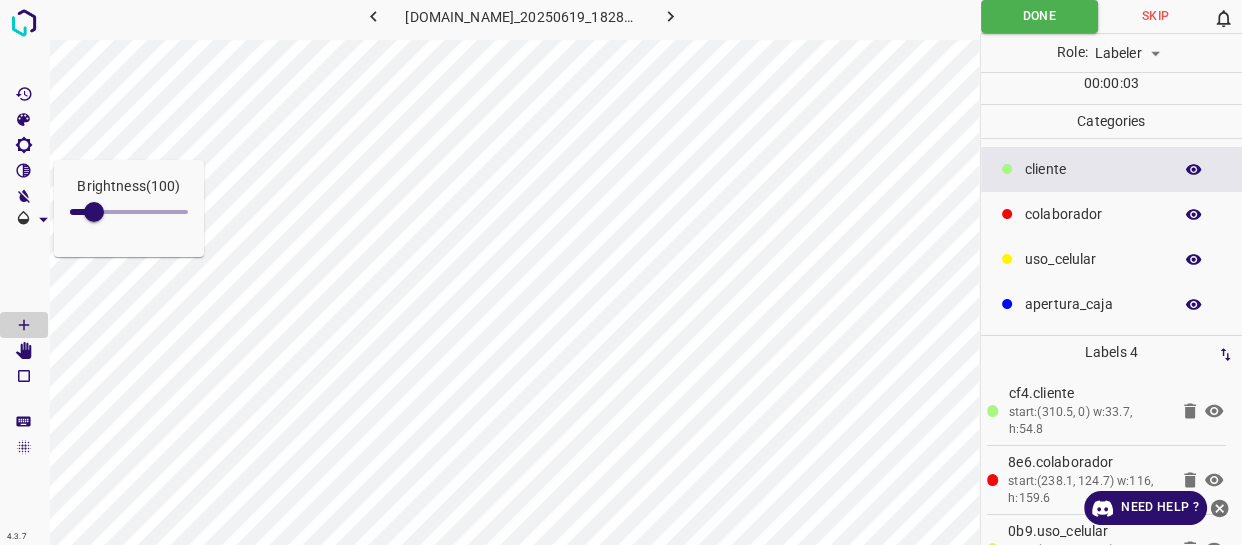 type on "136" 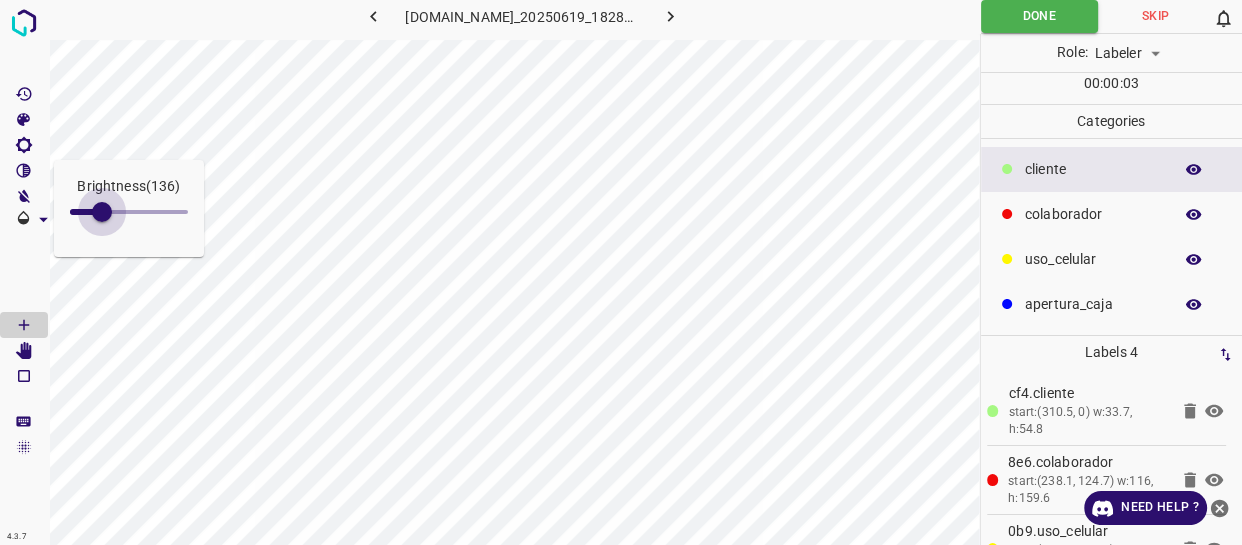 click at bounding box center (102, 212) 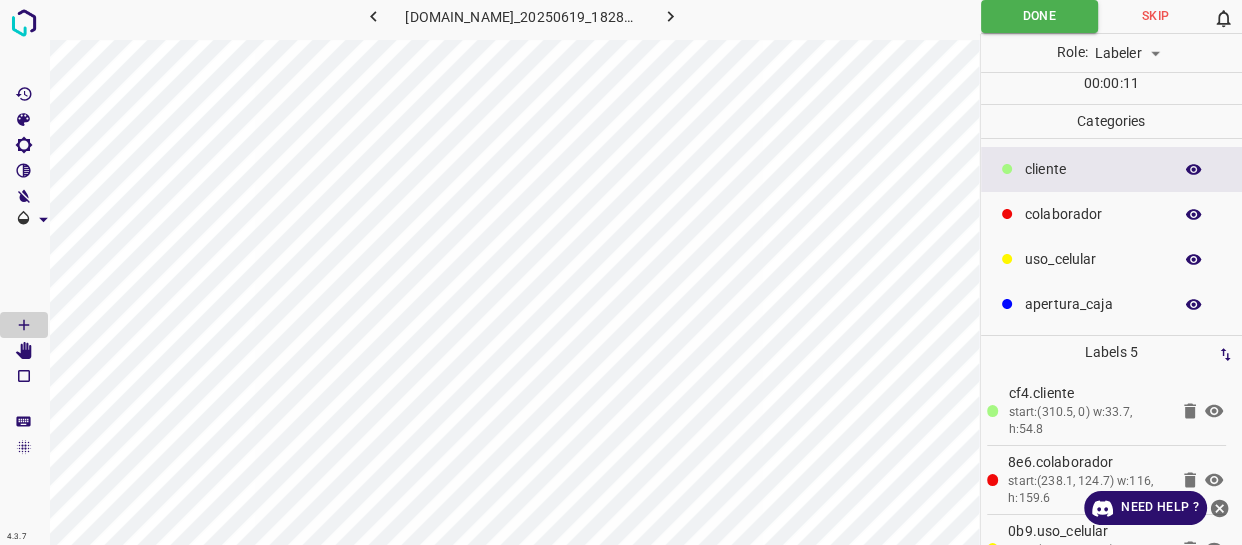 drag, startPoint x: 1110, startPoint y: 280, endPoint x: 1055, endPoint y: 280, distance: 55 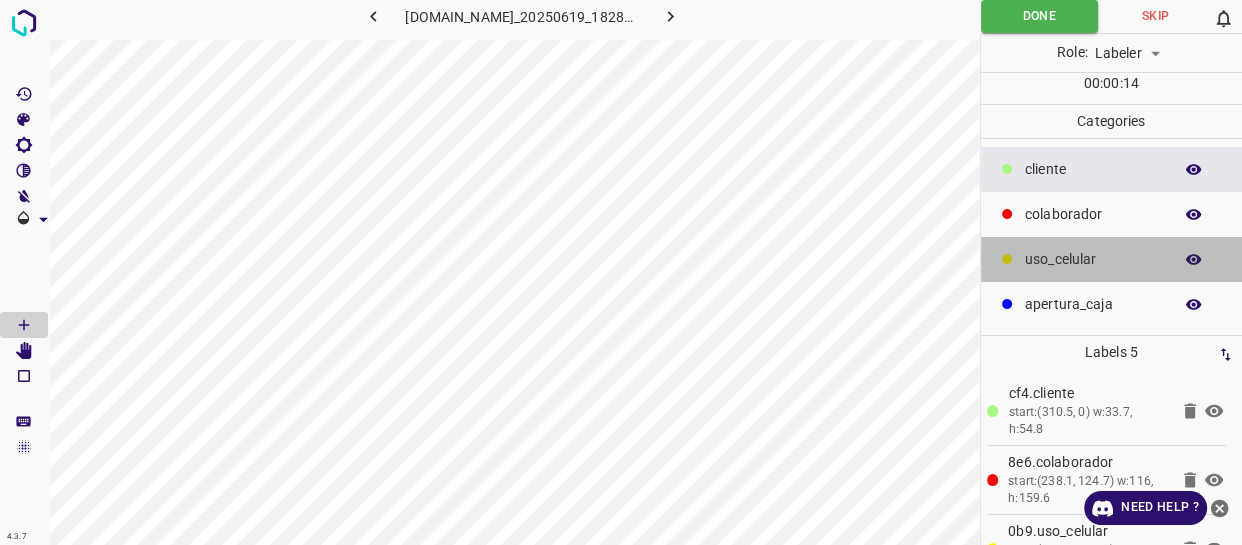 click on "uso_celular" at bounding box center (1093, 259) 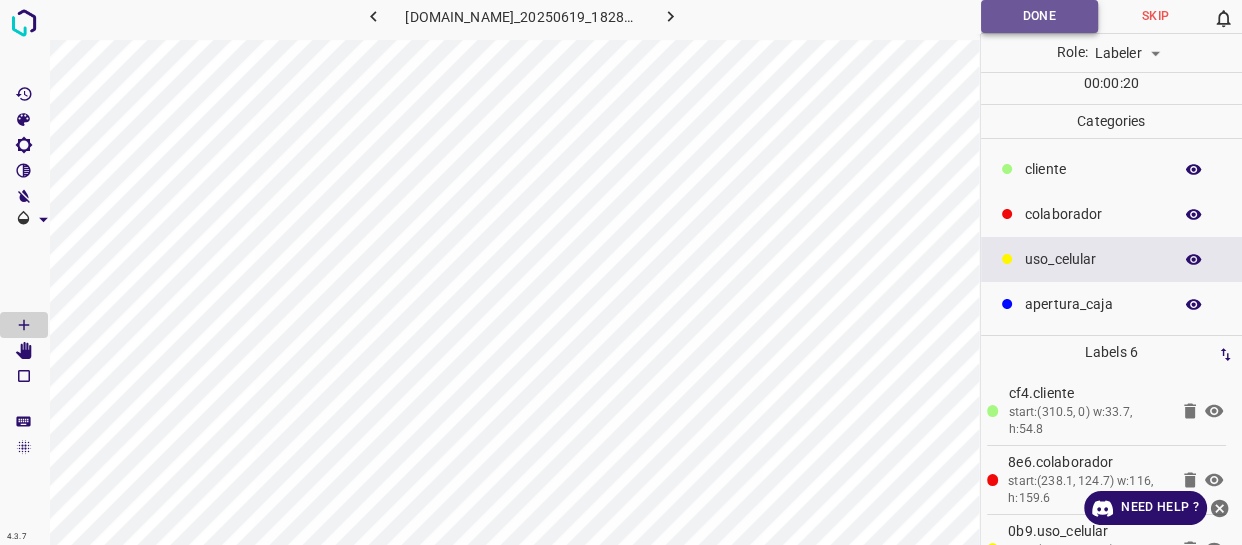 click on "Done" at bounding box center (1039, 16) 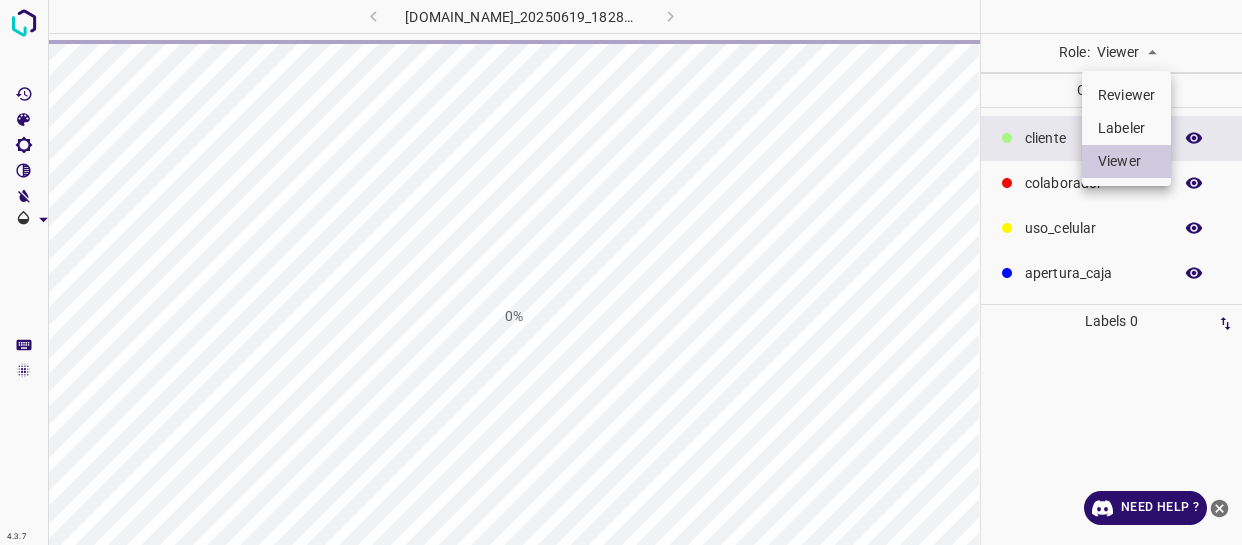 click on "4.3.7 [DOMAIN_NAME]_20250619_182812_000000900.jpg 0% Role: Viewer viewer Categories ​​cliente colaborador uso_celular apertura_caja Labels   0 Categories 1 ​​cliente 2 colaborador 3 uso_celular 4 apertura_caja Tools Space Change between modes (Draw & Edit) I Auto labeling R Restore zoom M Zoom in N Zoom out Delete Delete selecte label Filters Z Restore filters X Saturation filter C Brightness filter V Contrast filter B Gray scale filter General O Download Need Help ? - Text - Hide - Delete Reviewer Labeler Viewer" at bounding box center (621, 272) 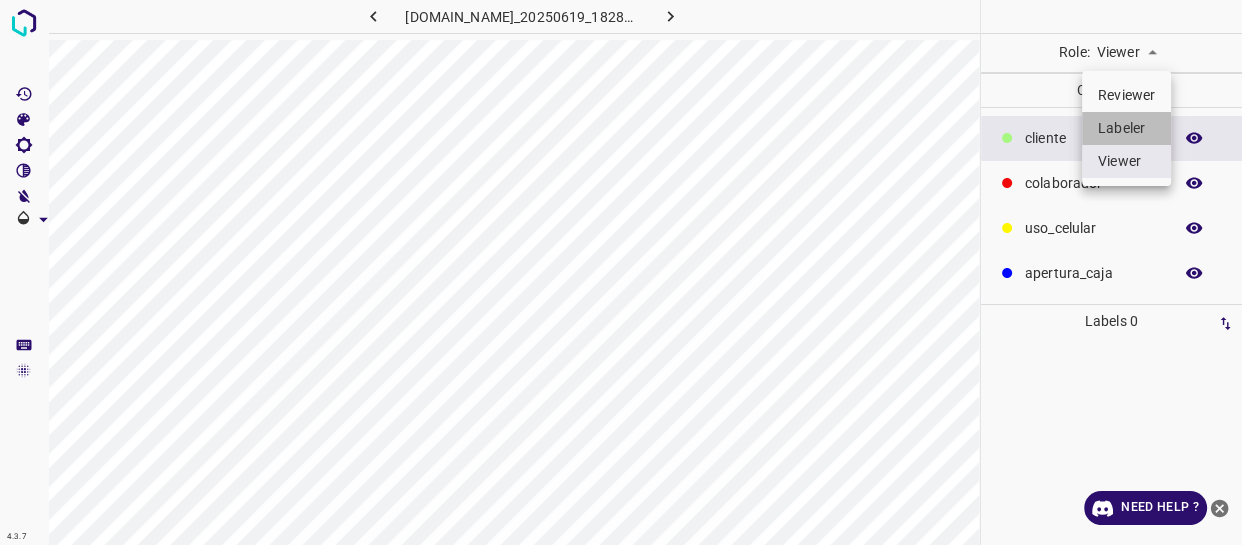 click on "Labeler" at bounding box center [1126, 128] 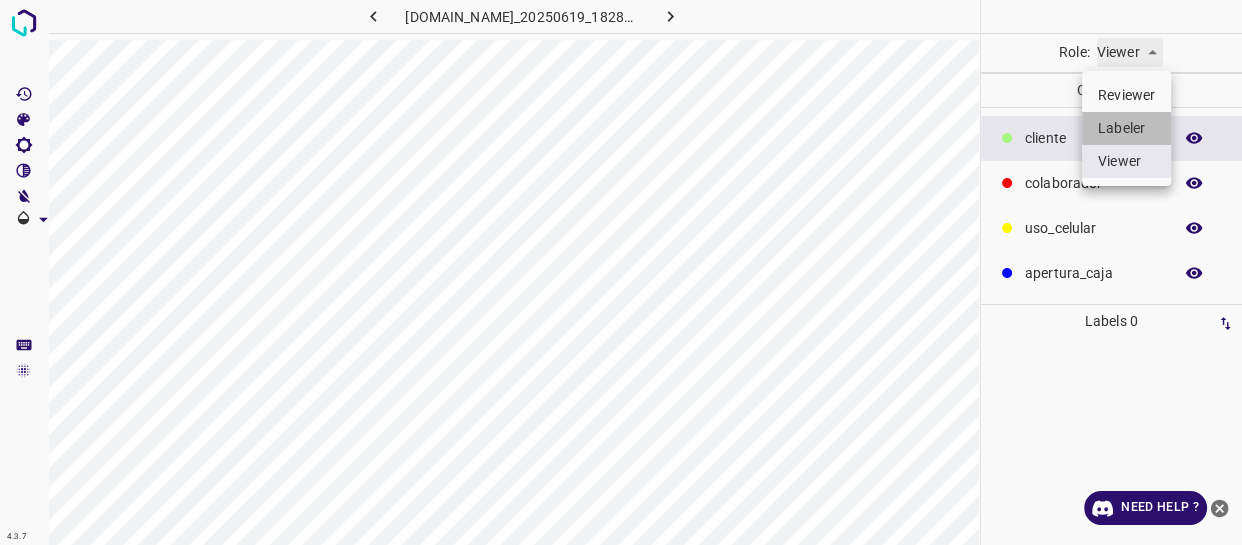 type on "labeler" 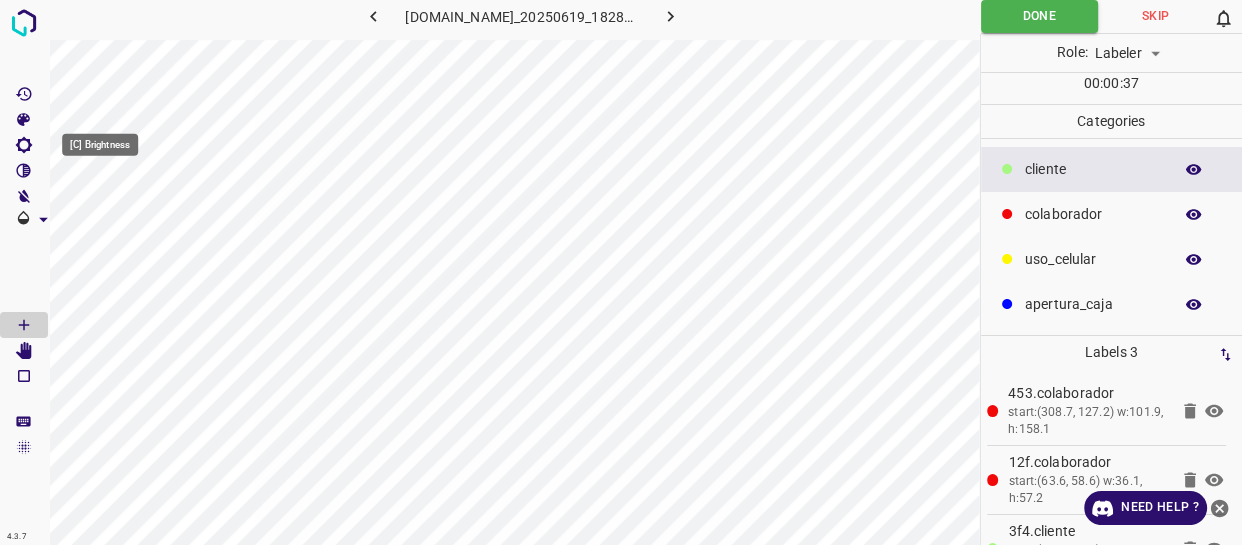 click 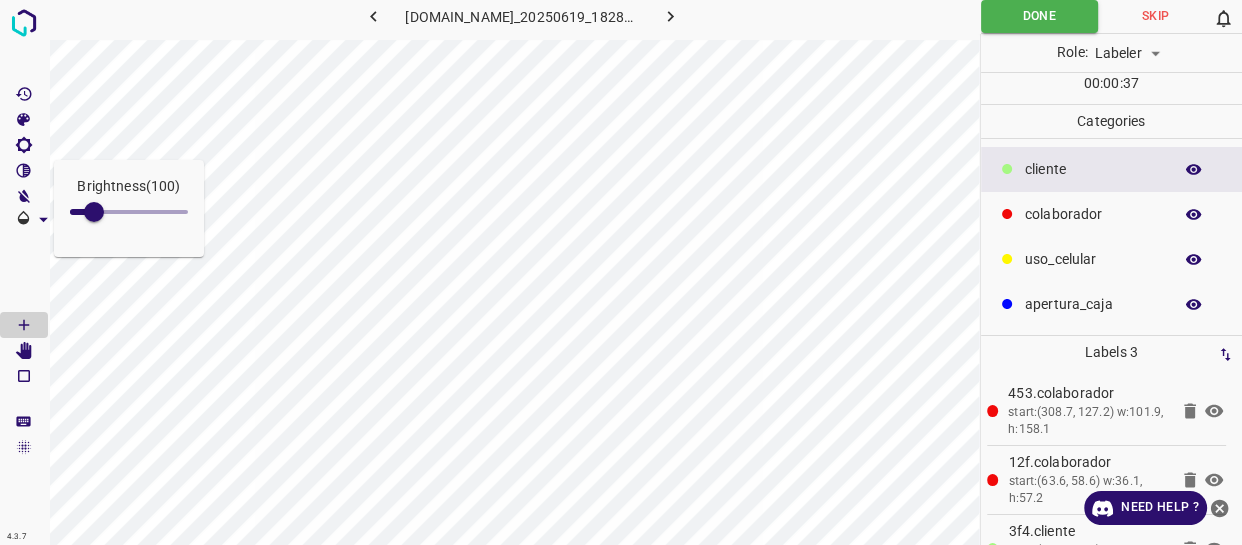 type on "165" 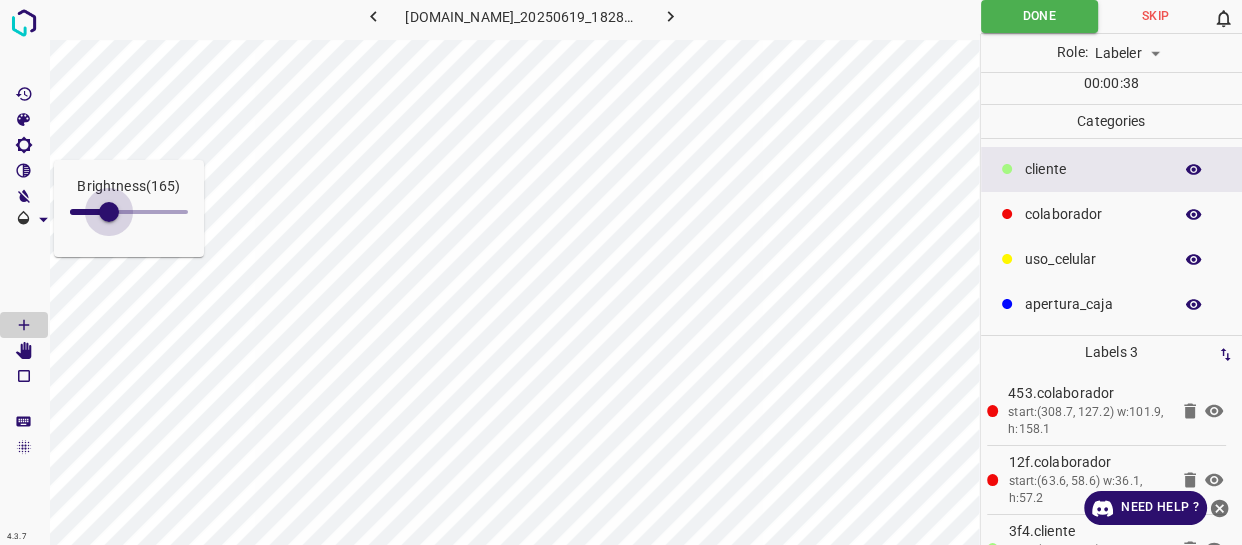 click at bounding box center (109, 212) 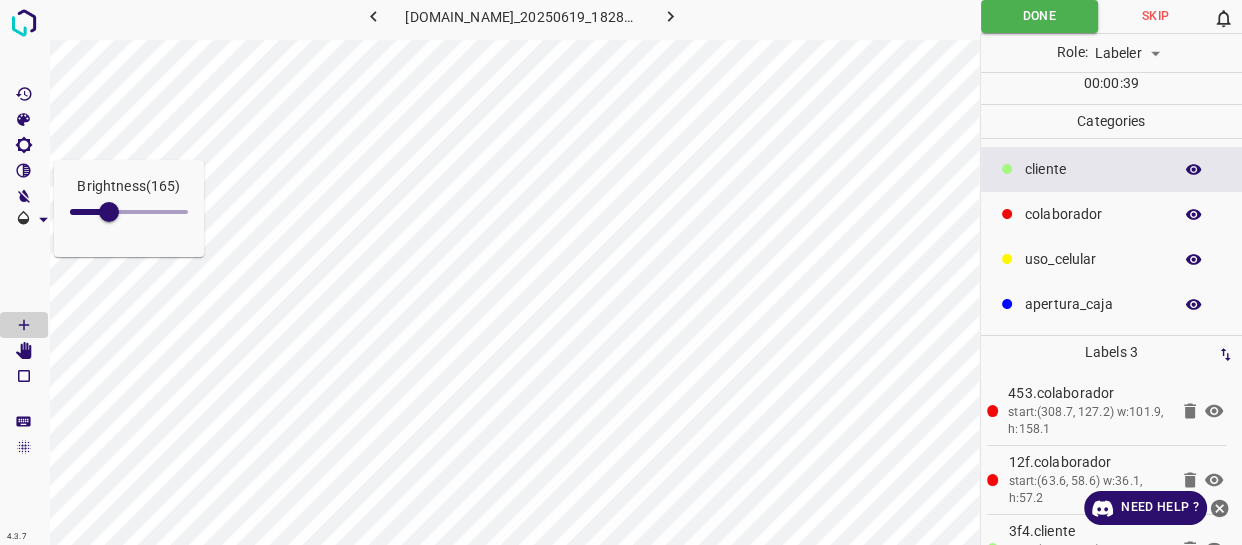 click on "​​cliente" at bounding box center (1093, 169) 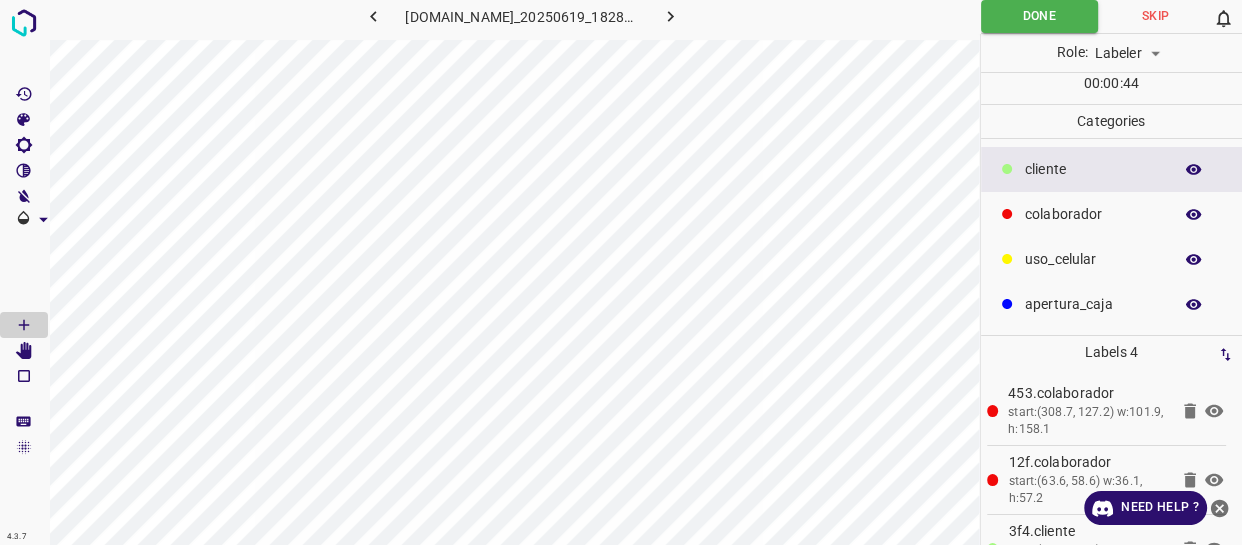 drag, startPoint x: 1108, startPoint y: 255, endPoint x: 979, endPoint y: 269, distance: 129.75746 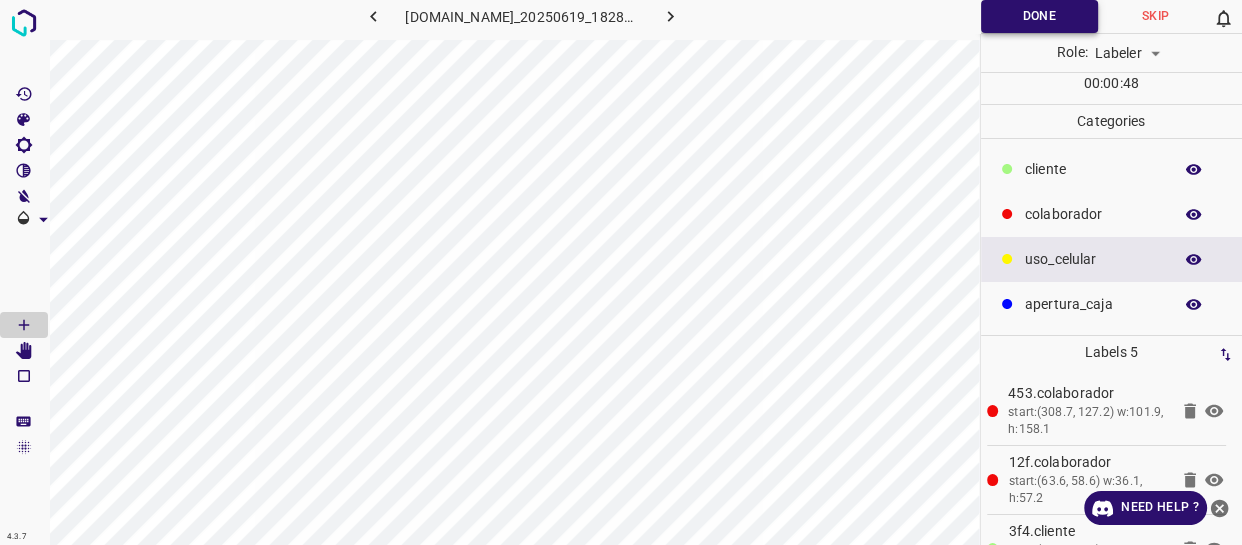 click on "Done" at bounding box center (1039, 16) 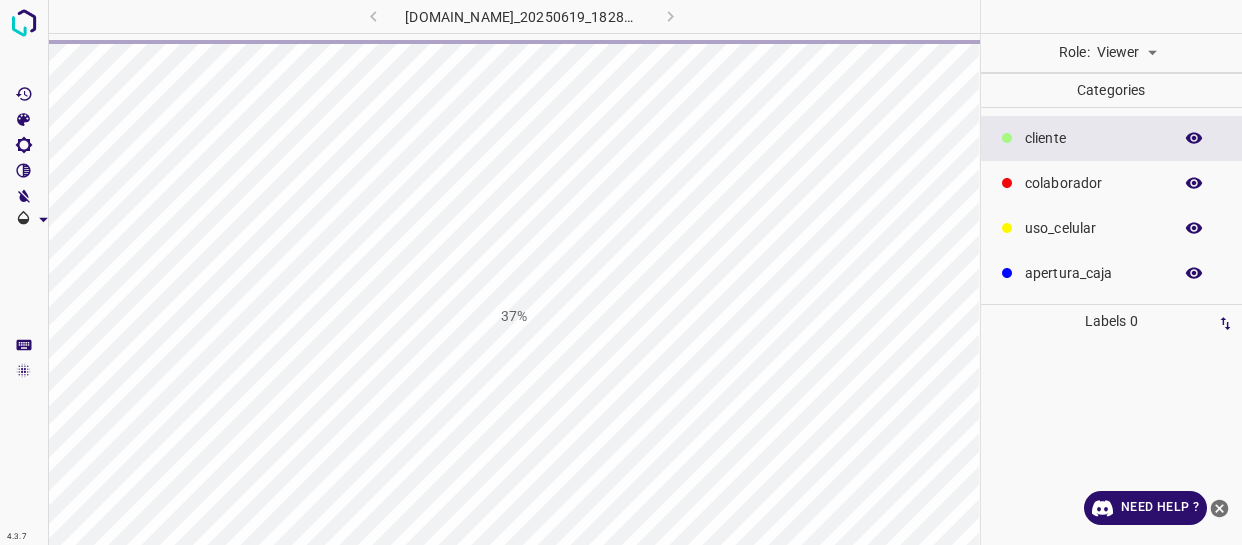scroll, scrollTop: 0, scrollLeft: 0, axis: both 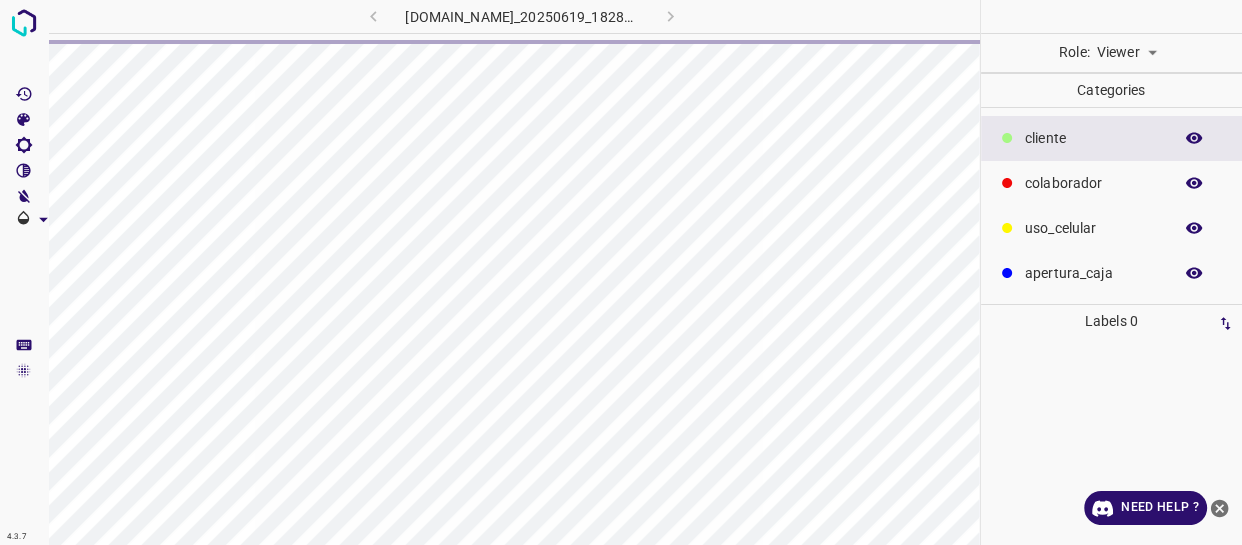 click on "4.3.7 [DOMAIN_NAME]_20250619_182812_000002040.jpg Role: Viewer viewer Categories ​​cliente colaborador uso_celular apertura_caja Labels   0 Categories 1 ​​cliente 2 colaborador 3 uso_celular 4 apertura_caja Tools Space Change between modes (Draw & Edit) I Auto labeling R Restore zoom M Zoom in N Zoom out Delete Delete selecte label Filters Z Restore filters X Saturation filter C Brightness filter V Contrast filter B Gray scale filter General O Download Need Help ? - Text - Hide - Delete" at bounding box center [621, 272] 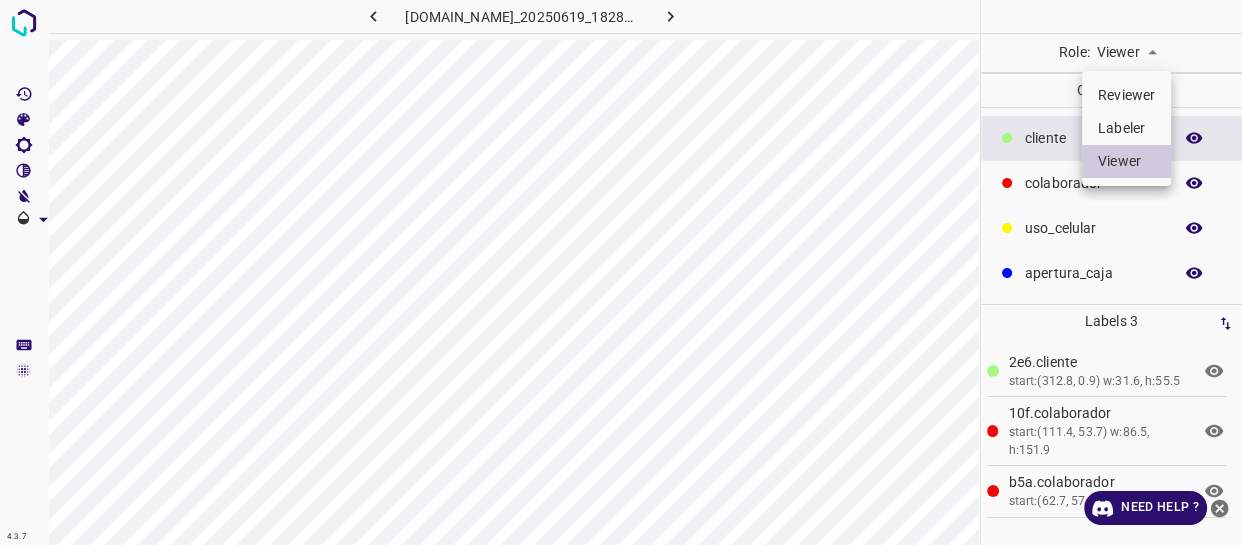 click on "Labeler" at bounding box center [1126, 128] 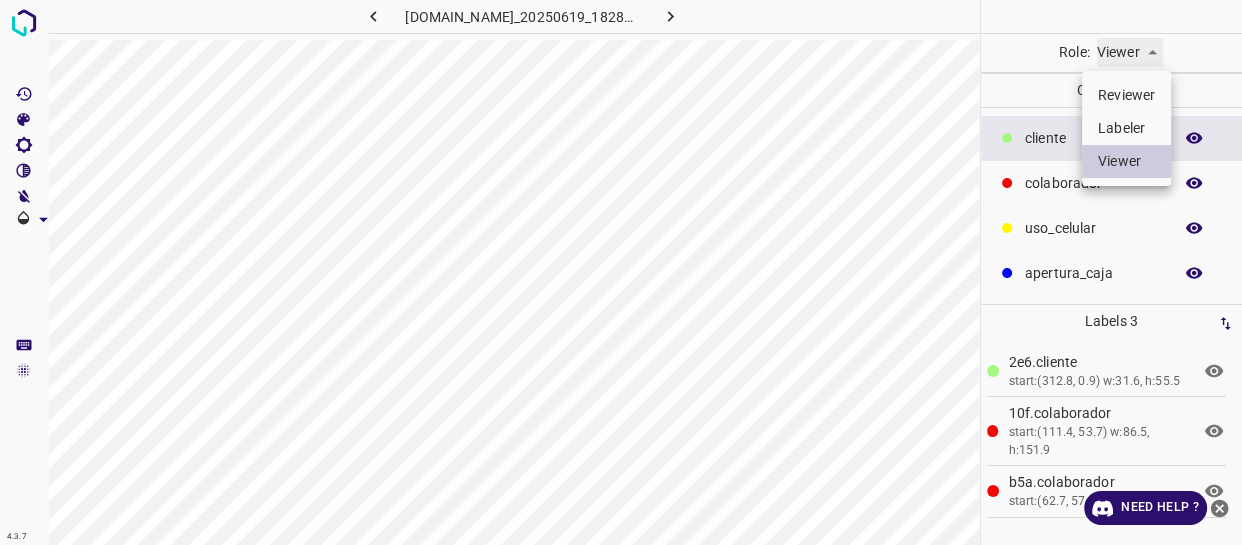 type on "labeler" 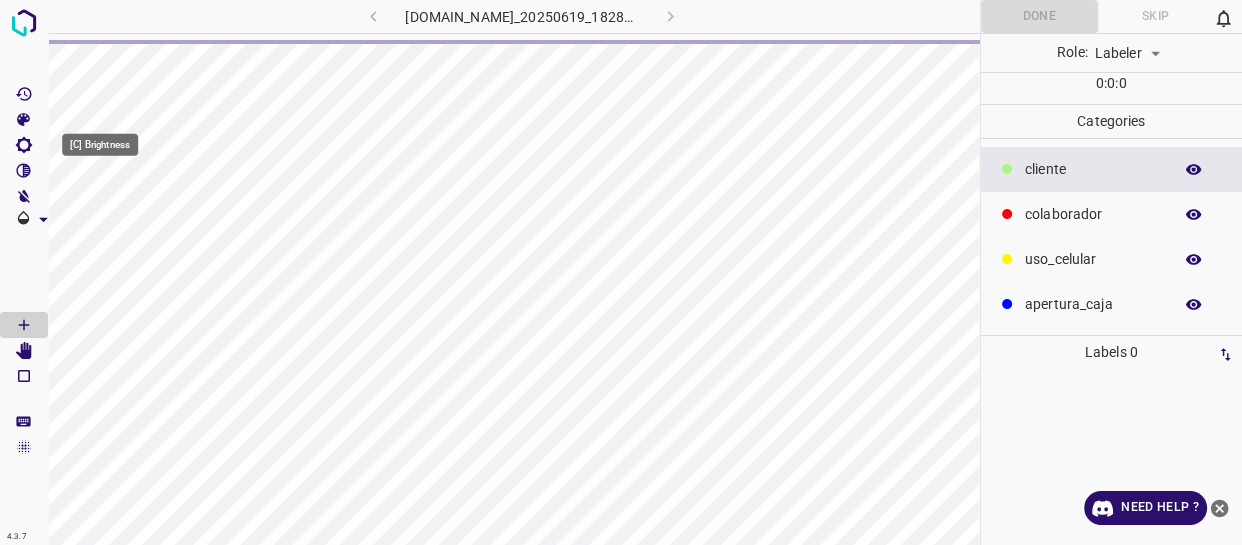click 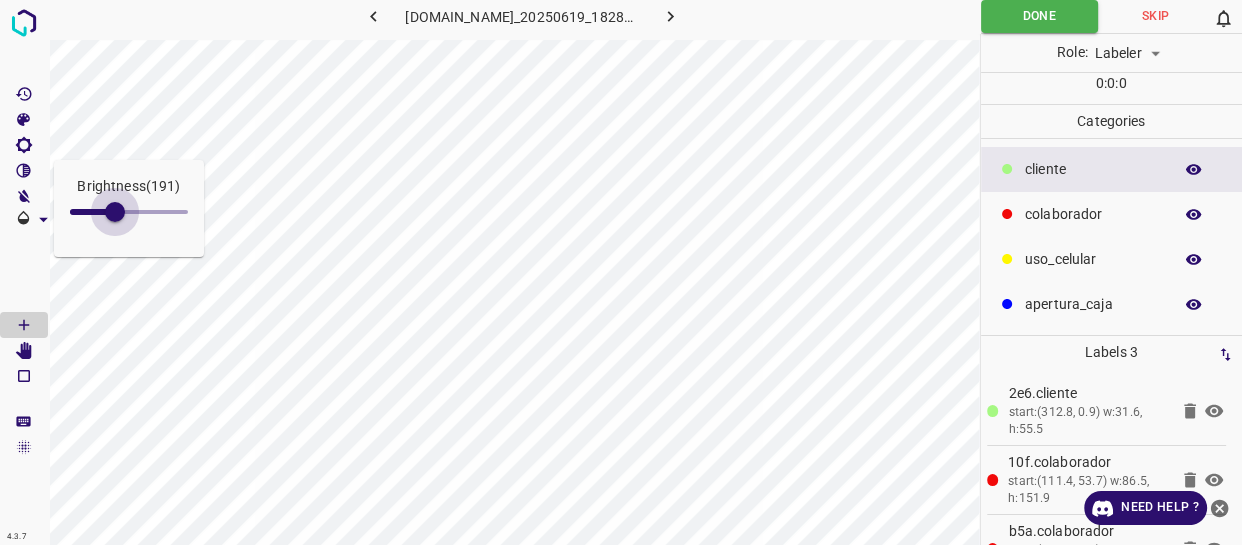 click at bounding box center [129, 212] 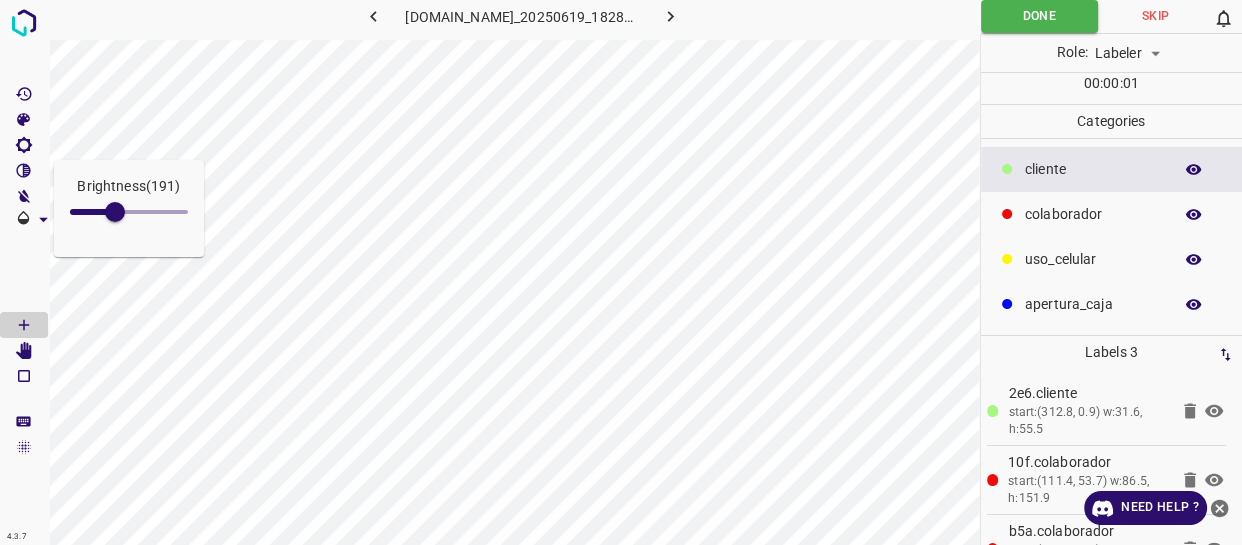 click at bounding box center (129, 212) 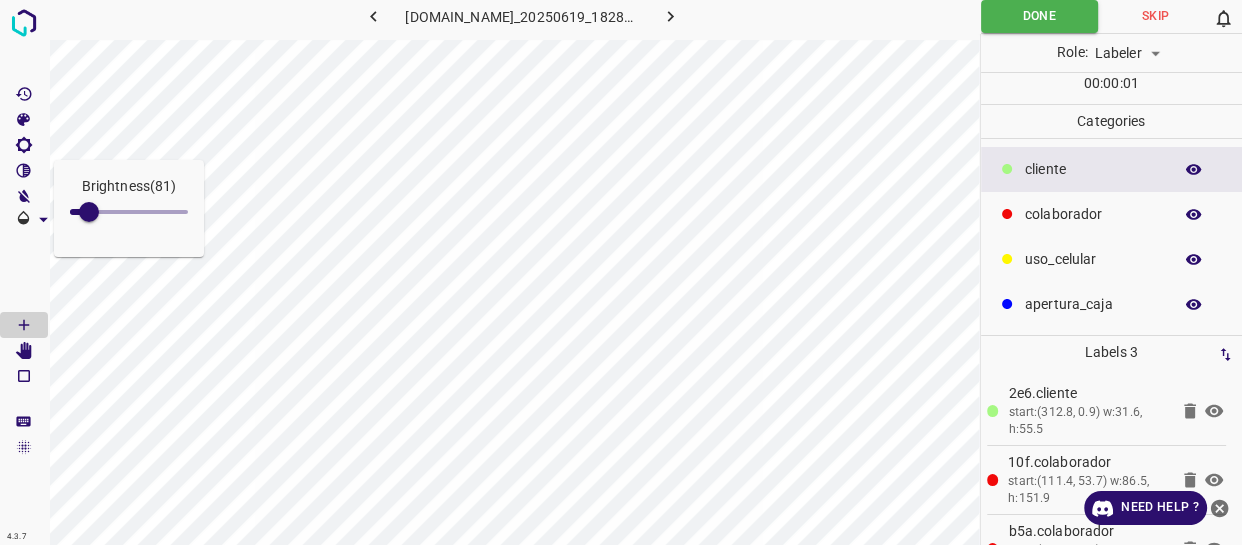 type on "131" 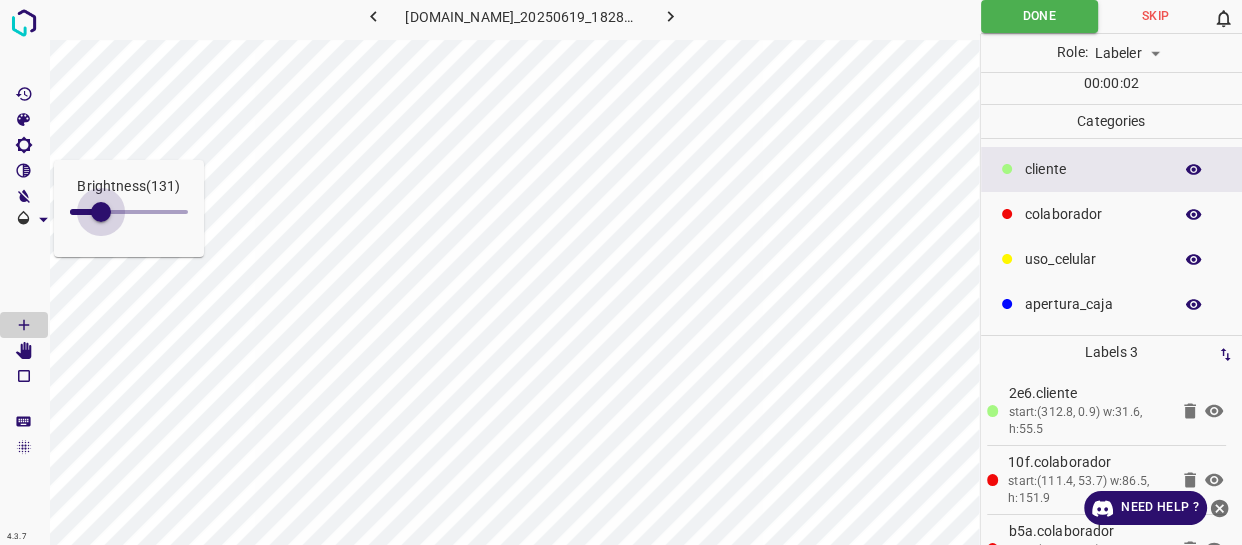 click at bounding box center [101, 212] 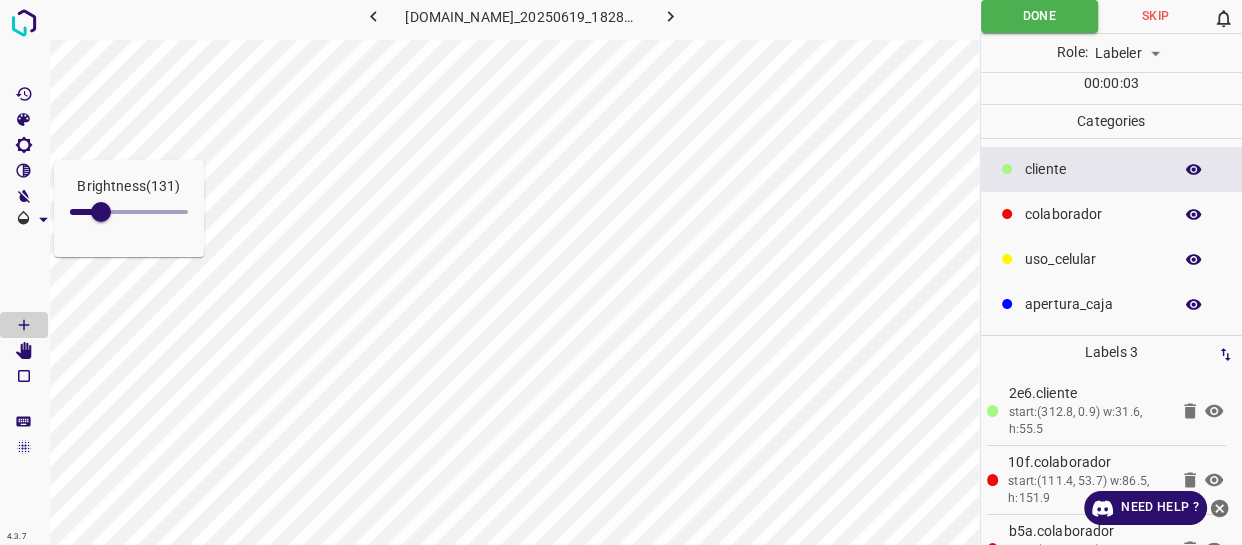 drag, startPoint x: 1055, startPoint y: 166, endPoint x: 1040, endPoint y: 169, distance: 15.297058 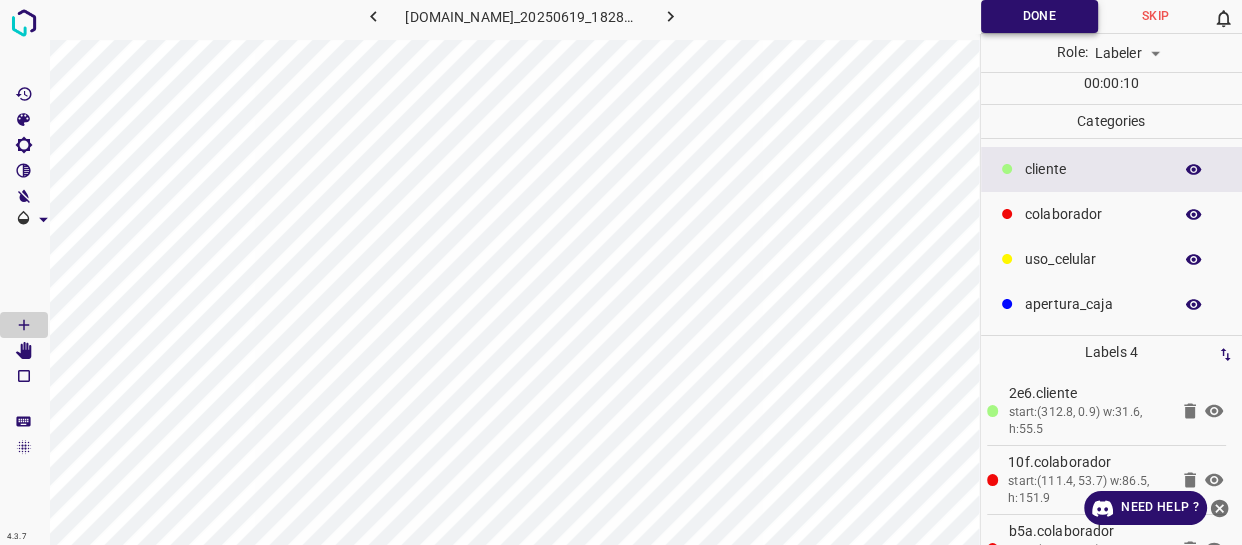 click on "Done" at bounding box center [1039, 16] 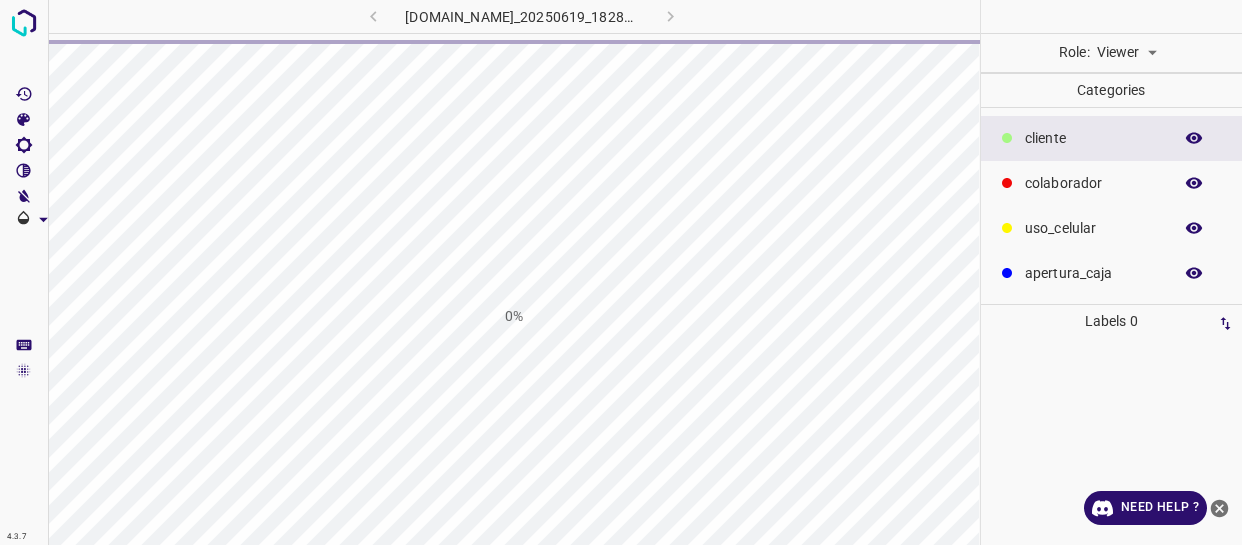 scroll, scrollTop: 0, scrollLeft: 0, axis: both 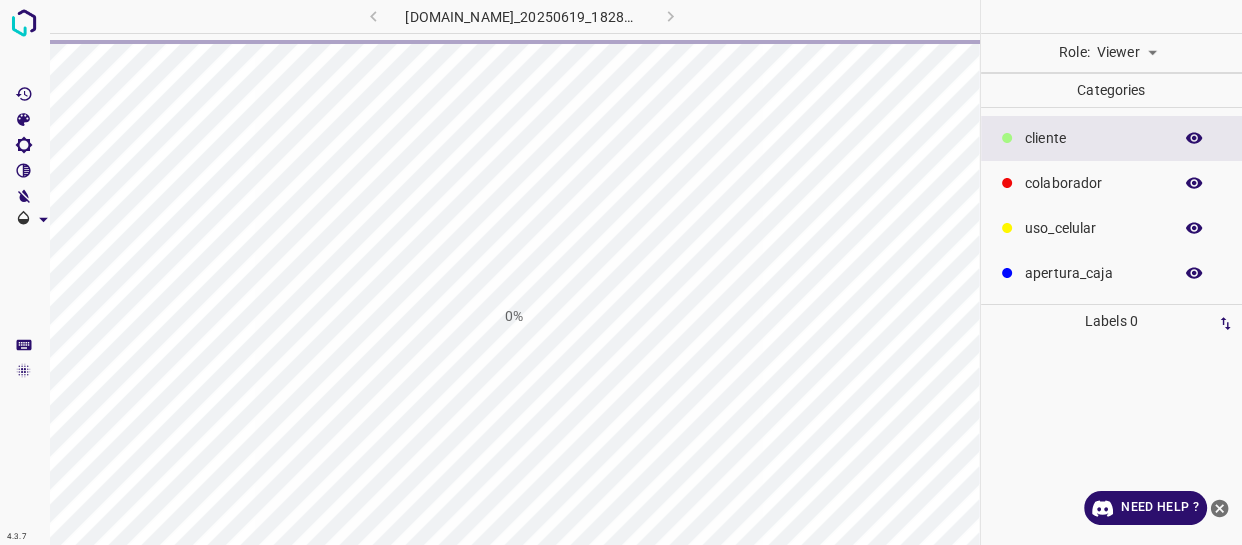 click on "4.3.7 [DOMAIN_NAME]_20250619_182812_000002250.jpg 0% Role: Viewer viewer Categories ​​cliente colaborador uso_celular apertura_caja Labels   0 Categories 1 ​​cliente 2 colaborador 3 uso_celular 4 apertura_caja Tools Space Change between modes (Draw & Edit) I Auto labeling R Restore zoom M Zoom in N Zoom out Delete Delete selecte label Filters Z Restore filters X Saturation filter C Brightness filter V Contrast filter B Gray scale filter General O Download Need Help ? - Text - Hide - Delete" at bounding box center [621, 272] 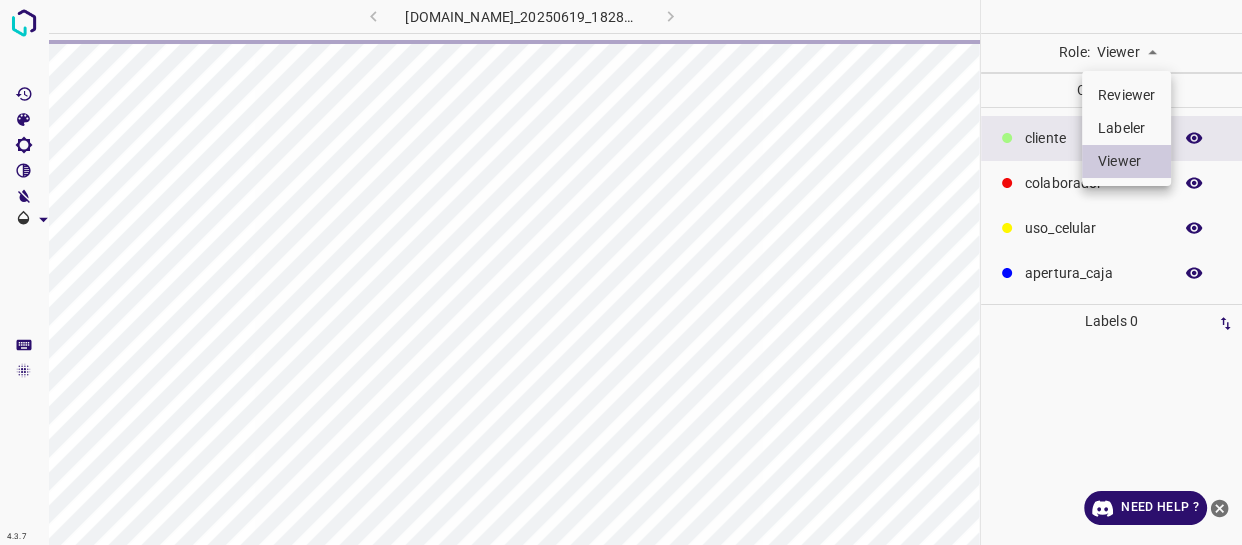 click on "Labeler" at bounding box center (1126, 128) 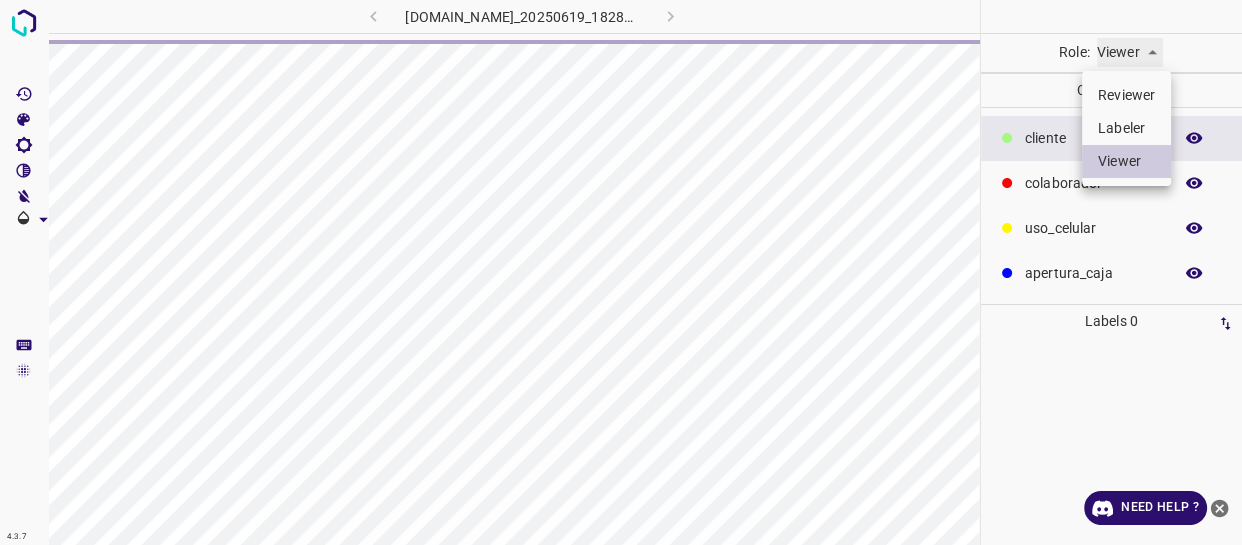 type on "labeler" 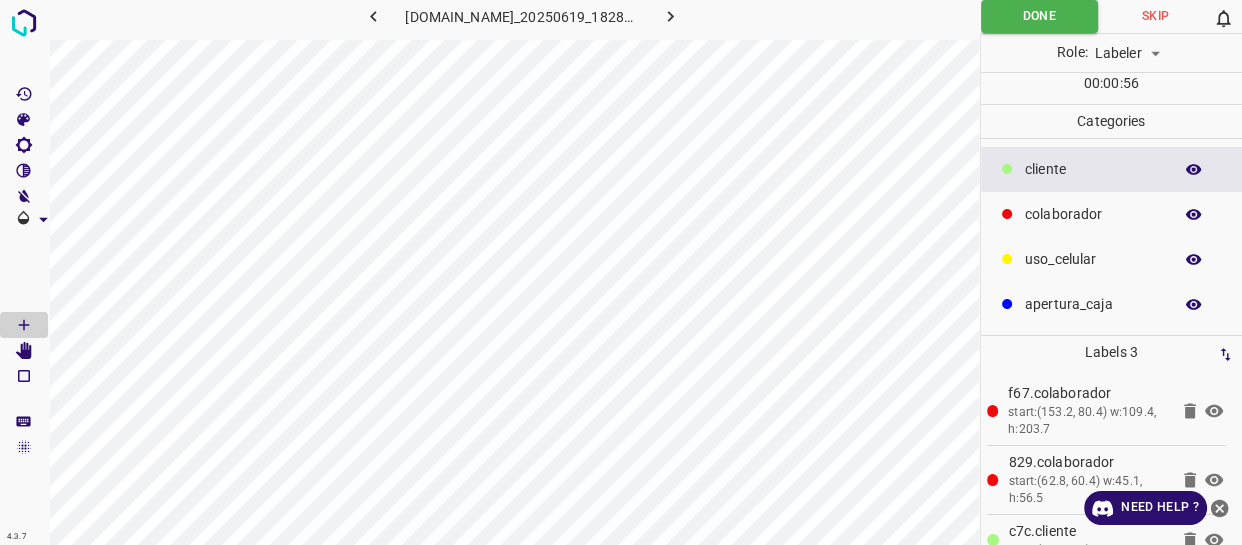 drag, startPoint x: 1047, startPoint y: 258, endPoint x: 1010, endPoint y: 261, distance: 37.12142 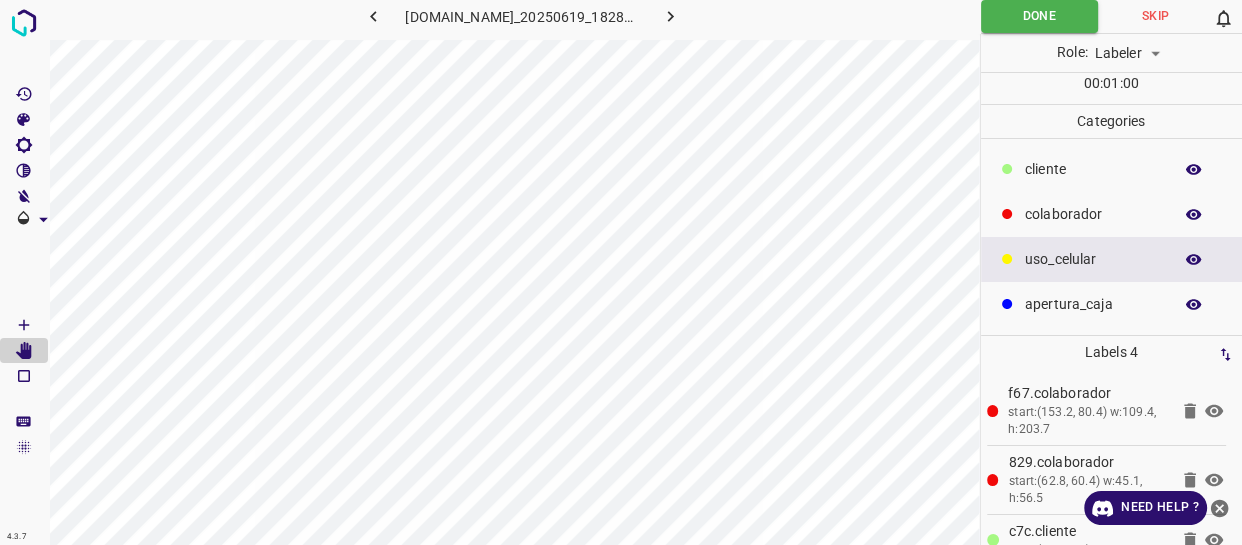 drag, startPoint x: 1081, startPoint y: 162, endPoint x: 997, endPoint y: 180, distance: 85.90693 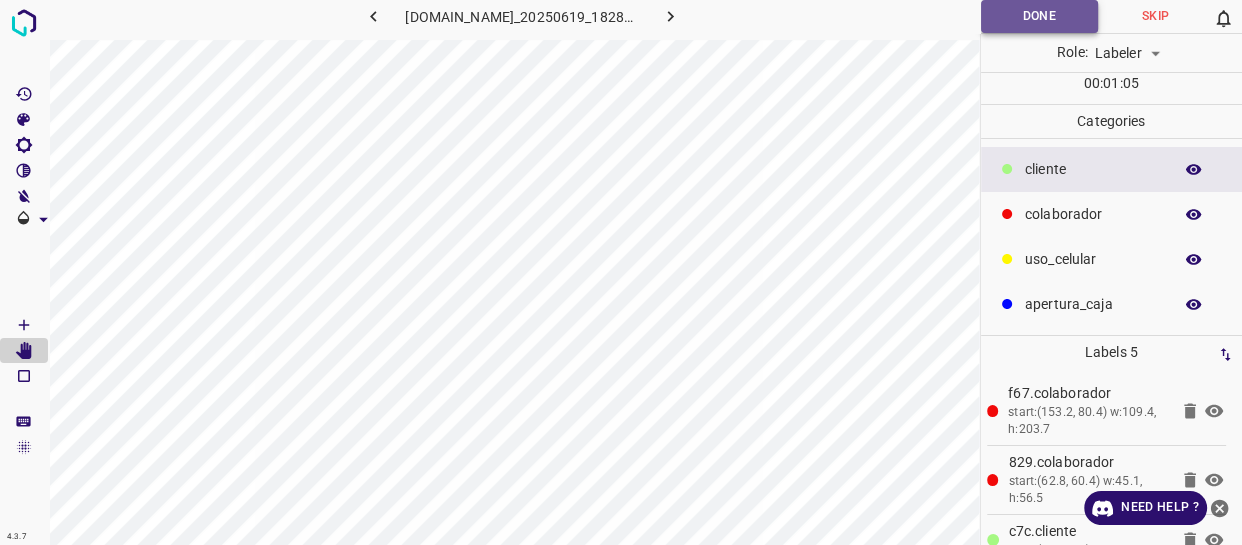 click on "Done" at bounding box center (1039, 16) 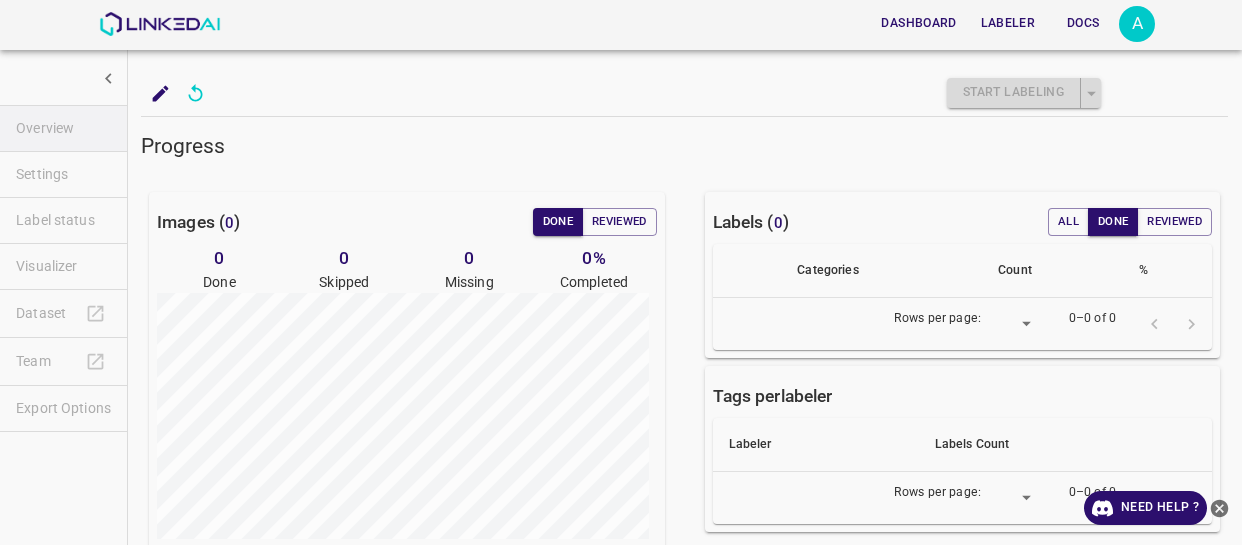 scroll, scrollTop: 0, scrollLeft: 0, axis: both 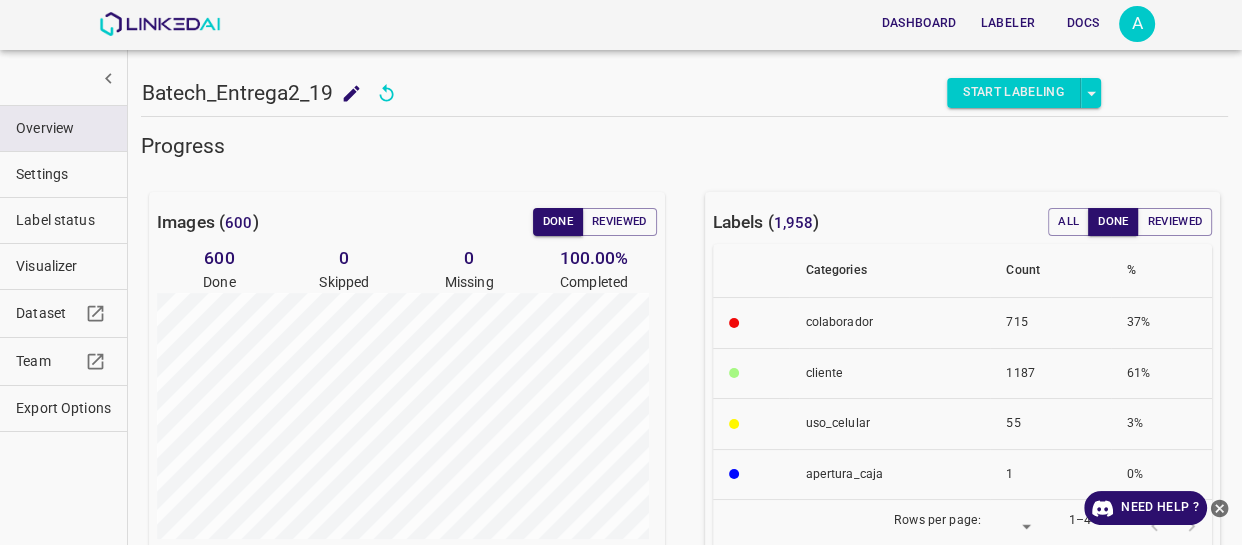 click on "Visualizer" at bounding box center (63, 266) 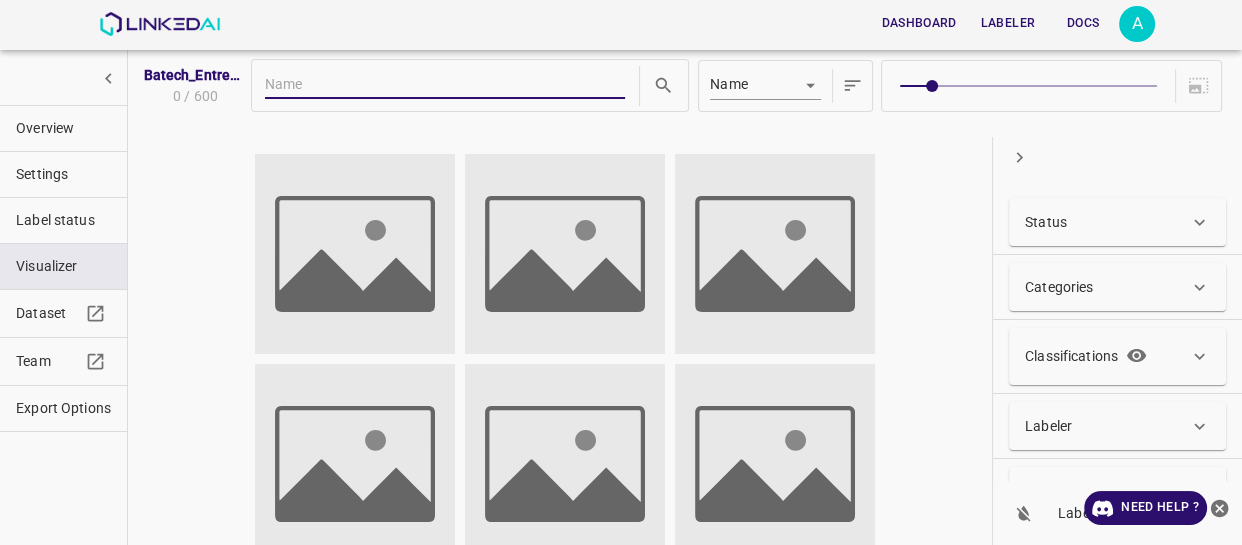 click on "Status" at bounding box center [1107, 222] 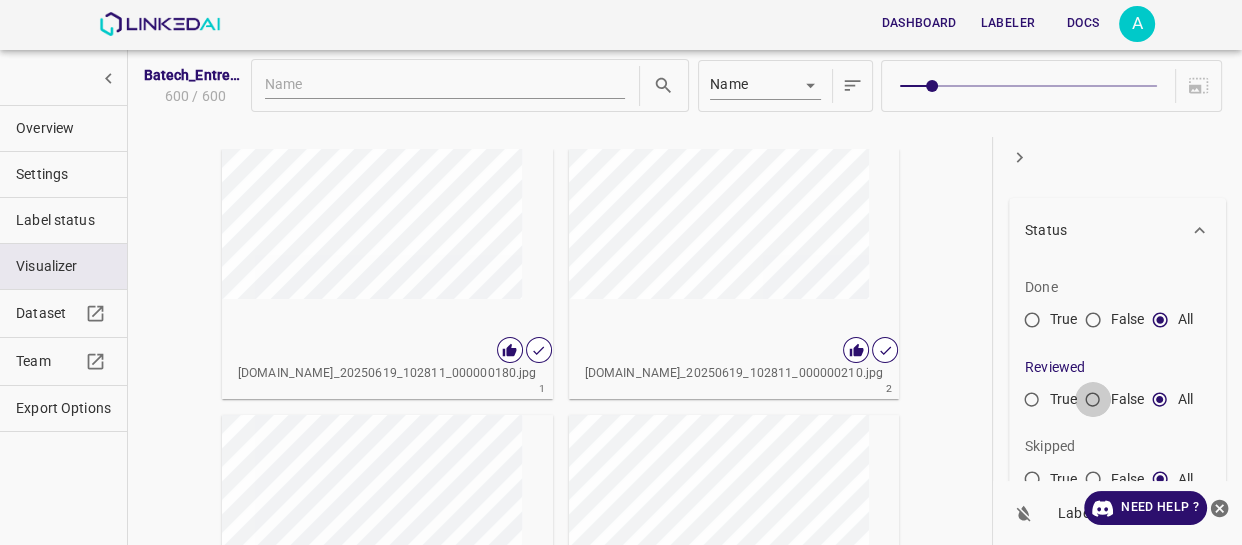 click on "False" at bounding box center [1093, 404] 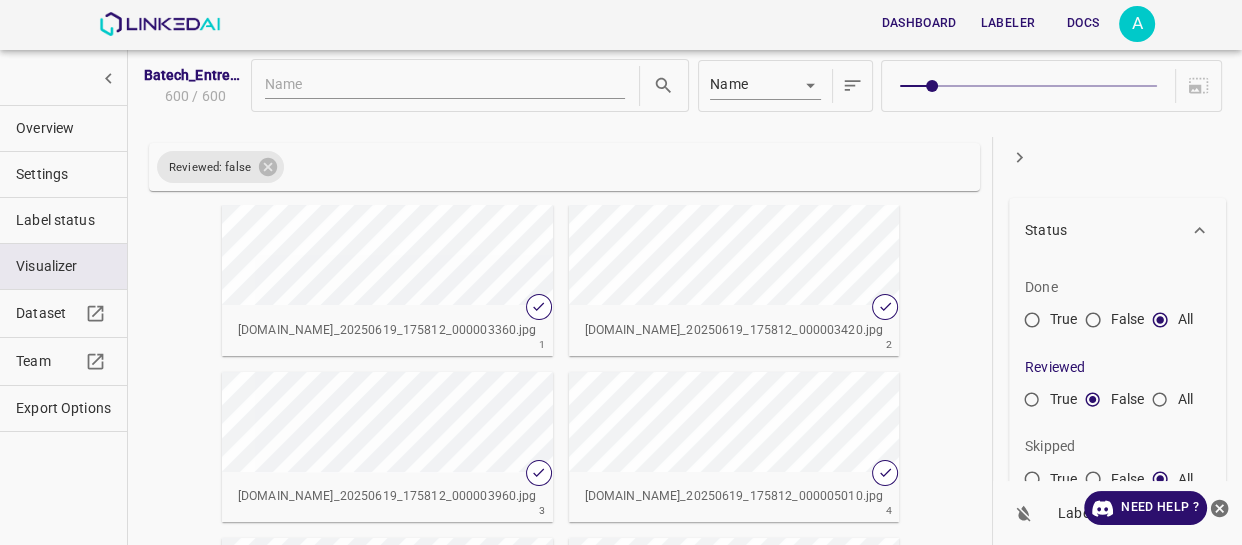click on "All" at bounding box center (1160, 404) 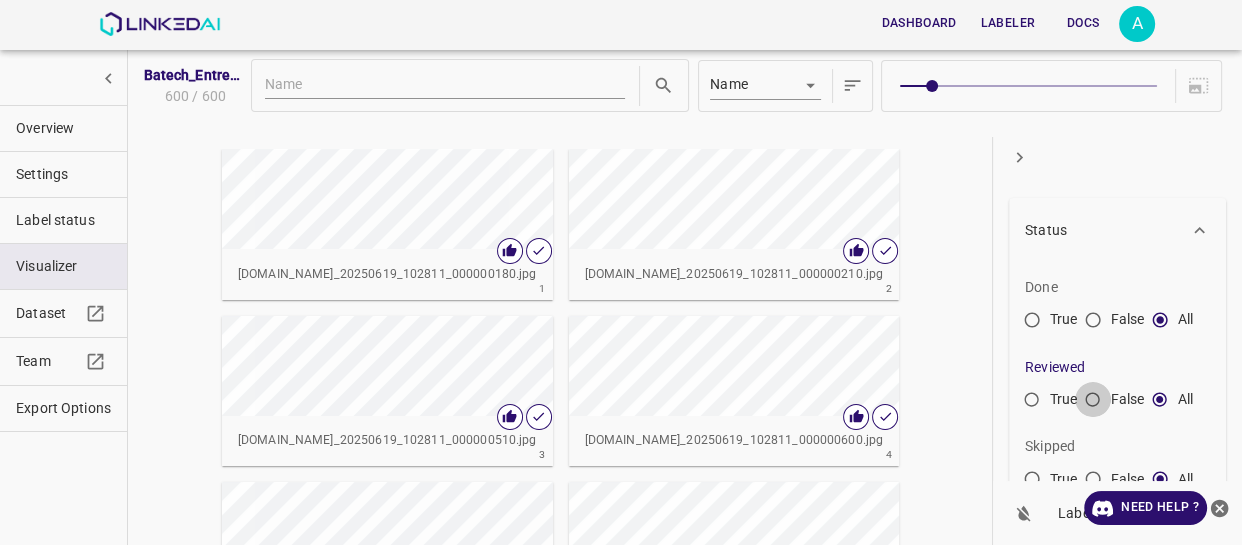 click on "False" at bounding box center (1093, 404) 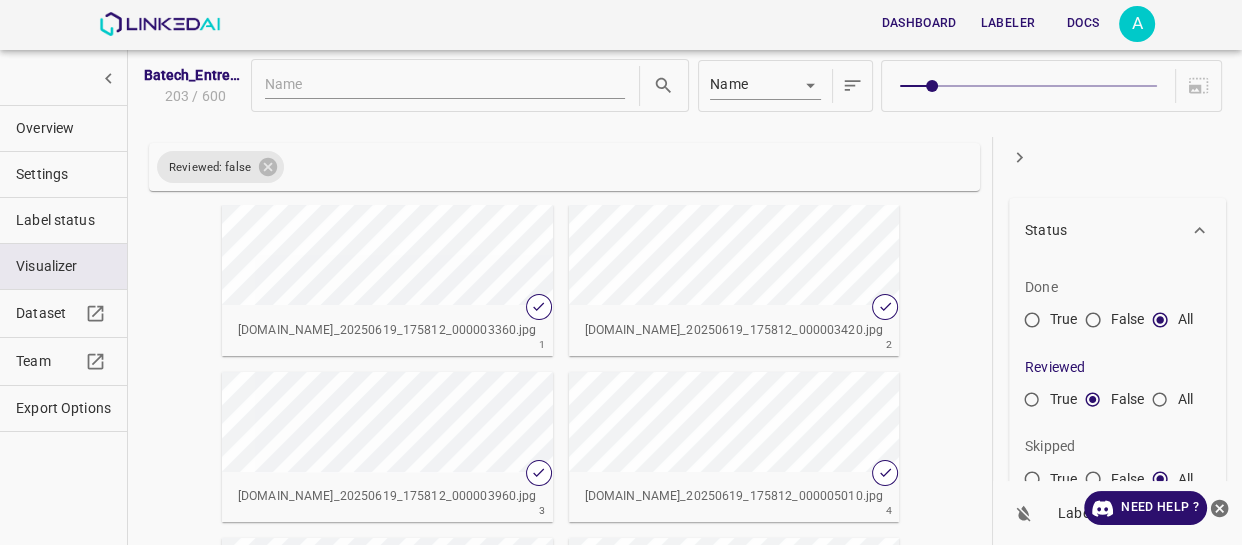 click 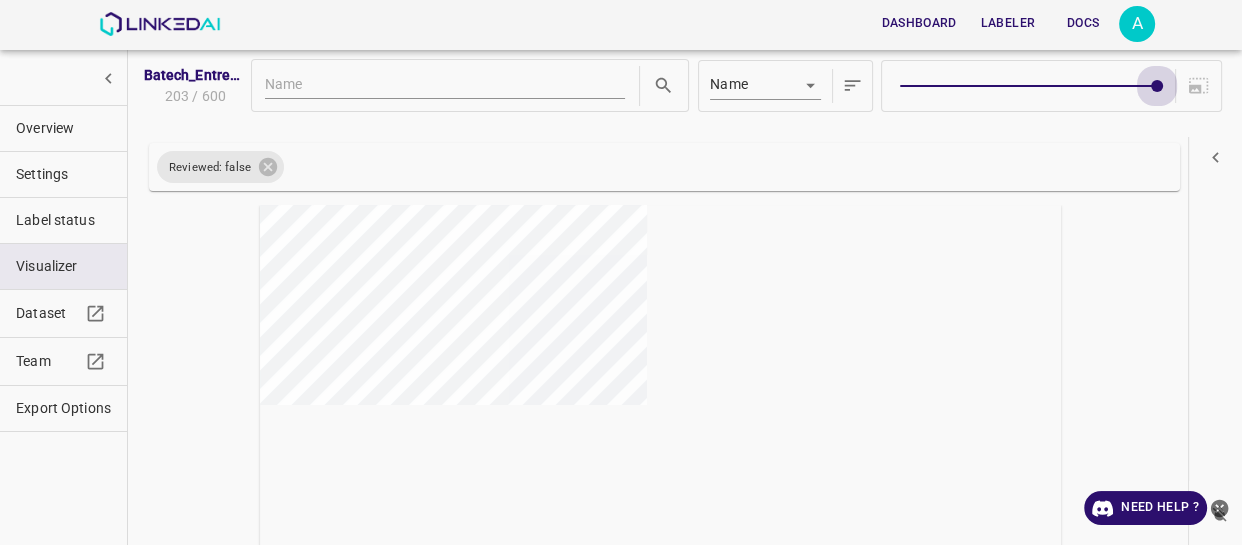 type on "9" 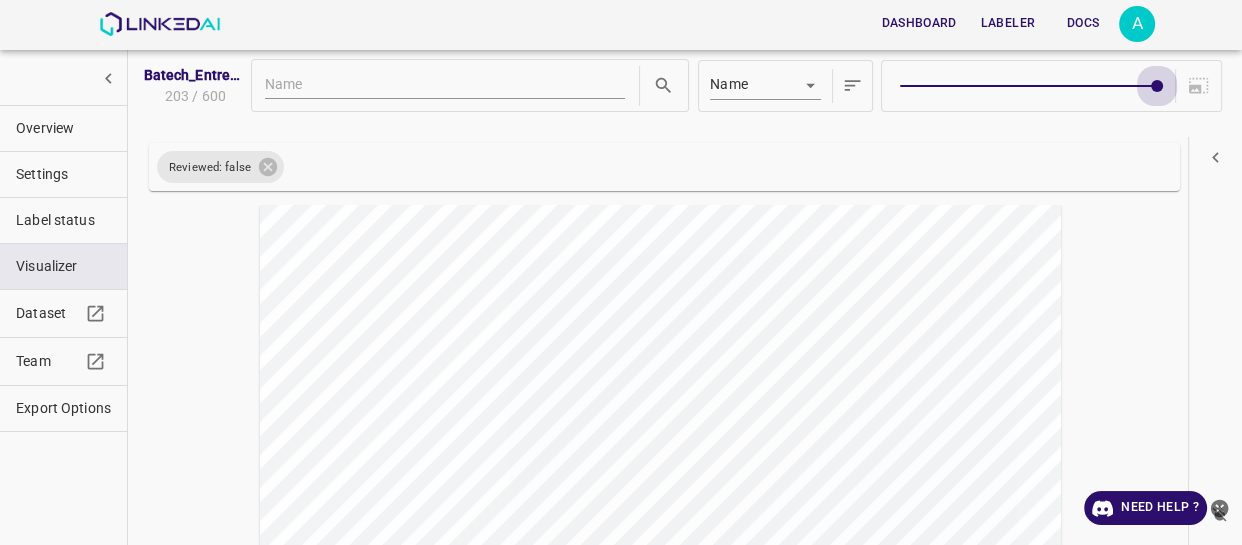 drag, startPoint x: 925, startPoint y: 93, endPoint x: 1154, endPoint y: 86, distance: 229.10696 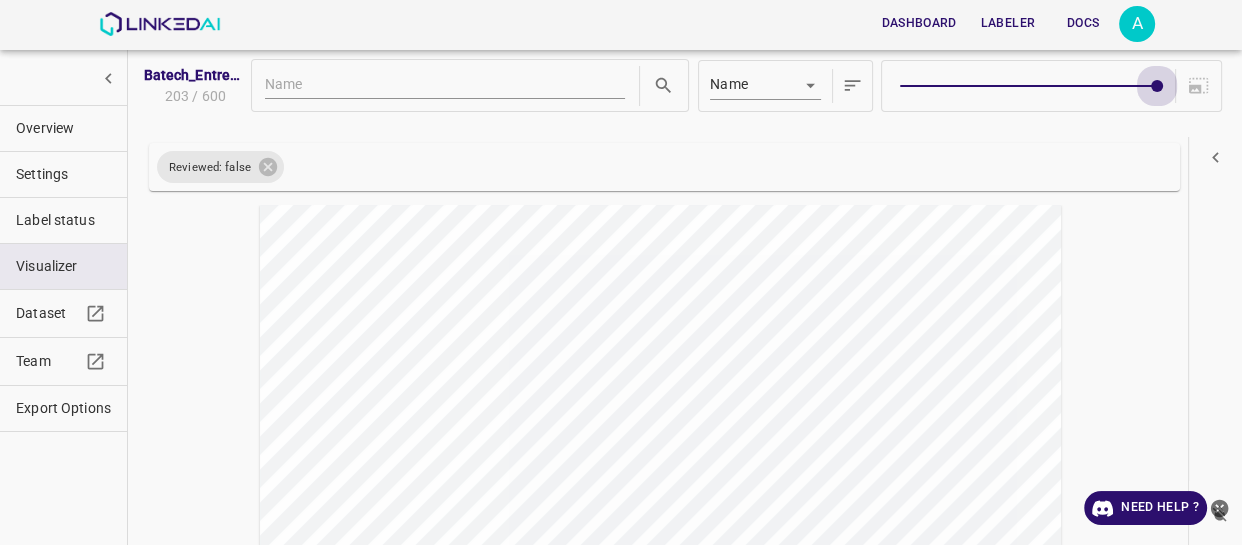 click at bounding box center [1157, 86] 